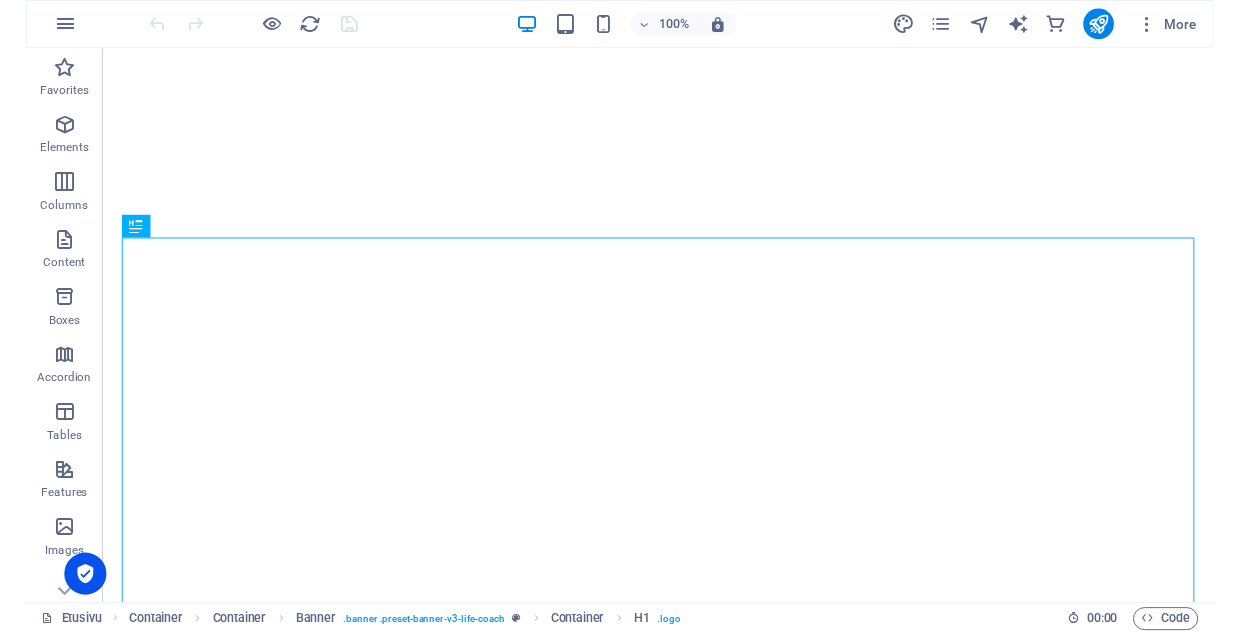 scroll, scrollTop: 0, scrollLeft: 0, axis: both 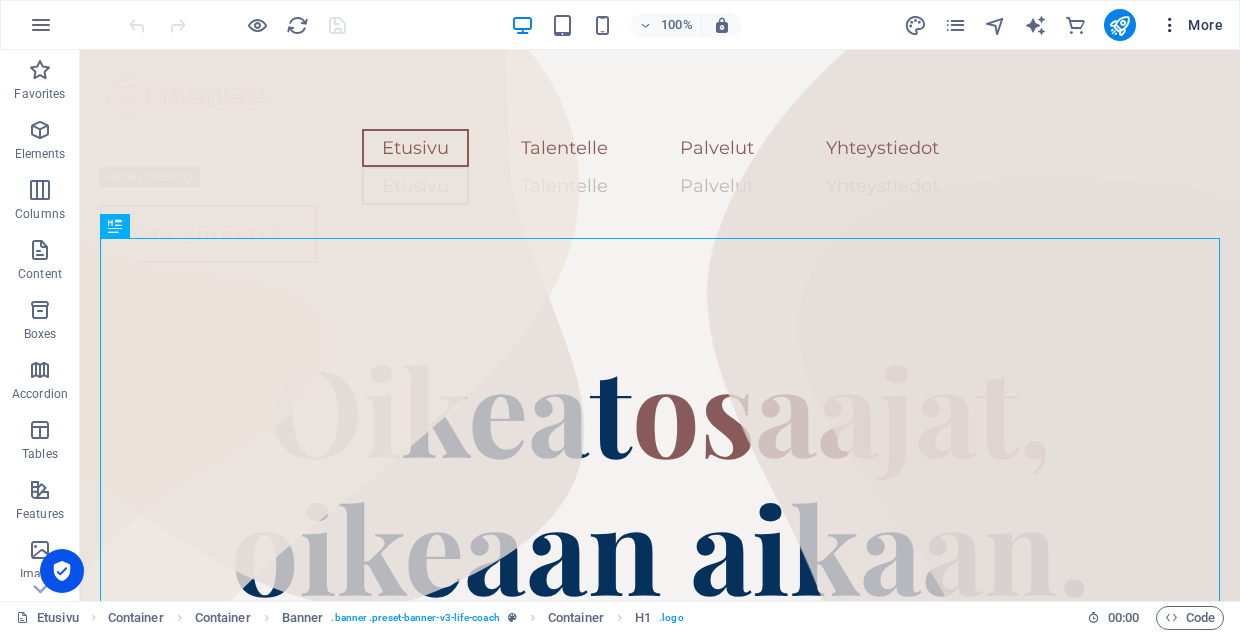 click at bounding box center (1170, 25) 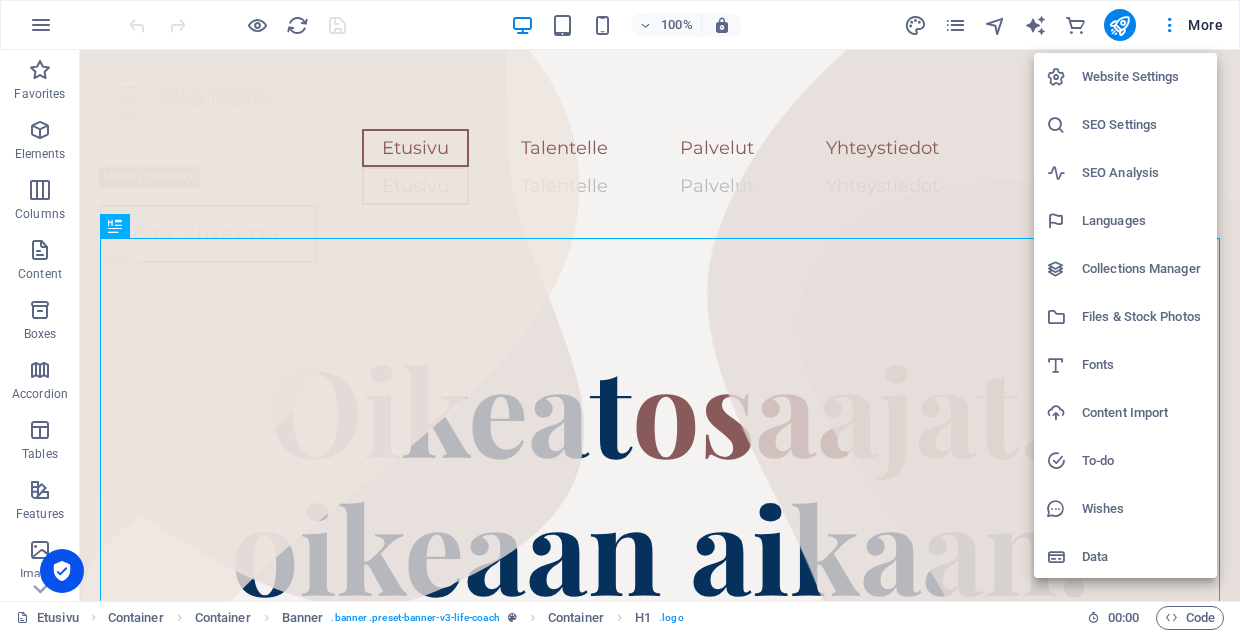 click at bounding box center [620, 316] 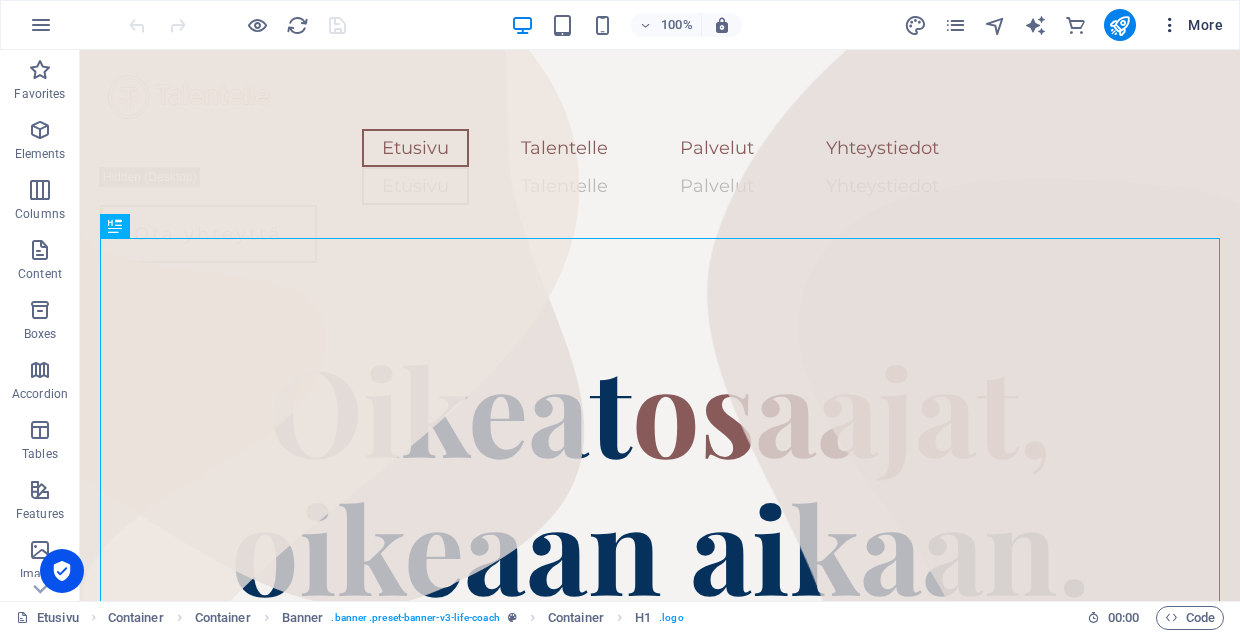 click on "More" at bounding box center [1191, 25] 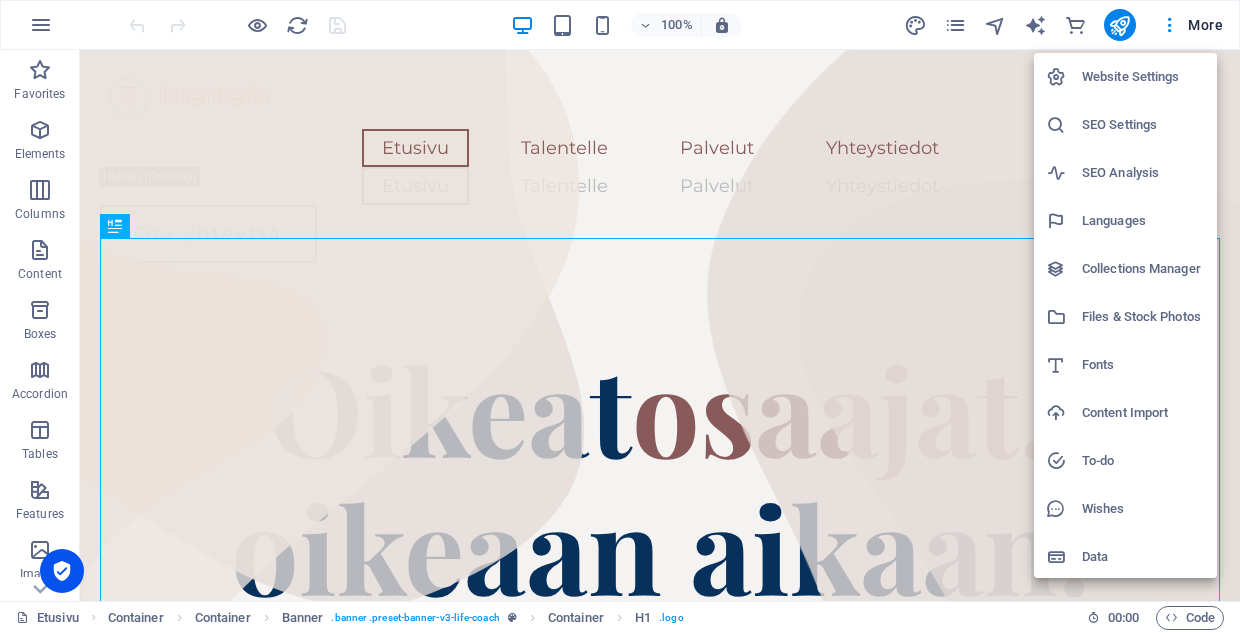 click at bounding box center [620, 316] 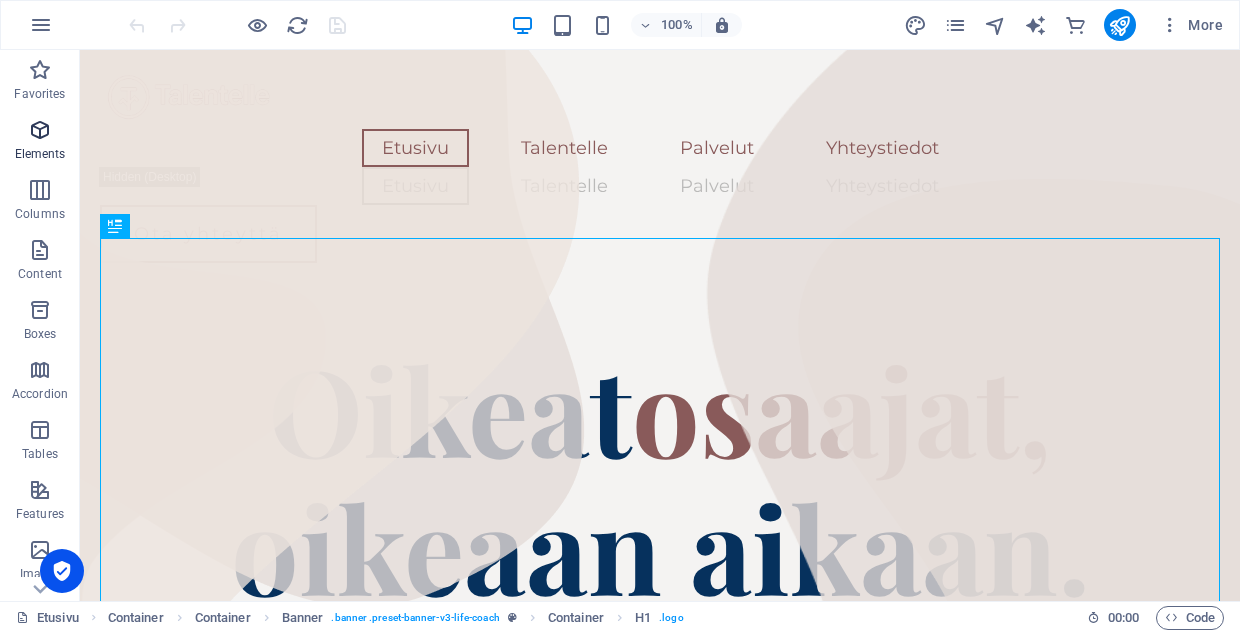 click at bounding box center [40, 130] 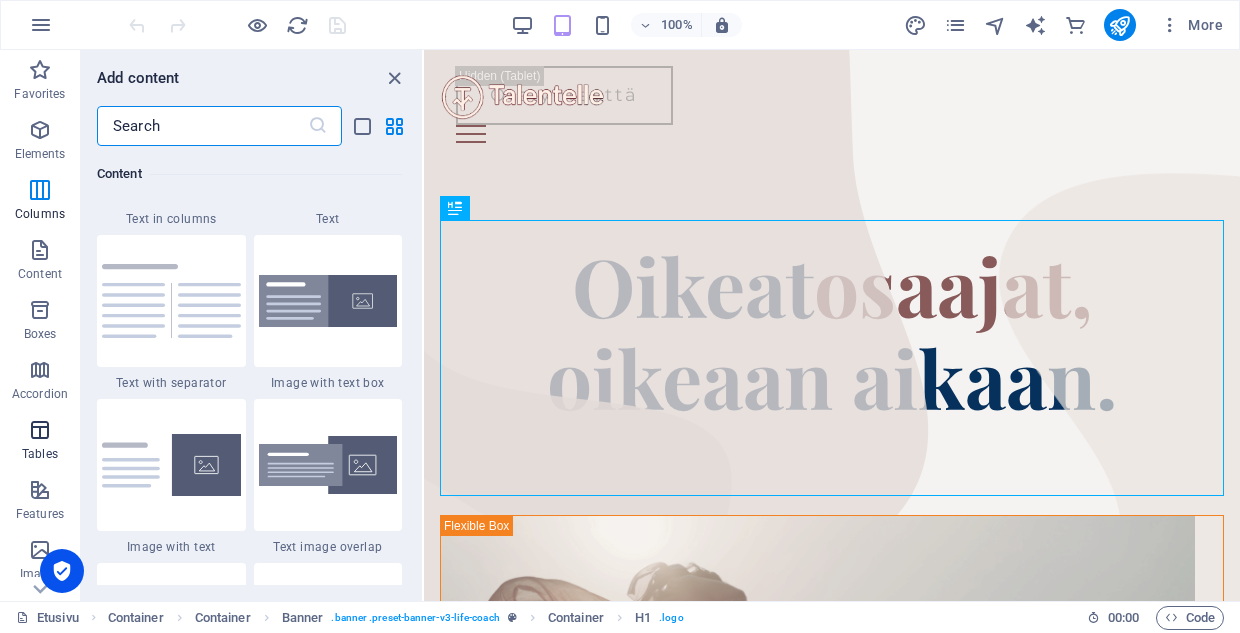 scroll, scrollTop: 3711, scrollLeft: 0, axis: vertical 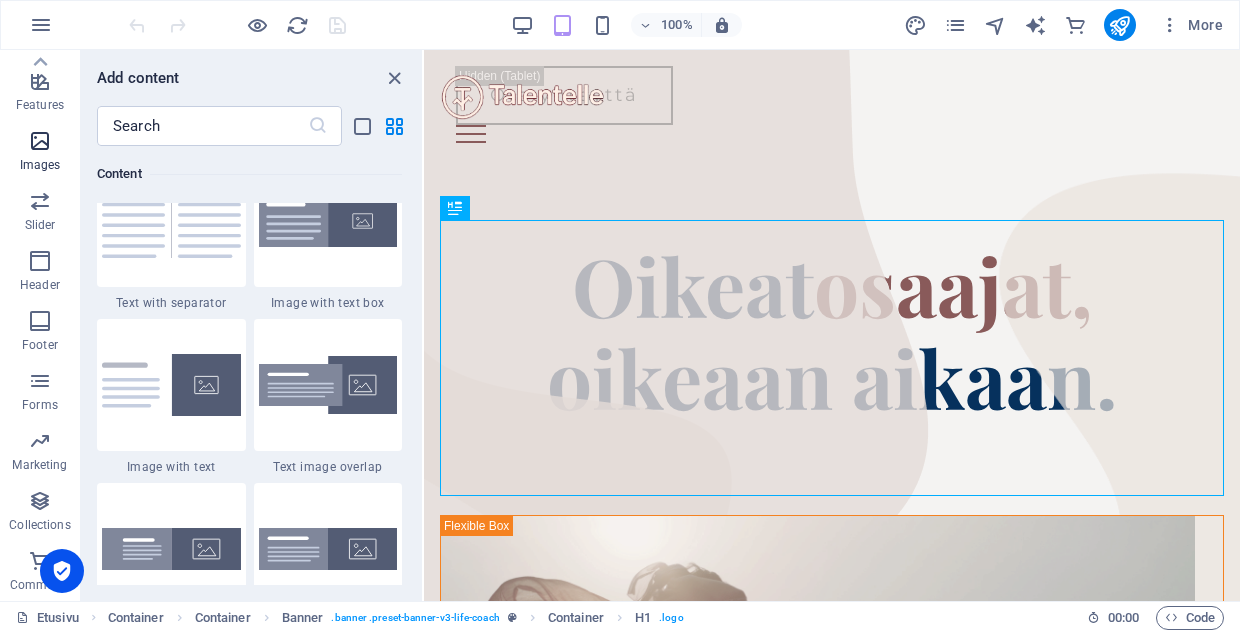 click on "Images" at bounding box center (40, 153) 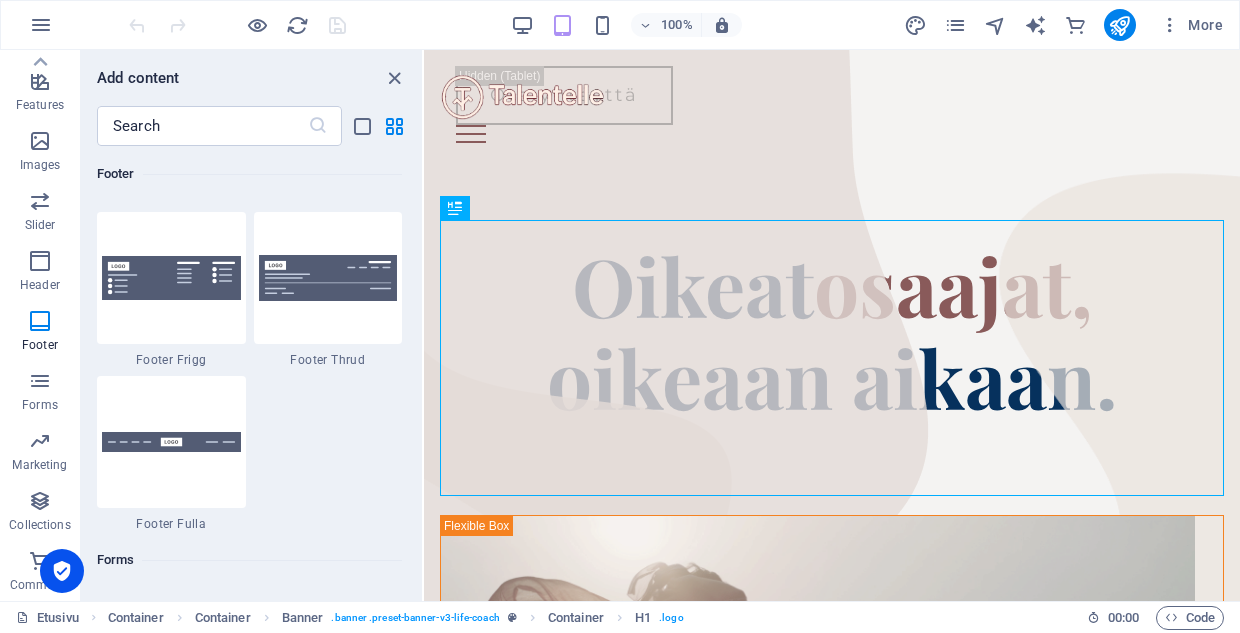 scroll, scrollTop: 14141, scrollLeft: 0, axis: vertical 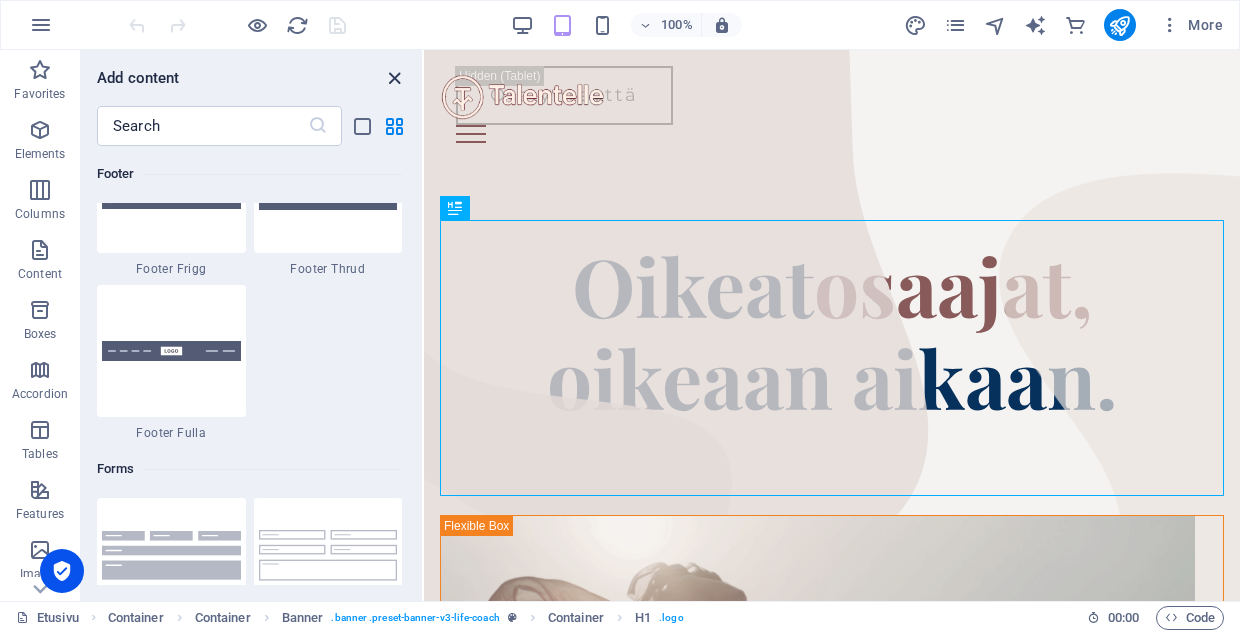 click at bounding box center [394, 78] 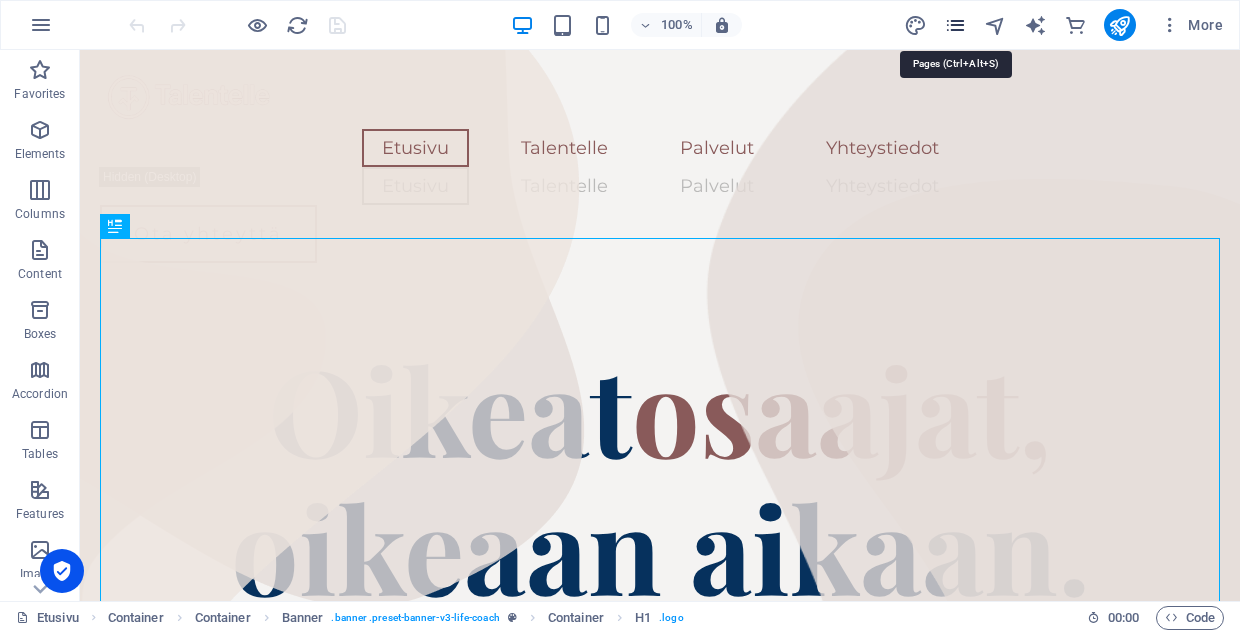 click at bounding box center [955, 25] 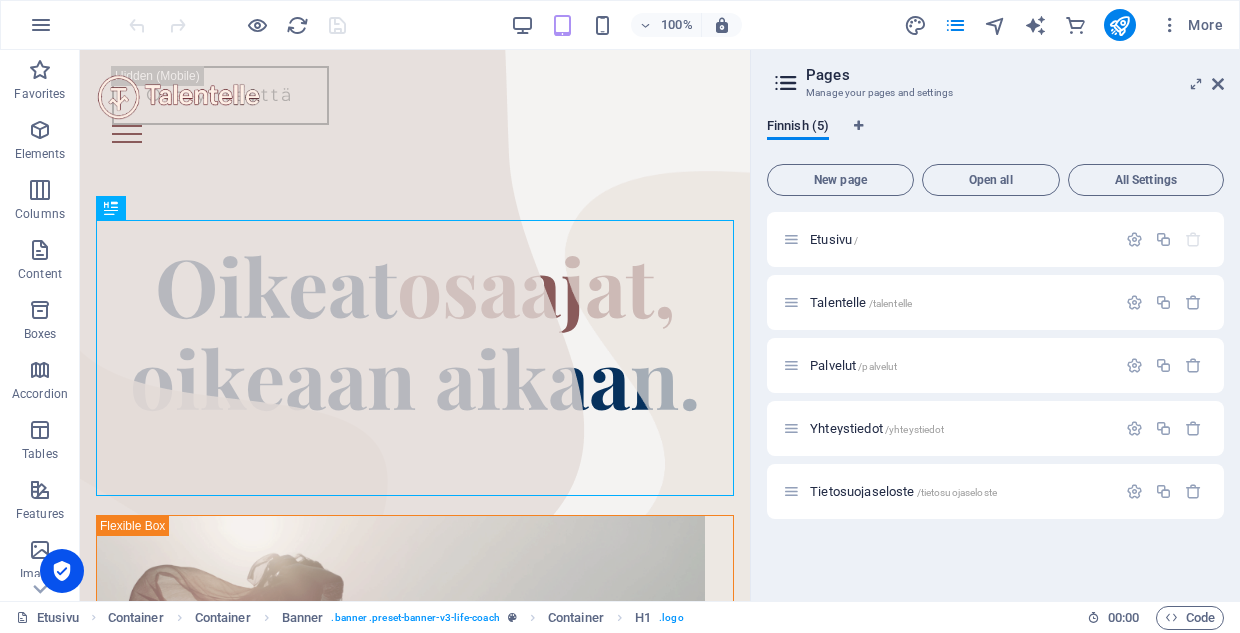 click at bounding box center [786, 83] 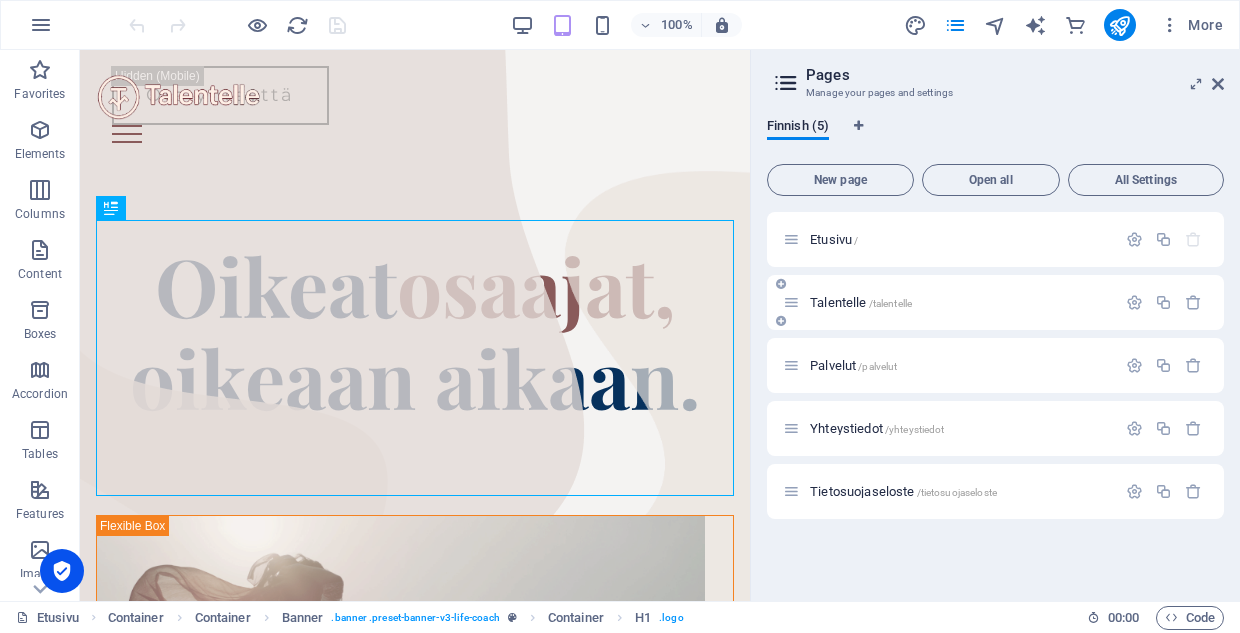 click on "Talentelle /talentelle" at bounding box center (861, 302) 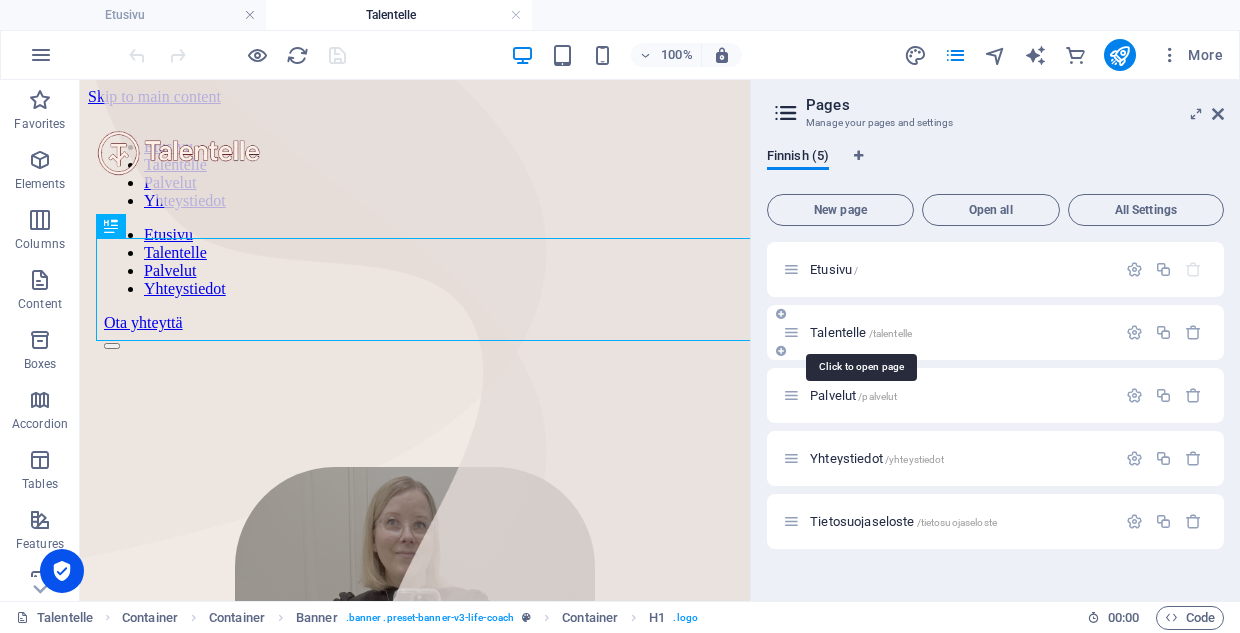 scroll, scrollTop: 425, scrollLeft: 0, axis: vertical 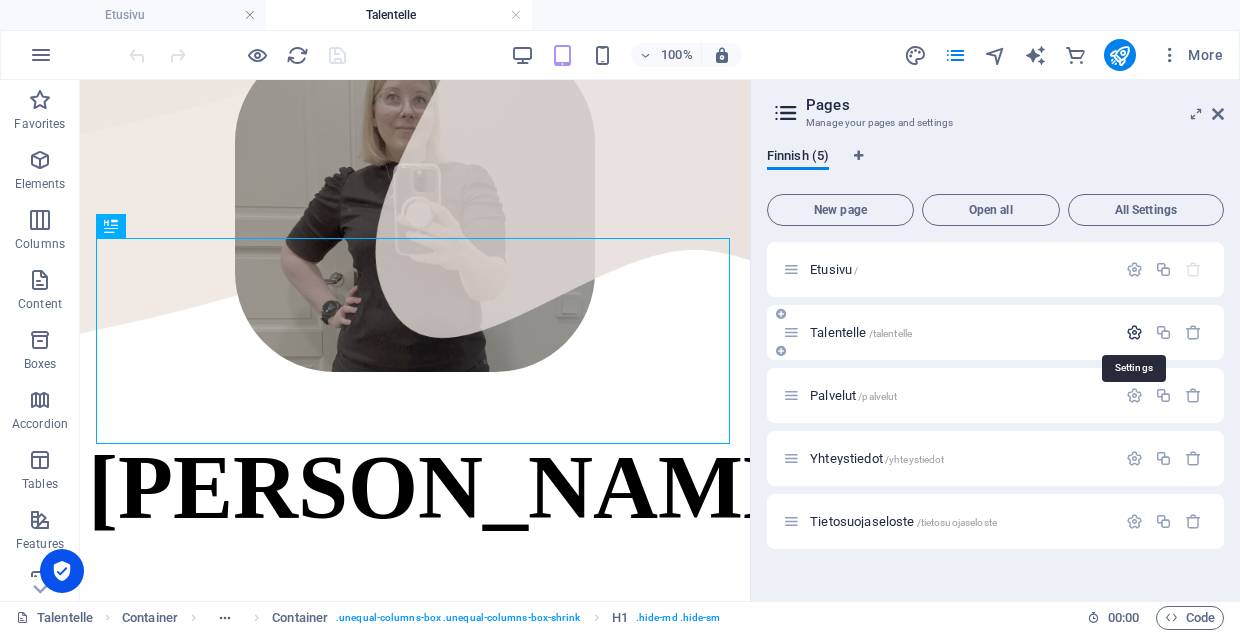 click at bounding box center [1134, 332] 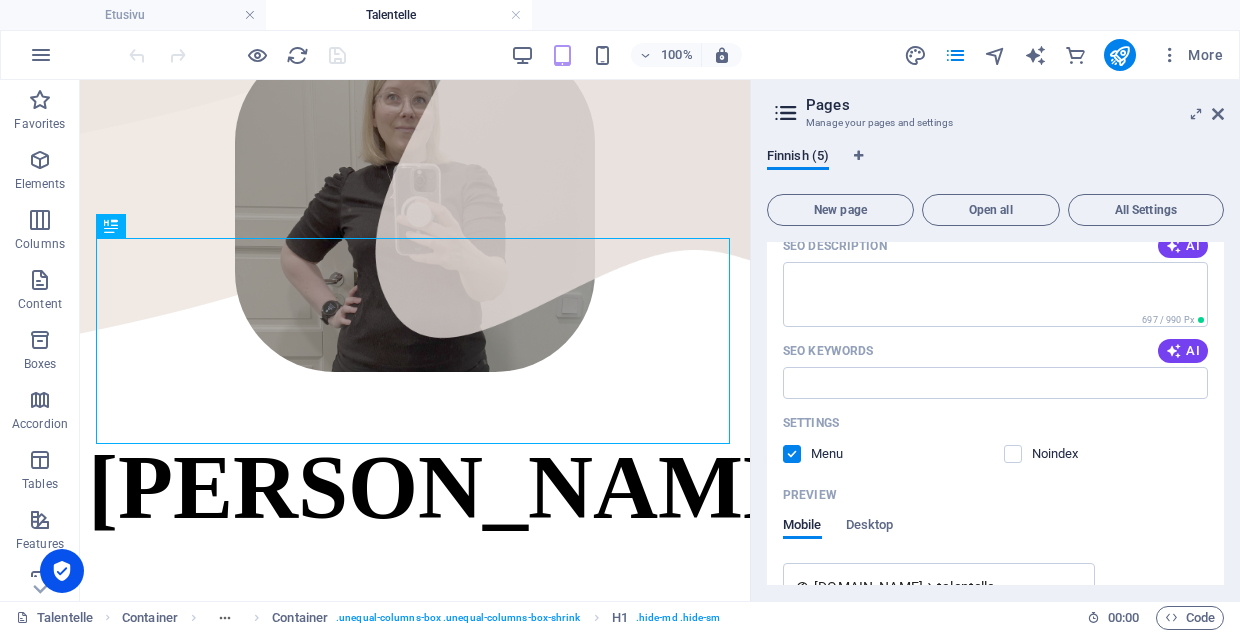 scroll, scrollTop: 281, scrollLeft: 0, axis: vertical 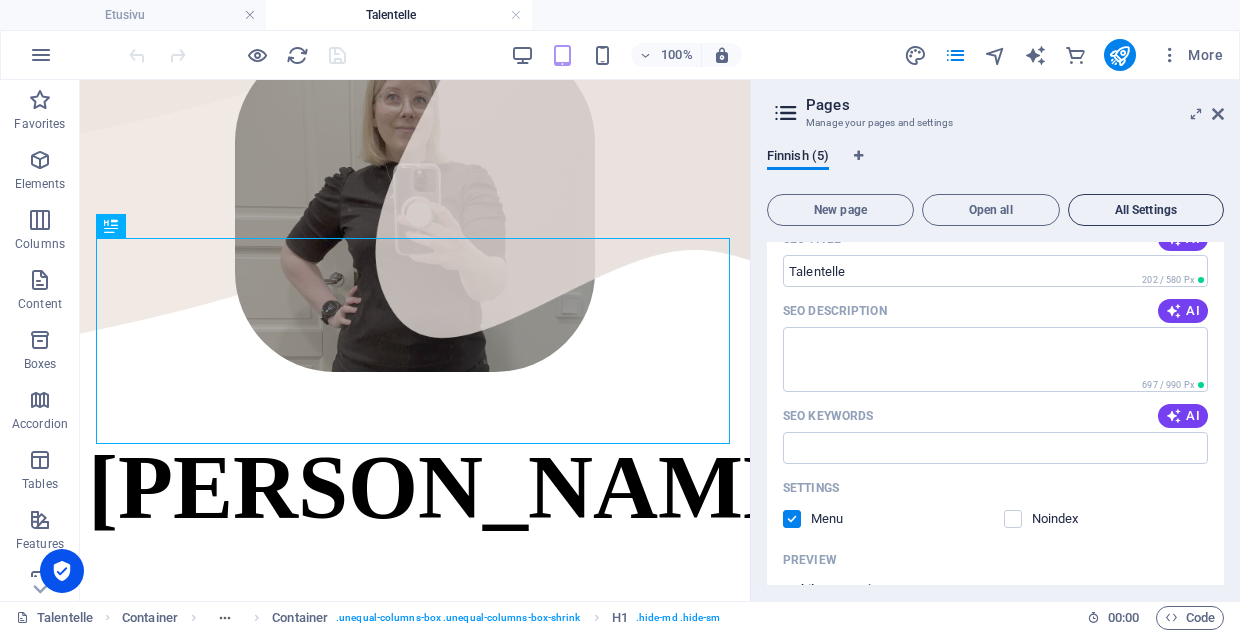 click on "All Settings" at bounding box center (1146, 210) 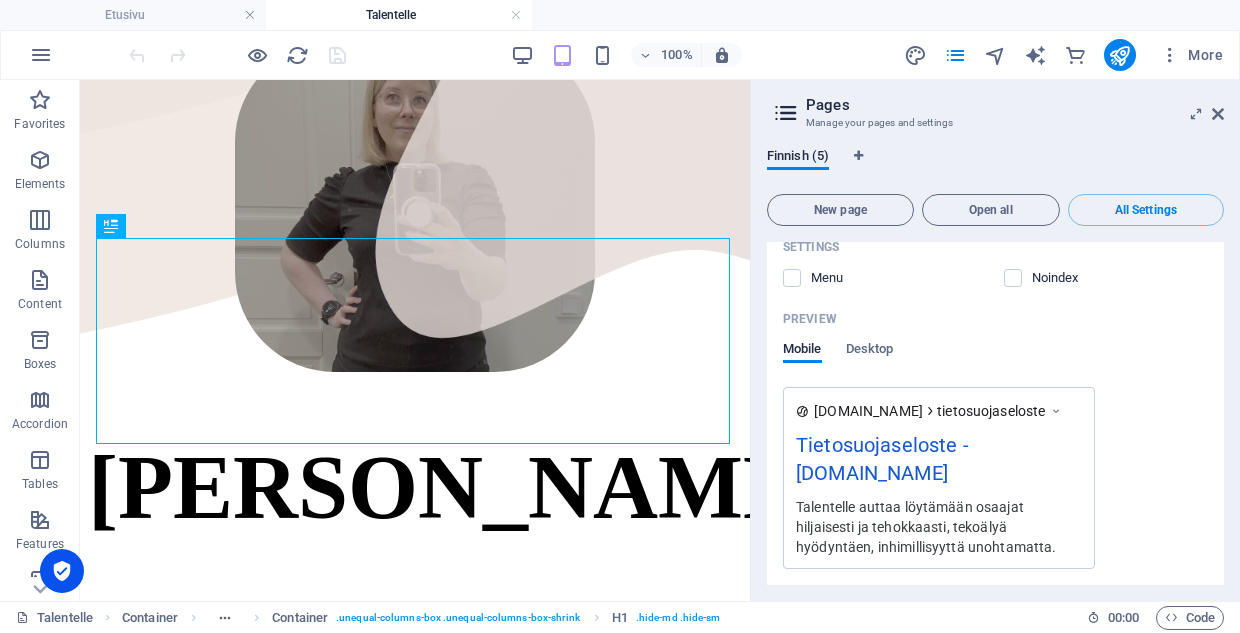 scroll, scrollTop: 3871, scrollLeft: 0, axis: vertical 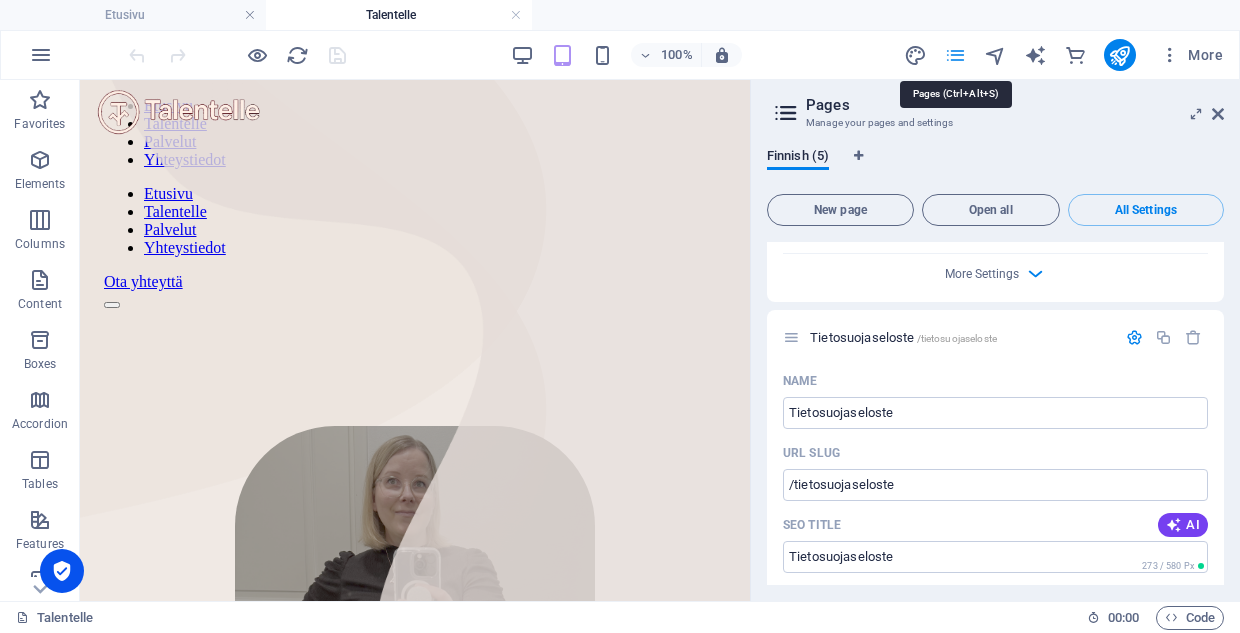click at bounding box center (955, 55) 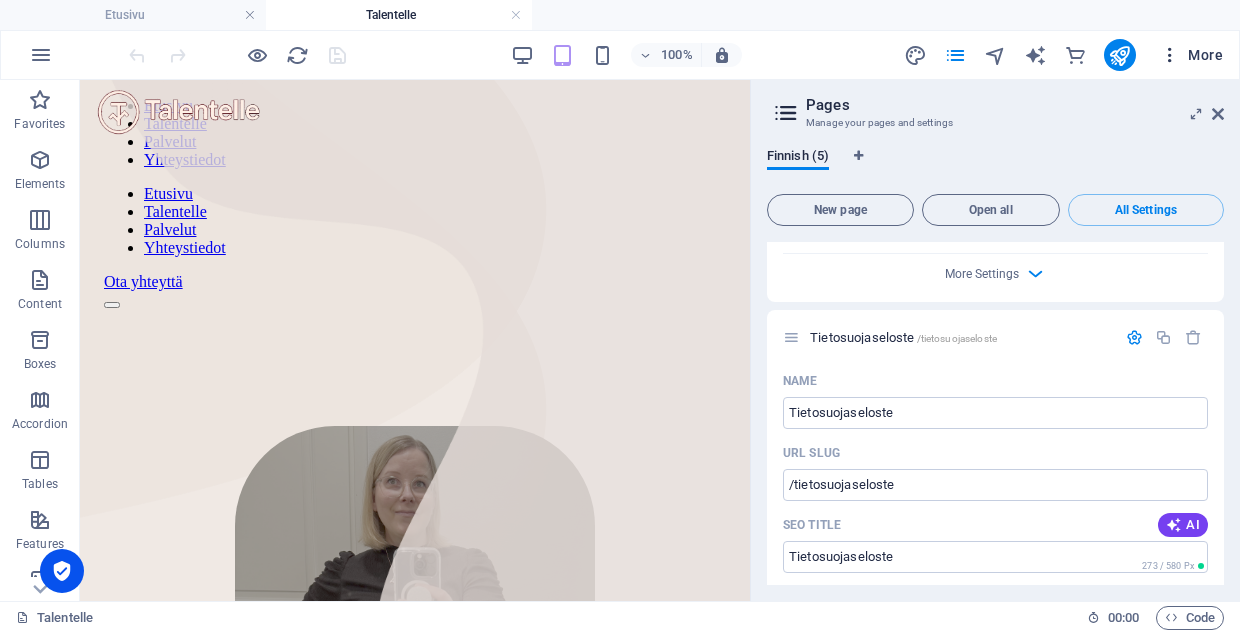 click at bounding box center [1170, 55] 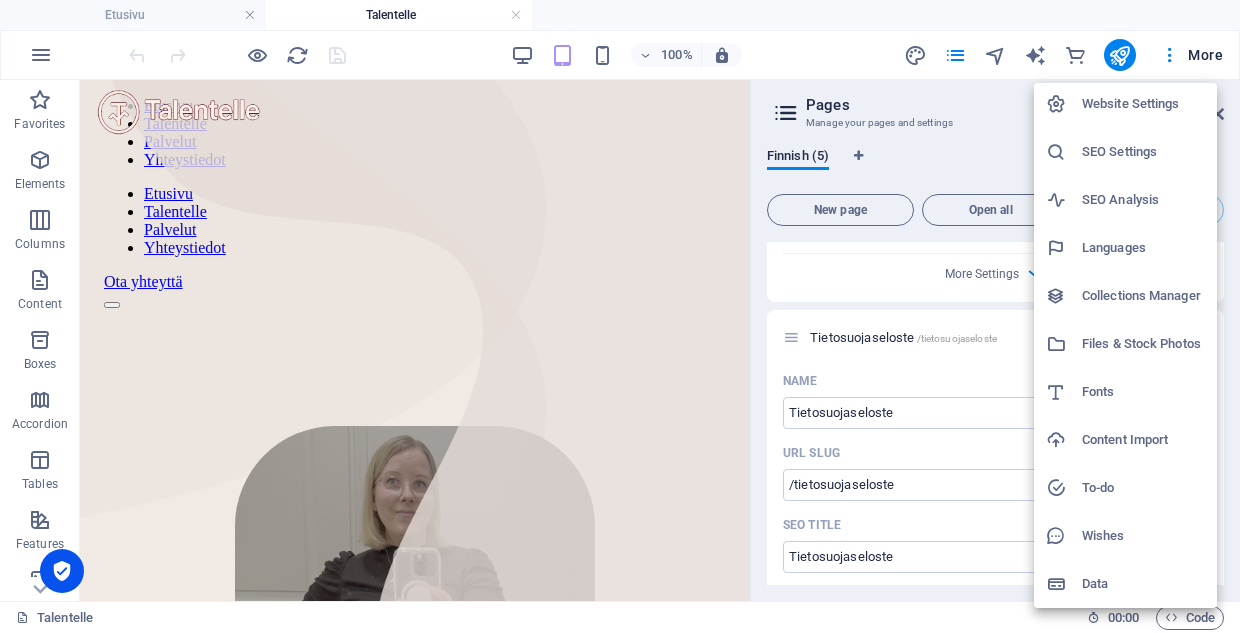 scroll, scrollTop: 3, scrollLeft: 0, axis: vertical 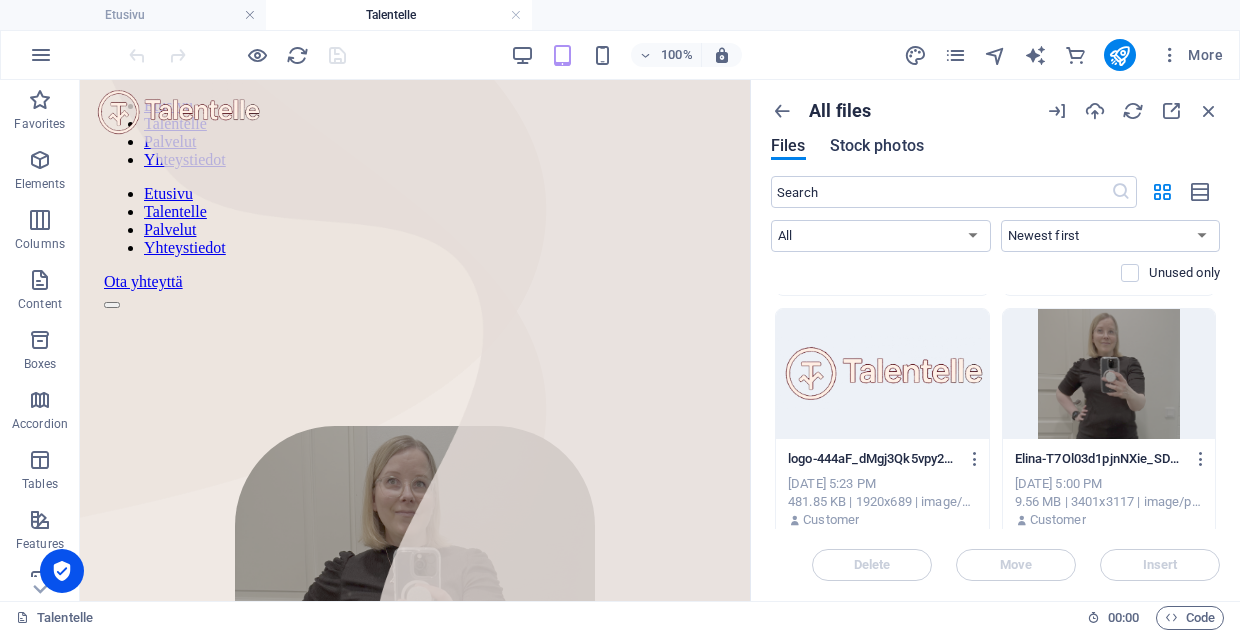 click on "Stock photos" at bounding box center (877, 146) 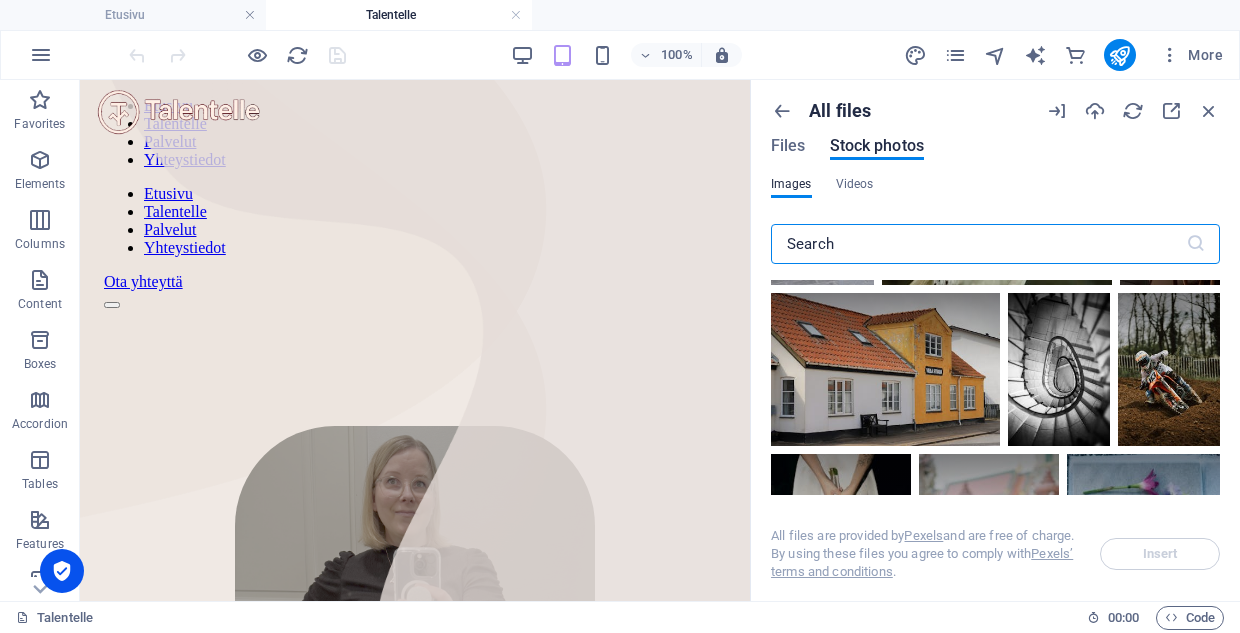 scroll, scrollTop: 3016, scrollLeft: 0, axis: vertical 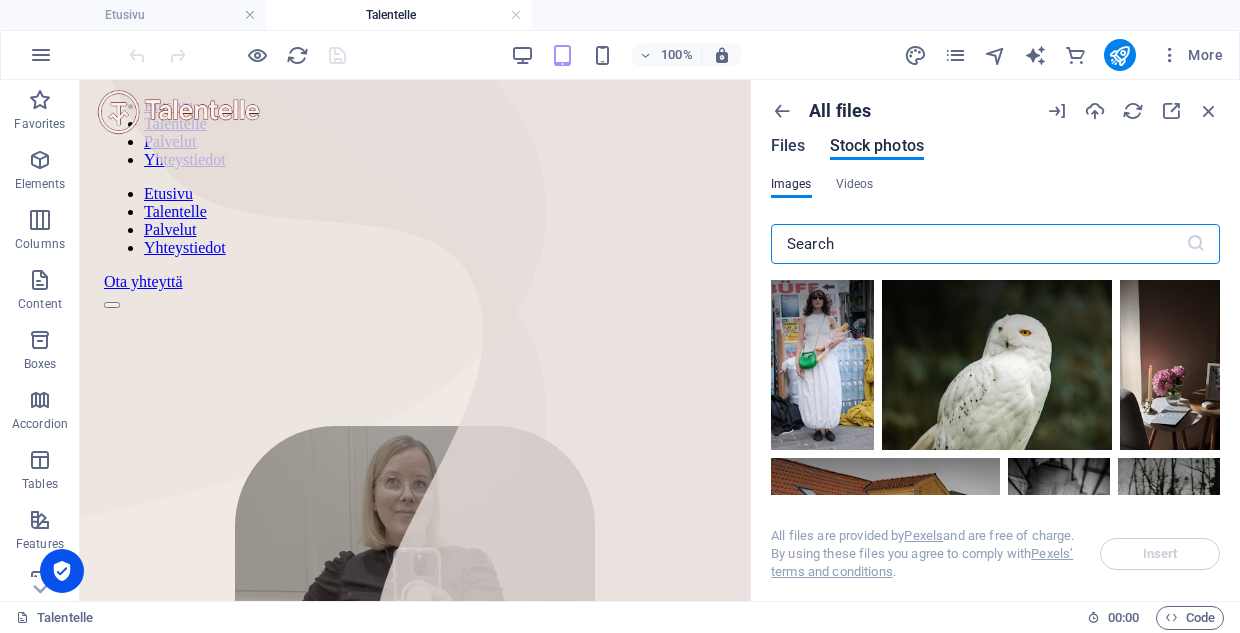 click on "Files" at bounding box center [788, 146] 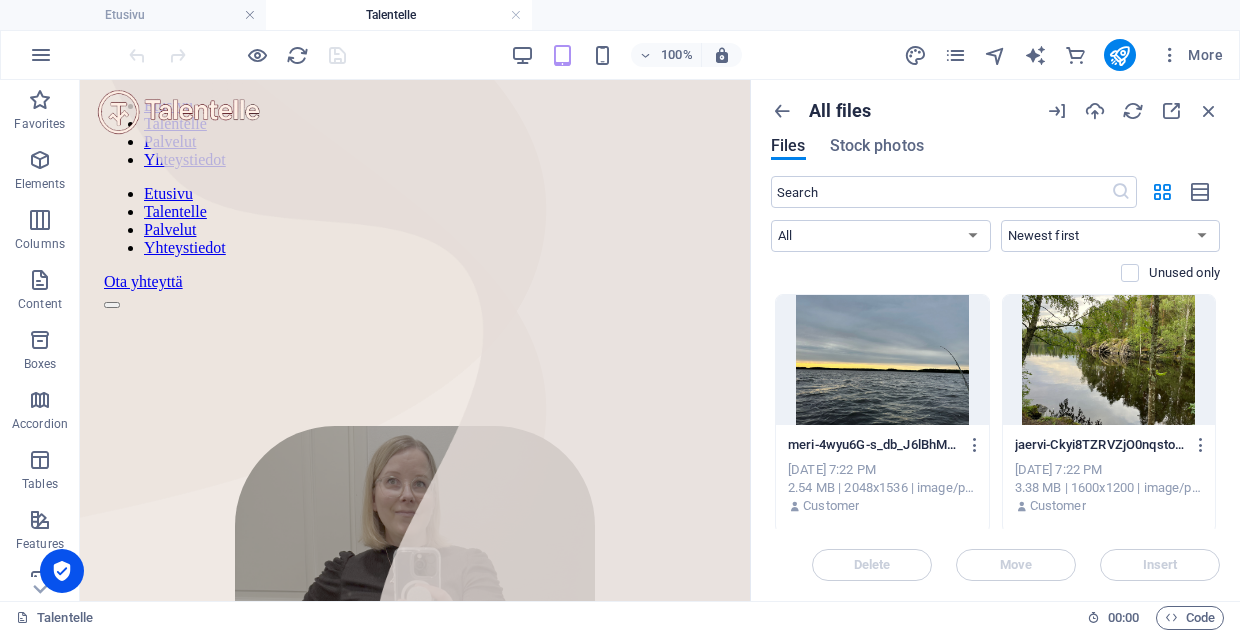 scroll, scrollTop: 0, scrollLeft: 0, axis: both 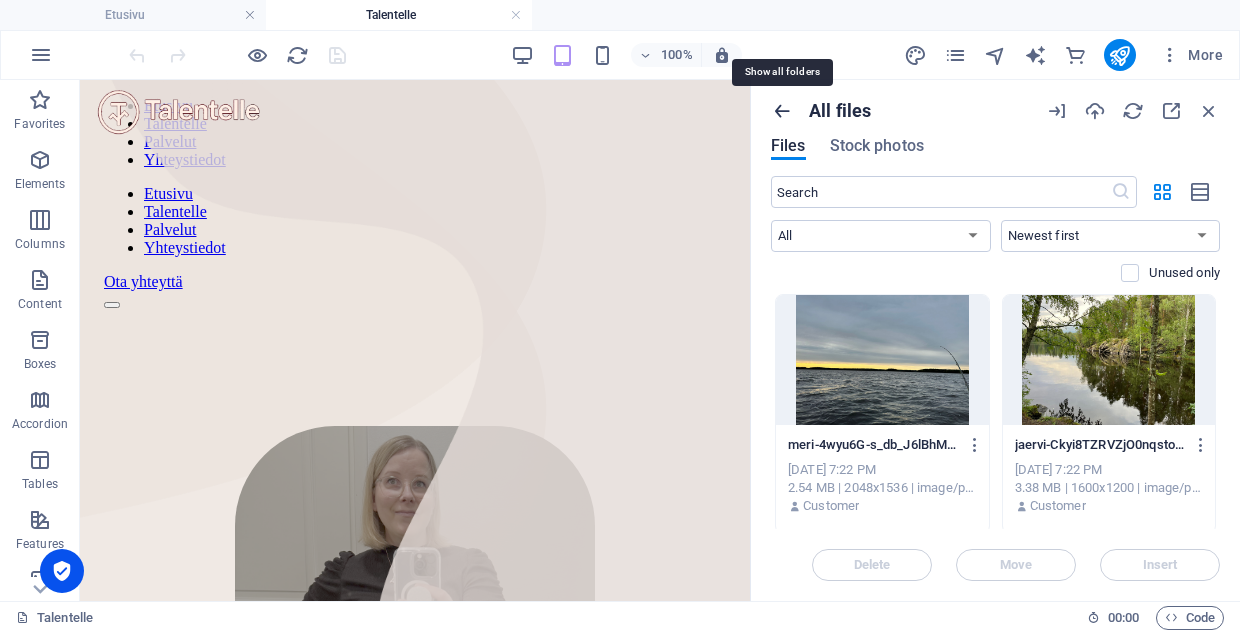 click at bounding box center [782, 111] 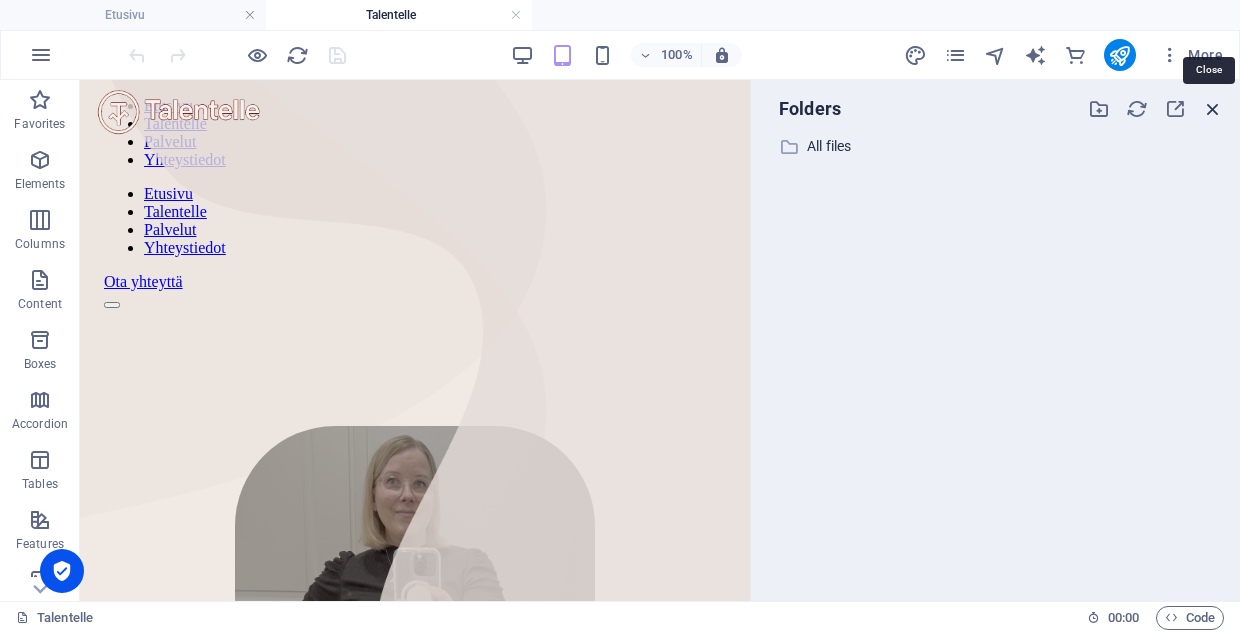 click at bounding box center [1213, 109] 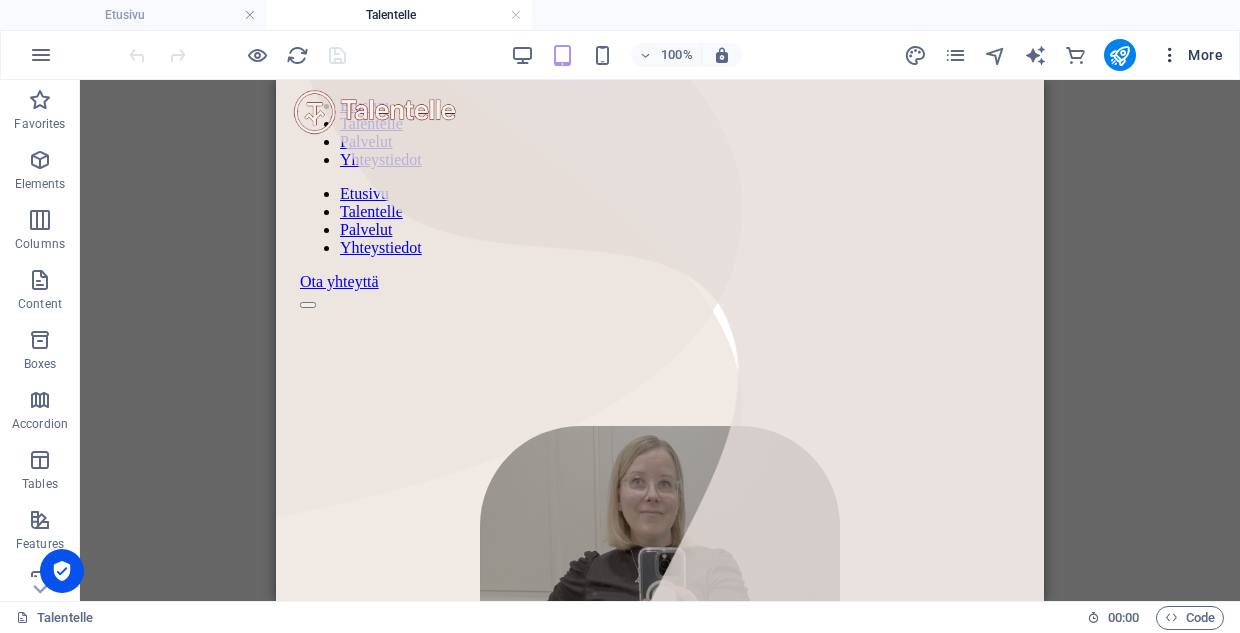 click at bounding box center [1170, 55] 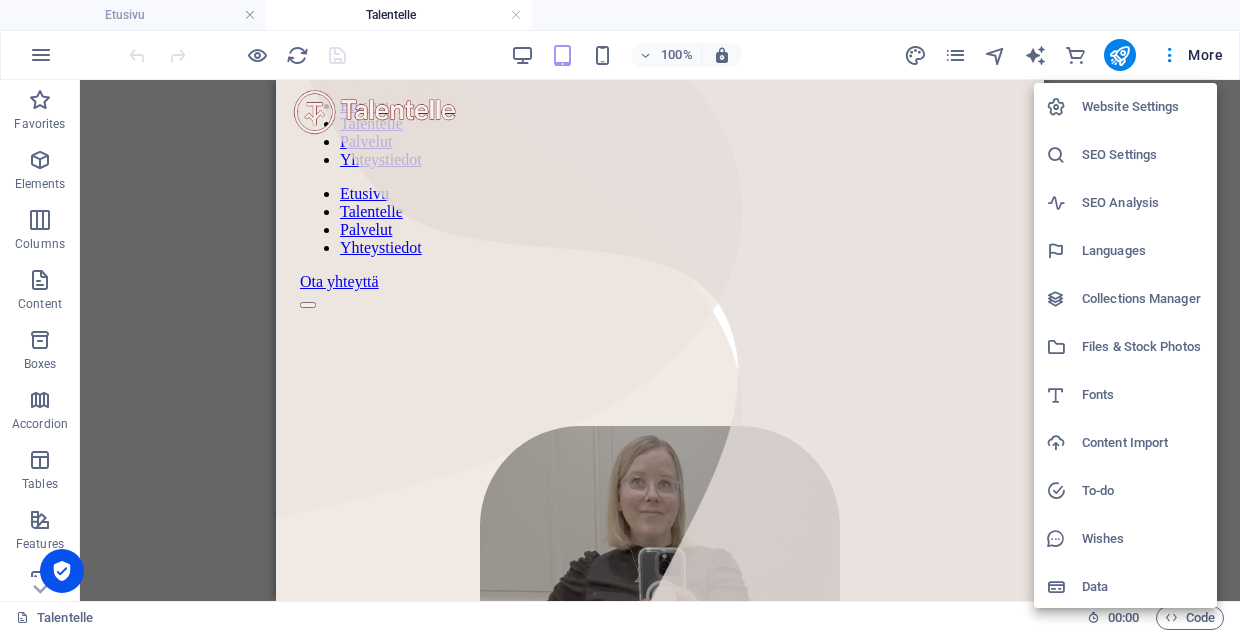 scroll, scrollTop: 0, scrollLeft: 0, axis: both 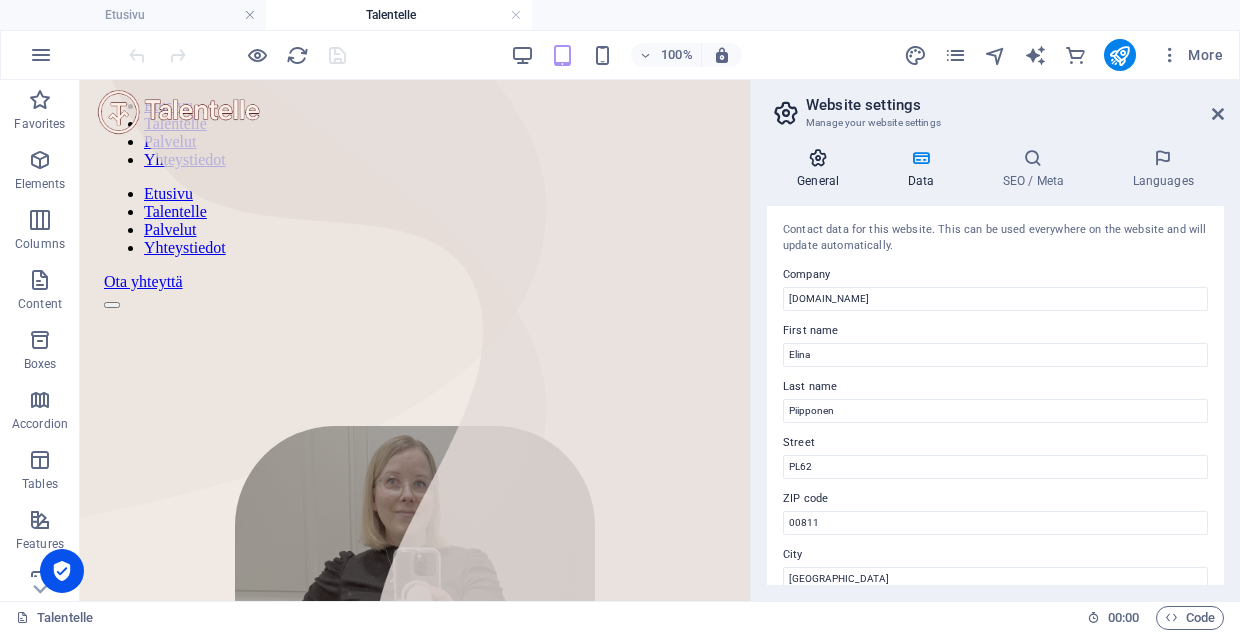 click at bounding box center (818, 158) 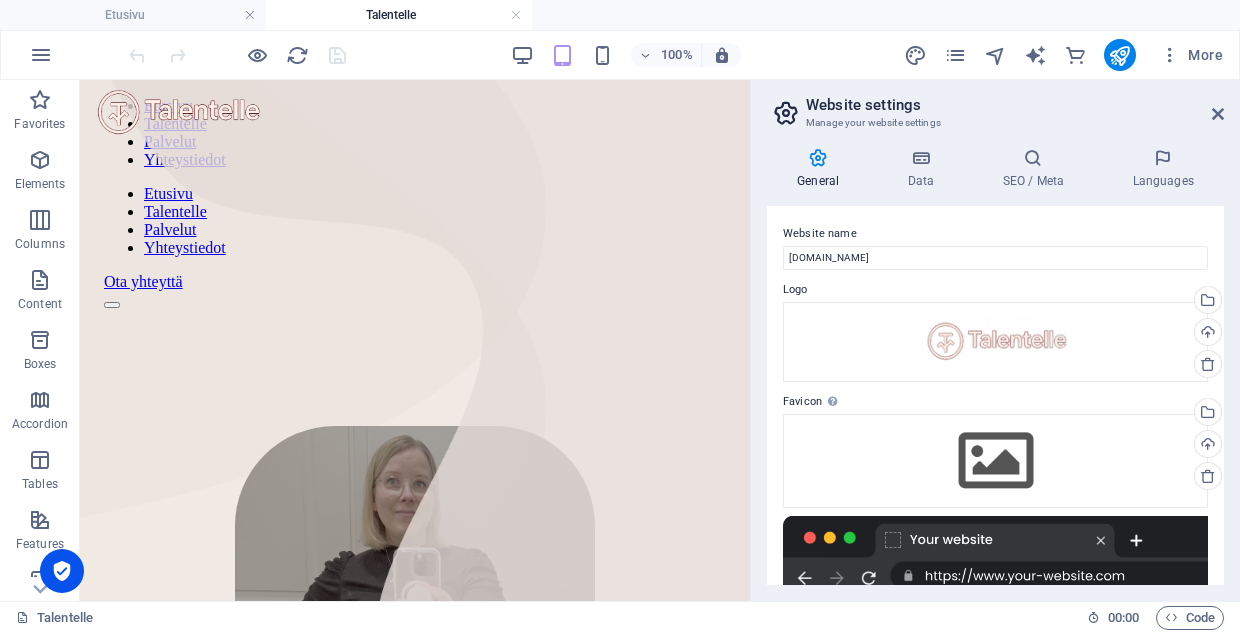 scroll, scrollTop: 0, scrollLeft: 0, axis: both 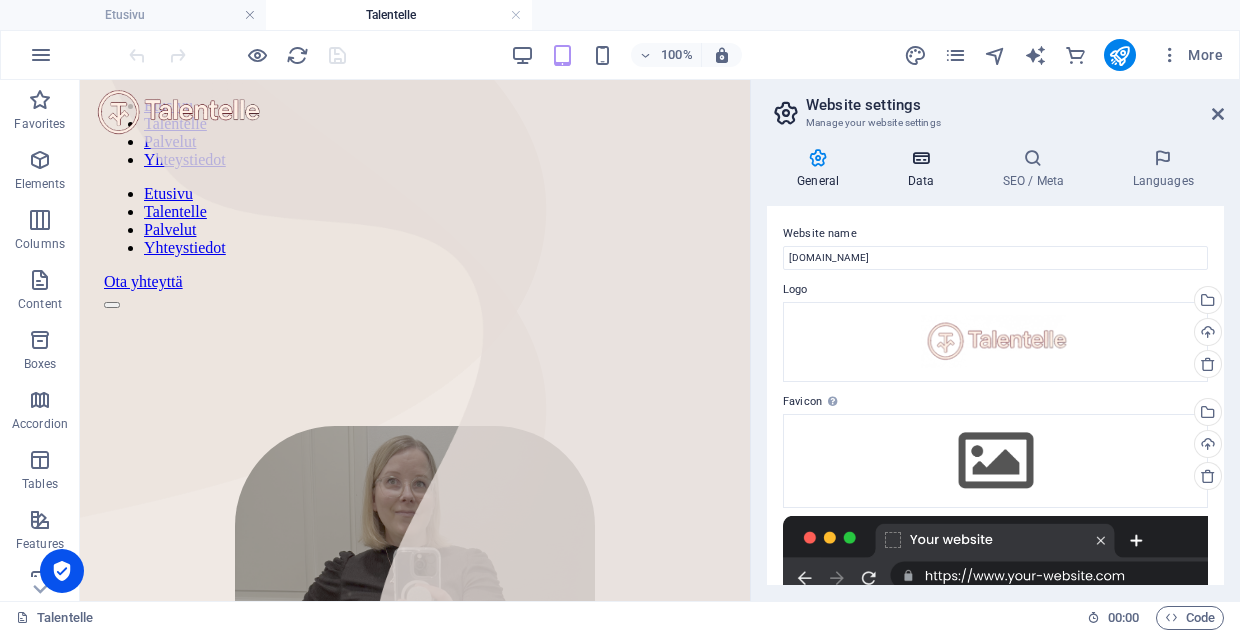 click at bounding box center [920, 158] 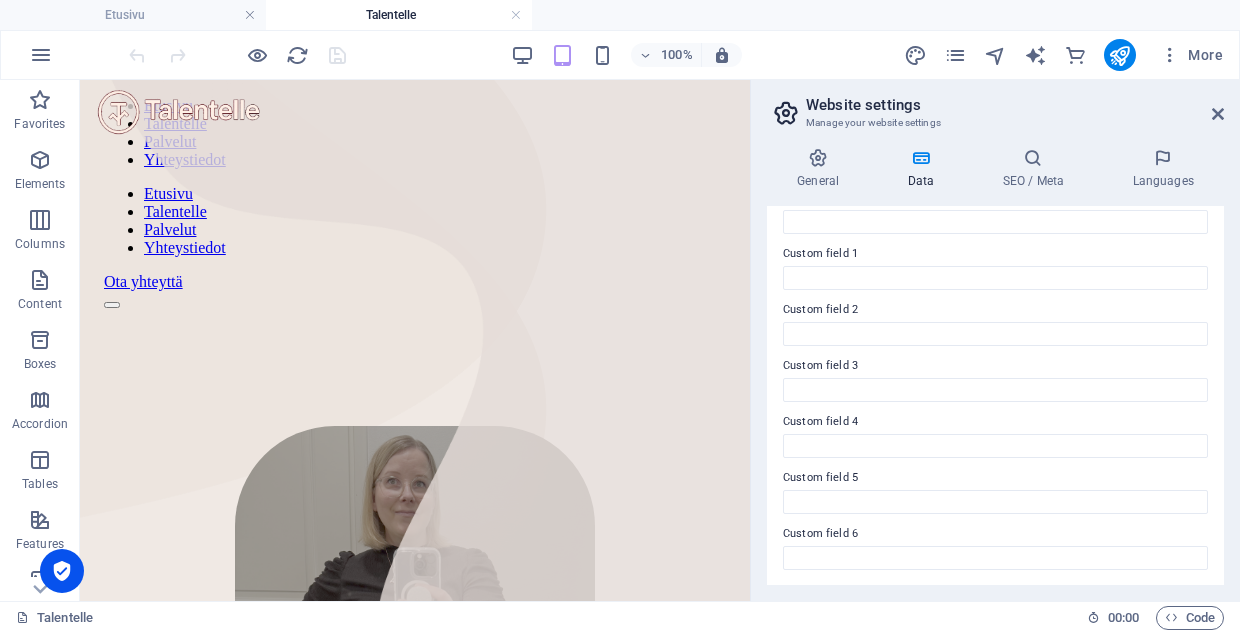 scroll, scrollTop: 580, scrollLeft: 0, axis: vertical 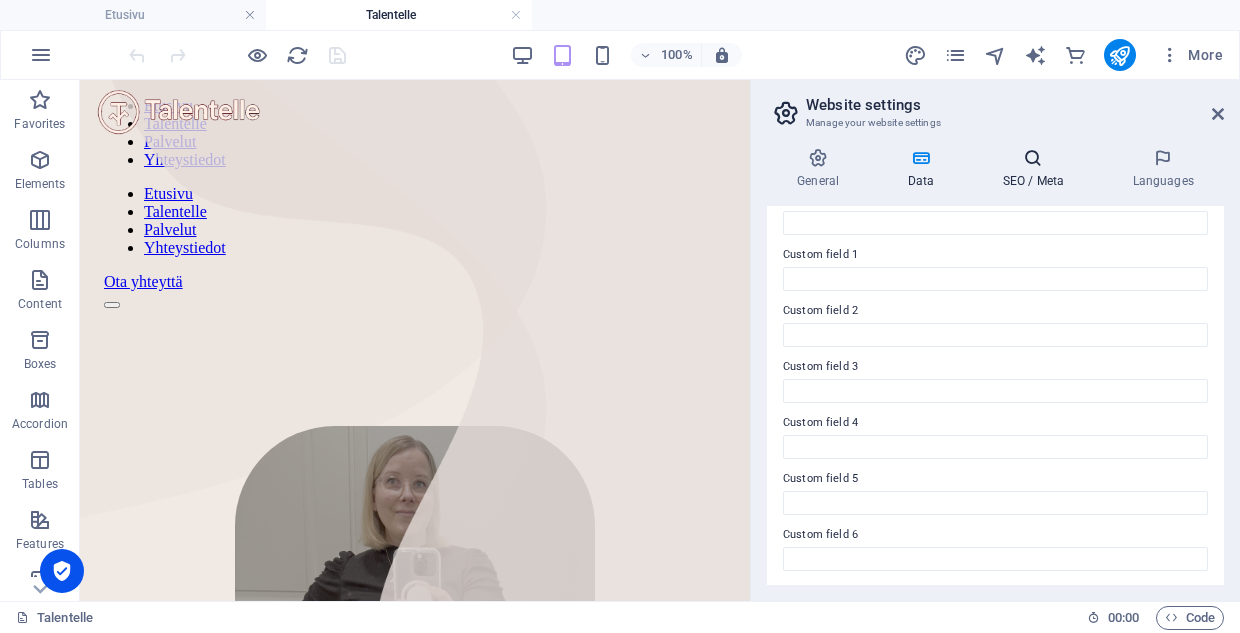 click at bounding box center (1033, 158) 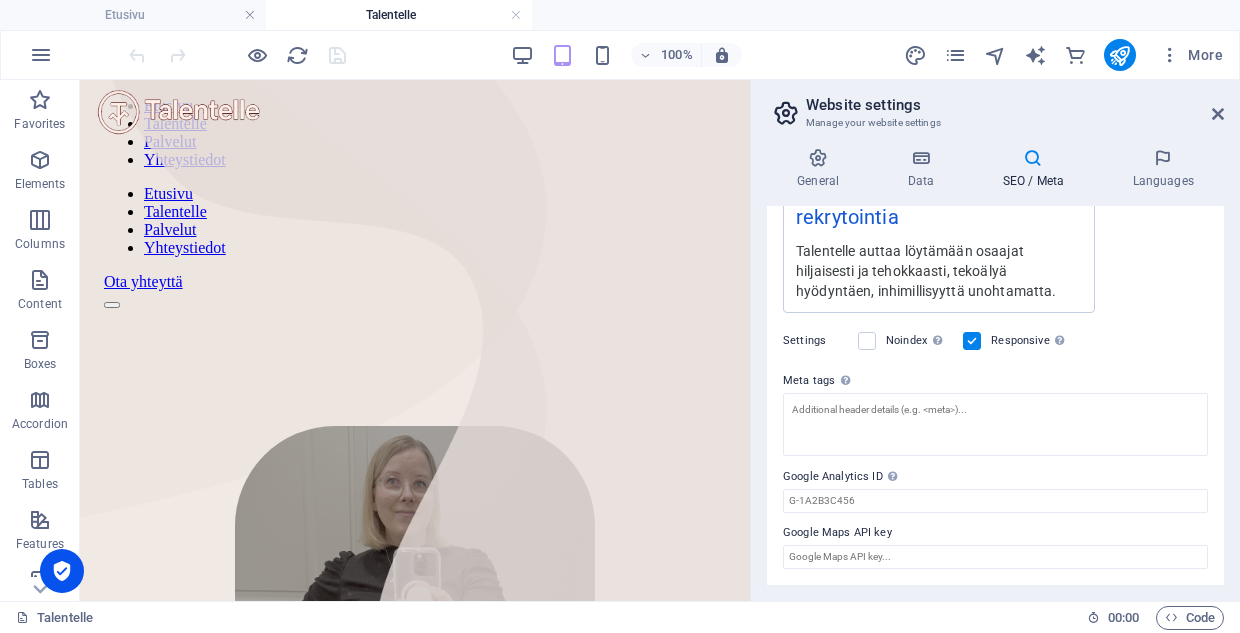 scroll, scrollTop: 452, scrollLeft: 0, axis: vertical 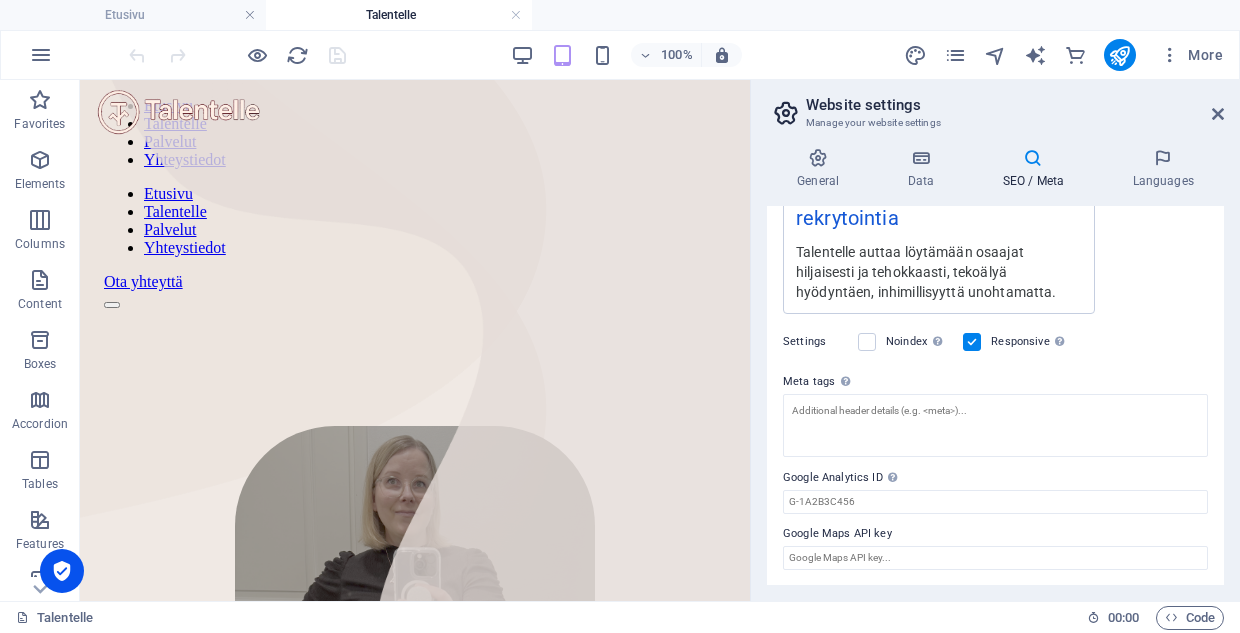 click at bounding box center (1033, 158) 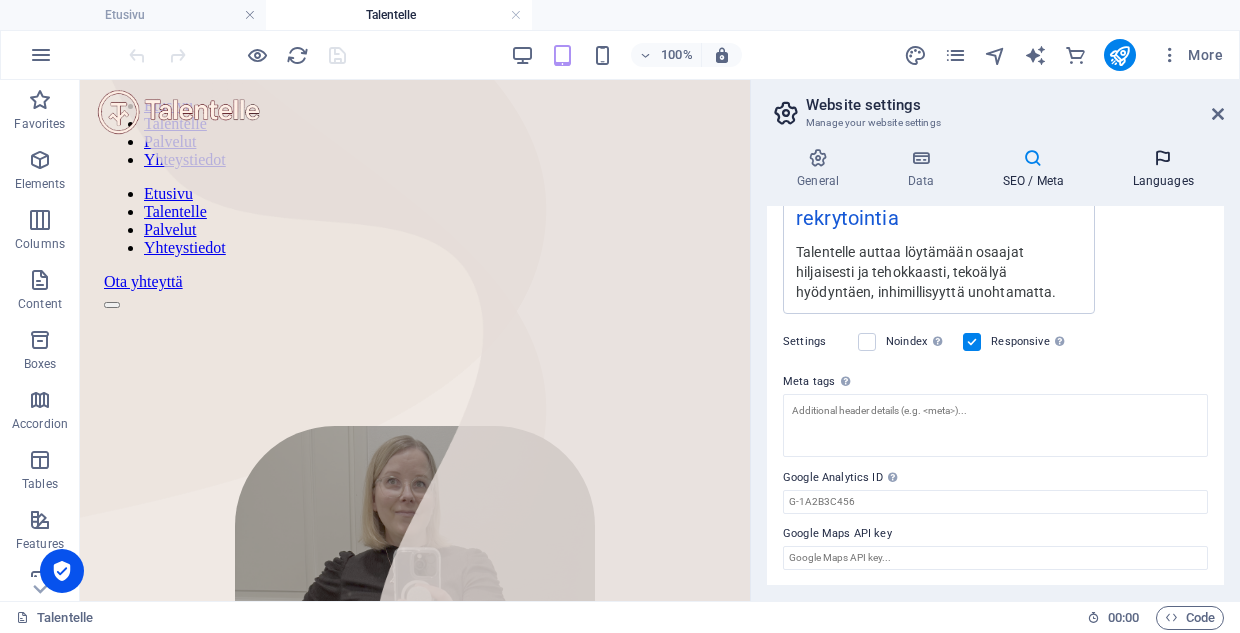 click at bounding box center [1163, 158] 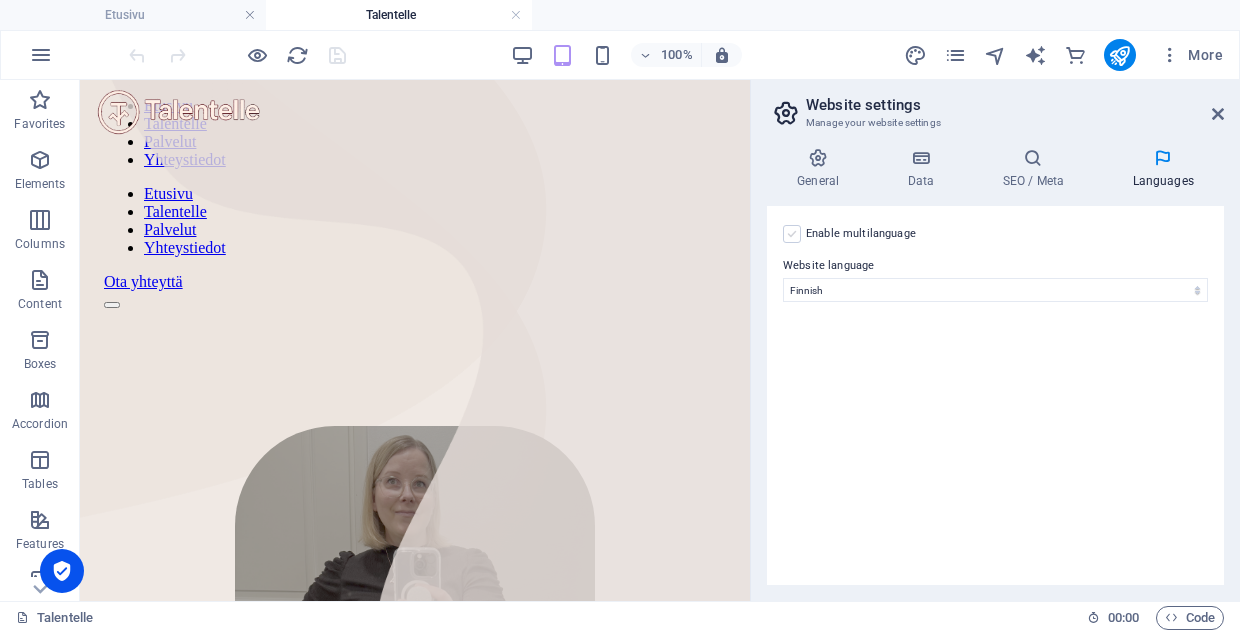 click at bounding box center (792, 234) 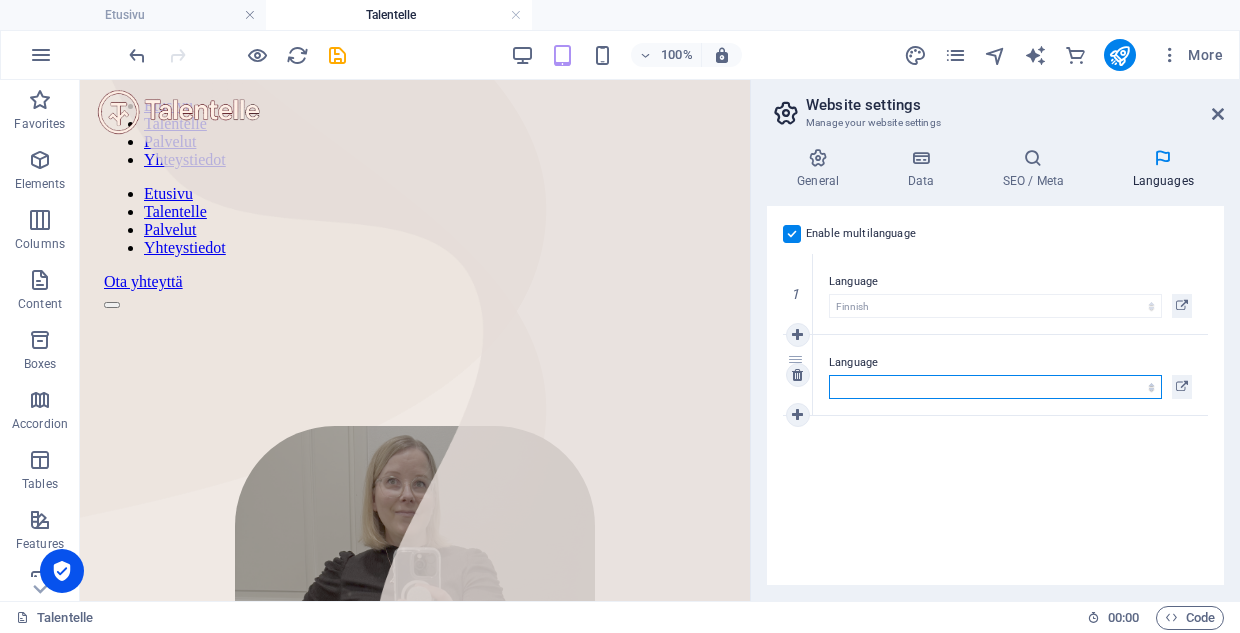 select on "41" 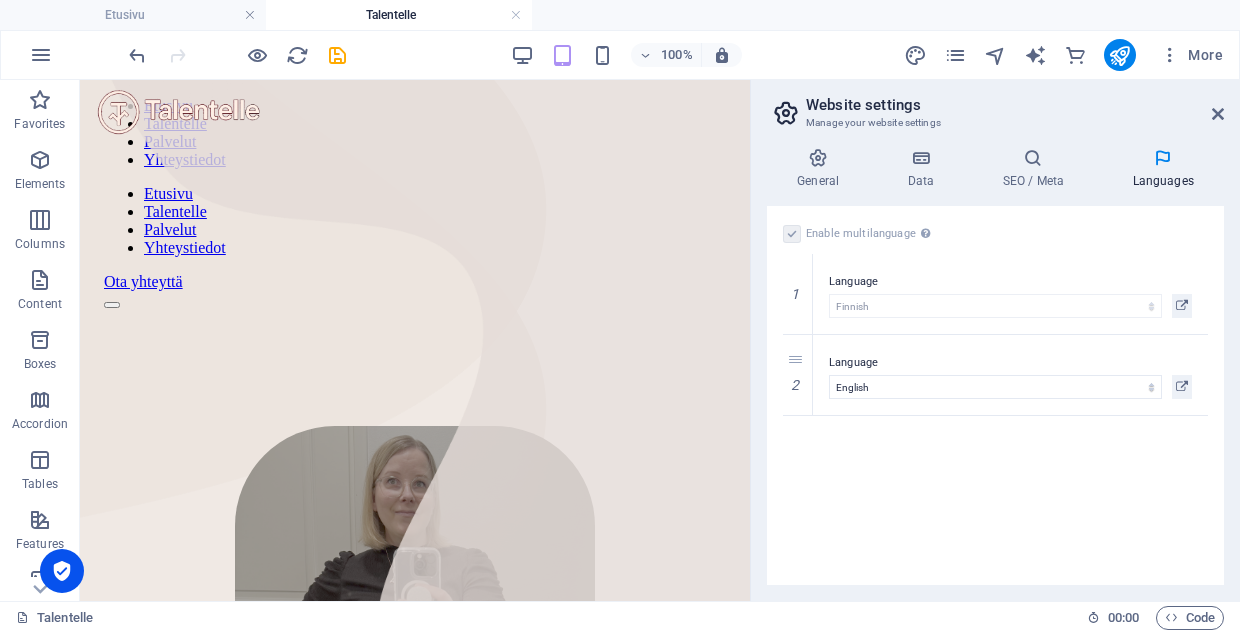 click at bounding box center [786, 113] 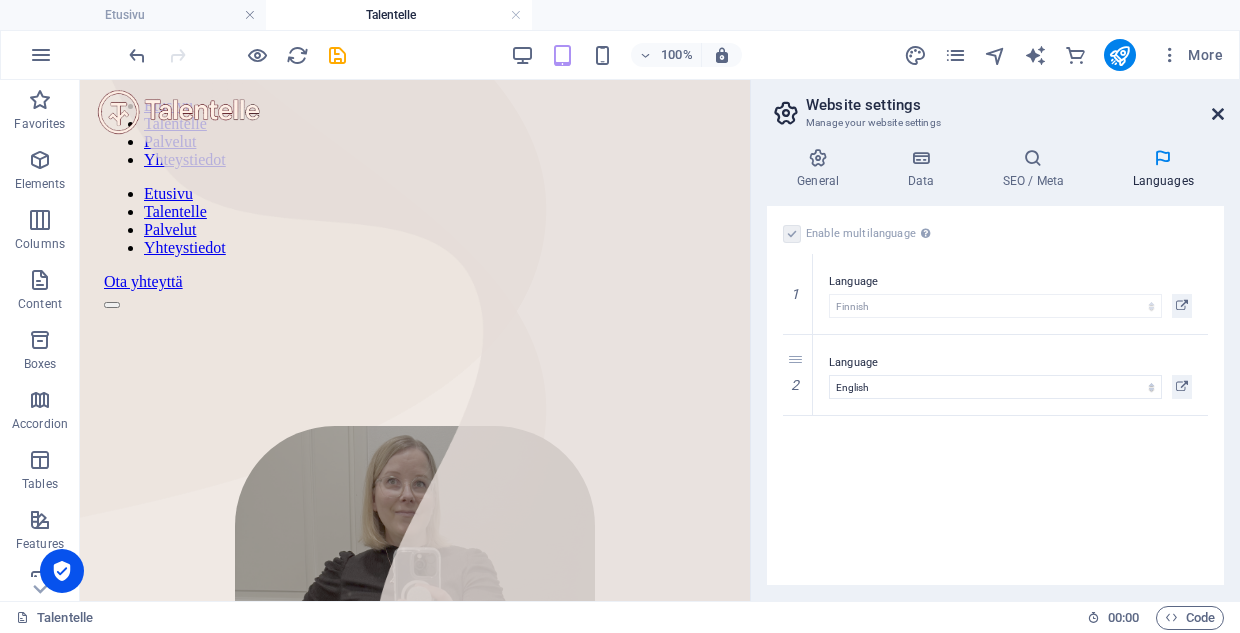 click at bounding box center (1218, 114) 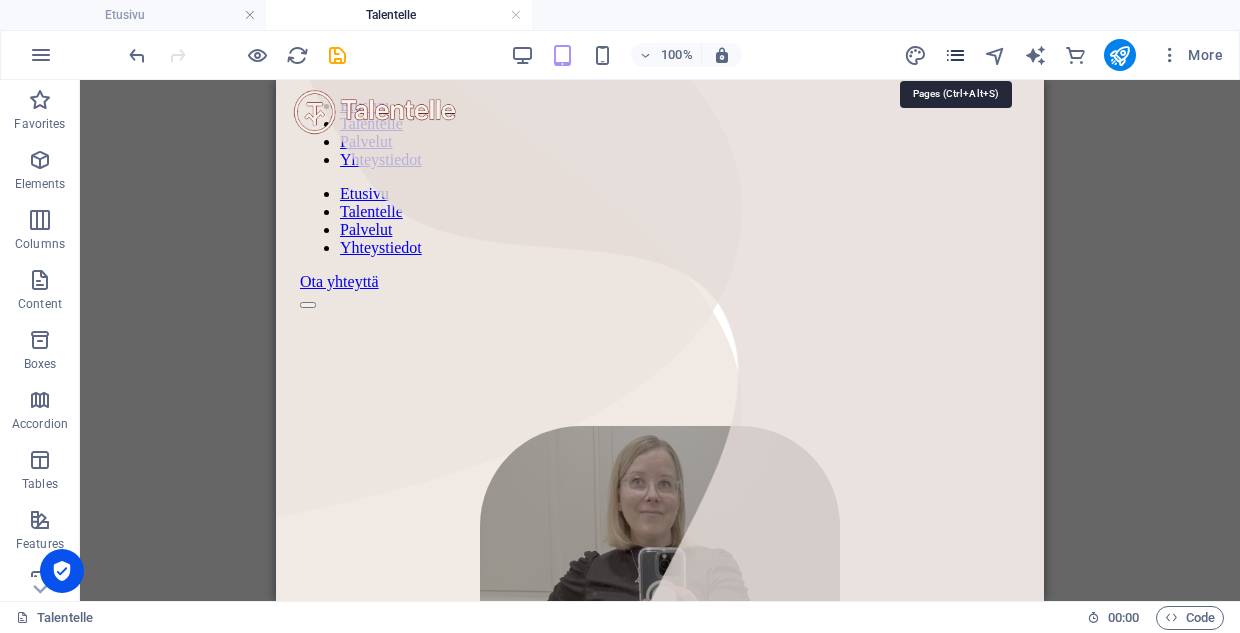 click at bounding box center (955, 55) 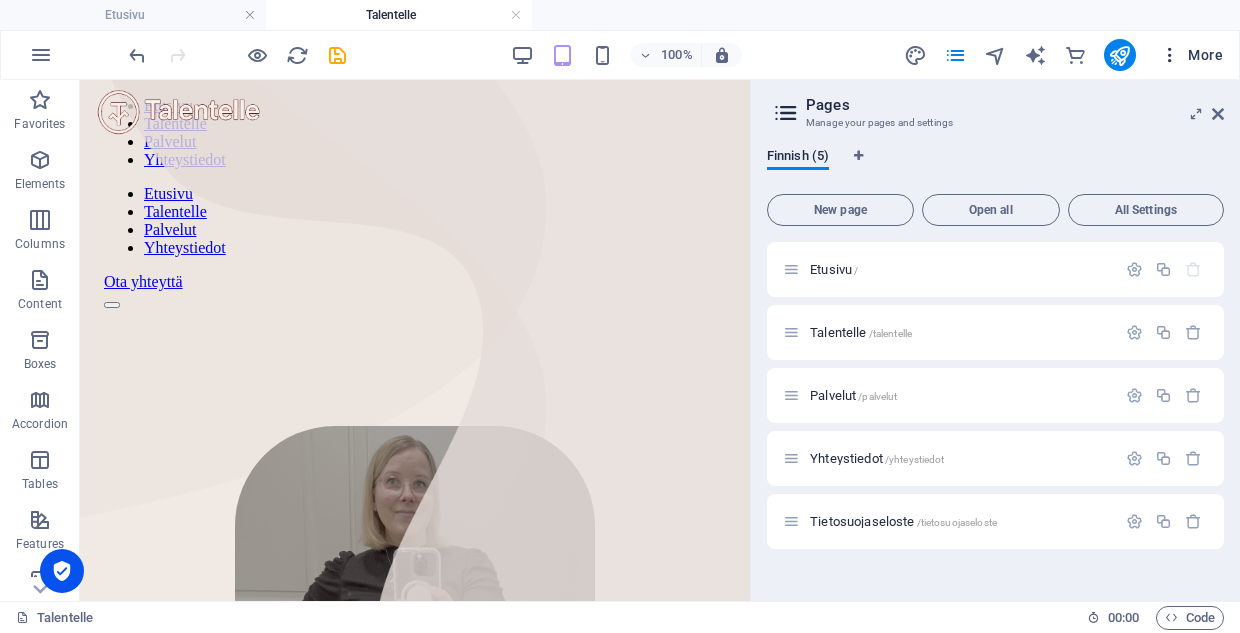 click at bounding box center [1170, 55] 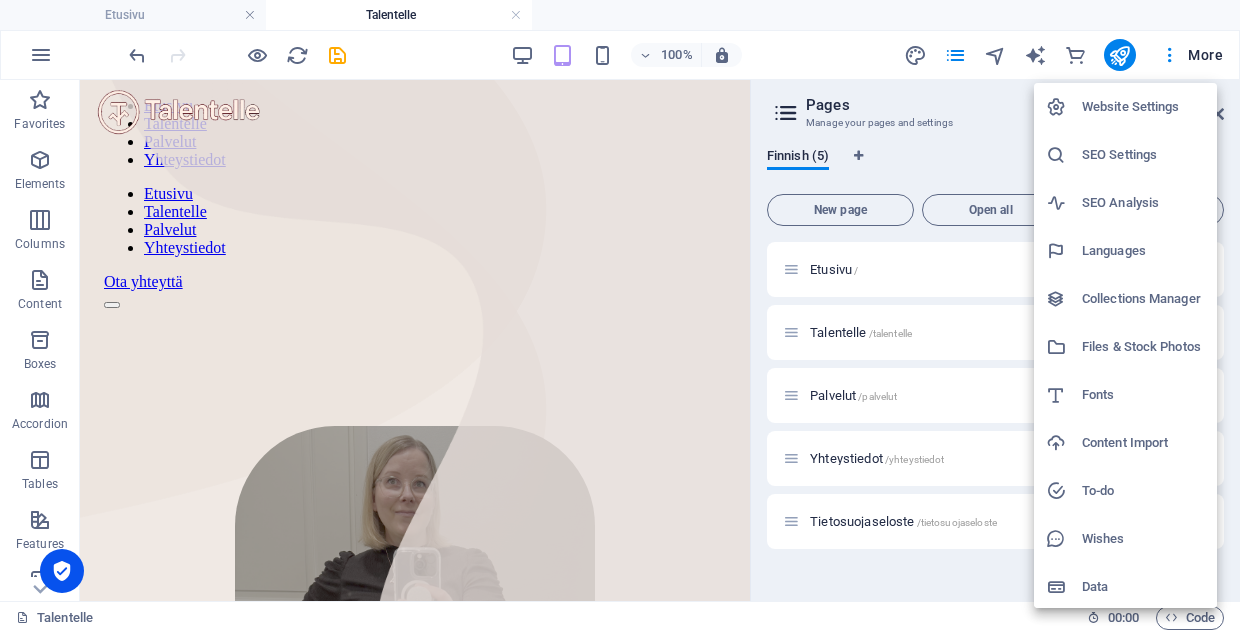 click at bounding box center (620, 316) 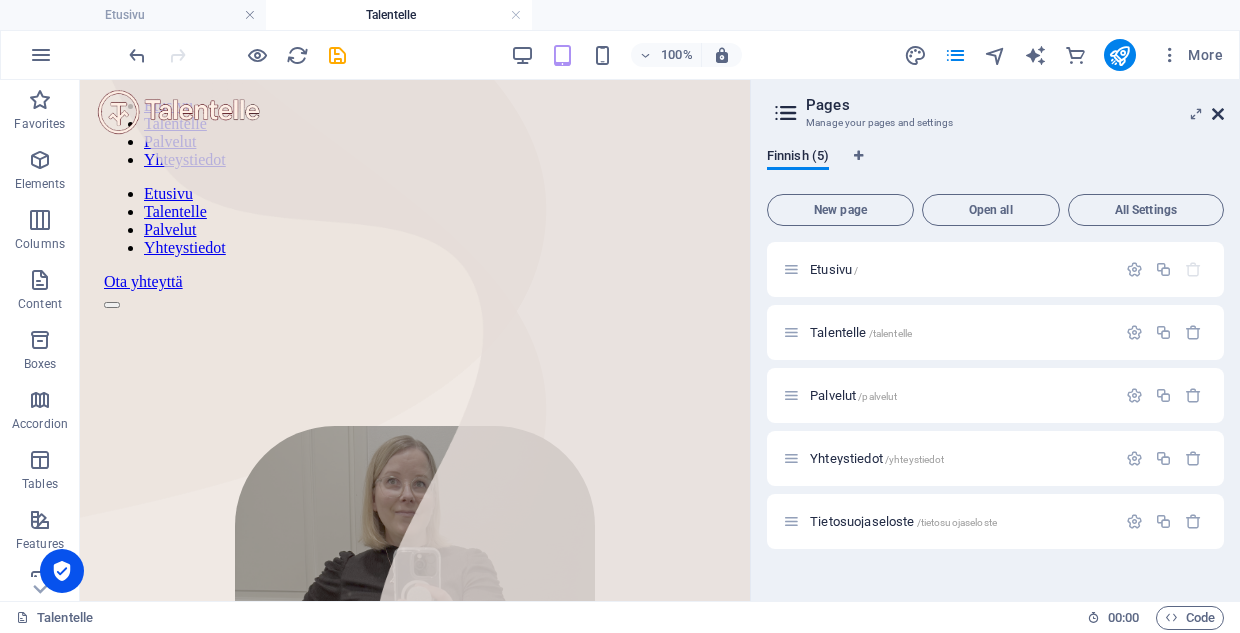 click at bounding box center [1218, 114] 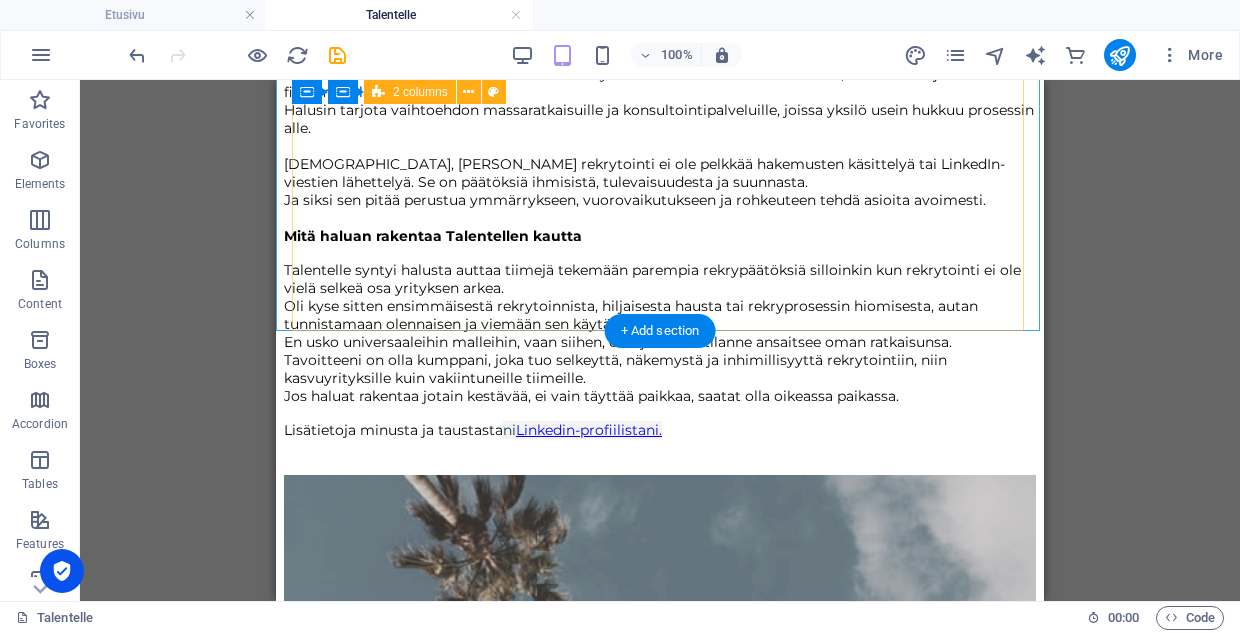 scroll, scrollTop: 1344, scrollLeft: 0, axis: vertical 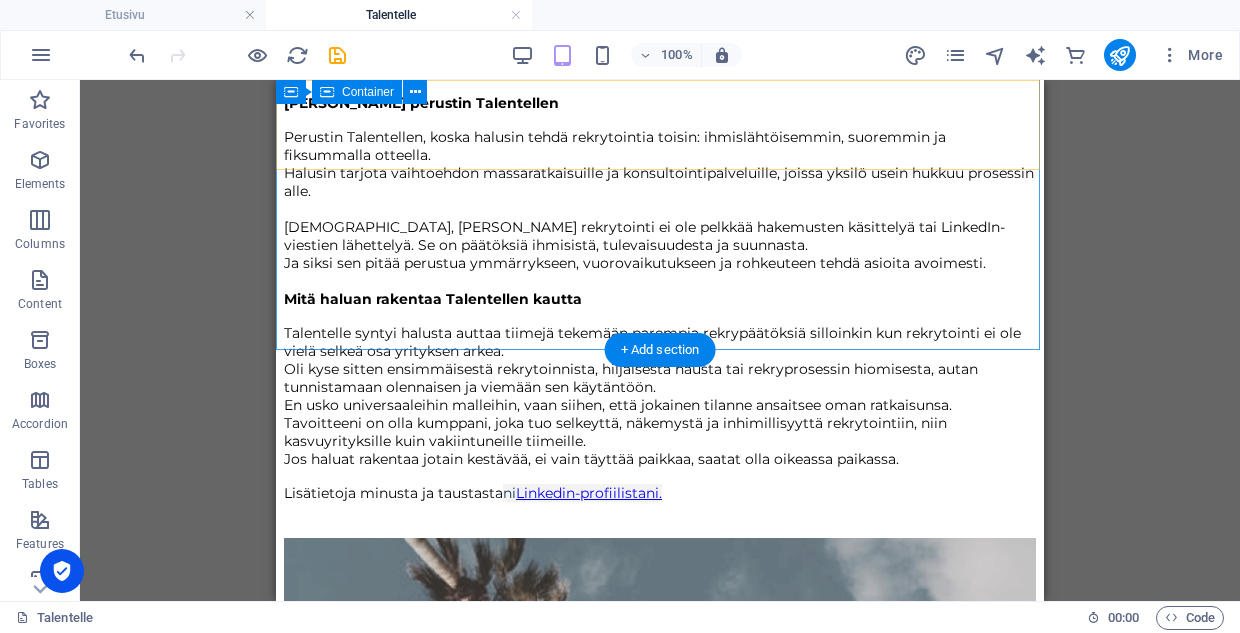 click on "Container" at bounding box center [368, 92] 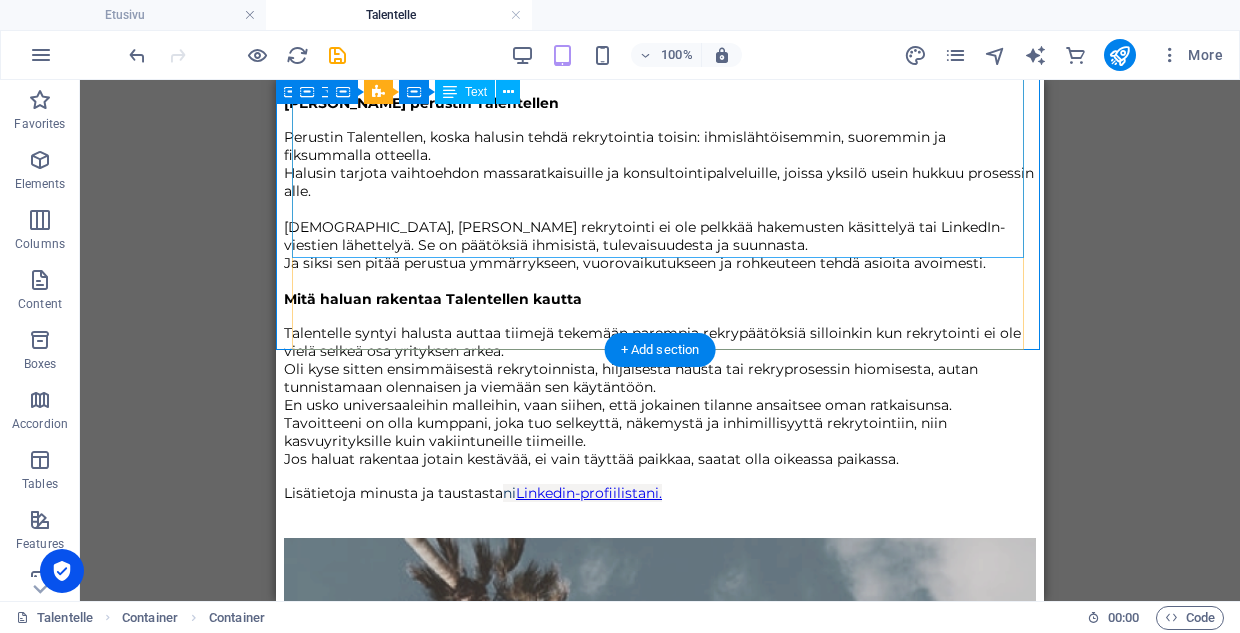 click on "Minusta & miksi perustin Talentellen Kuka olen Olen Elina, rekrytoinnin ammattilainen ja Talentellen perustaja. Minulla on lähes 20 vuoden kokemus rekrytoinnista eri rooleissa, toimialoilla ja maantieteellisissä konteksteissa. Rekrytointikokemusta minulla on niin suurista globaaleista pörssiyhtiöistä kuin nopeasti kasvavista kasvuyrityksistä. Minulla on rekrytointikokemusta Suomesta Saksaan, Piilaaksosta Kiinaan ja kaikkea siltä väliltä. Vuosien varrella olen rakentanut rekrytointiprosesseja nollasta, kehittänyt rekrytointivalmiutta kasvun tueksi, kouluttanut esihenkilöitä ja rekrytoijia sekä tukenut teknologia-alan tiimejä kilpailluilla markkinoilla, joissa osaajista taistellaan päivittäin. Miksi perustin Talentellen Perustin Talentellen, koska halusin tehdä rekrytointia toisin: ihmislähtöisemmin, suoremmin ja fiksummalla otteella. Halusin tarjota vaihtoehdon massaratkaisuille ja konsultointipalveluille, joissa yksilö usein hukkuu prosessin alle. Mitä haluan rakentaa Talentellen kautta" at bounding box center (660, 109) 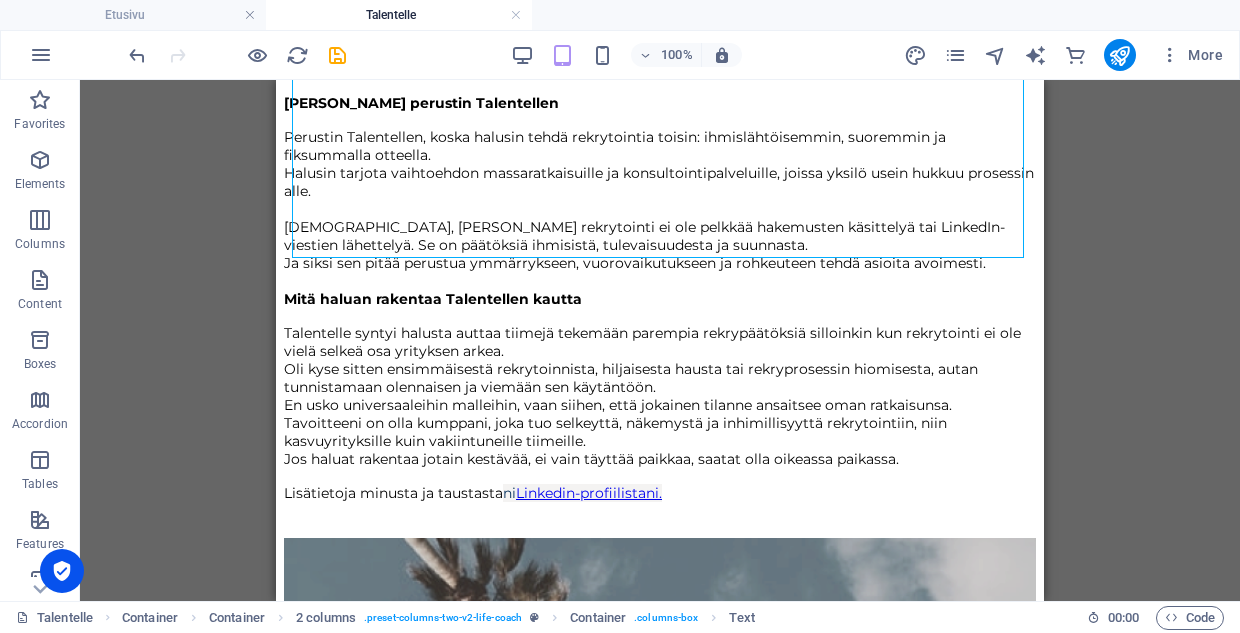 click on "100% More" at bounding box center (620, 55) 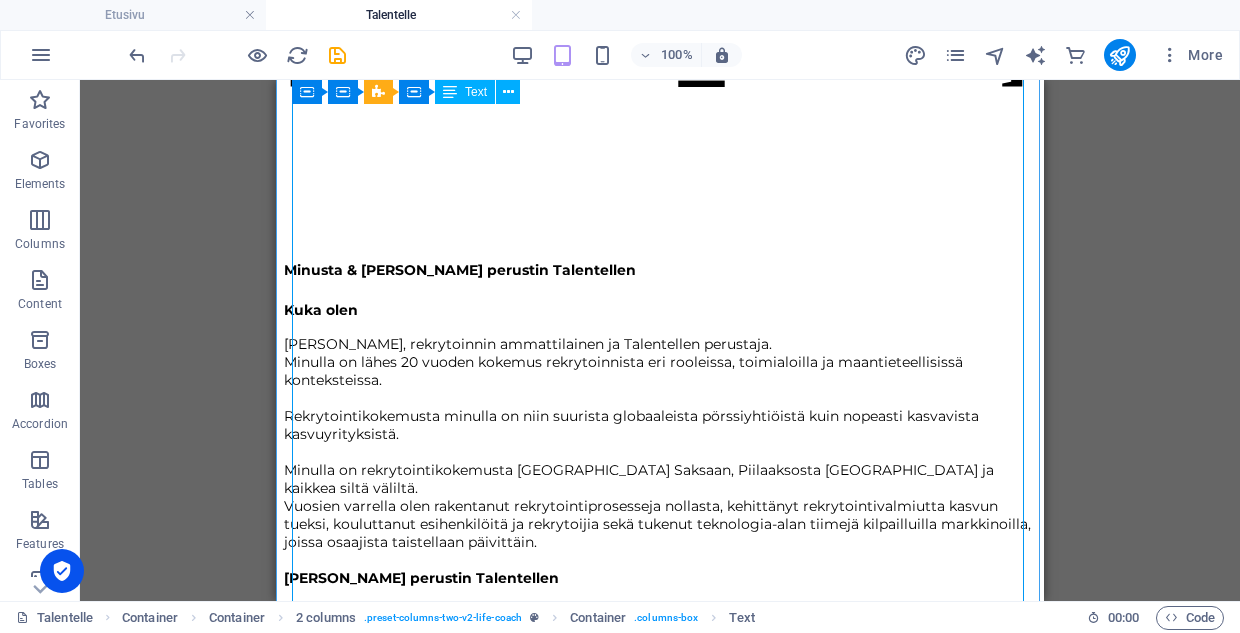 scroll, scrollTop: 851, scrollLeft: 0, axis: vertical 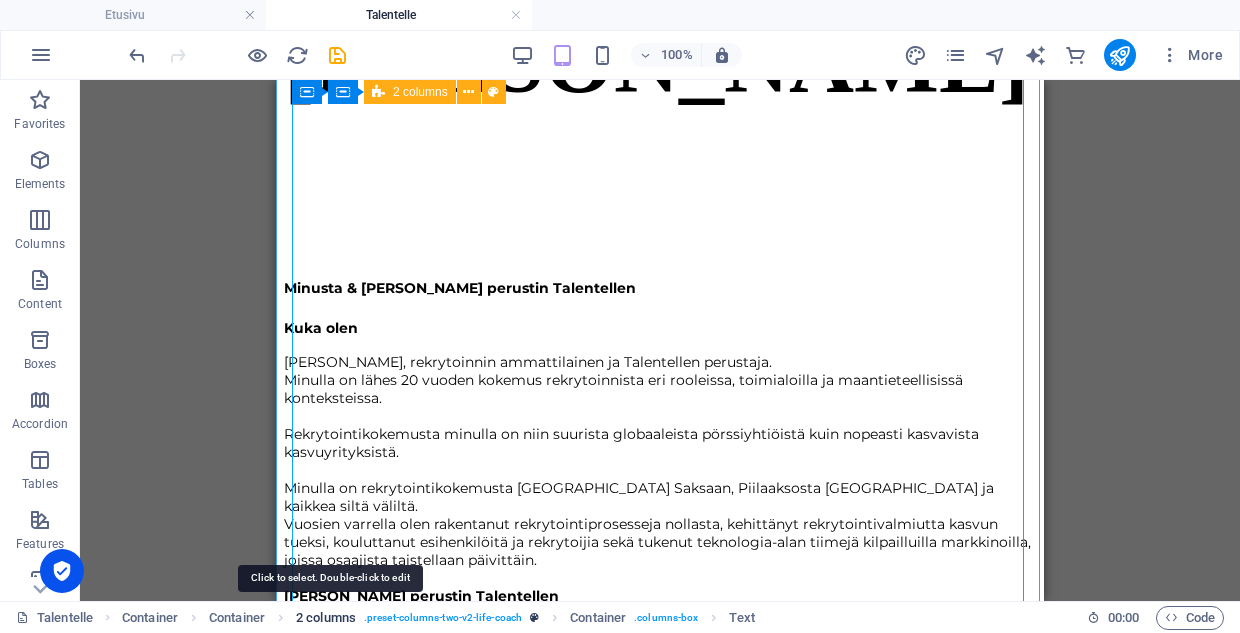 click on "2 columns" at bounding box center (326, 618) 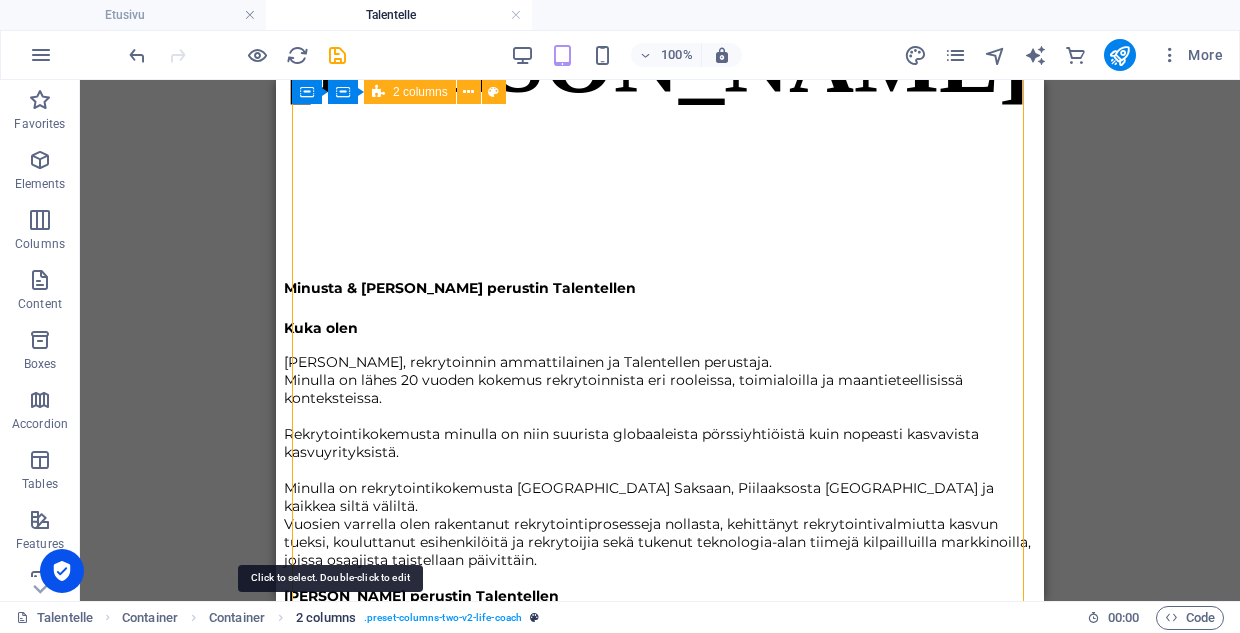 click on "2 columns" at bounding box center (326, 618) 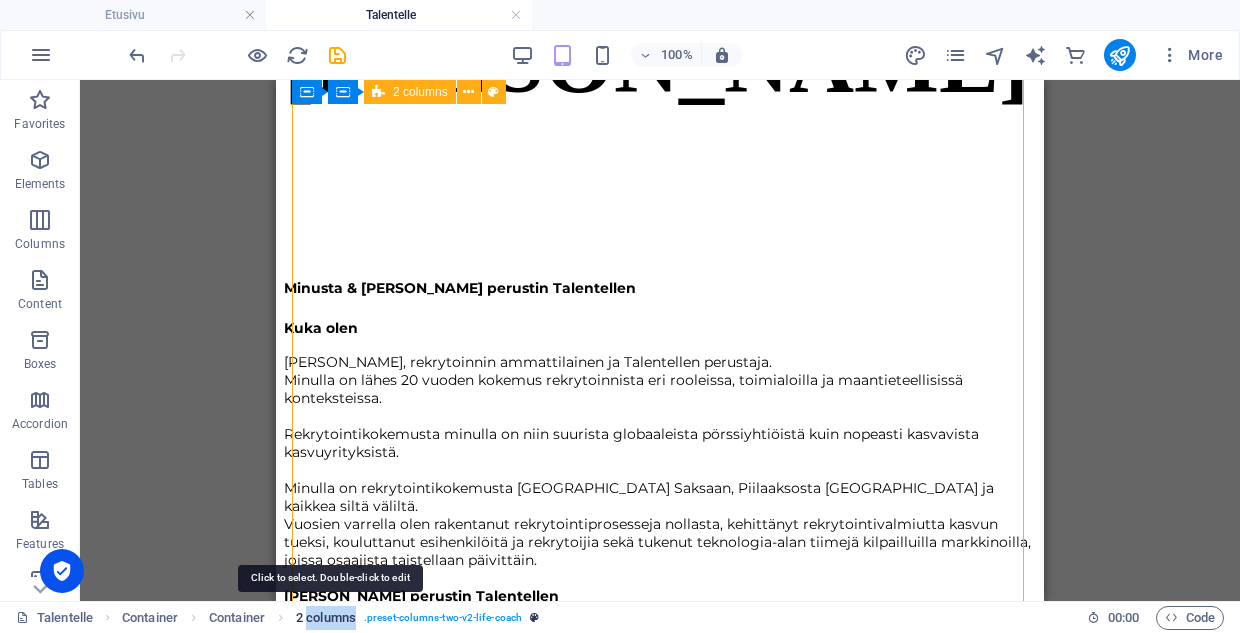 click on "2 columns" at bounding box center [326, 618] 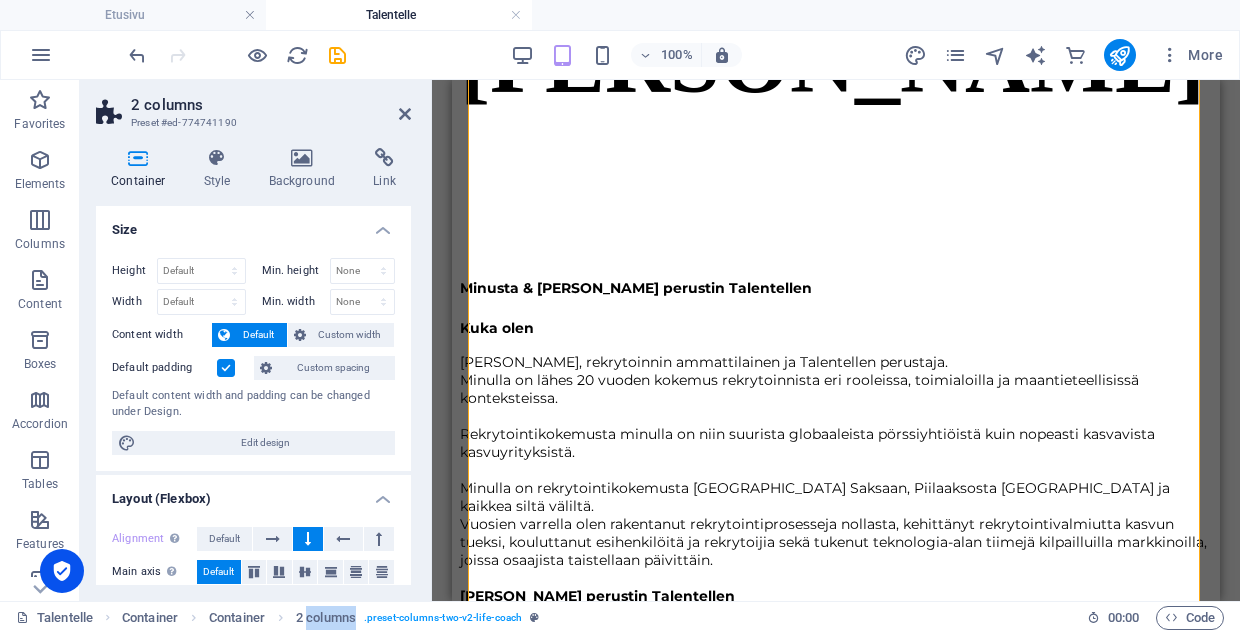 scroll, scrollTop: 0, scrollLeft: 0, axis: both 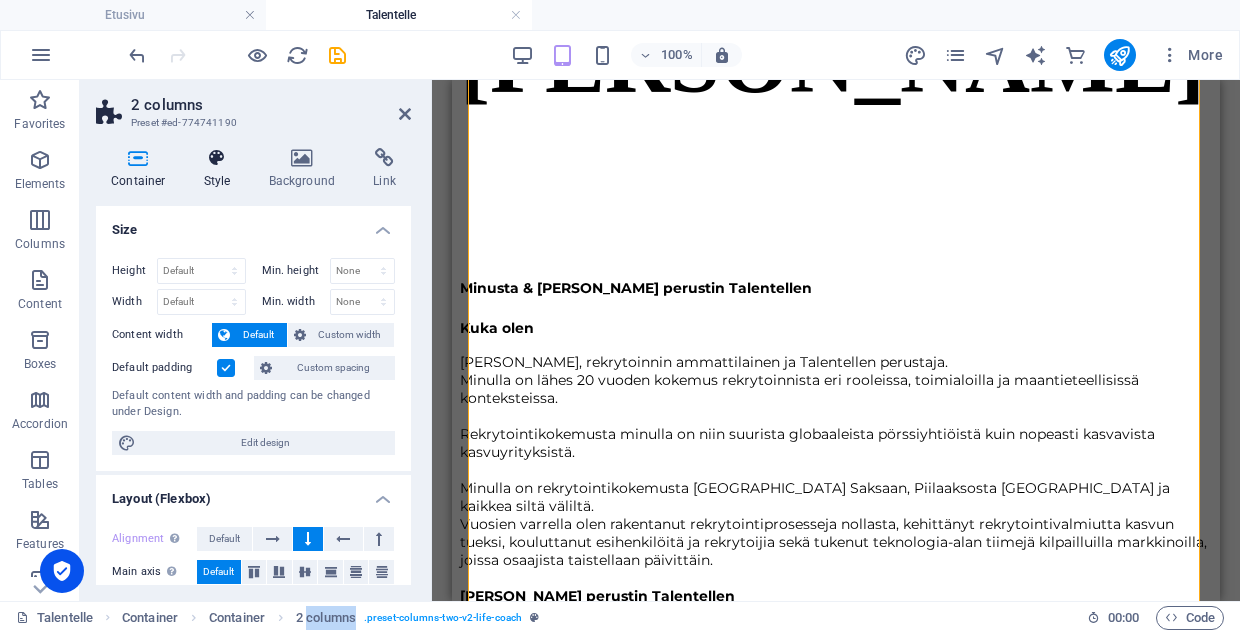 click at bounding box center [217, 158] 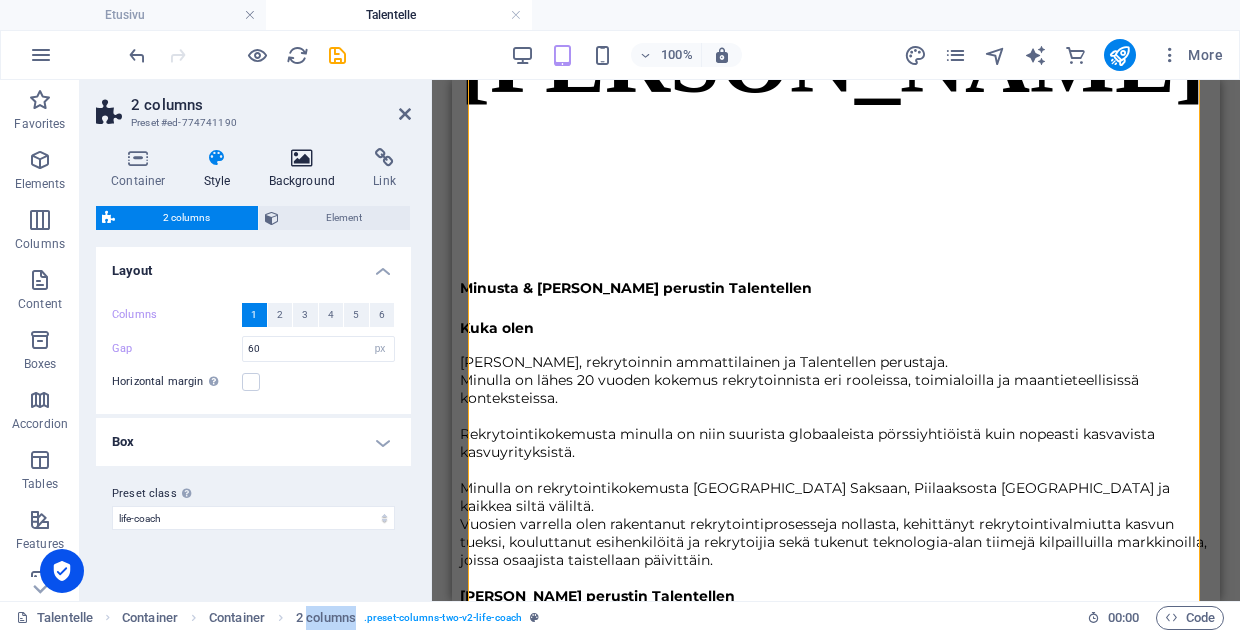 click at bounding box center [302, 158] 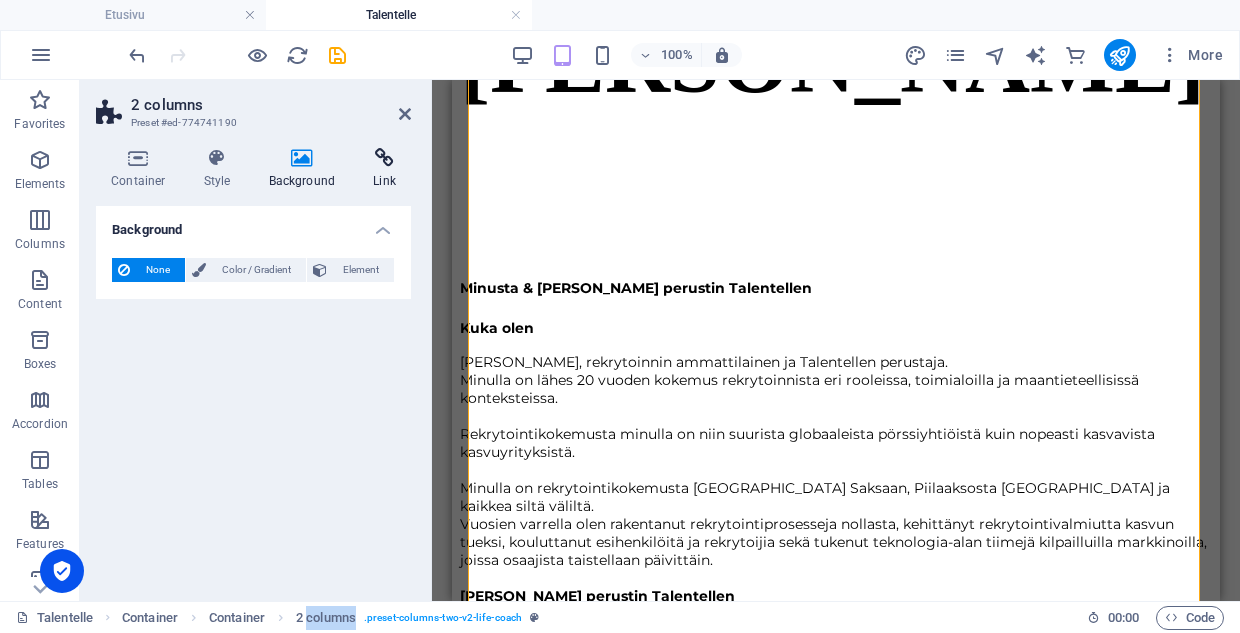click at bounding box center (384, 158) 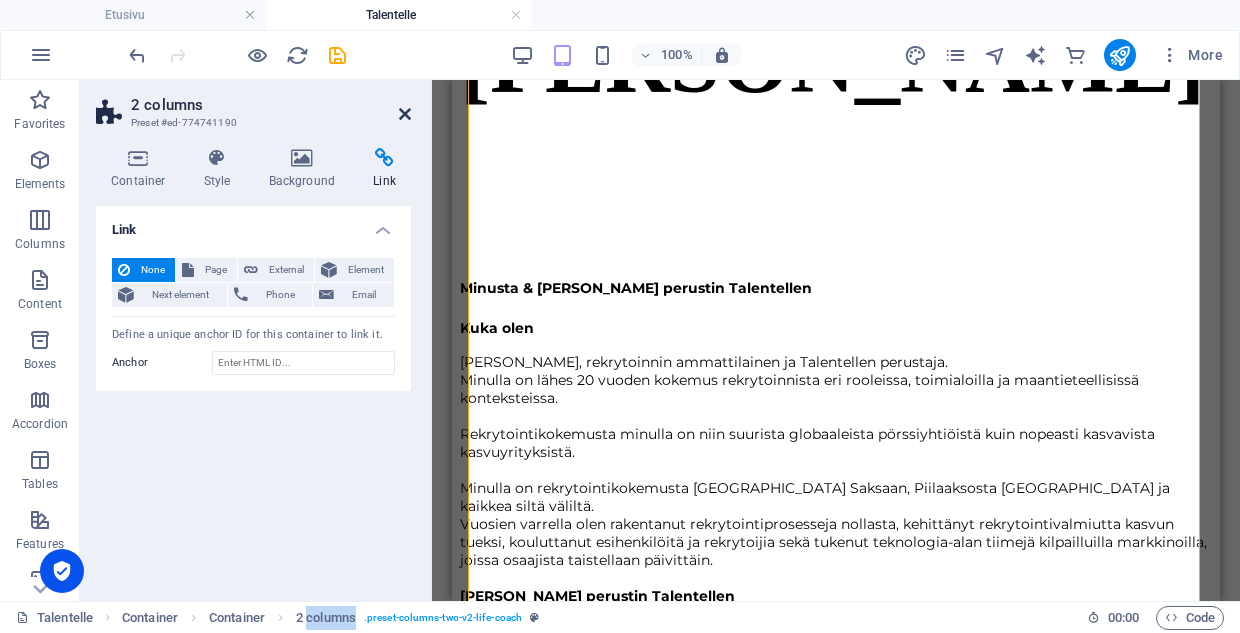 click at bounding box center [405, 114] 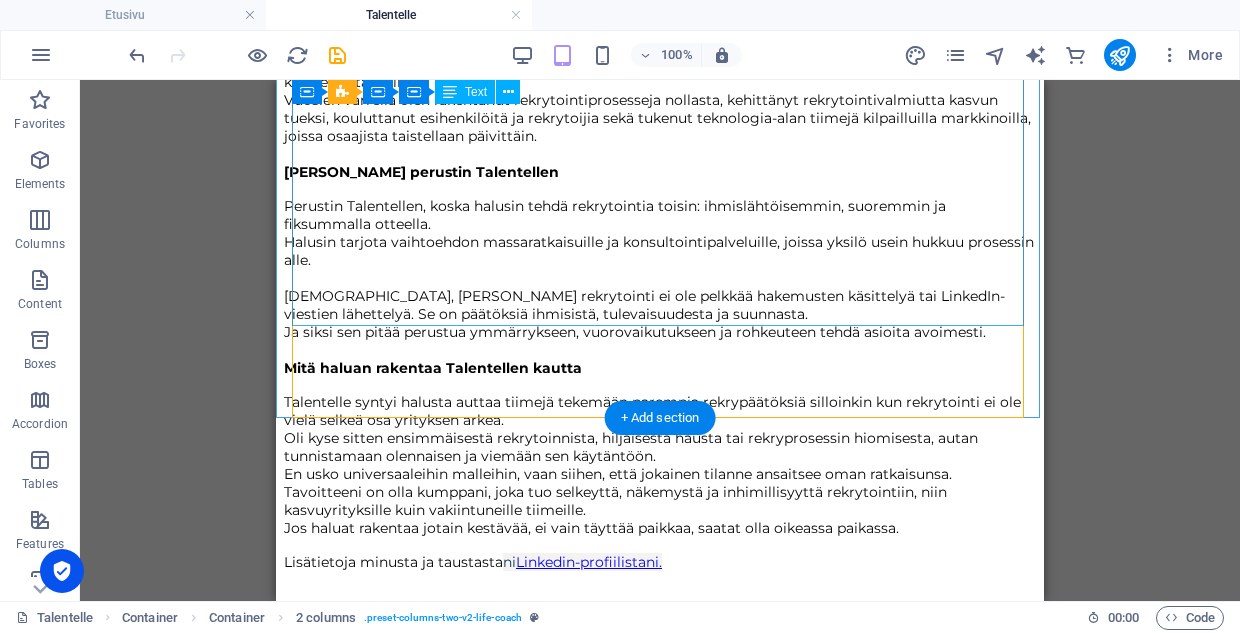 scroll, scrollTop: 1276, scrollLeft: 0, axis: vertical 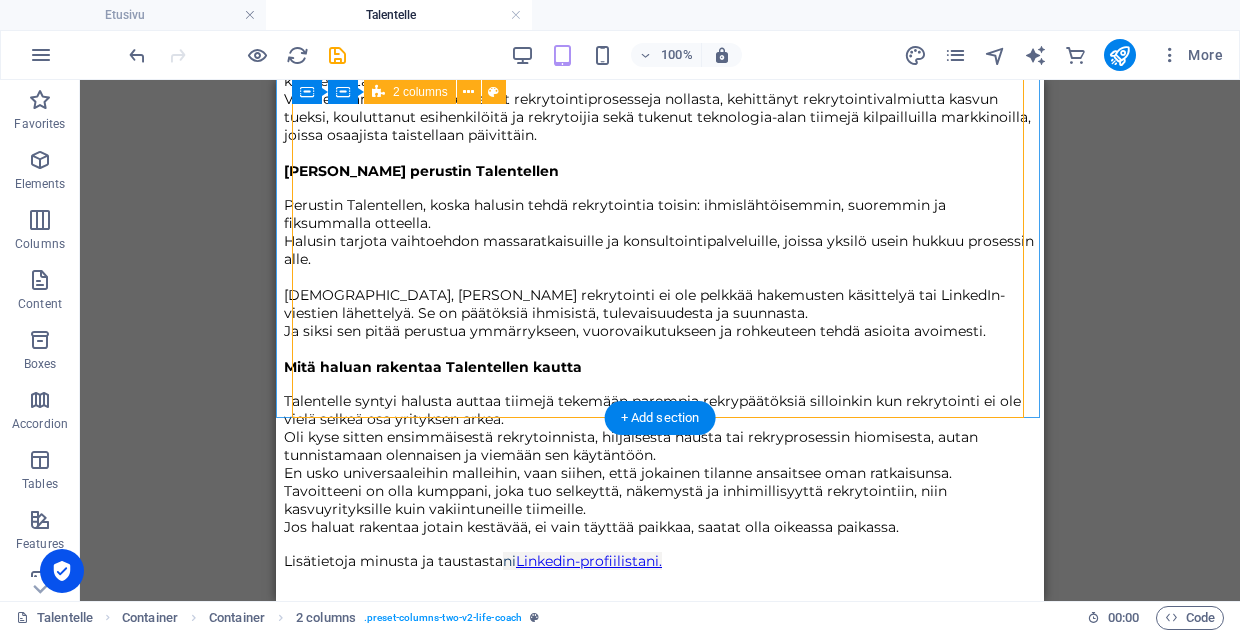 click on "Minusta & miksi perustin Talentellen Kuka olen Olen Elina, rekrytoinnin ammattilainen ja Talentellen perustaja. Minulla on lähes 20 vuoden kokemus rekrytoinnista eri rooleissa, toimialoilla ja maantieteellisissä konteksteissa. Rekrytointikokemusta minulla on niin suurista globaaleista pörssiyhtiöistä kuin nopeasti kasvavista kasvuyrityksistä. Minulla on rekrytointikokemusta Suomesta Saksaan, Piilaaksosta Kiinaan ja kaikkea siltä väliltä. Vuosien varrella olen rakentanut rekrytointiprosesseja nollasta, kehittänyt rekrytointivalmiutta kasvun tueksi, kouluttanut esihenkilöitä ja rekrytoijia sekä tukenut teknologia-alan tiimejä kilpailluilla markkinoilla, joissa osaajista taistellaan päivittäin. Miksi perustin Talentellen Perustin Talentellen, koska halusin tehdä rekrytointia toisin: ihmislähtöisemmin, suoremmin ja fiksummalla otteella. Halusin tarjota vaihtoehdon massaratkaisuille ja konsultointipalveluille, joissa yksilö usein hukkuu prosessin alle. Mitä haluan rakentaa Talentellen kautta" at bounding box center [660, 1846] 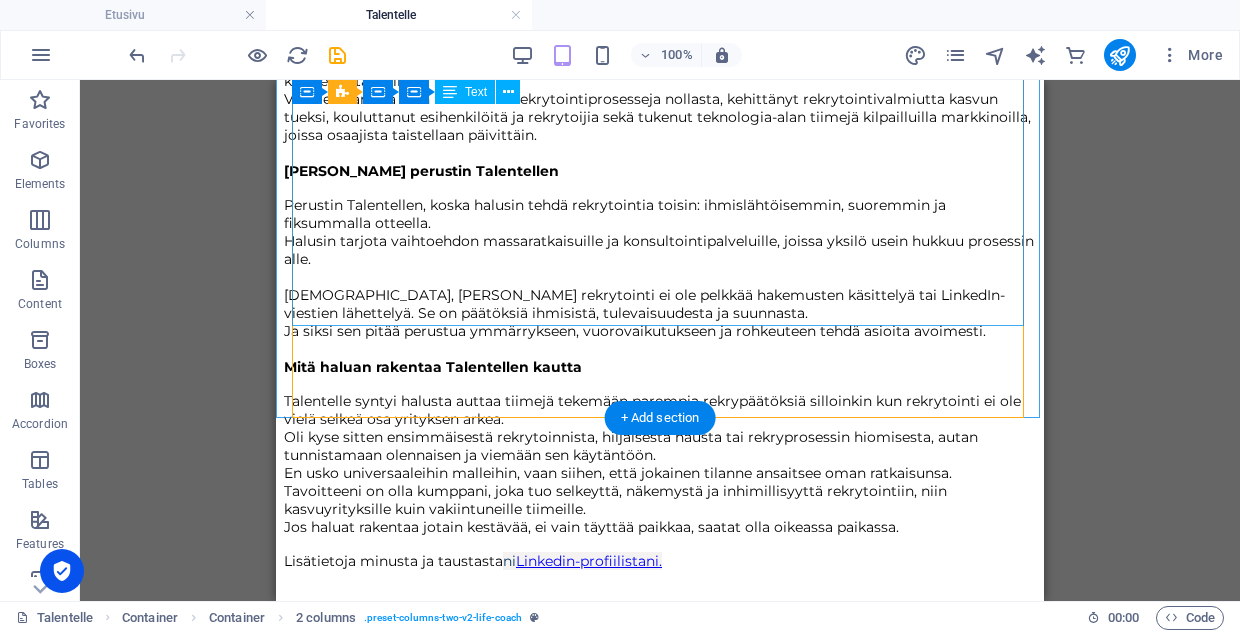 click on "Minusta & miksi perustin Talentellen Kuka olen Olen Elina, rekrytoinnin ammattilainen ja Talentellen perustaja. Minulla on lähes 20 vuoden kokemus rekrytoinnista eri rooleissa, toimialoilla ja maantieteellisissä konteksteissa. Rekrytointikokemusta minulla on niin suurista globaaleista pörssiyhtiöistä kuin nopeasti kasvavista kasvuyrityksistä. Minulla on rekrytointikokemusta Suomesta Saksaan, Piilaaksosta Kiinaan ja kaikkea siltä väliltä. Vuosien varrella olen rakentanut rekrytointiprosesseja nollasta, kehittänyt rekrytointivalmiutta kasvun tueksi, kouluttanut esihenkilöitä ja rekrytoijia sekä tukenut teknologia-alan tiimejä kilpailluilla markkinoilla, joissa osaajista taistellaan päivittäin. Miksi perustin Talentellen Perustin Talentellen, koska halusin tehdä rekrytointia toisin: ihmislähtöisemmin, suoremmin ja fiksummalla otteella. Halusin tarjota vaihtoehdon massaratkaisuille ja konsultointipalveluille, joissa yksilö usein hukkuu prosessin alle. Mitä haluan rakentaa Talentellen kautta" at bounding box center [660, 177] 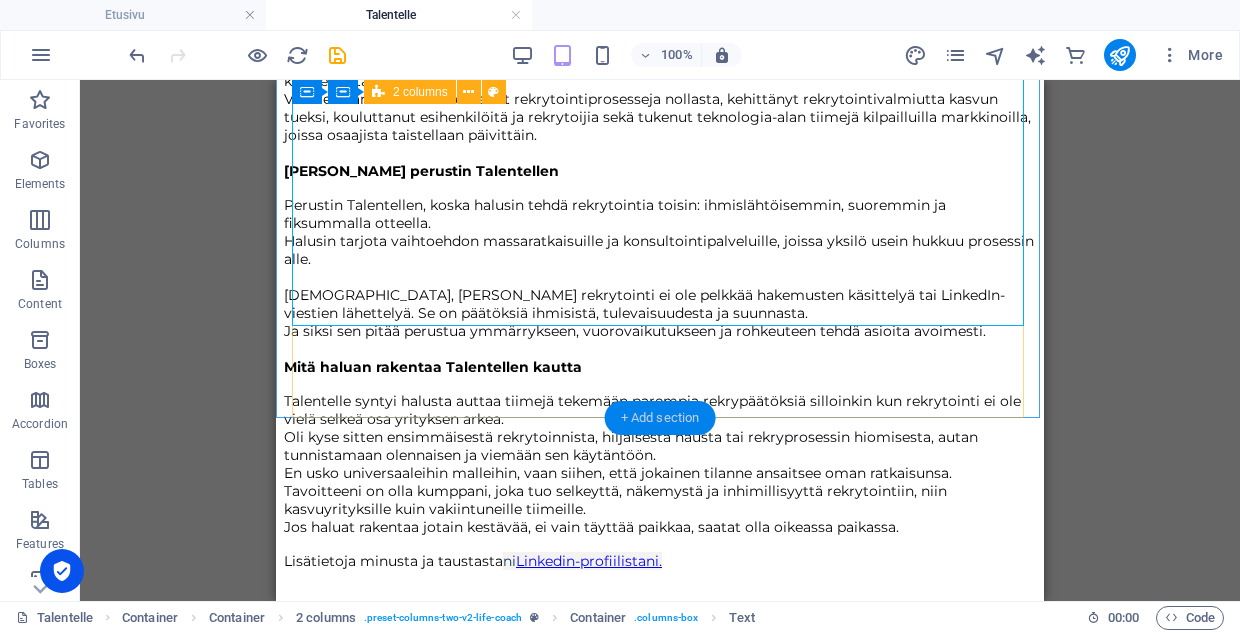 click on "+ Add section" at bounding box center (660, 418) 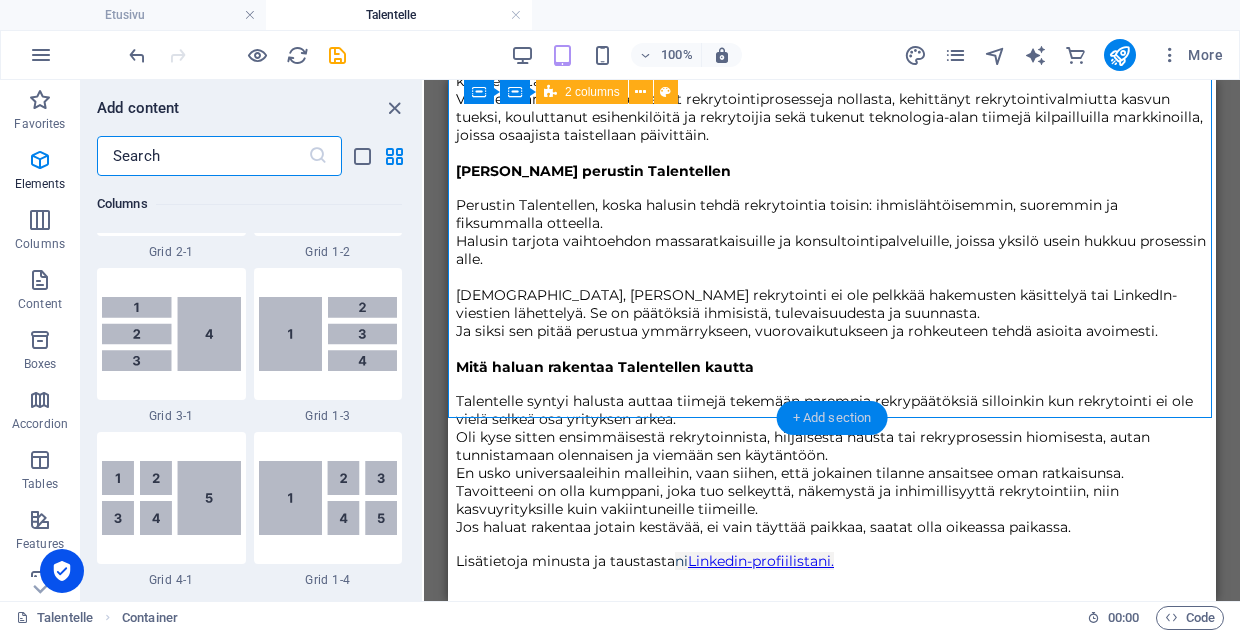 scroll, scrollTop: 3499, scrollLeft: 0, axis: vertical 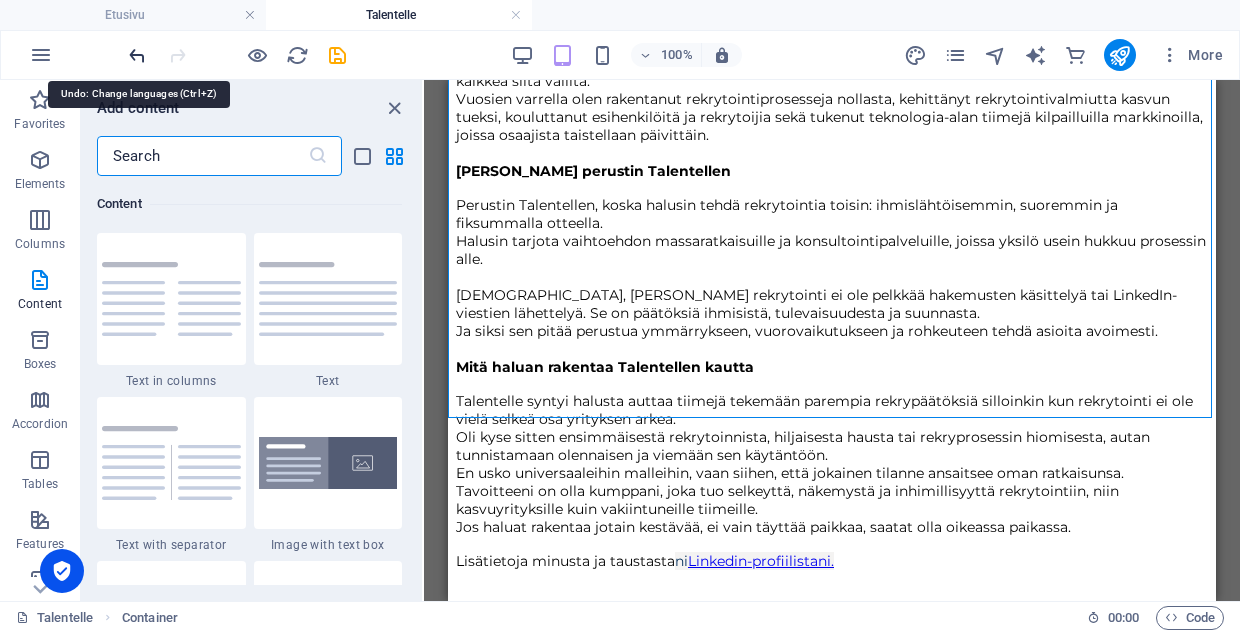 click at bounding box center (137, 55) 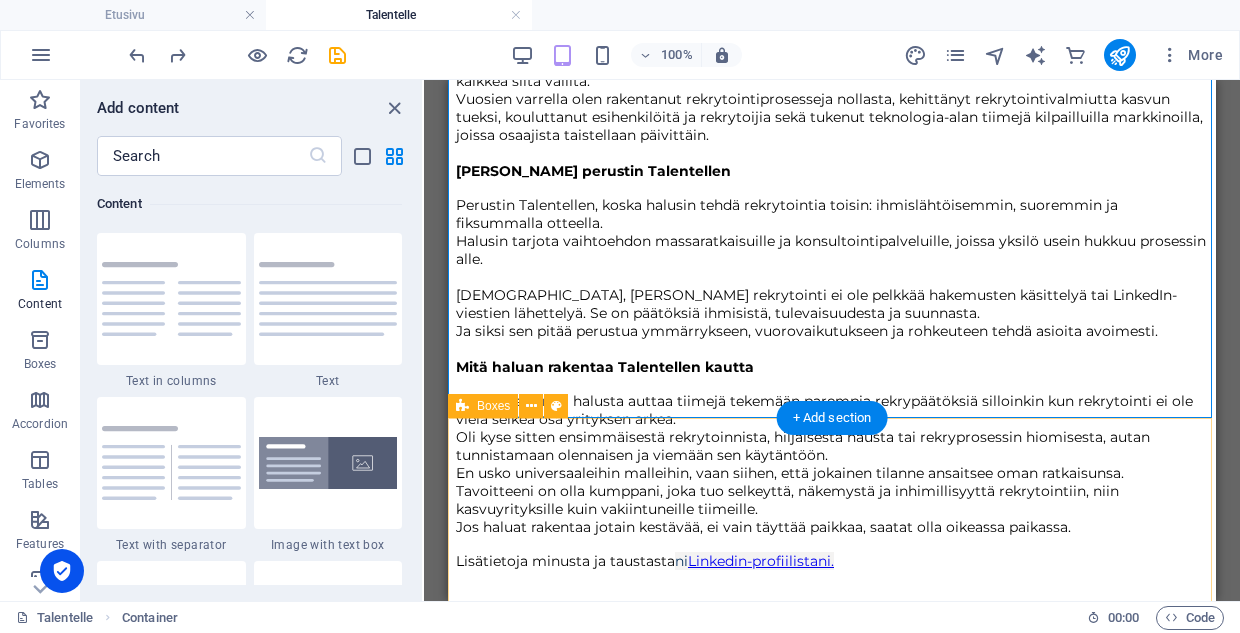 click on "Hiljaiset rekrytoinnit hallussa Käytännön kokemusta Selkeyttä rekrytointiin Kumppanuus, ei vain palvelu" at bounding box center (832, 5364) 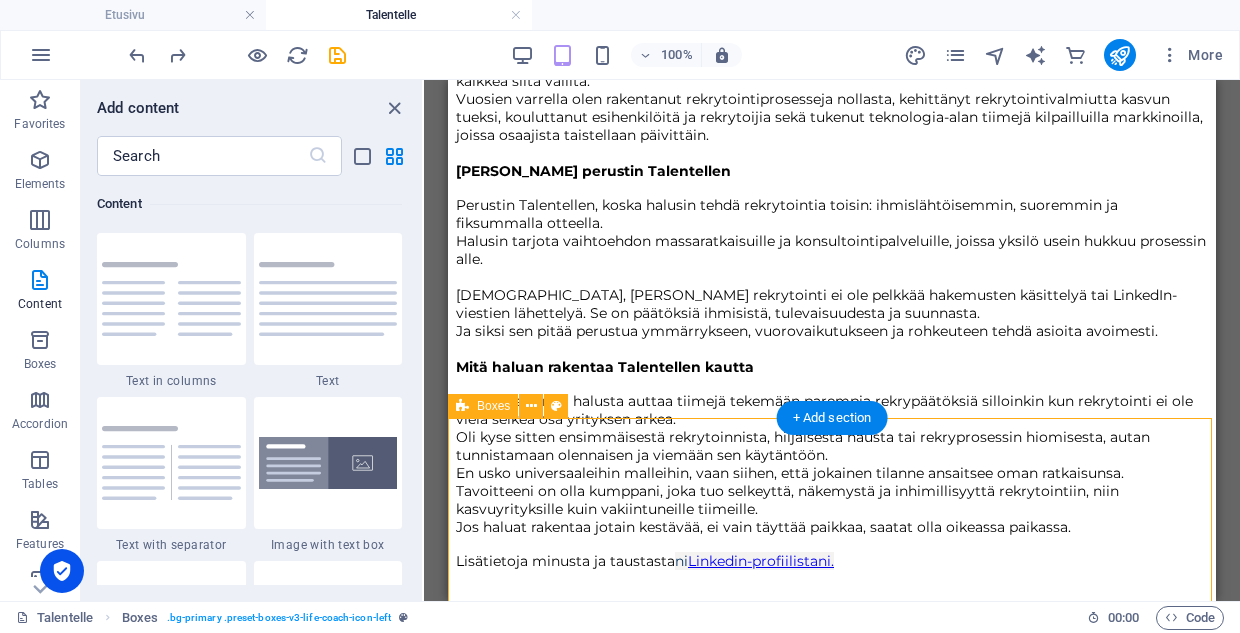 click on "Boxes" at bounding box center (493, 406) 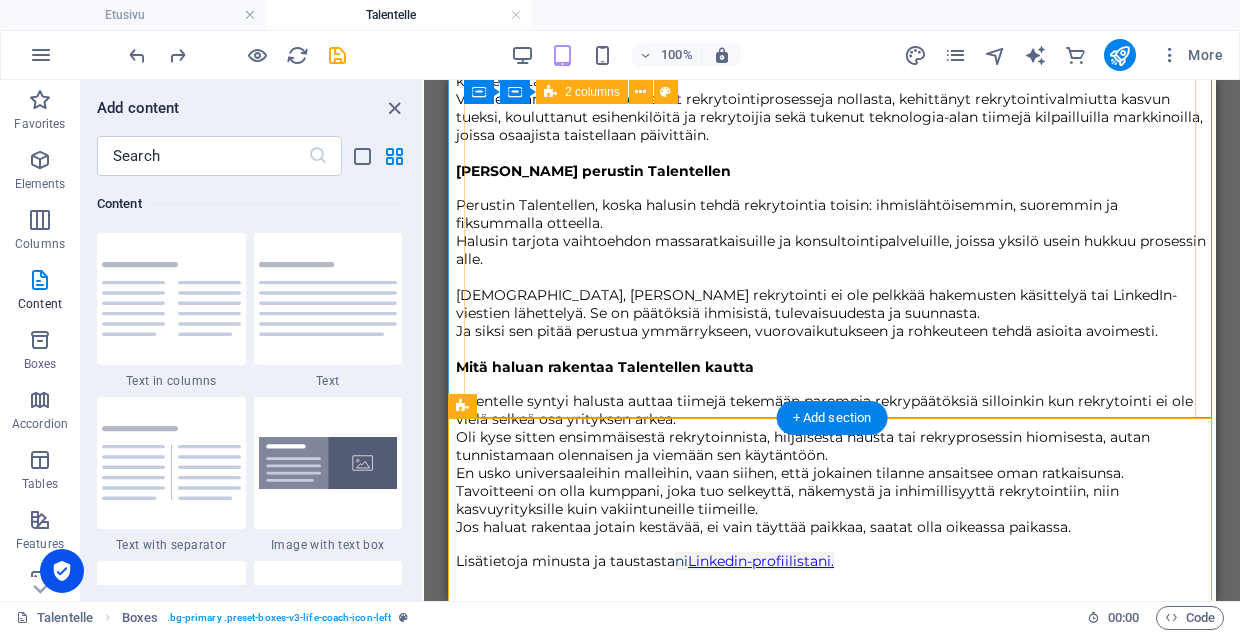 click on "Minusta & miksi perustin Talentellen Kuka olen Olen Elina, rekrytoinnin ammattilainen ja Talentellen perustaja. Minulla on lähes 20 vuoden kokemus rekrytoinnista eri rooleissa, toimialoilla ja maantieteellisissä konteksteissa. Rekrytointikokemusta minulla on niin suurista globaaleista pörssiyhtiöistä kuin nopeasti kasvavista kasvuyrityksistä. Minulla on rekrytointikokemusta Suomesta Saksaan, Piilaaksosta Kiinaan ja kaikkea siltä väliltä. Vuosien varrella olen rakentanut rekrytointiprosesseja nollasta, kehittänyt rekrytointivalmiutta kasvun tueksi, kouluttanut esihenkilöitä ja rekrytoijia sekä tukenut teknologia-alan tiimejä kilpailluilla markkinoilla, joissa osaajista taistellaan päivittäin. Miksi perustin Talentellen Perustin Talentellen, koska halusin tehdä rekrytointia toisin: ihmislähtöisemmin, suoremmin ja fiksummalla otteella. Halusin tarjota vaihtoehdon massaratkaisuille ja konsultointipalveluille, joissa yksilö usein hukkuu prosessin alle. Mitä haluan rakentaa Talentellen kautta" at bounding box center [832, 1846] 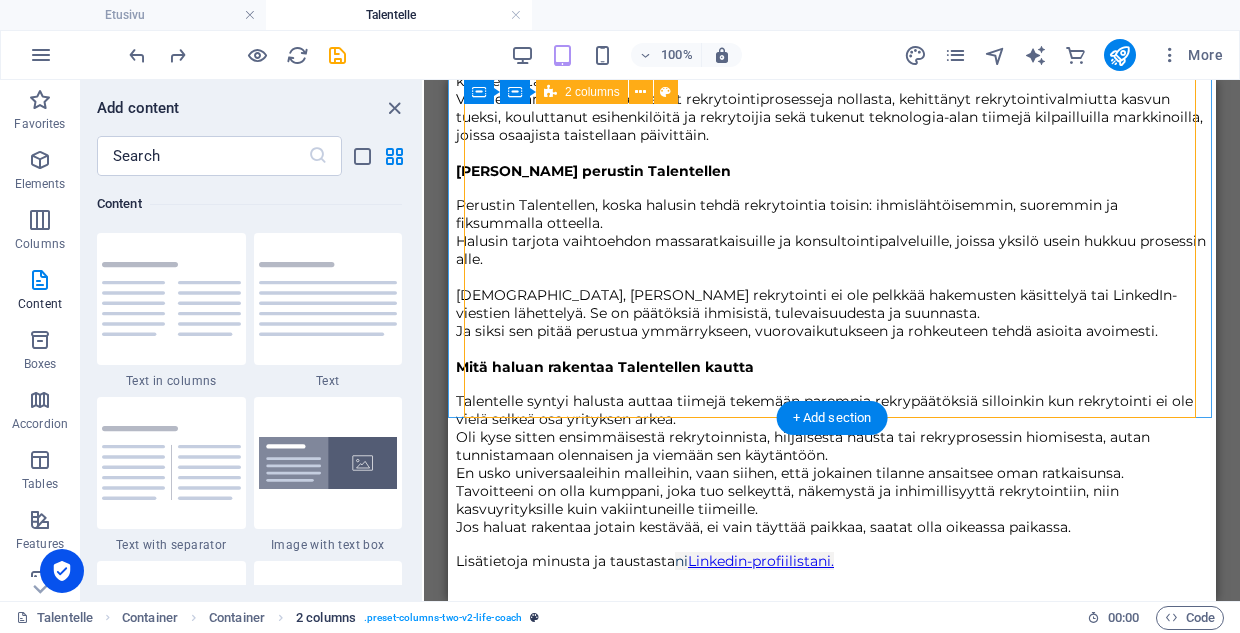click on ". preset-columns-two-v2-life-coach" at bounding box center [443, 618] 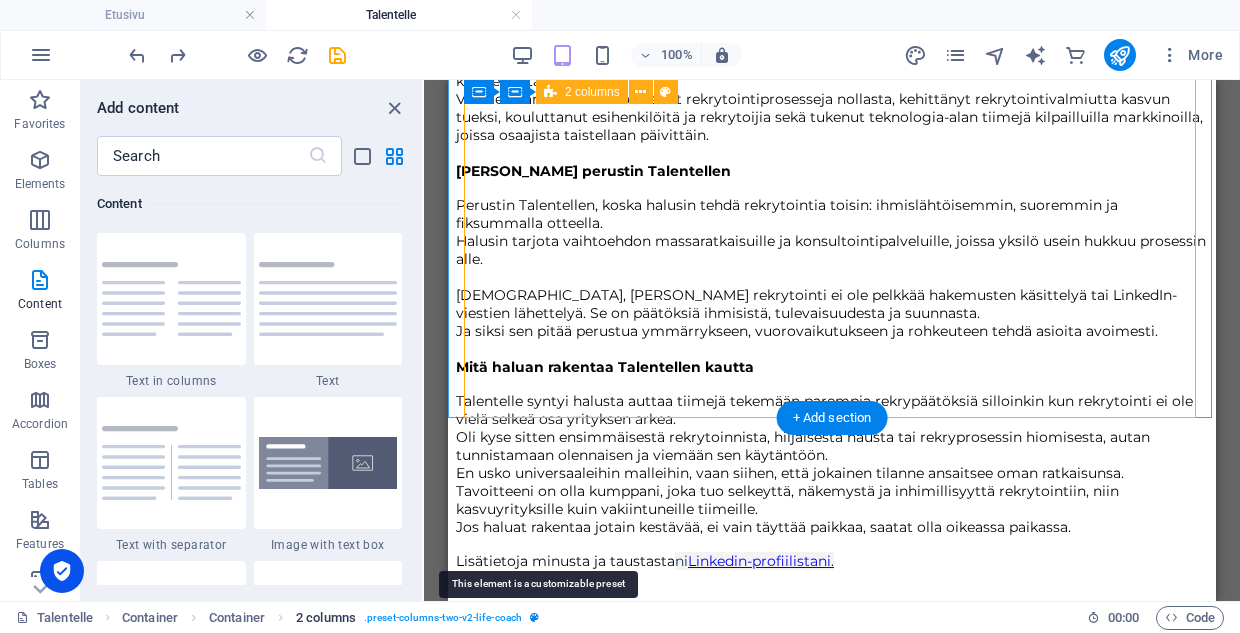 click at bounding box center [534, 617] 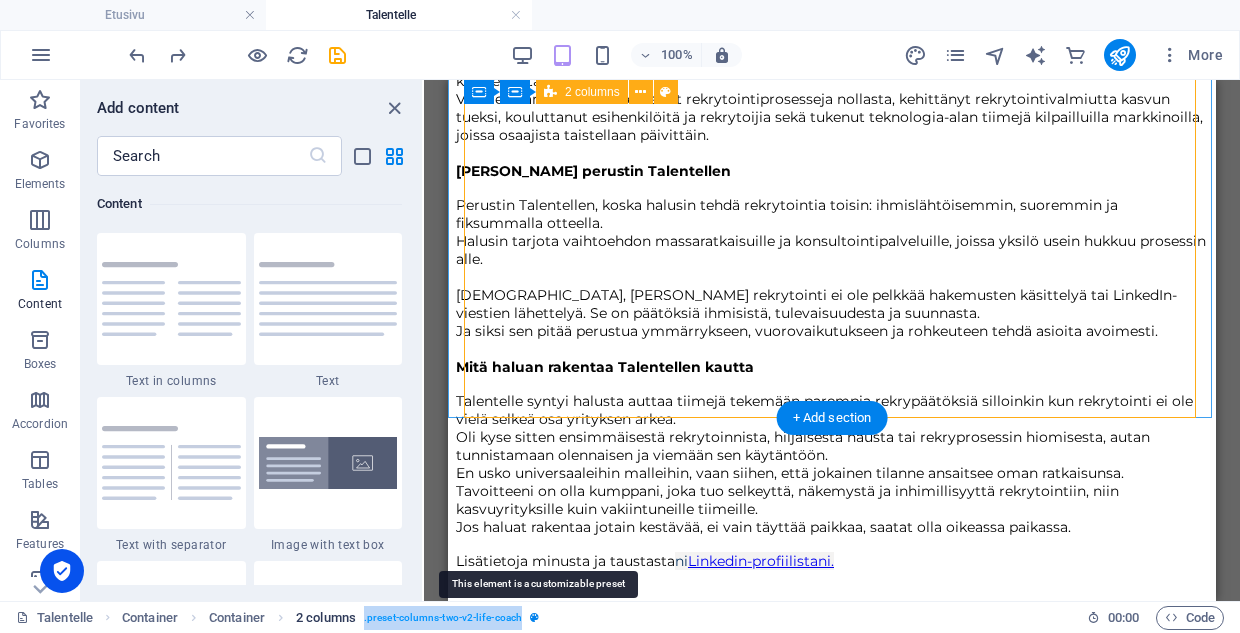 click at bounding box center [534, 617] 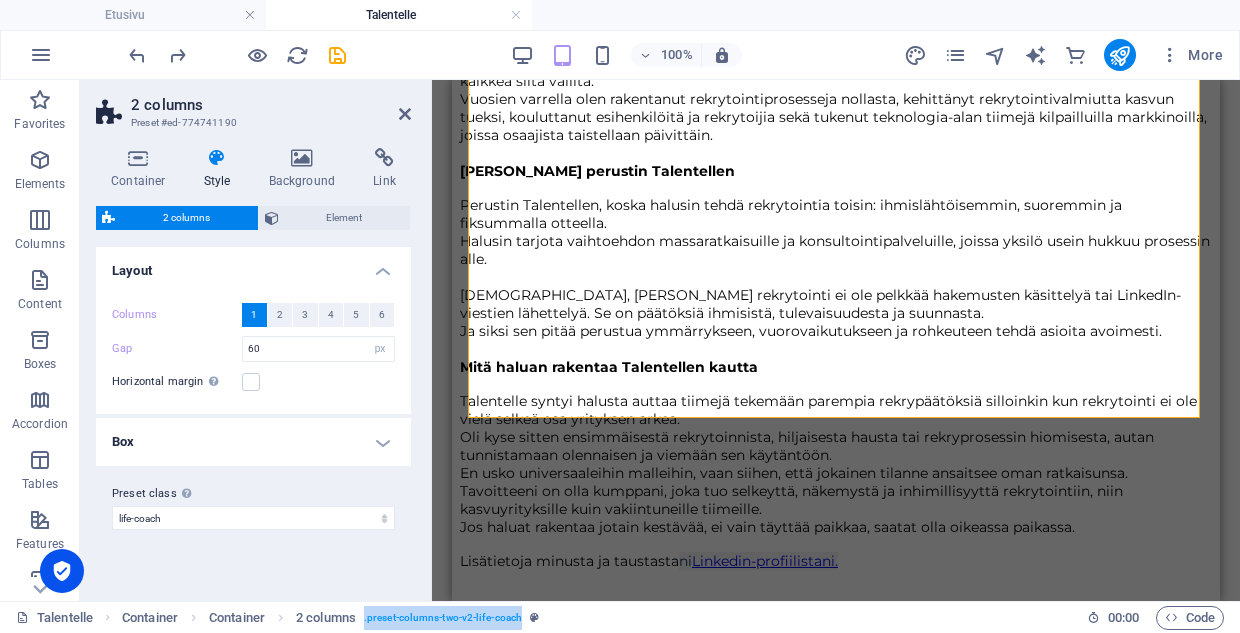 click on "Box" at bounding box center (253, 442) 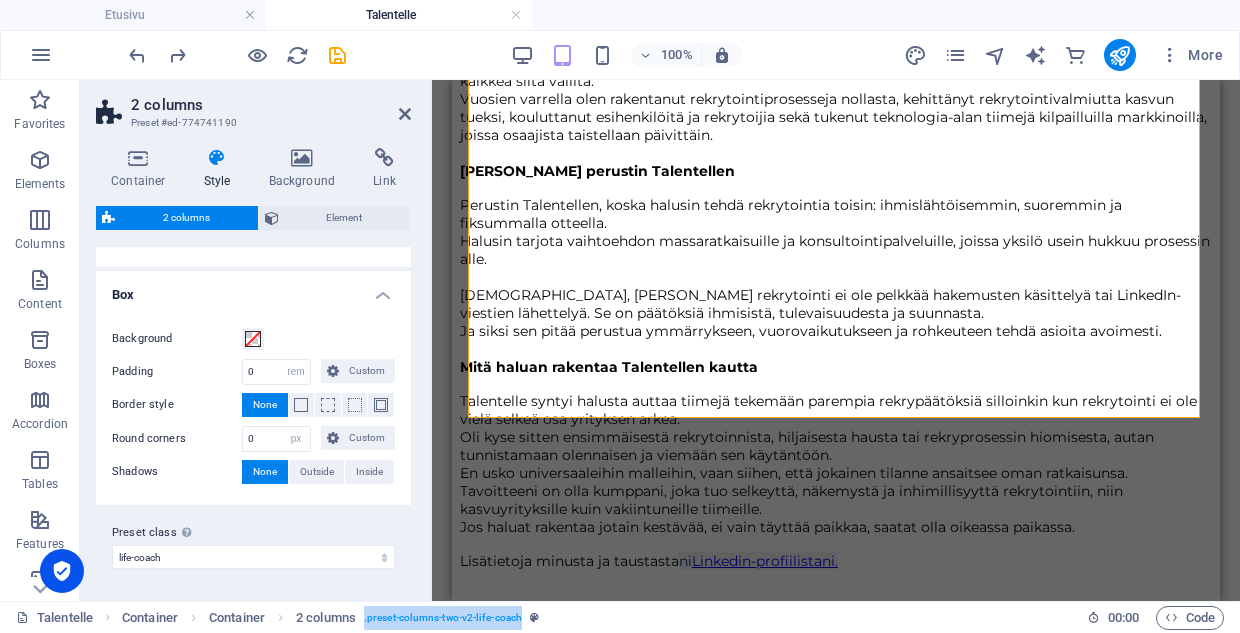 scroll, scrollTop: 146, scrollLeft: 0, axis: vertical 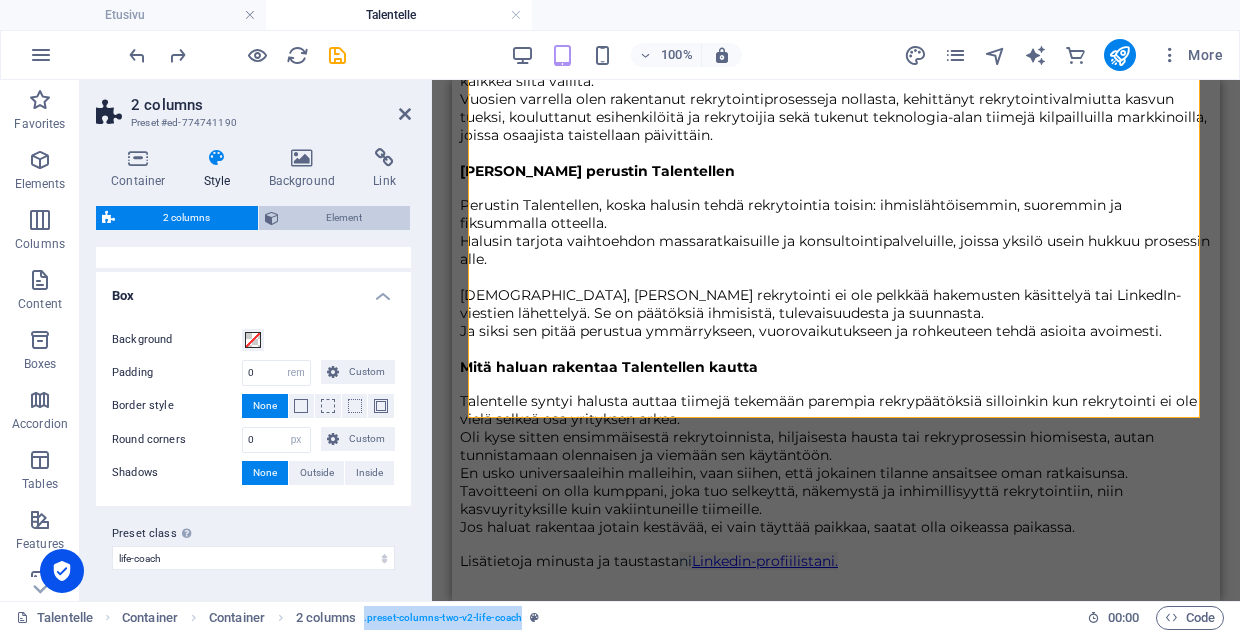 click on "Element" at bounding box center (345, 218) 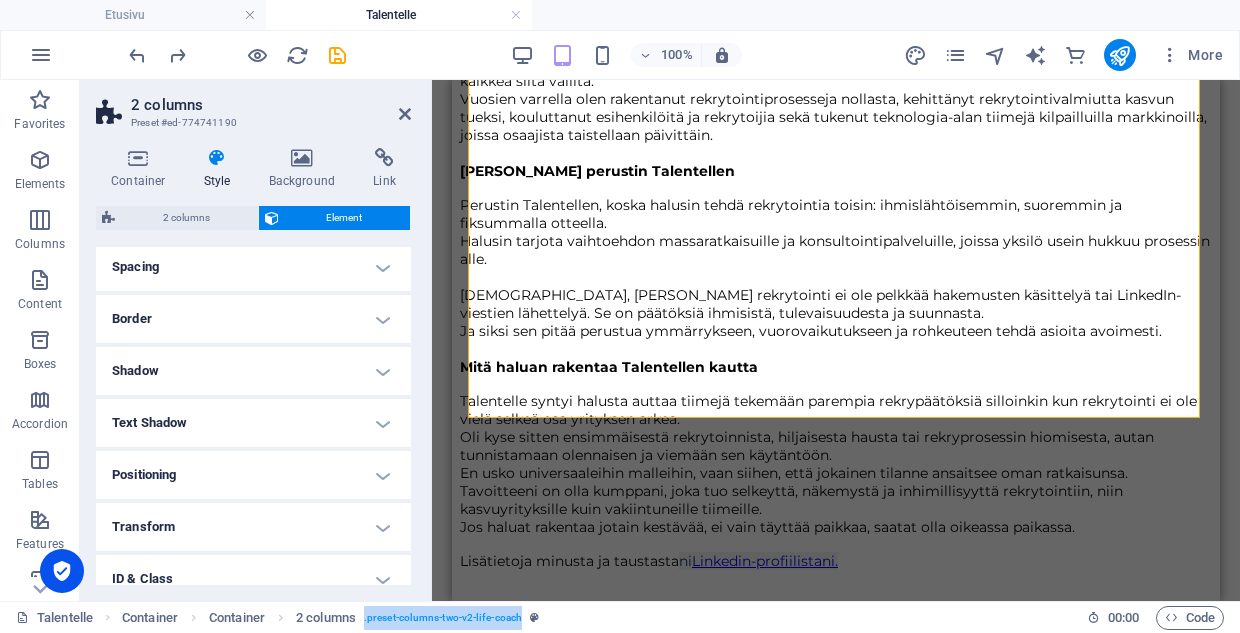 scroll, scrollTop: 327, scrollLeft: 0, axis: vertical 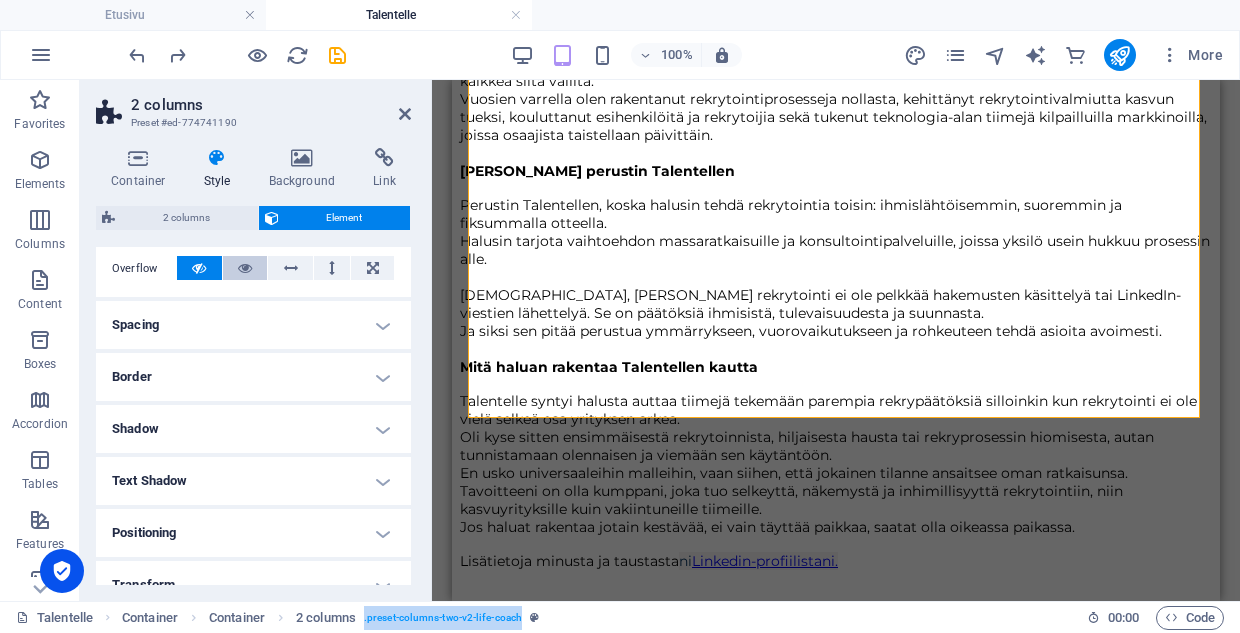 click at bounding box center [245, 268] 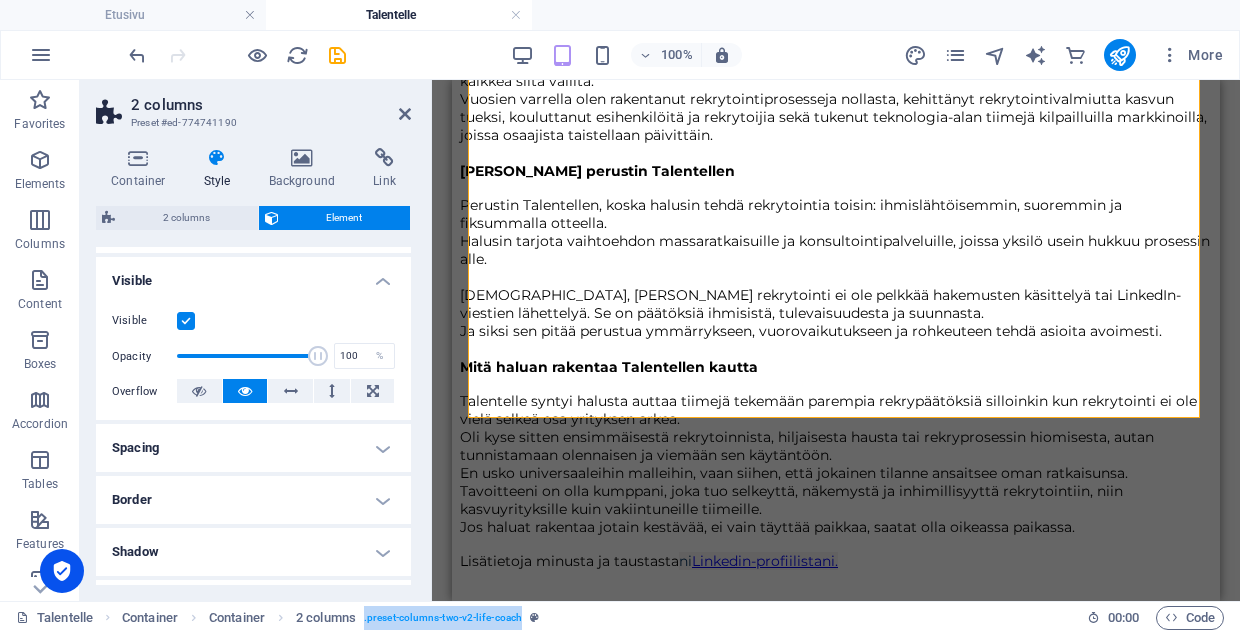 scroll, scrollTop: 162, scrollLeft: 0, axis: vertical 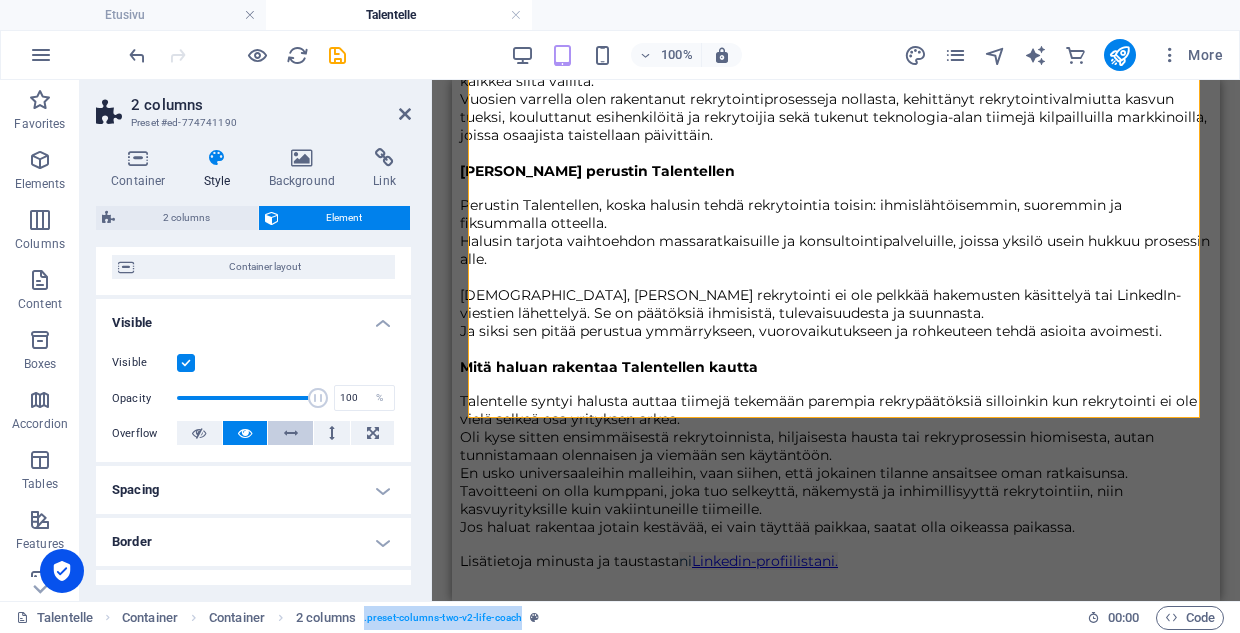 click at bounding box center (291, 433) 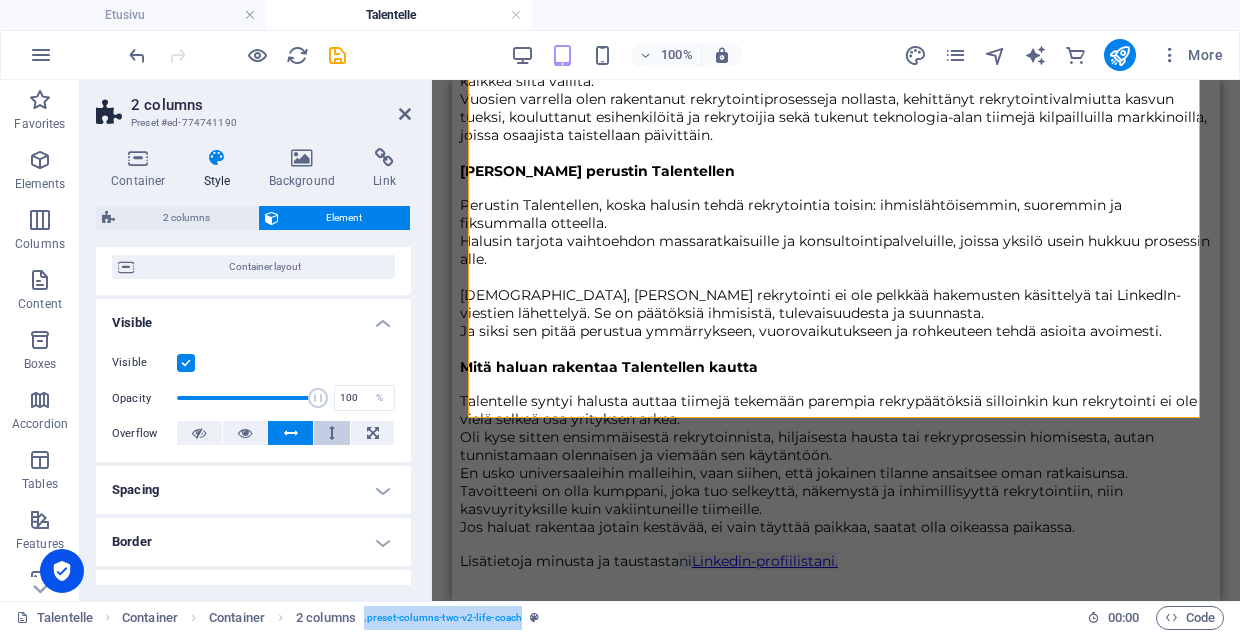 click at bounding box center [332, 433] 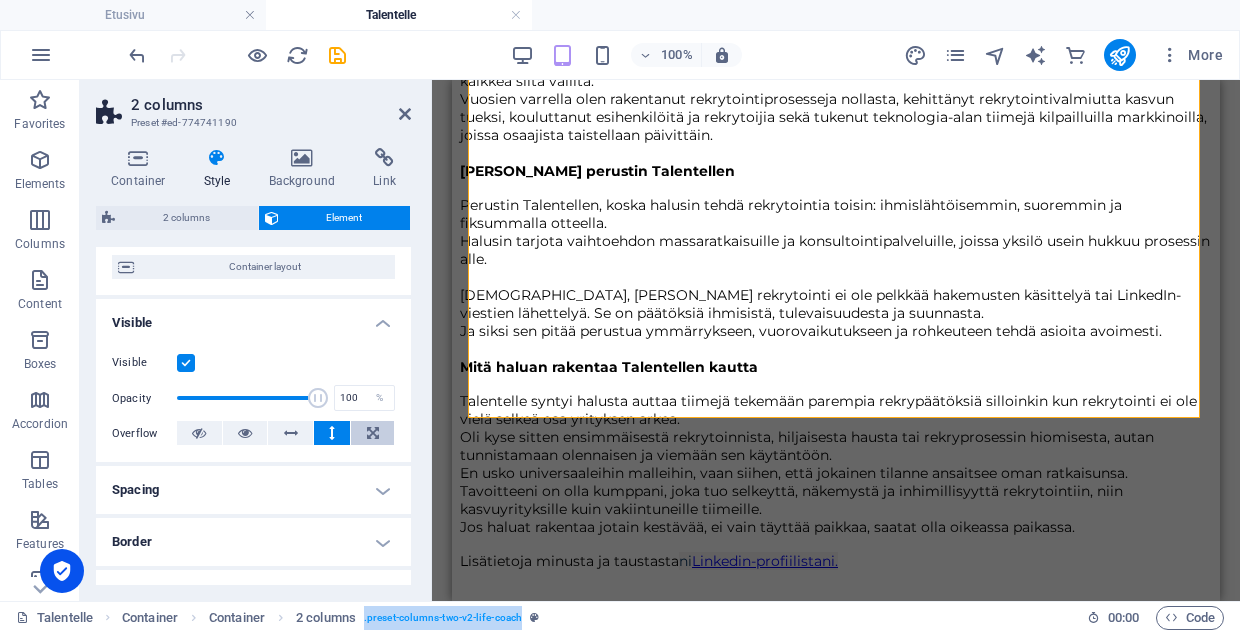 click at bounding box center [372, 433] 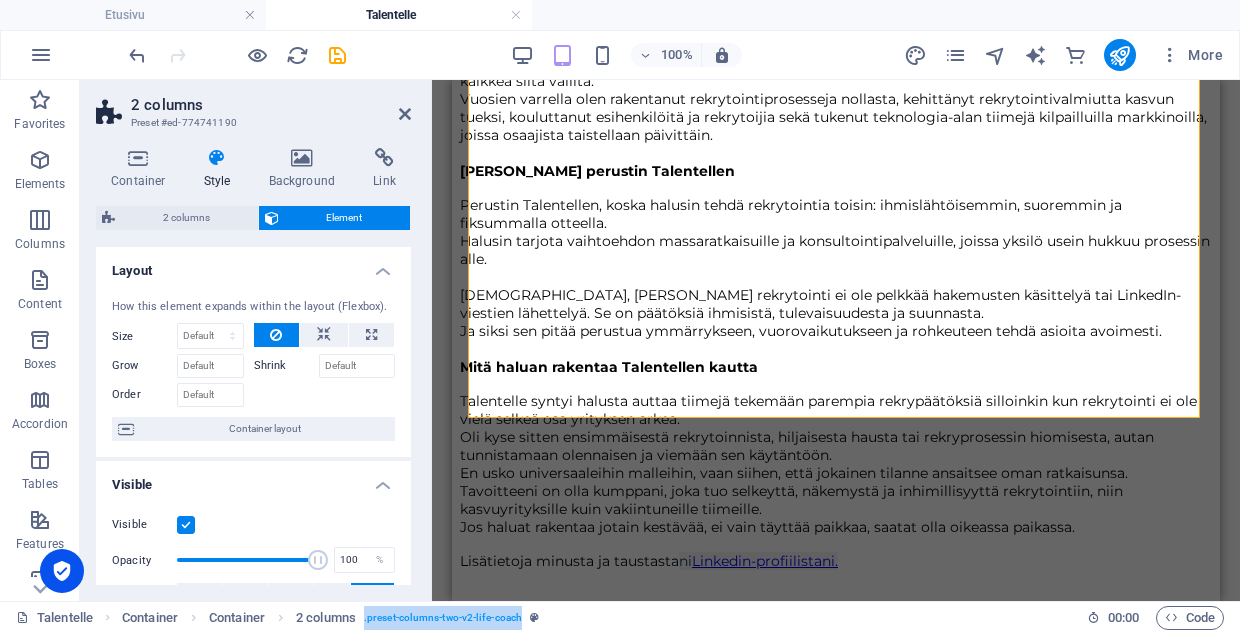 scroll, scrollTop: 0, scrollLeft: 0, axis: both 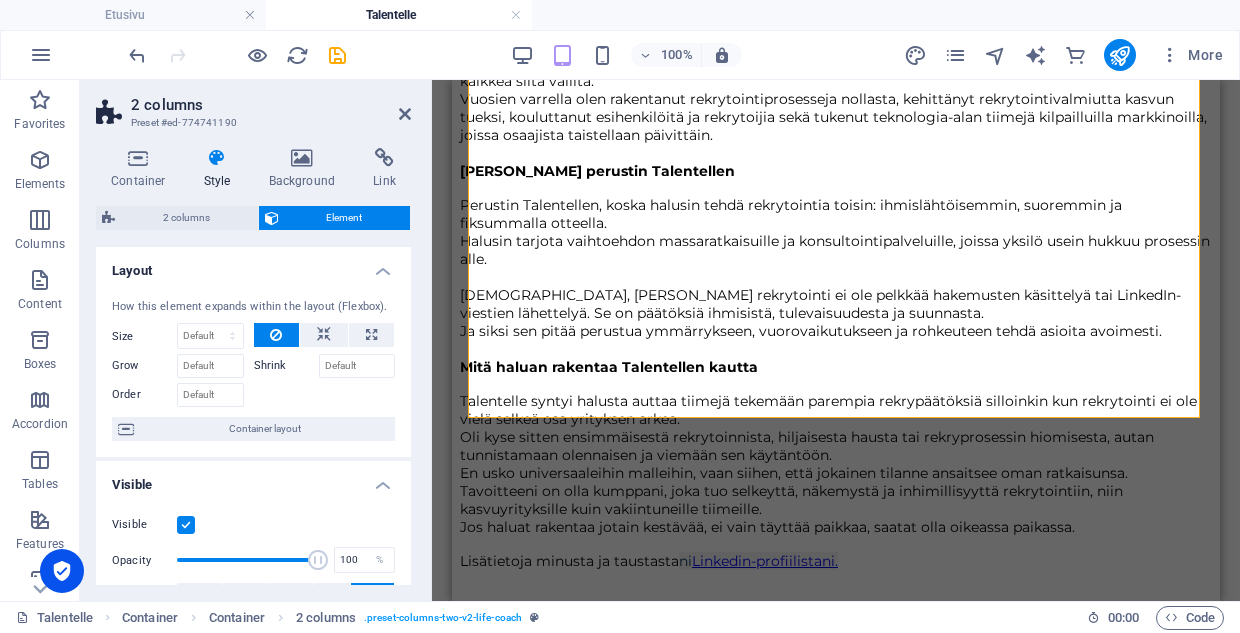 click at bounding box center (186, 525) 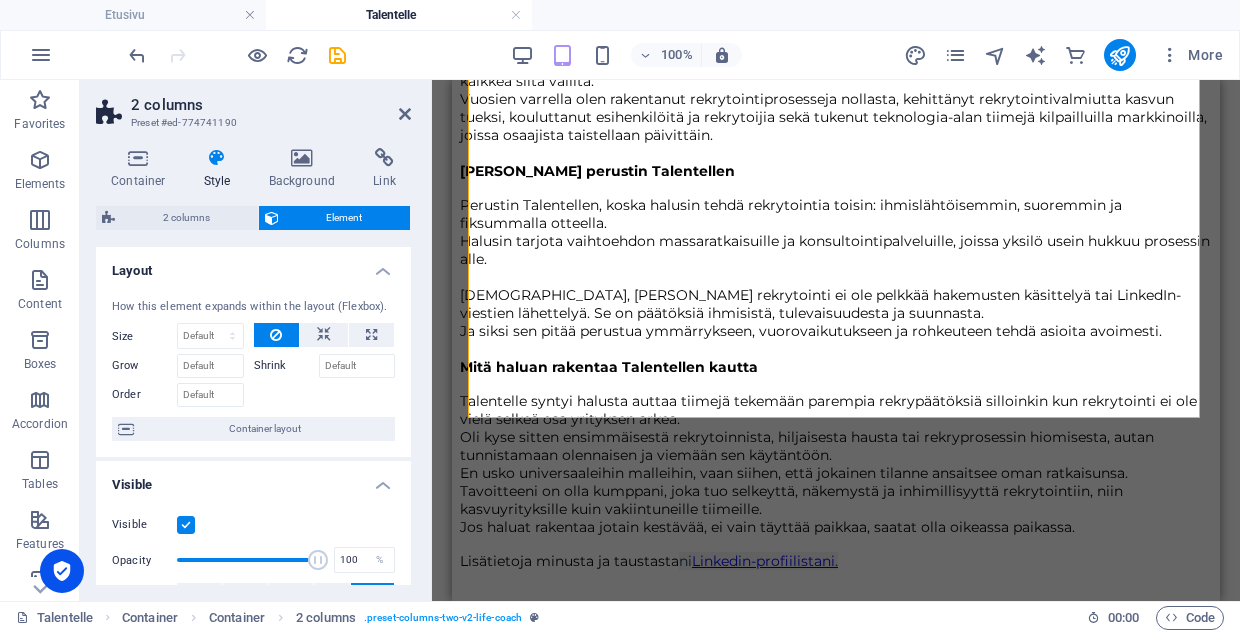 click on "Visible" at bounding box center (0, 0) 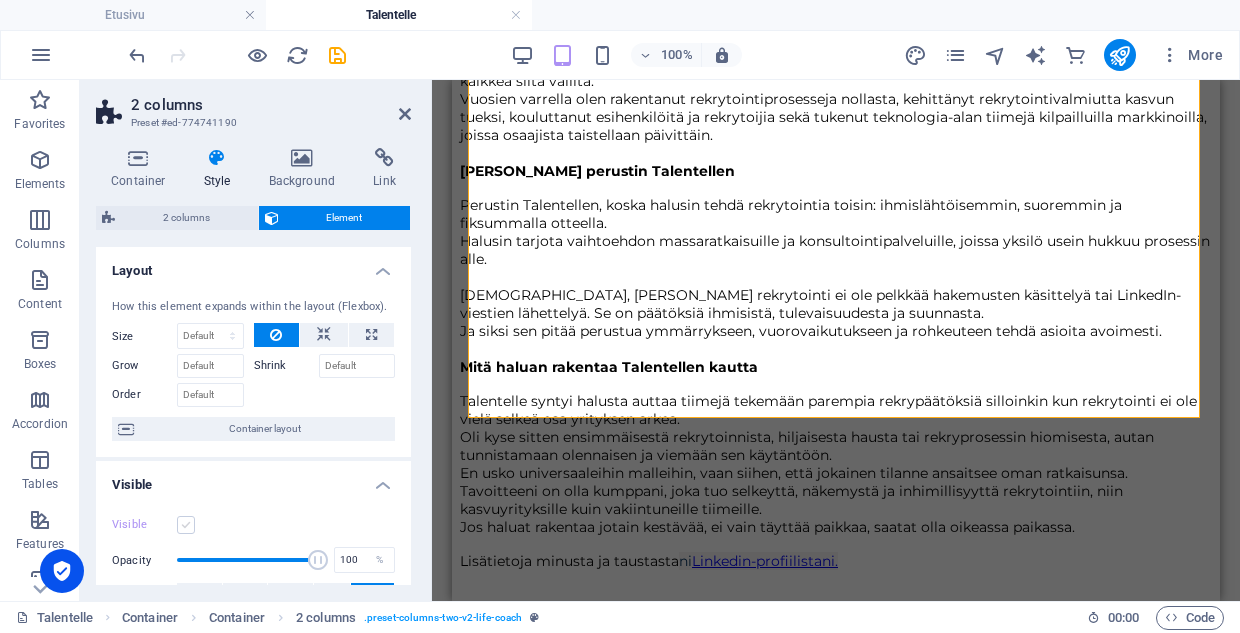 click at bounding box center (186, 525) 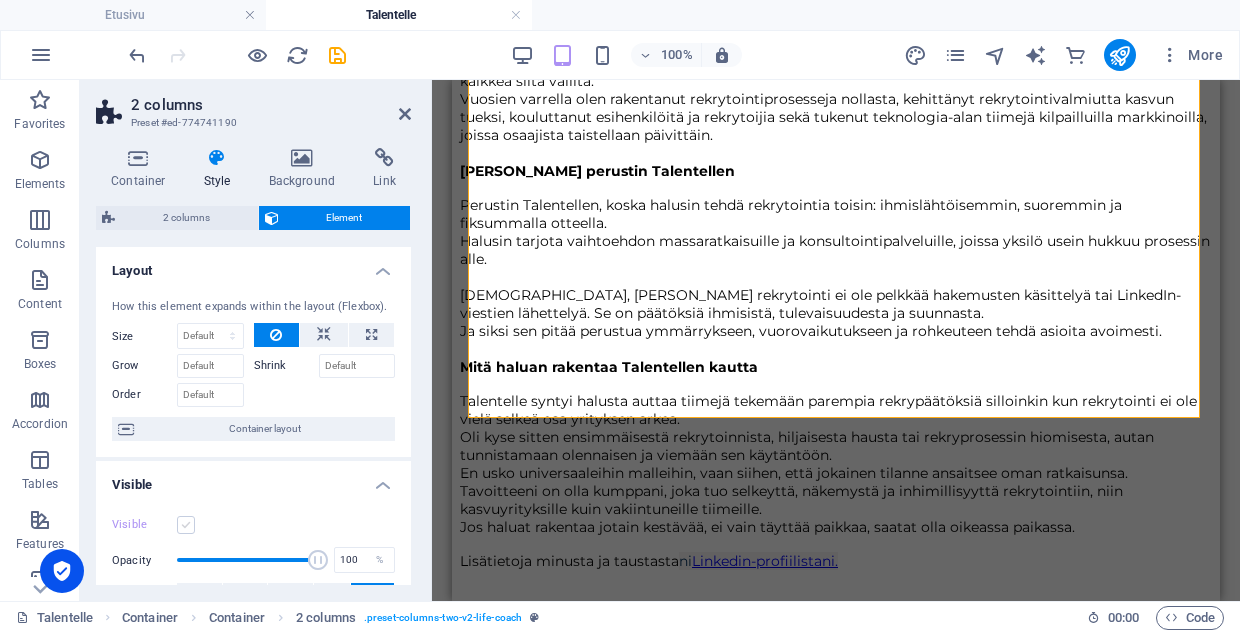 click on "Visible" at bounding box center (0, 0) 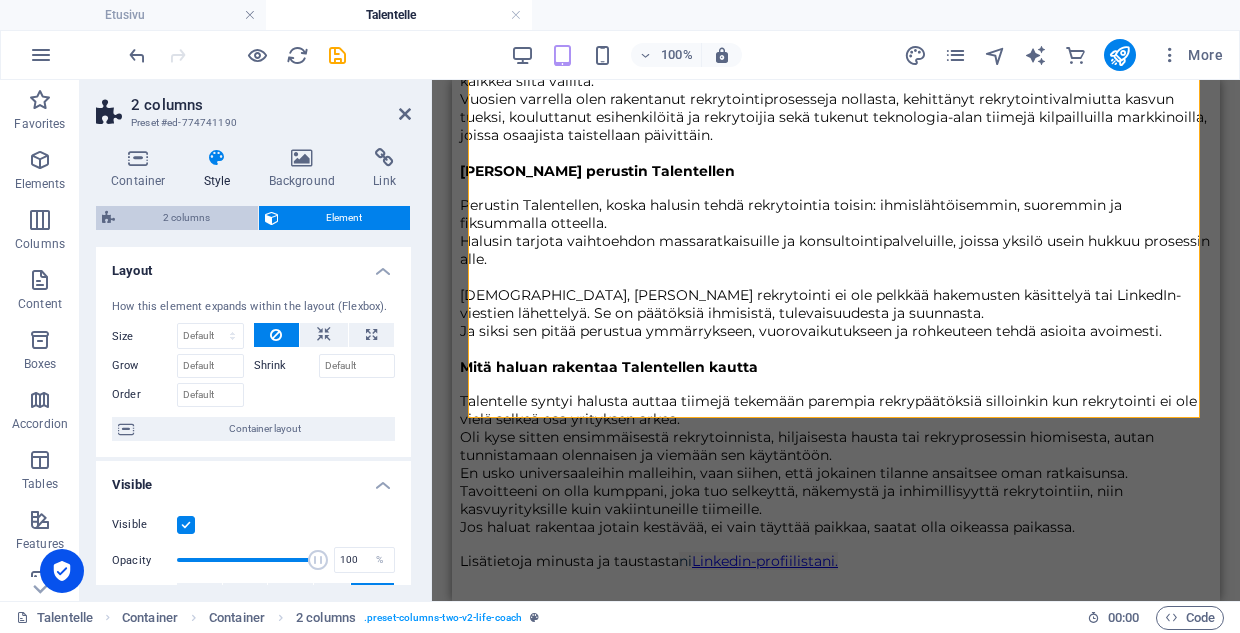 click on "2 columns" at bounding box center [186, 218] 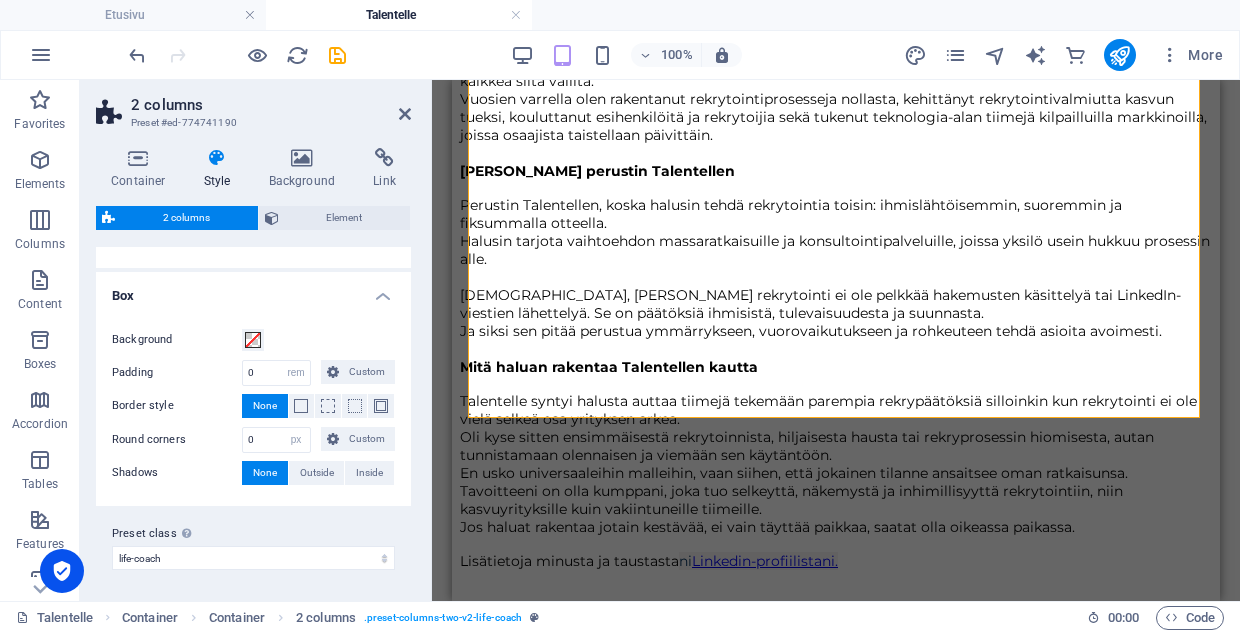 scroll, scrollTop: 121, scrollLeft: 0, axis: vertical 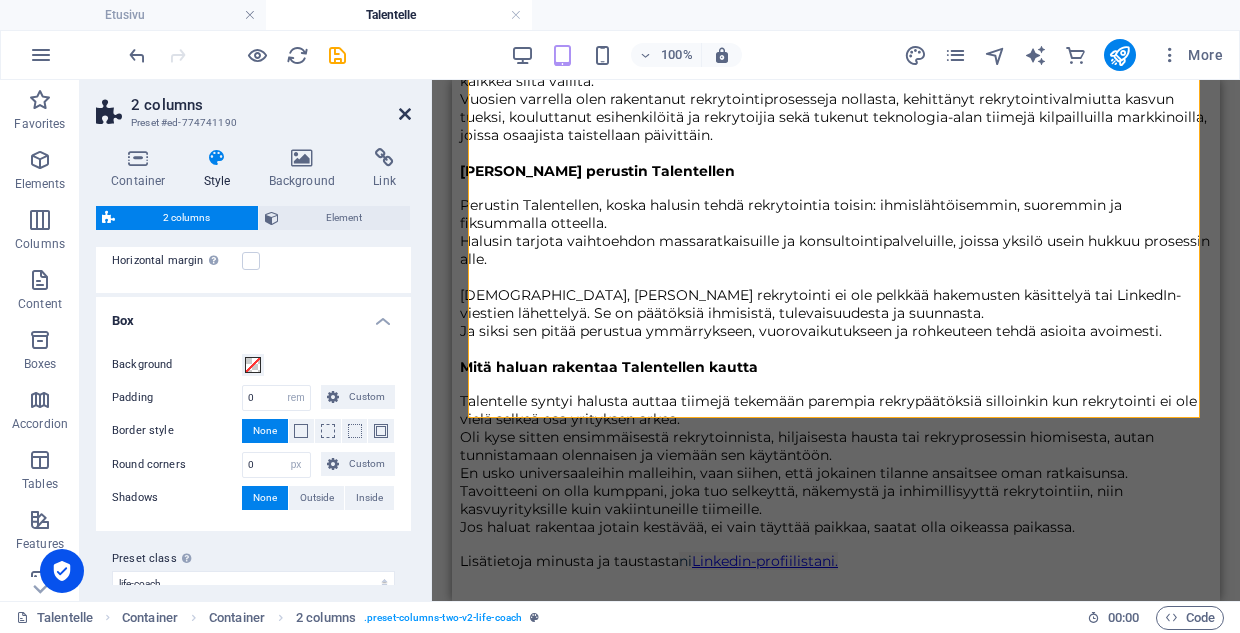 click at bounding box center [405, 114] 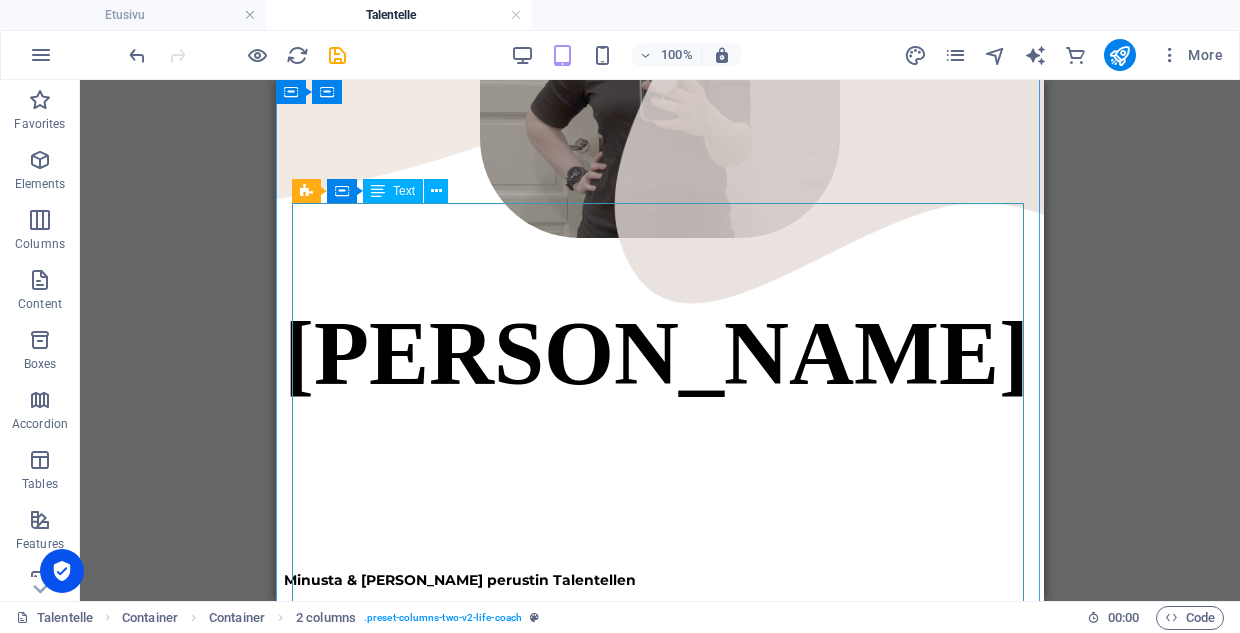 scroll, scrollTop: 535, scrollLeft: 0, axis: vertical 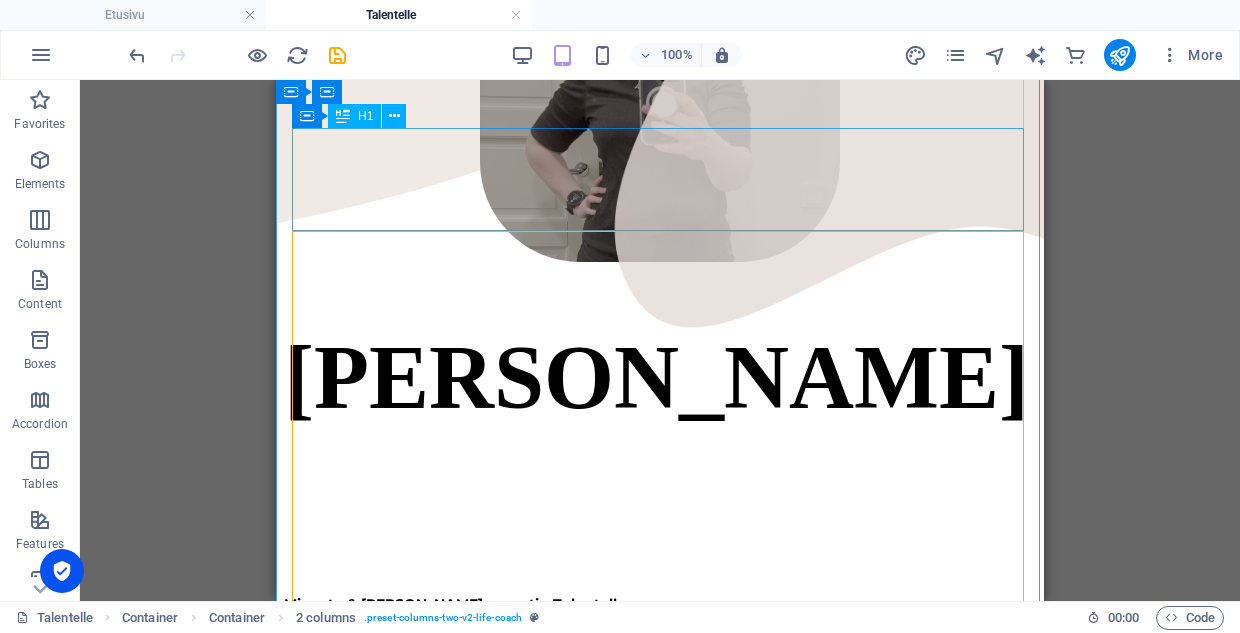 click on "[PERSON_NAME]" at bounding box center [660, 377] 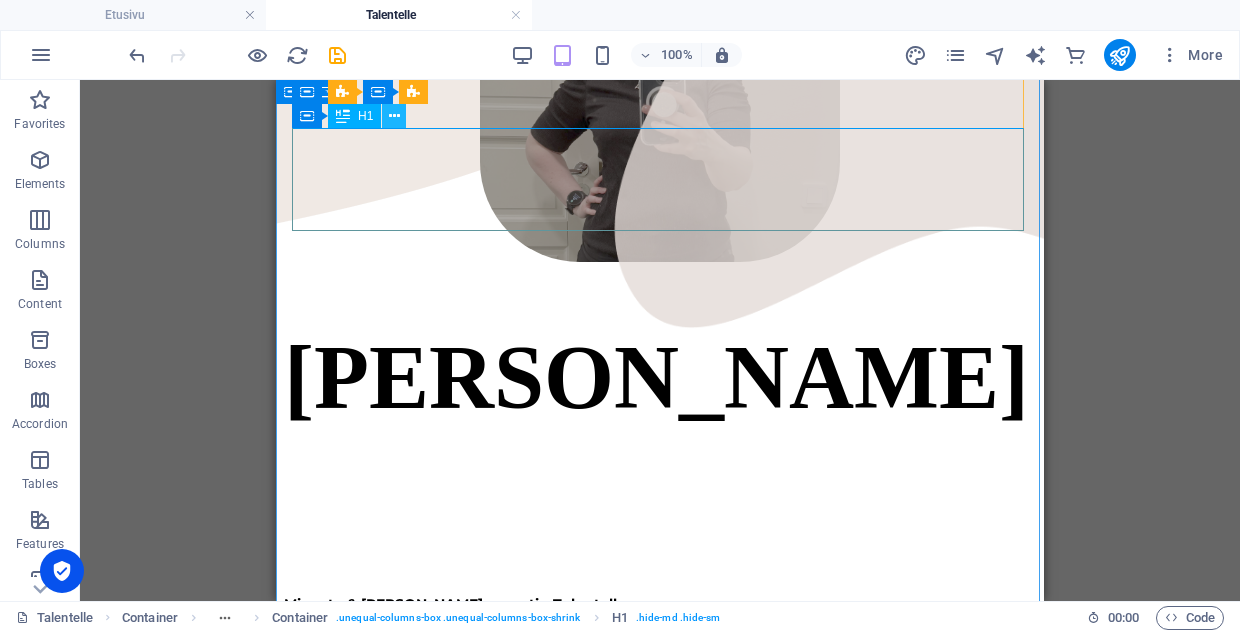 click at bounding box center (394, 116) 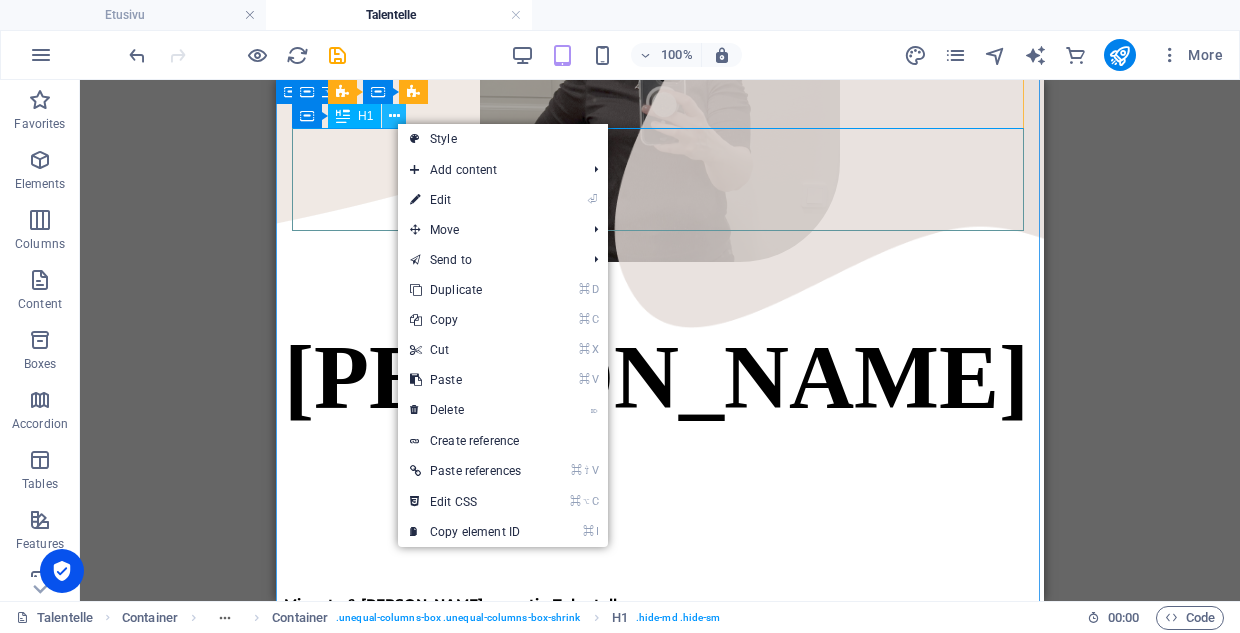 click at bounding box center (394, 116) 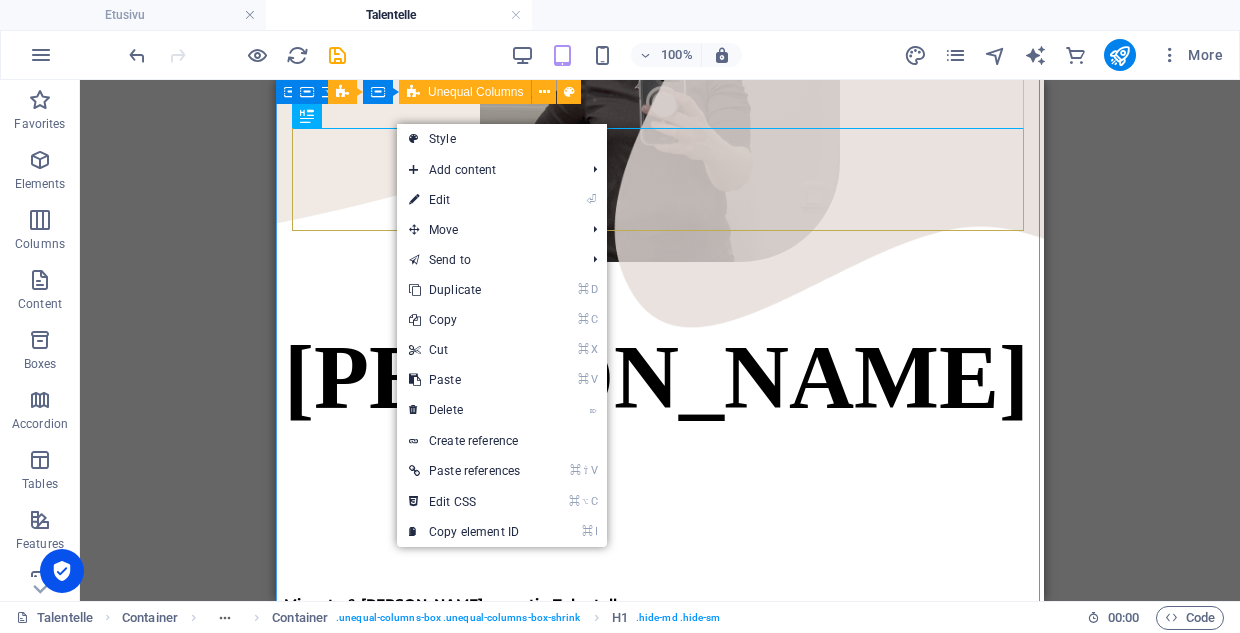 click on "Unequal Columns" at bounding box center [475, 92] 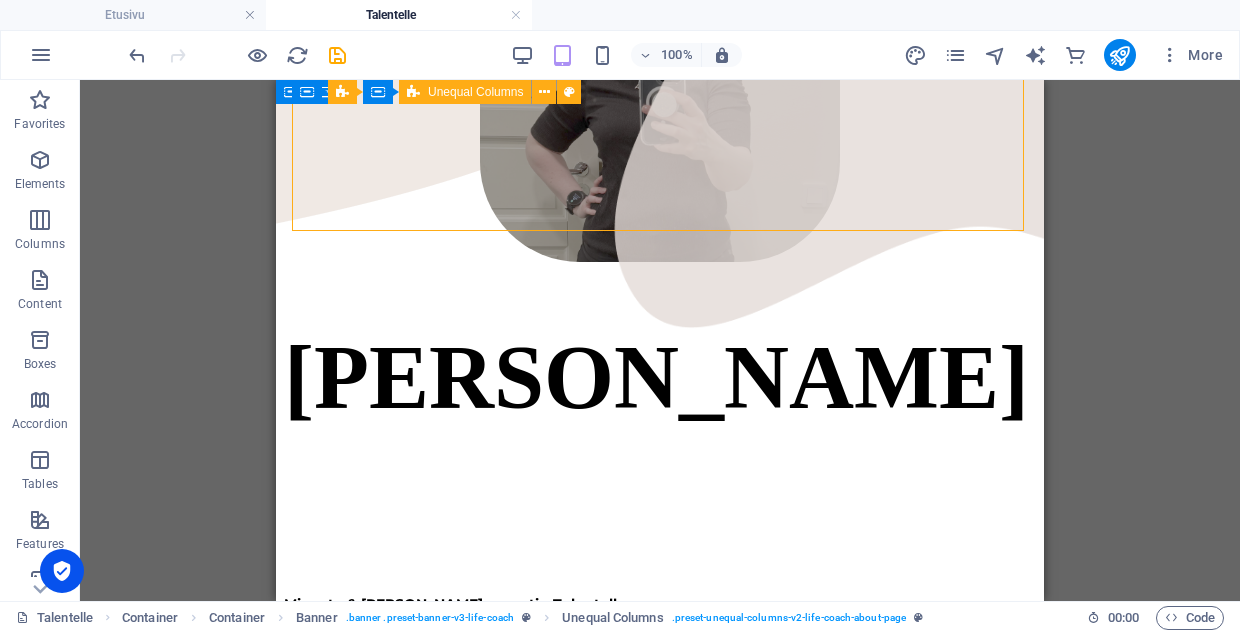 click on "Unequal Columns" at bounding box center (475, 92) 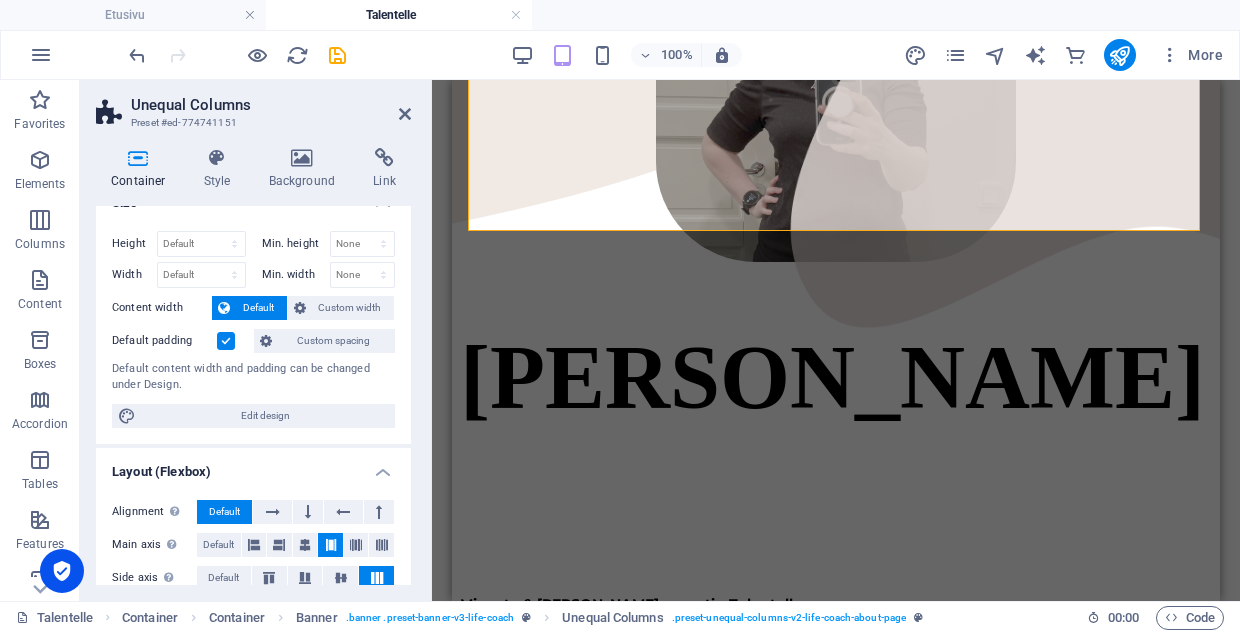 scroll, scrollTop: 0, scrollLeft: 0, axis: both 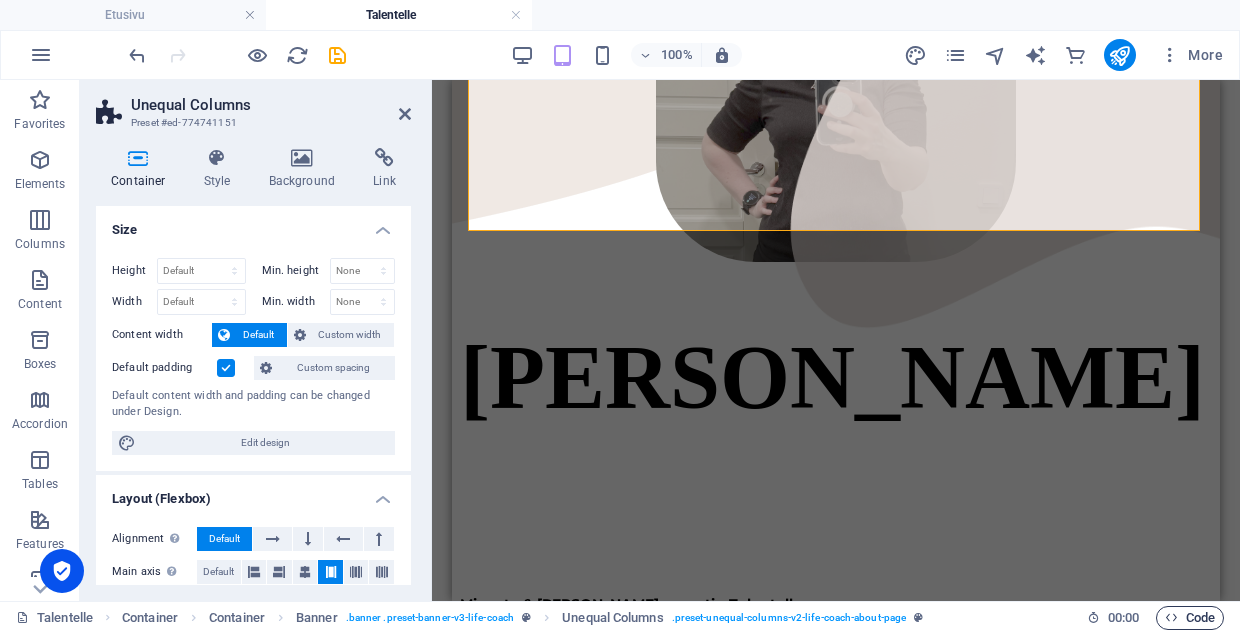 click on "Code" at bounding box center (1190, 618) 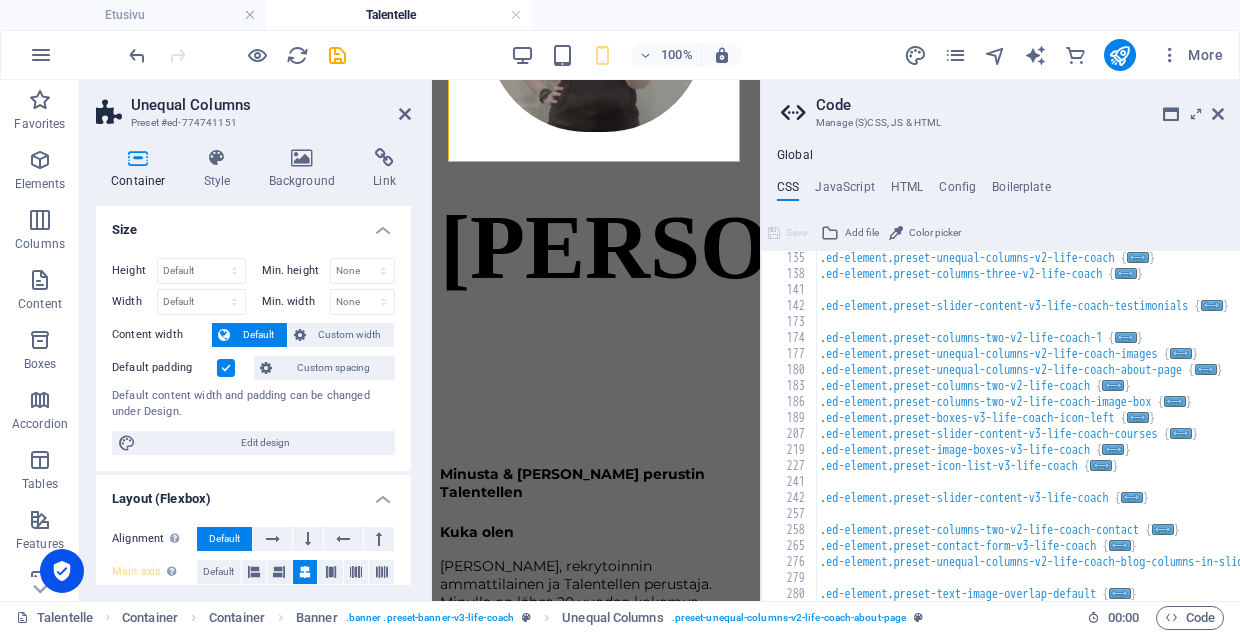 scroll, scrollTop: 277, scrollLeft: 0, axis: vertical 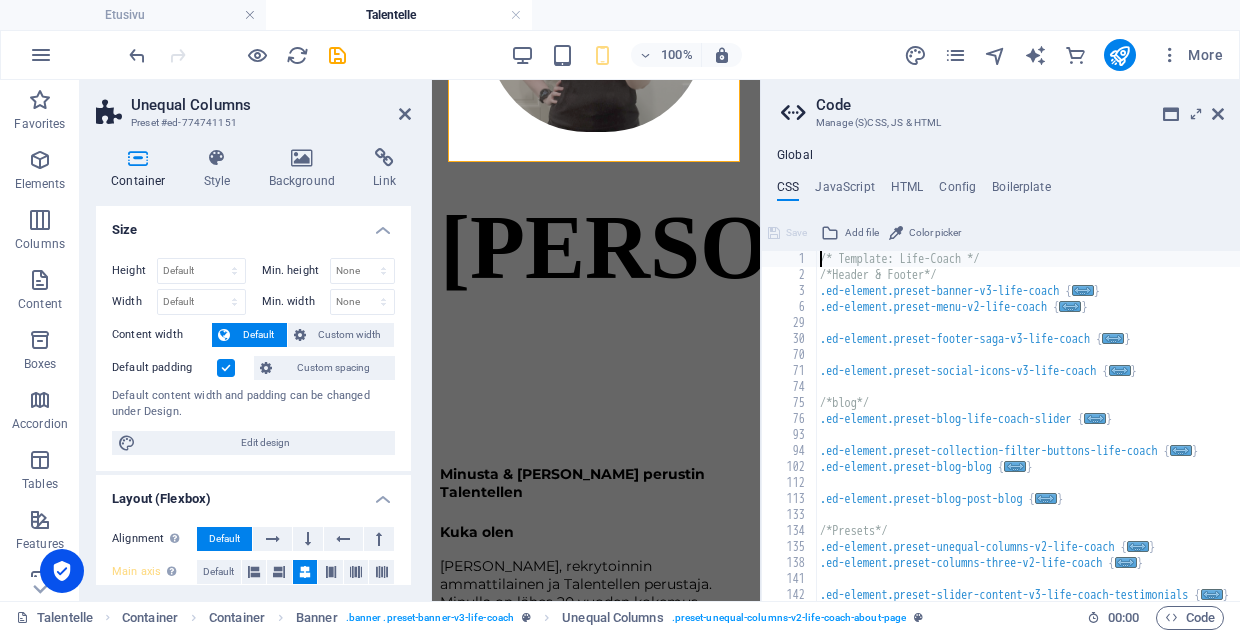 click on "Code Manage (S)CSS, JS & HTML Global CSS JavaScript HTML Config Boilerplate /* Template: Life-Coach */ 1 2 3 6 29 30 70 71 74 75 76 93 94 102 112 113 133 134 135 138 141 142 173 /* Template: Life-Coach */ /*Header & Footer*/ .ed-element.preset-banner-v3-life-coach   { ... } .ed-element.preset-menu-v2-life-coach   { ... } .ed-element.preset-footer-saga-v3-life-coach   { ... } .ed-element.preset-social-icons-v3-life-coach   { ... } /*blog*/ .ed-element.preset-blog-life-coach-slider   { ... } .ed-element.preset-collection-filter-buttons-life-coach   { ... } .ed-element.preset-blog-blog   { ... } .ed-element.preset-blog-post-blog   { ... } /*Presets*/ .ed-element.preset-unequal-columns-v2-life-coach   { ... } .ed-element.preset-columns-three-v2-life-coach   { ... } .ed-element.preset-slider-content-v3-life-coach-testimonials   { ... }     Save Add file Color picker     Save Add file     Save Add file" at bounding box center (1000, 340) 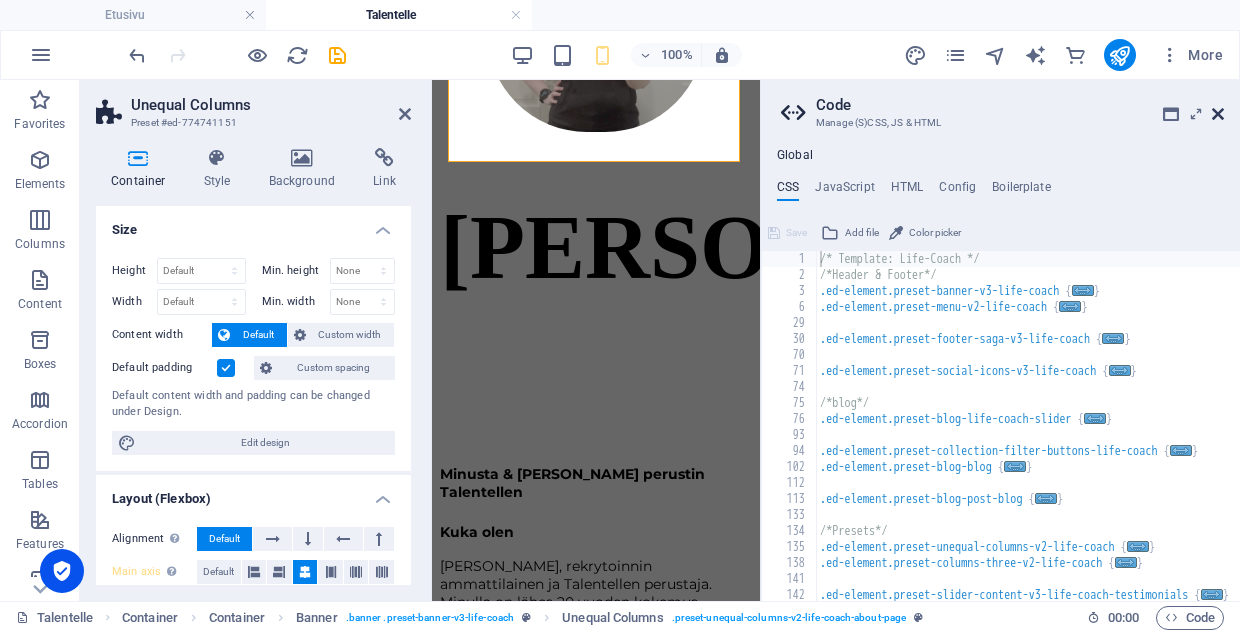 click at bounding box center (1218, 114) 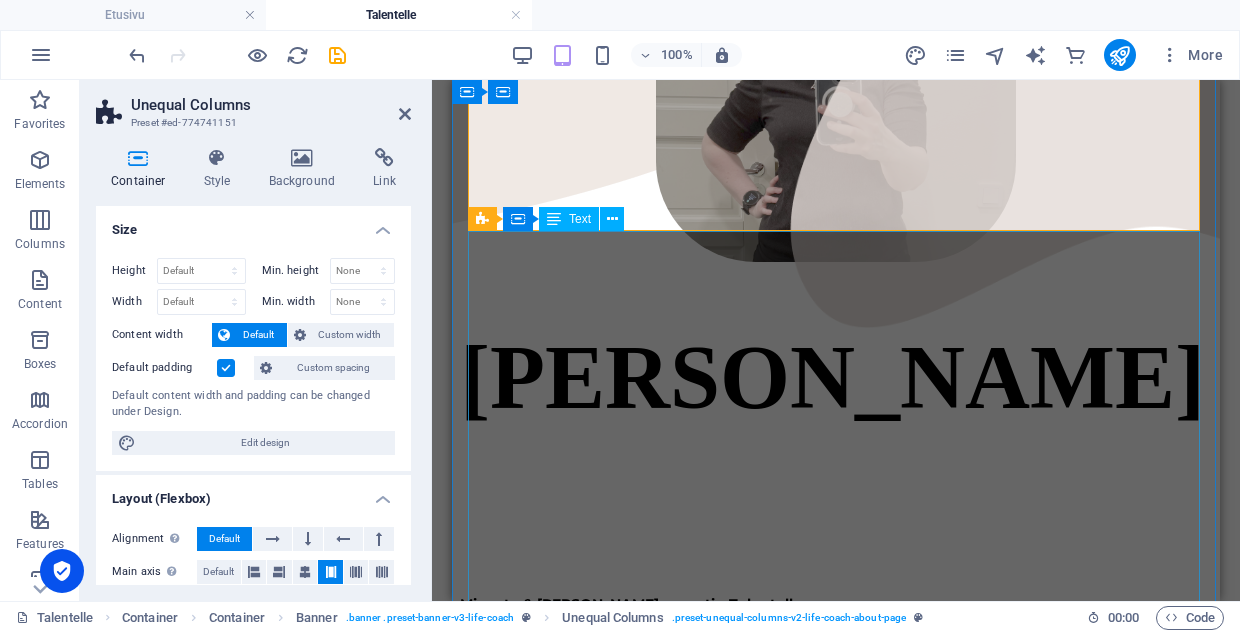 scroll, scrollTop: 30, scrollLeft: 0, axis: vertical 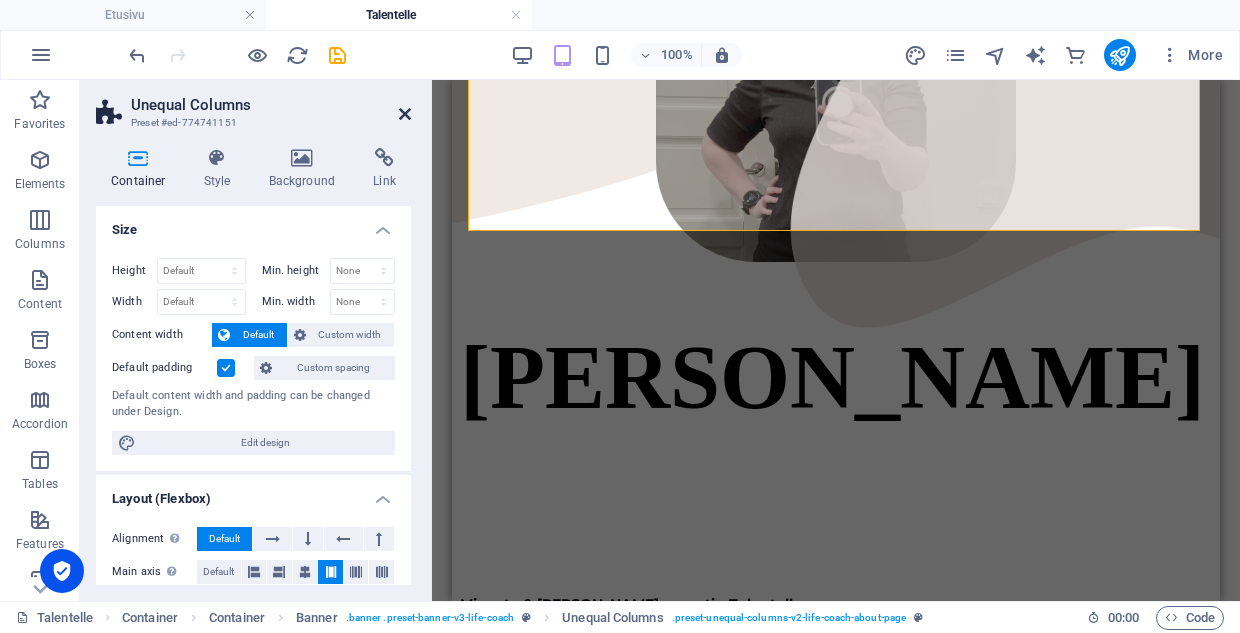 click at bounding box center [405, 114] 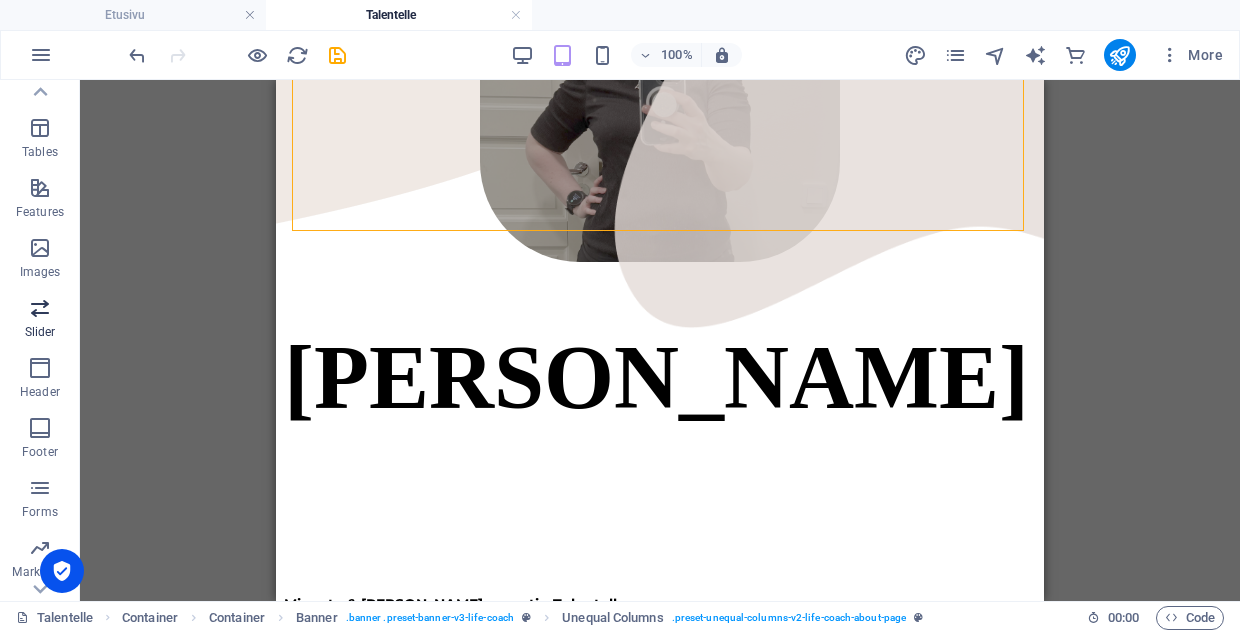 scroll, scrollTop: 341, scrollLeft: 0, axis: vertical 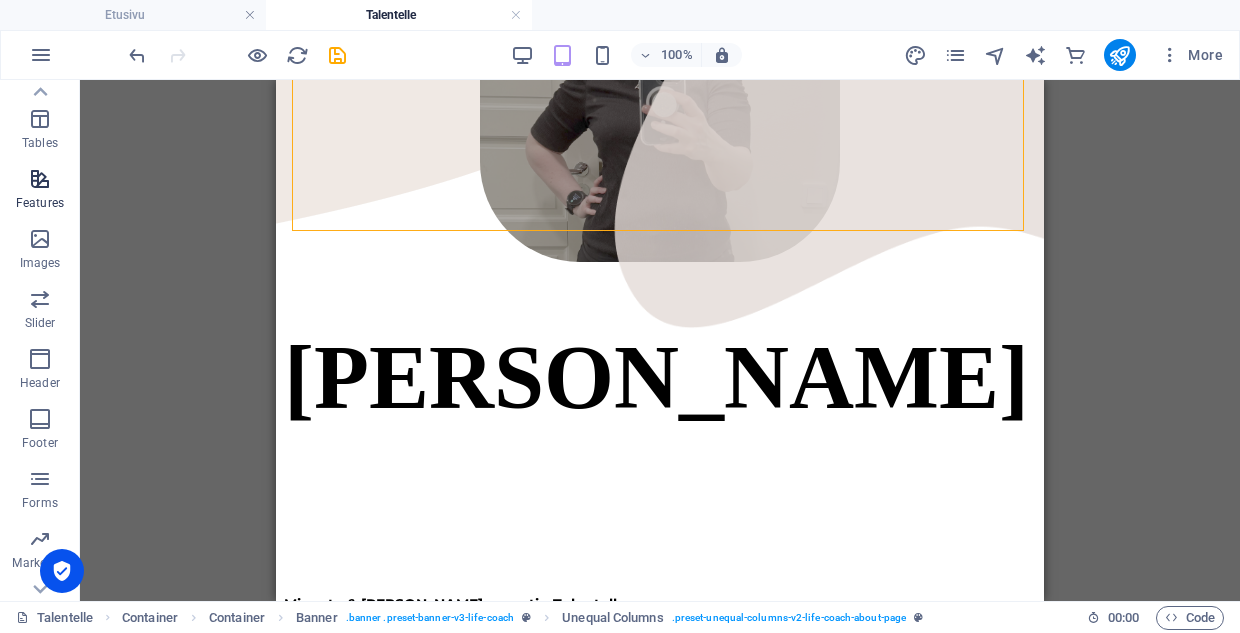 click at bounding box center [40, 179] 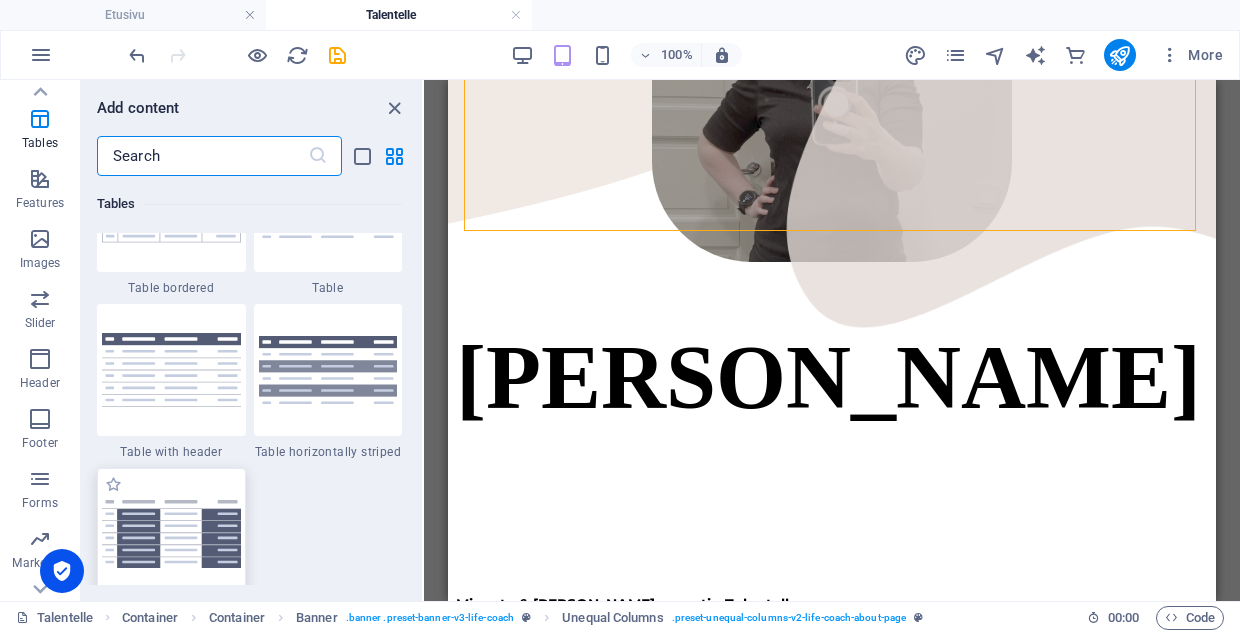 scroll, scrollTop: 7180, scrollLeft: 0, axis: vertical 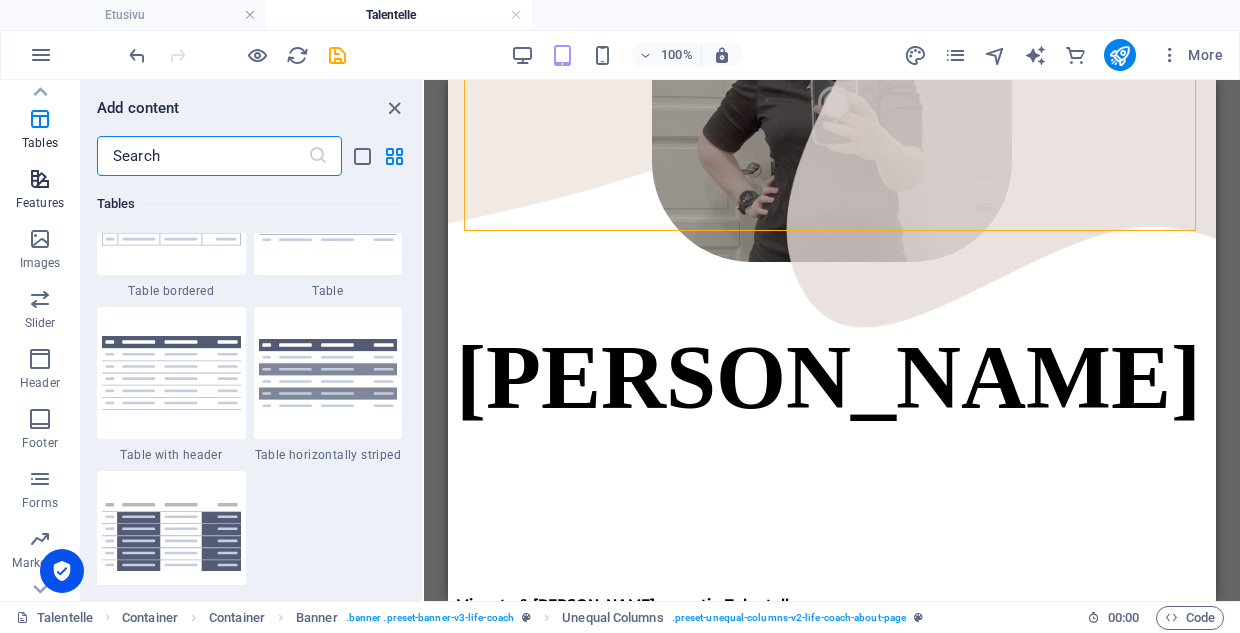 click on "Features" at bounding box center [40, 191] 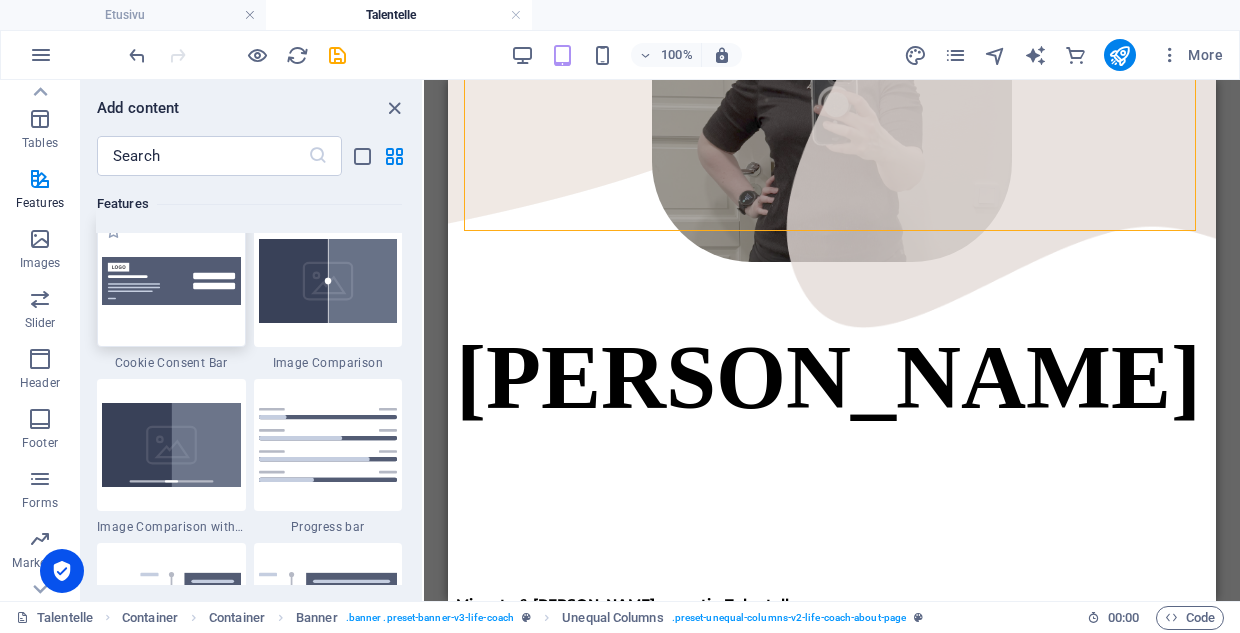 scroll, scrollTop: 7987, scrollLeft: 0, axis: vertical 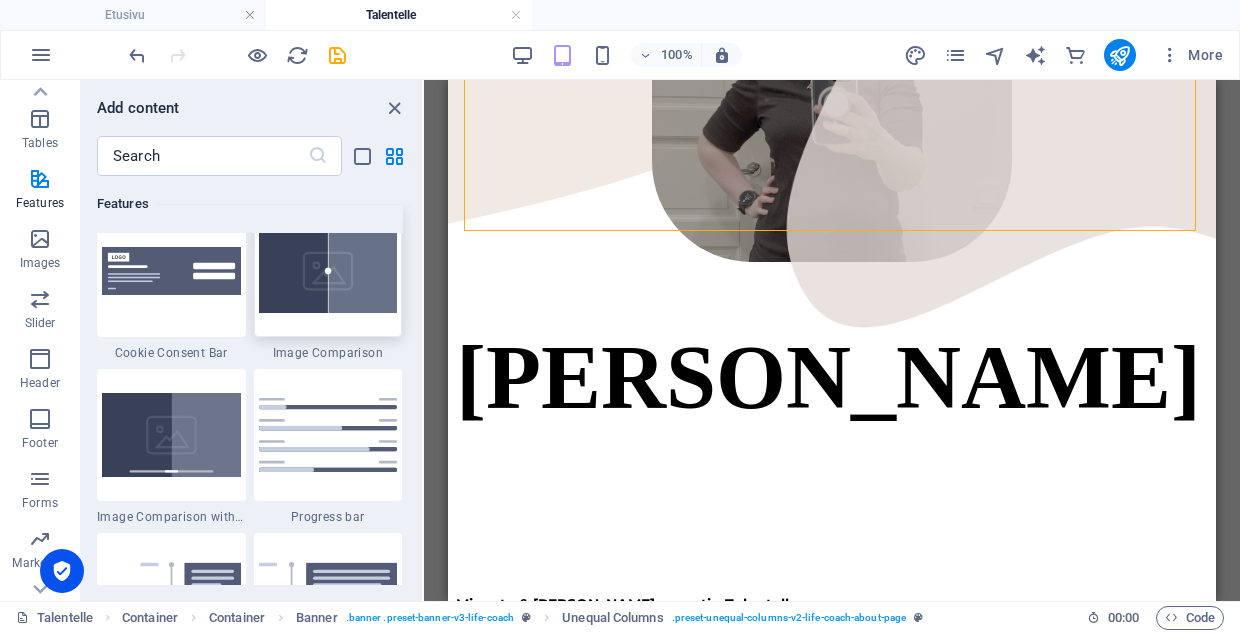 click at bounding box center [328, 271] 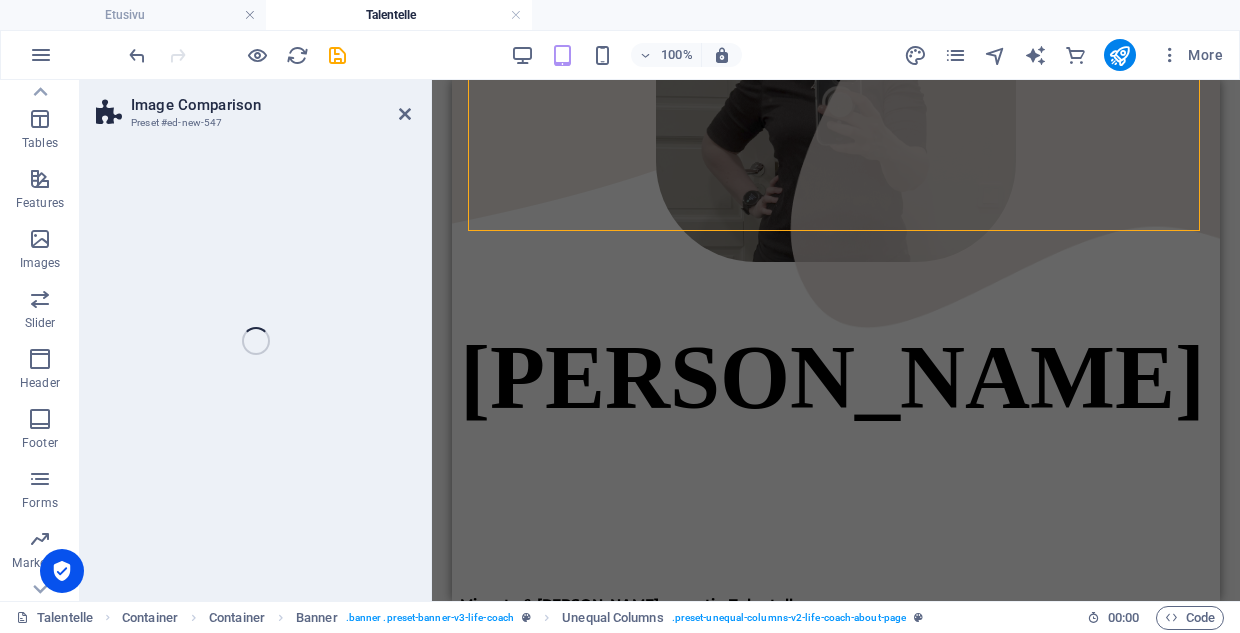 scroll, scrollTop: 1632, scrollLeft: 0, axis: vertical 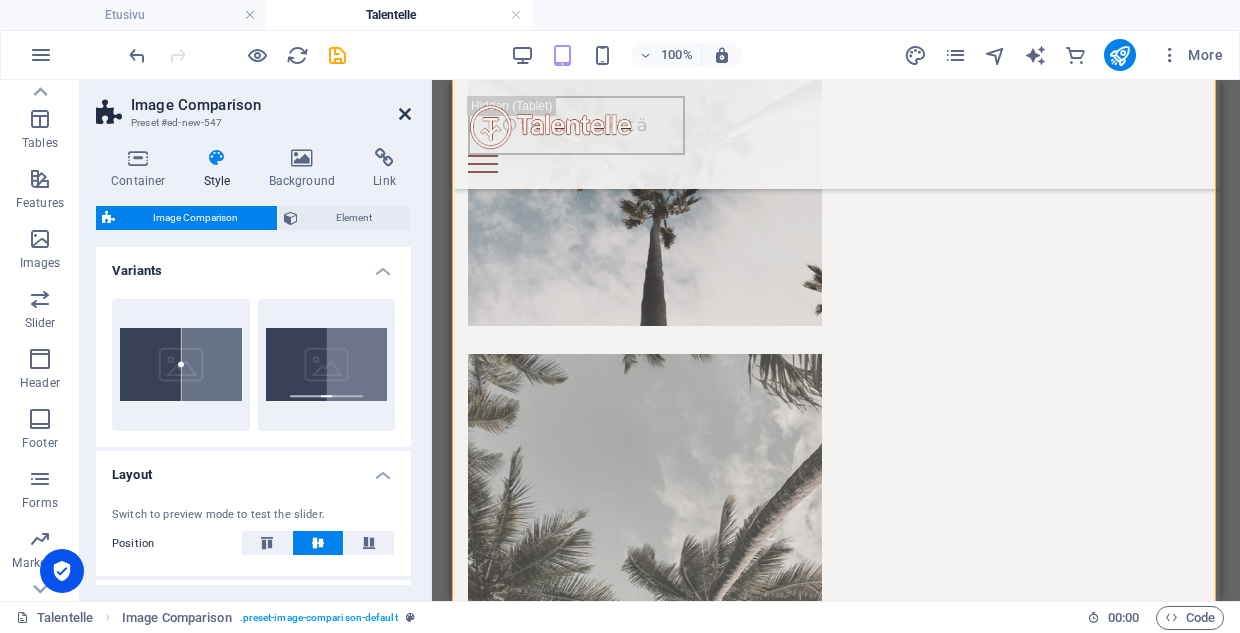 click at bounding box center (405, 114) 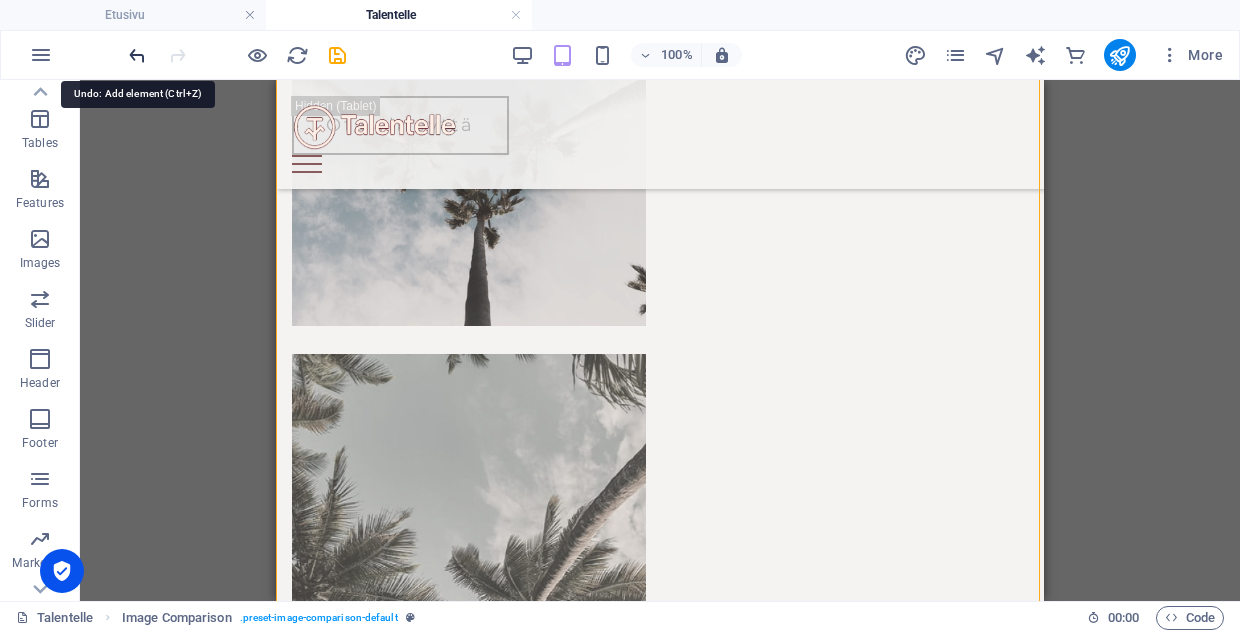 click at bounding box center (137, 55) 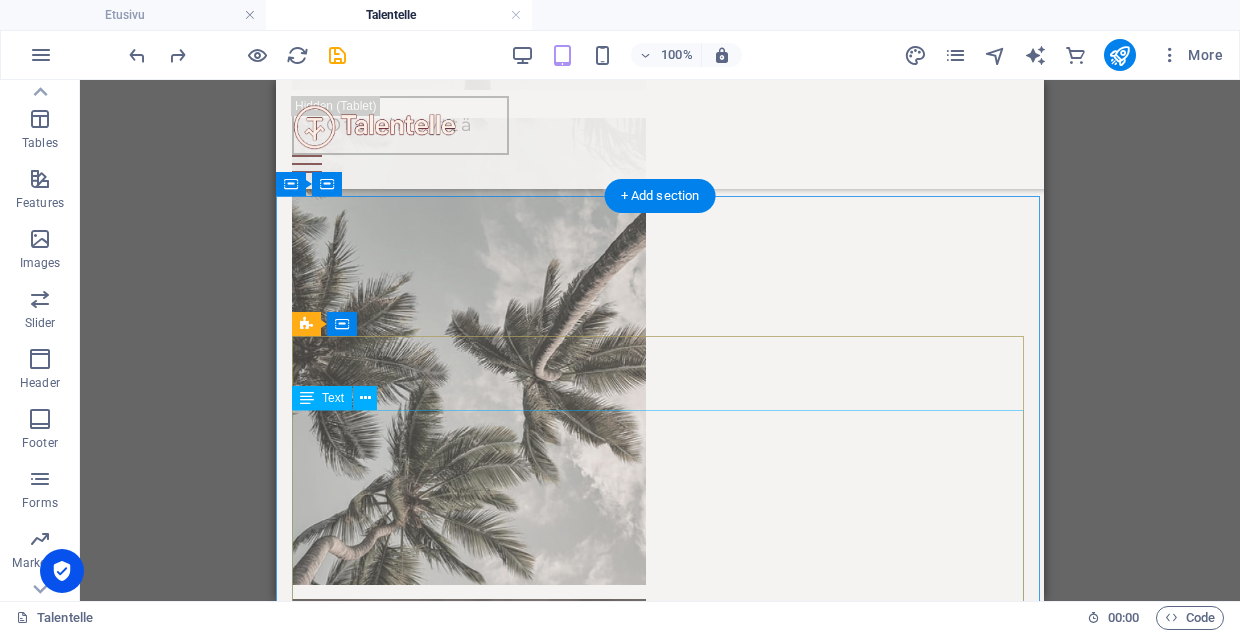 scroll, scrollTop: 1850, scrollLeft: 0, axis: vertical 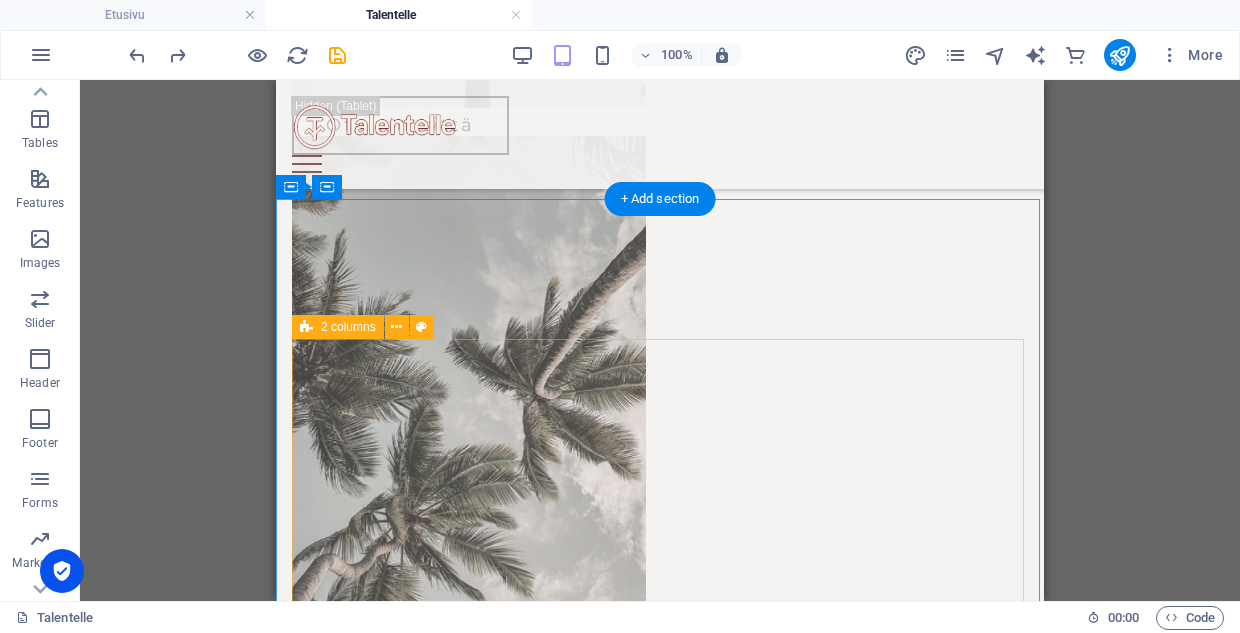 click on "2 columns" at bounding box center [348, 327] 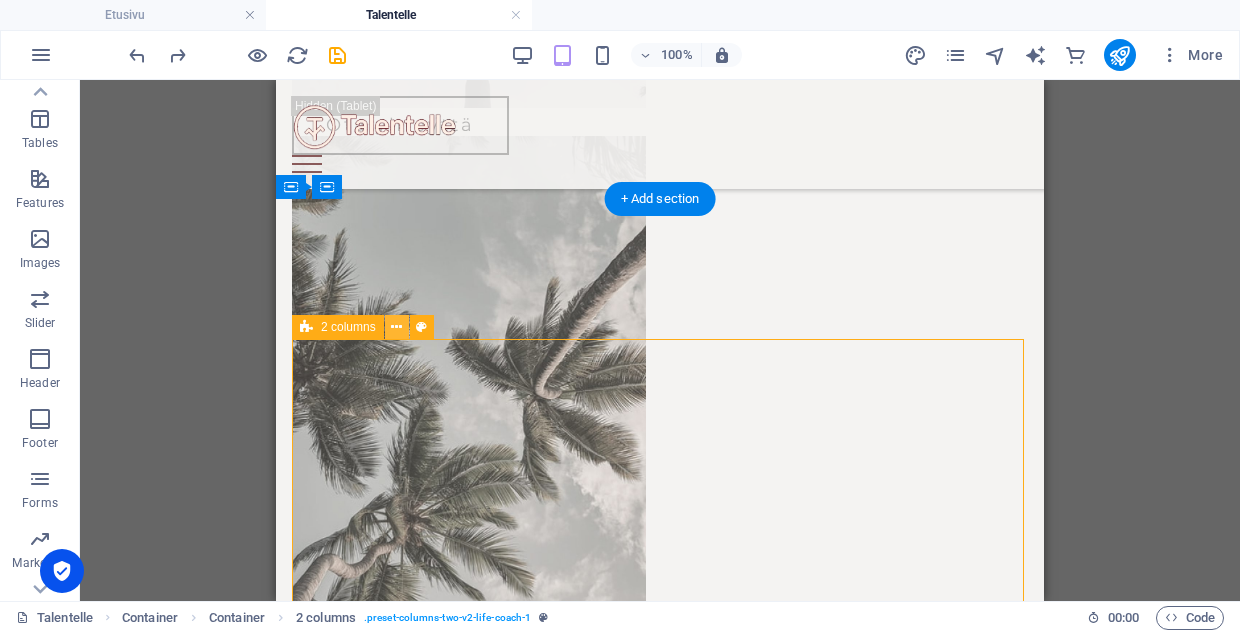 click at bounding box center (396, 327) 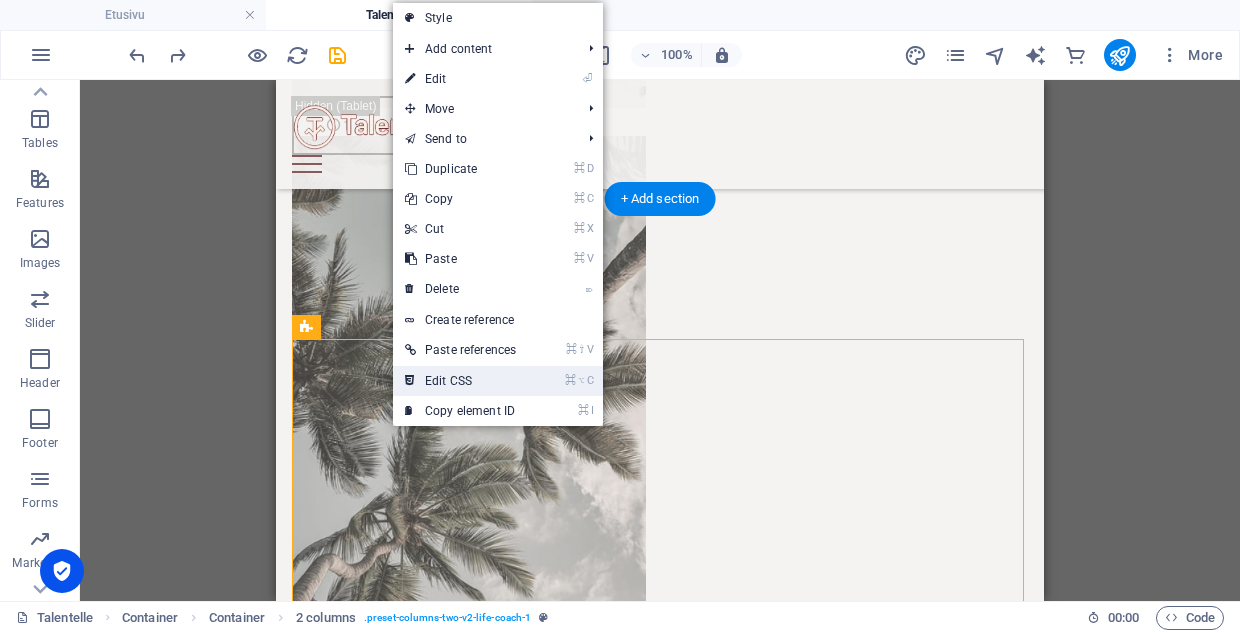 click on "⌘ ⌥ C  Edit CSS" at bounding box center (460, 381) 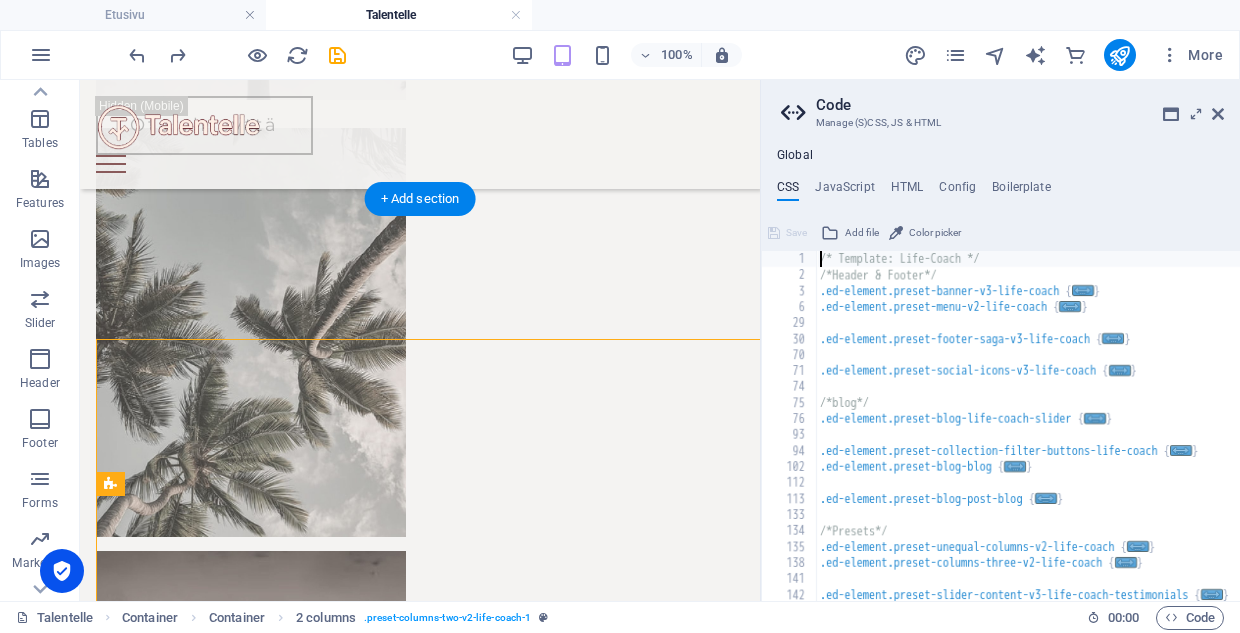 scroll, scrollTop: 224, scrollLeft: 0, axis: vertical 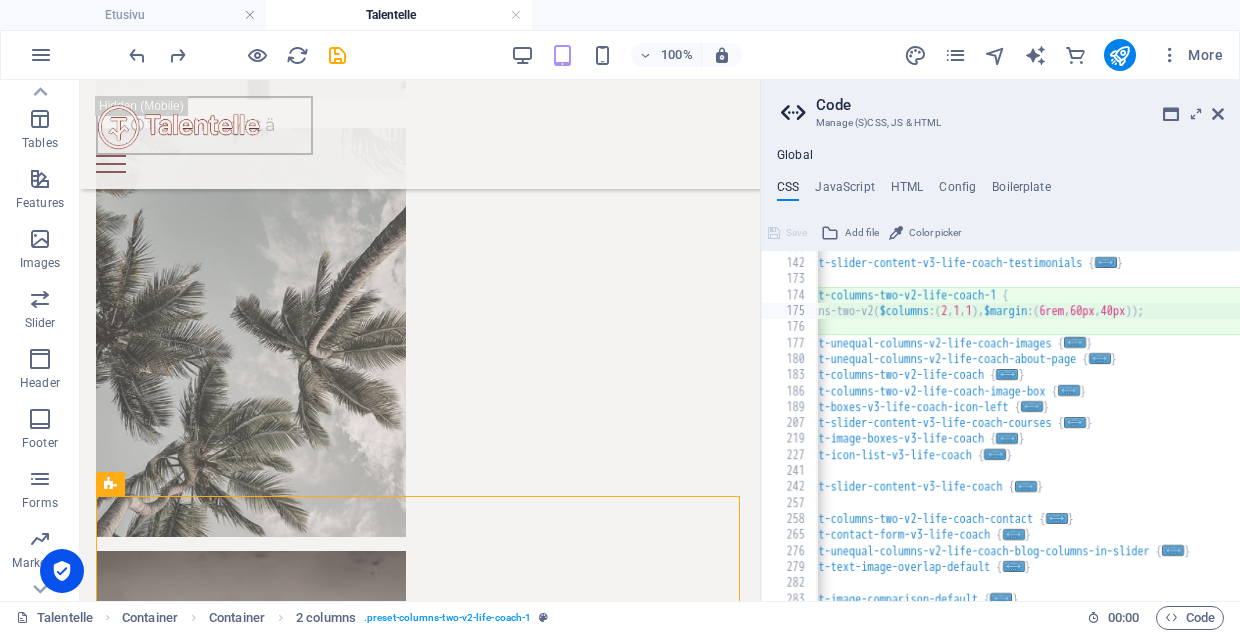 click on ".ed-element.preset-slider-content-v3-life-coach-testimonials   { ... } .ed-element.preset-columns-two-v2-life-coach-1   {      @include  columns-two-v2 ( $columns :  ( 2 ,  1 ,  1 ) ,  $margin :  ( 6rem ,  60px ,  40px )) ; } .ed-element.preset-unequal-columns-v2-life-coach-images   { ... } .ed-element.preset-unequal-columns-v2-life-coach-about-page   { ... } .ed-element.preset-columns-two-v2-life-coach   { ... } .ed-element.preset-columns-two-v2-life-coach-image-box   { ... } .ed-element.preset-boxes-v3-life-coach-icon-left   { ... } .ed-element.preset-slider-content-v3-life-coach-courses   { ... } .ed-element.preset-image-boxes-v3-life-coach   { ... } .ed-element.preset-icon-list-v3-life-coach   { ... } .ed-element.preset-slider-content-v3-life-coach   { ... } .ed-element.preset-columns-two-v2-life-coach-contact   { ... } .ed-element.preset-contact-form-v3-life-coach   { ... } .ed-element.preset-unequal-columns-v2-life-coach-blog-columns-in-slider   { ... } .ed-element.preset-text-image-overlap-default   {" at bounding box center (1000, 430) 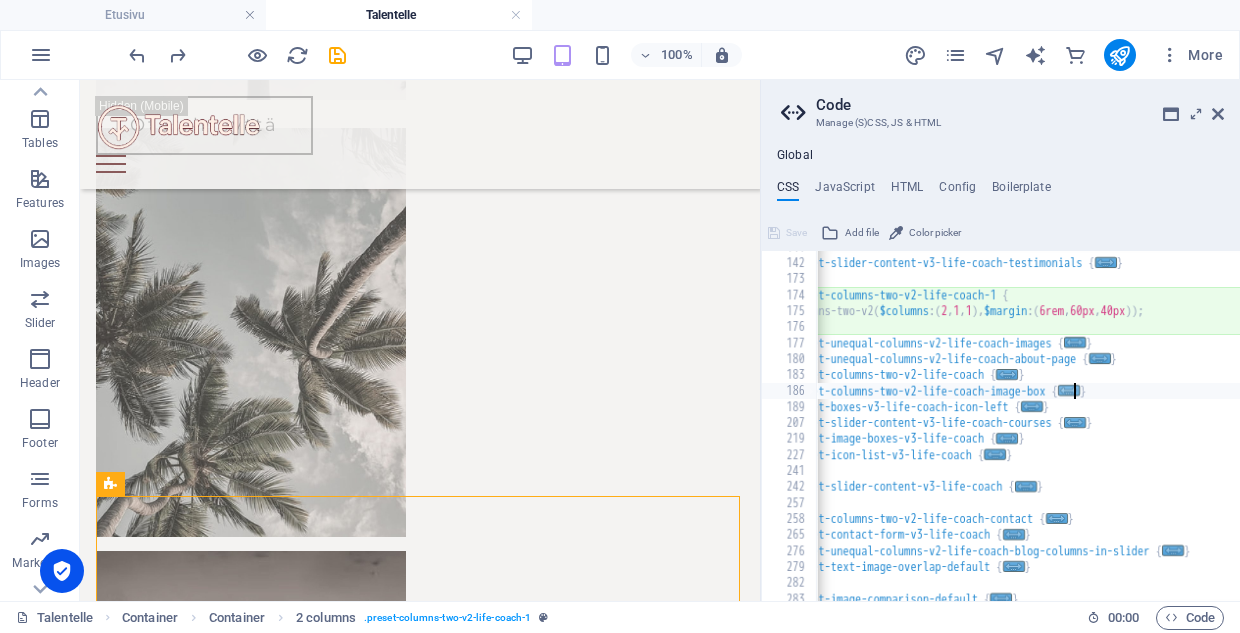 click on "..." at bounding box center (1069, 390) 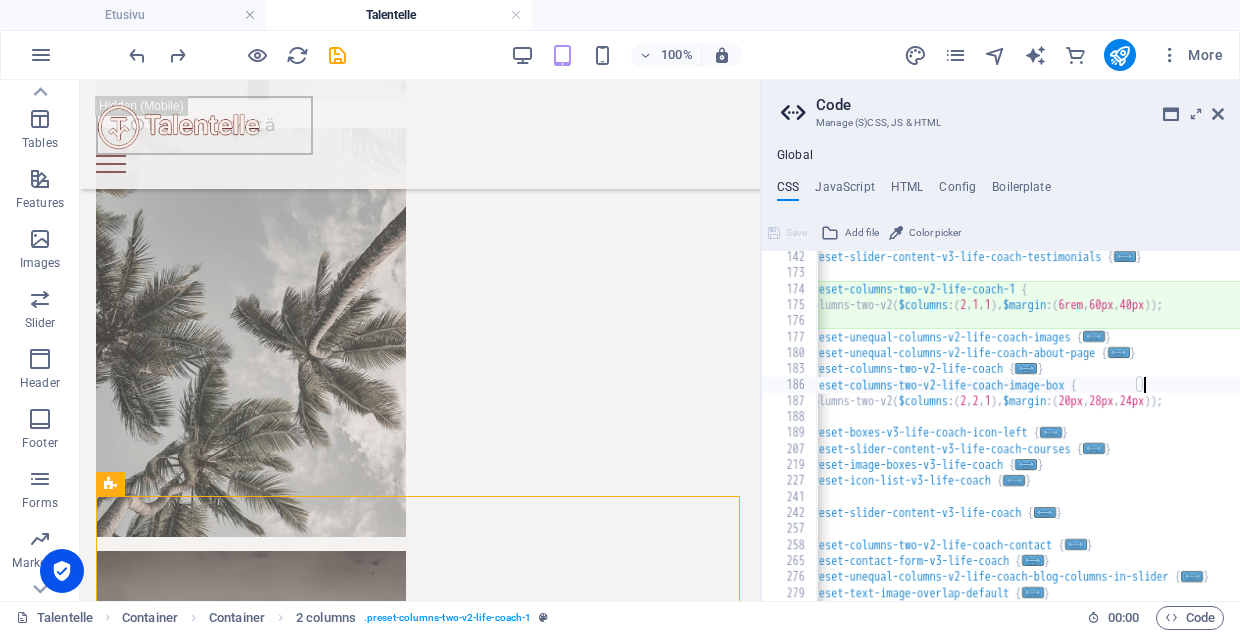 scroll, scrollTop: 0, scrollLeft: 64, axis: horizontal 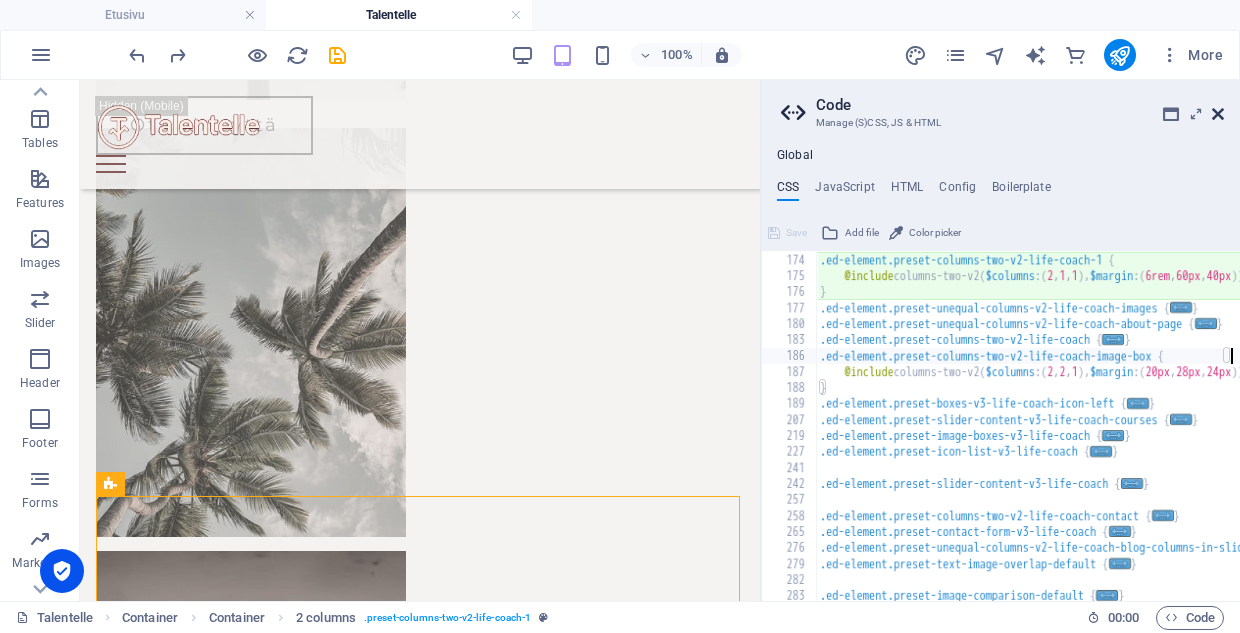 click at bounding box center [1218, 114] 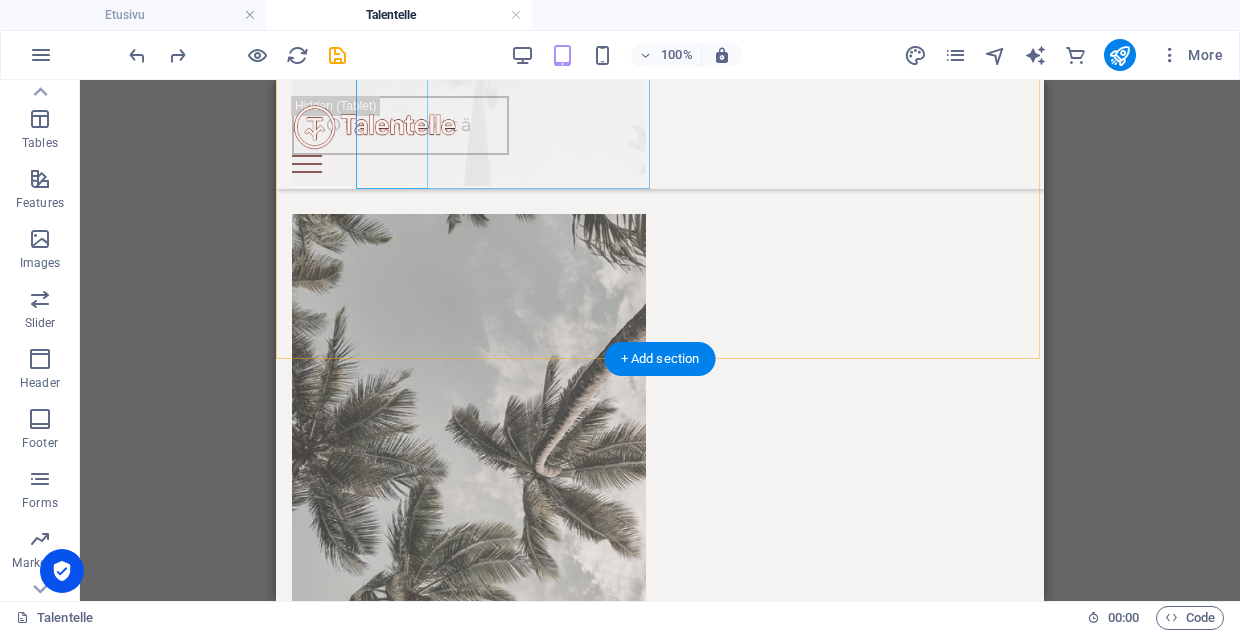 scroll, scrollTop: 1784, scrollLeft: 0, axis: vertical 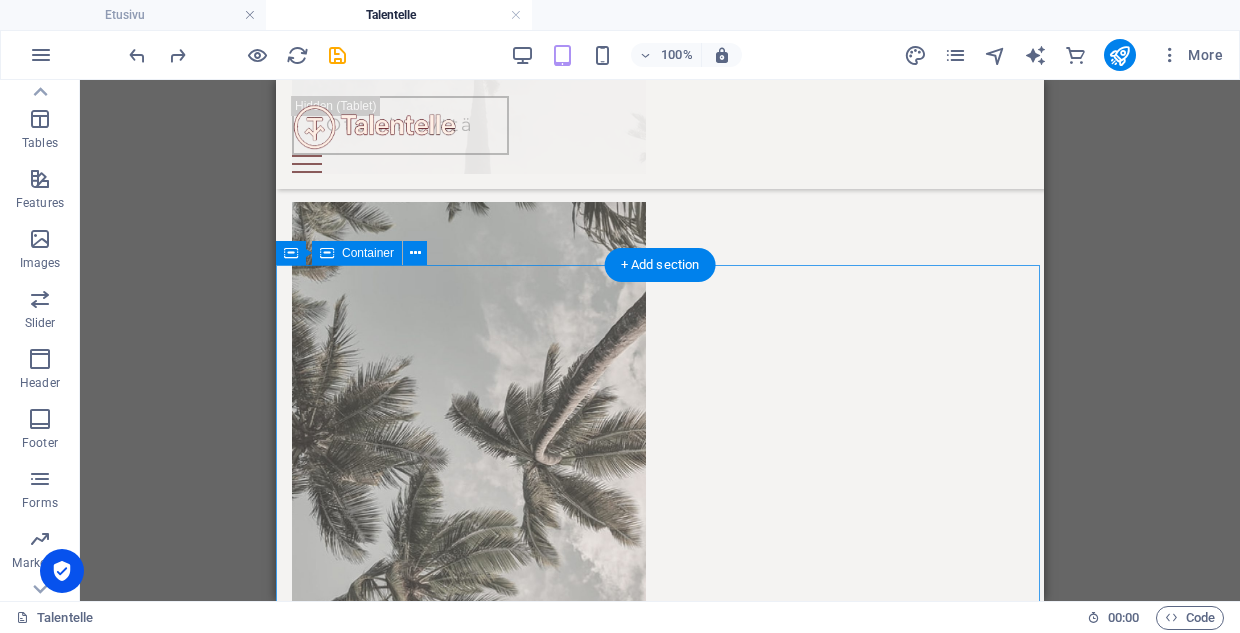 click on "Container" at bounding box center [368, 253] 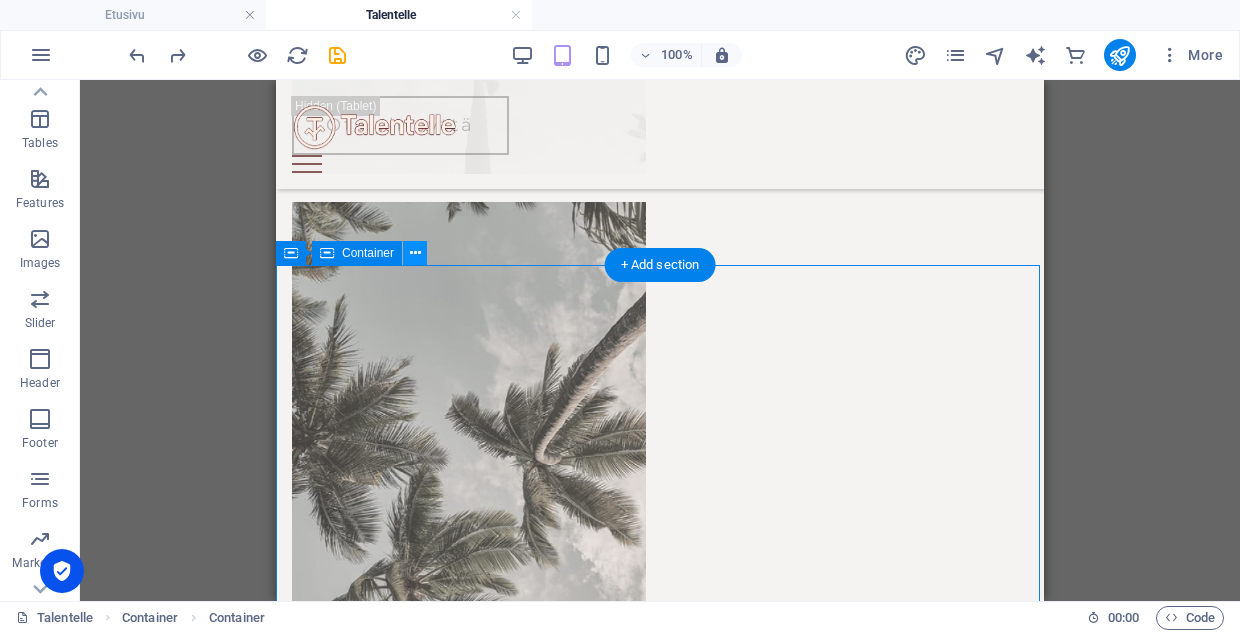 click at bounding box center (415, 253) 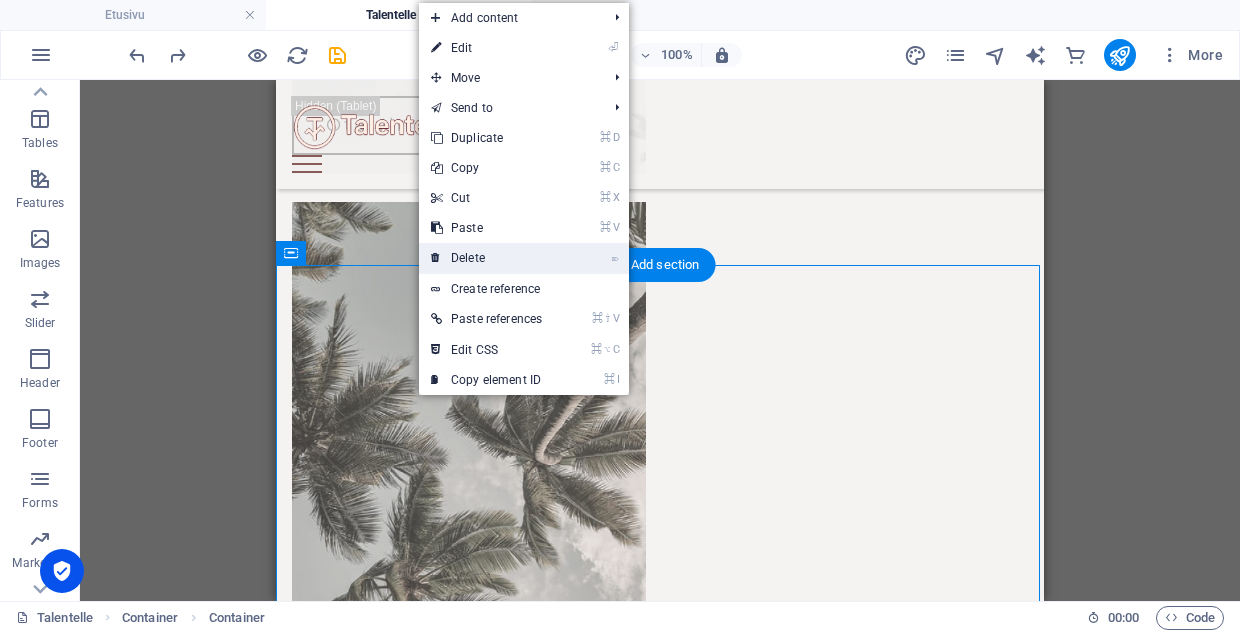 click on "⌦  Delete" at bounding box center (486, 258) 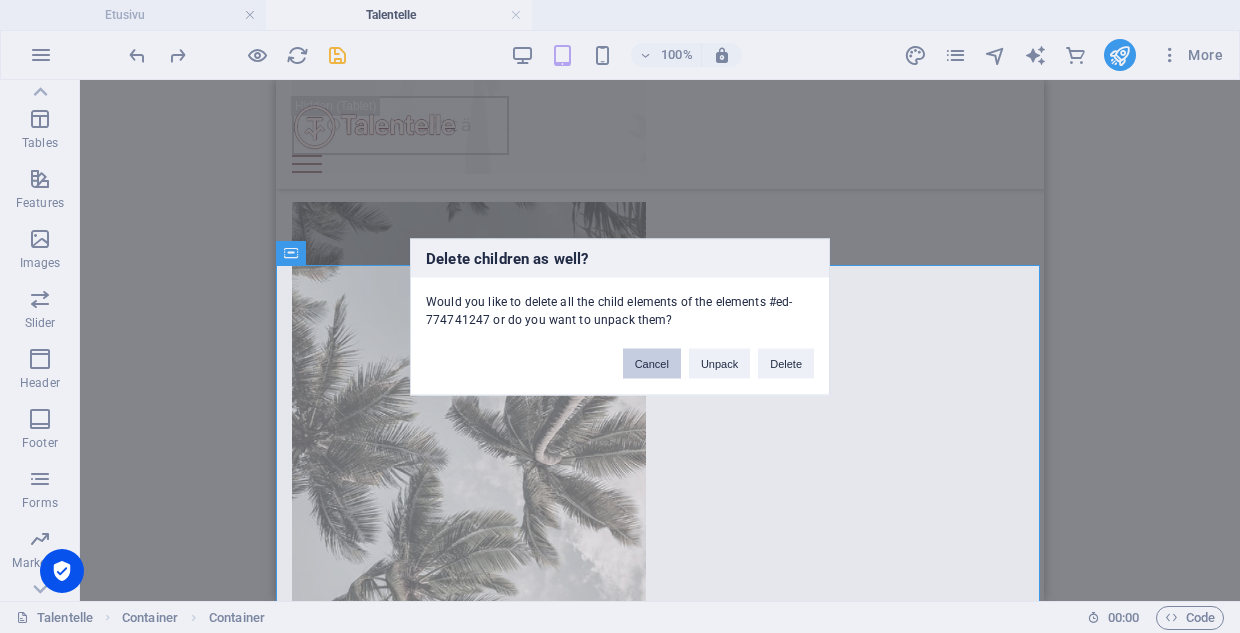 click on "Cancel" at bounding box center (652, 363) 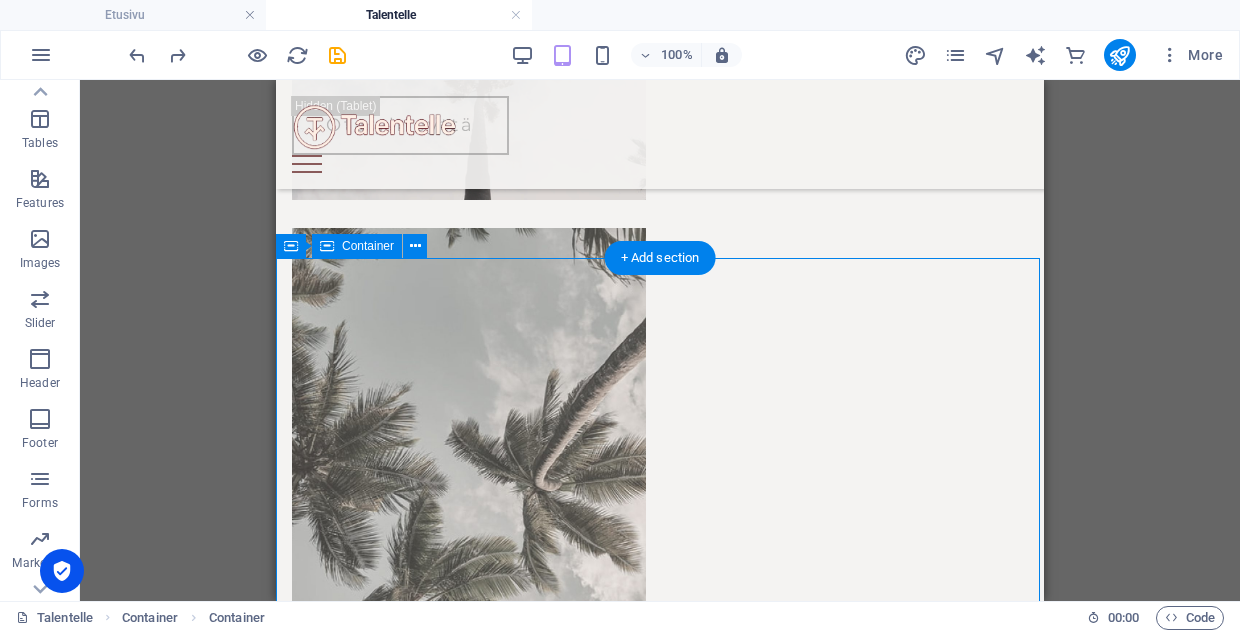 scroll, scrollTop: 1839, scrollLeft: 0, axis: vertical 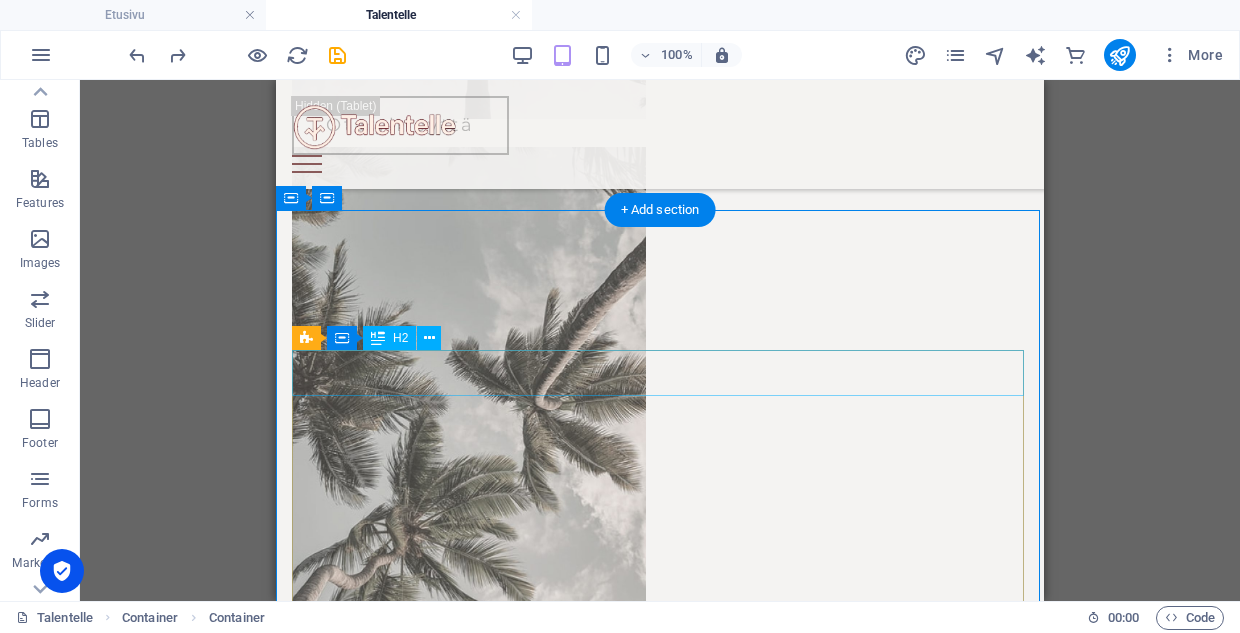click on "Talentelle" at bounding box center (660, 3147) 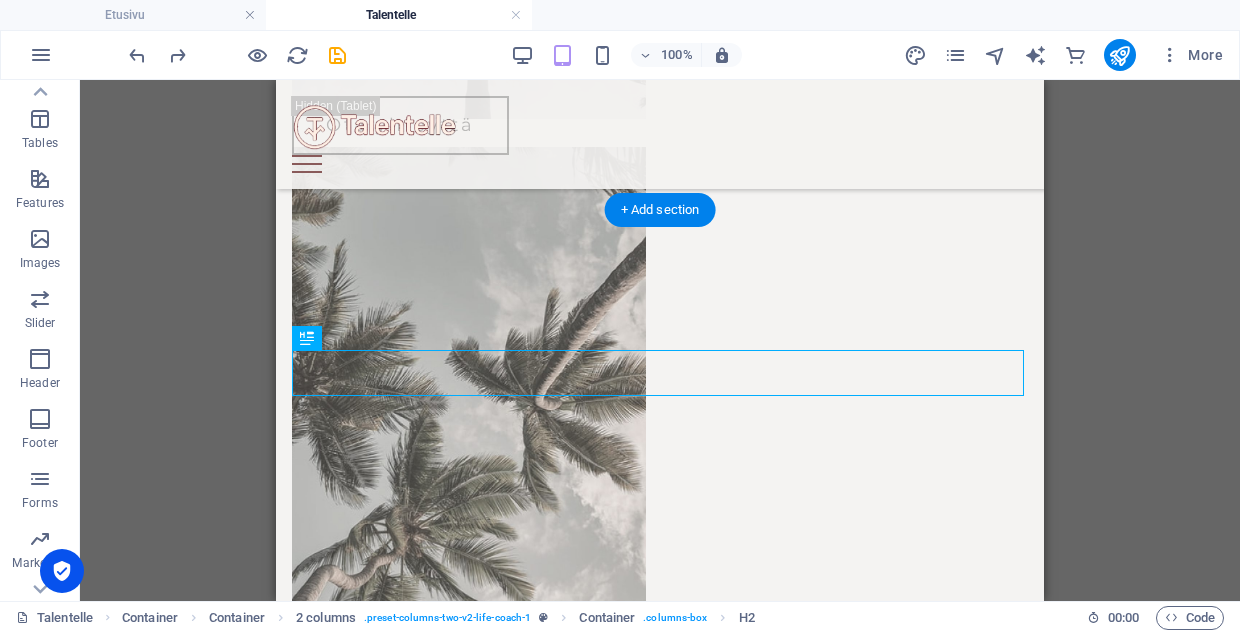 click on "Talentelle Talentelle on yhden naisen rekrytointikumppani, joka toimii siellä, missä hakuilmoitus ei ole oikea ratkaisu. Kun etsit huippuosaajaa teknologia-alalta – ilman suurta meteliä – autan sinua löytämään sopivan ihmisen suoraan ja luottamuksellisesti. Sparraan, kartoitan ja kontaktoin. Ja ennen kaikkea kuuntelen" at bounding box center [660, 2841] 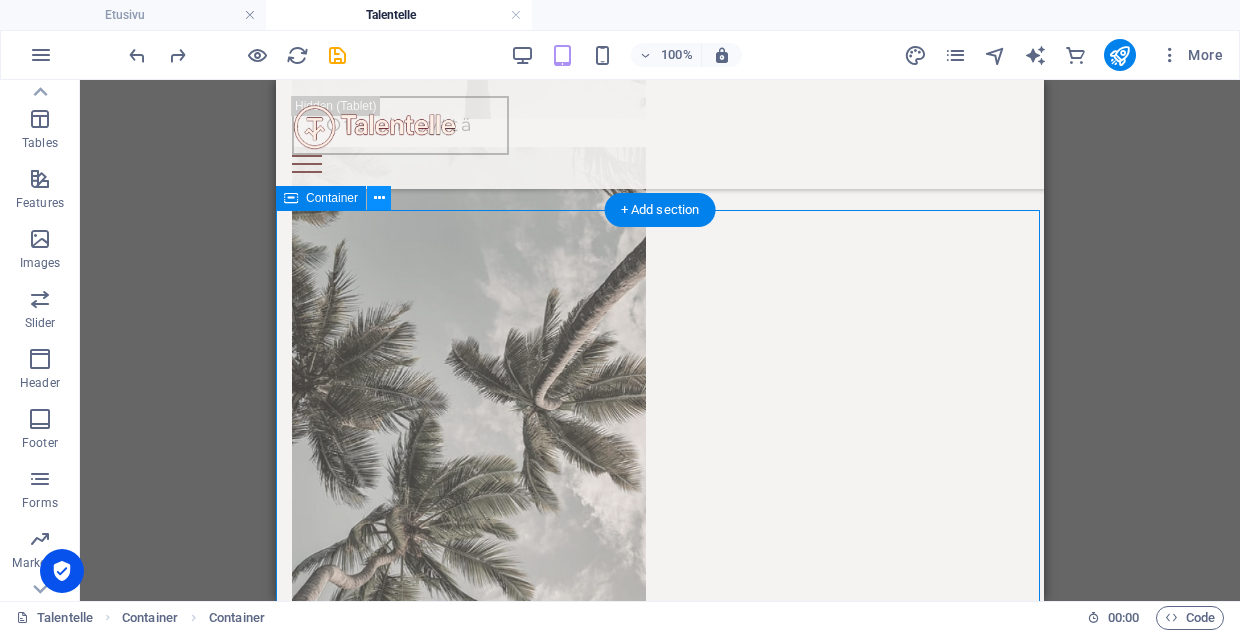 click at bounding box center [379, 198] 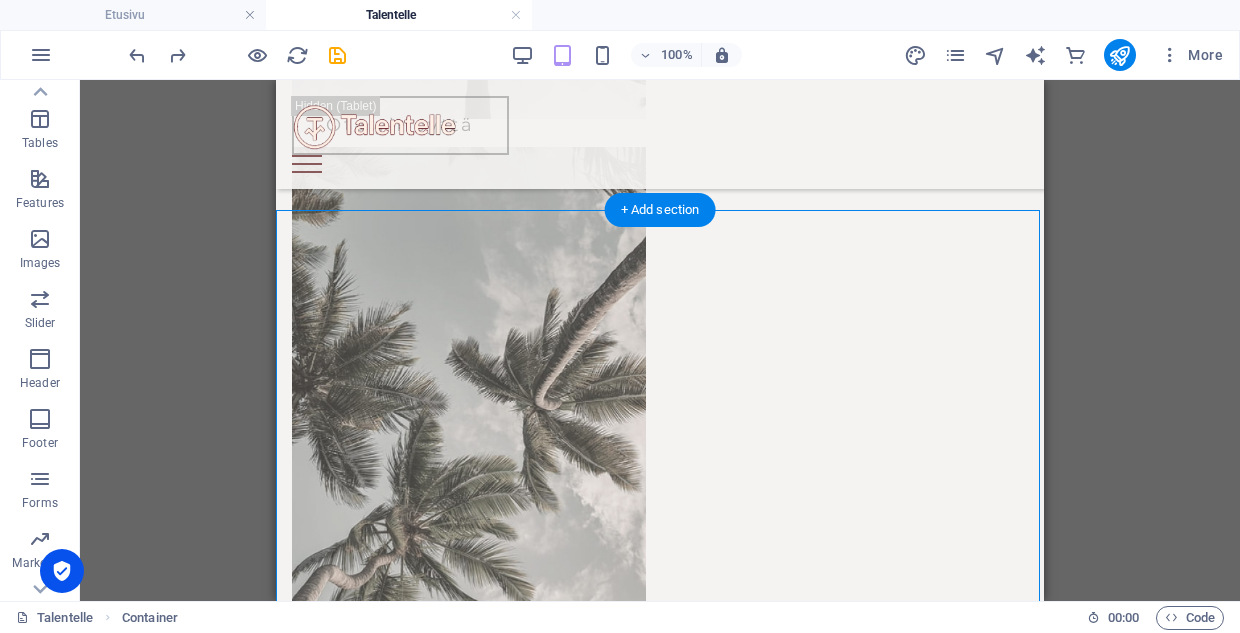 click on "Talentelle Talentelle on yhden naisen rekrytointikumppani, joka toimii siellä, missä hakuilmoitus ei ole oikea ratkaisu. Kun etsit huippuosaajaa teknologia-alalta – ilman suurta meteliä – autan sinua löytämään sopivan ihmisen suoraan ja luottamuksellisesti. Sparraan, kartoitan ja kontaktoin. Ja ennen kaikkea kuuntelen" at bounding box center (660, 2841) 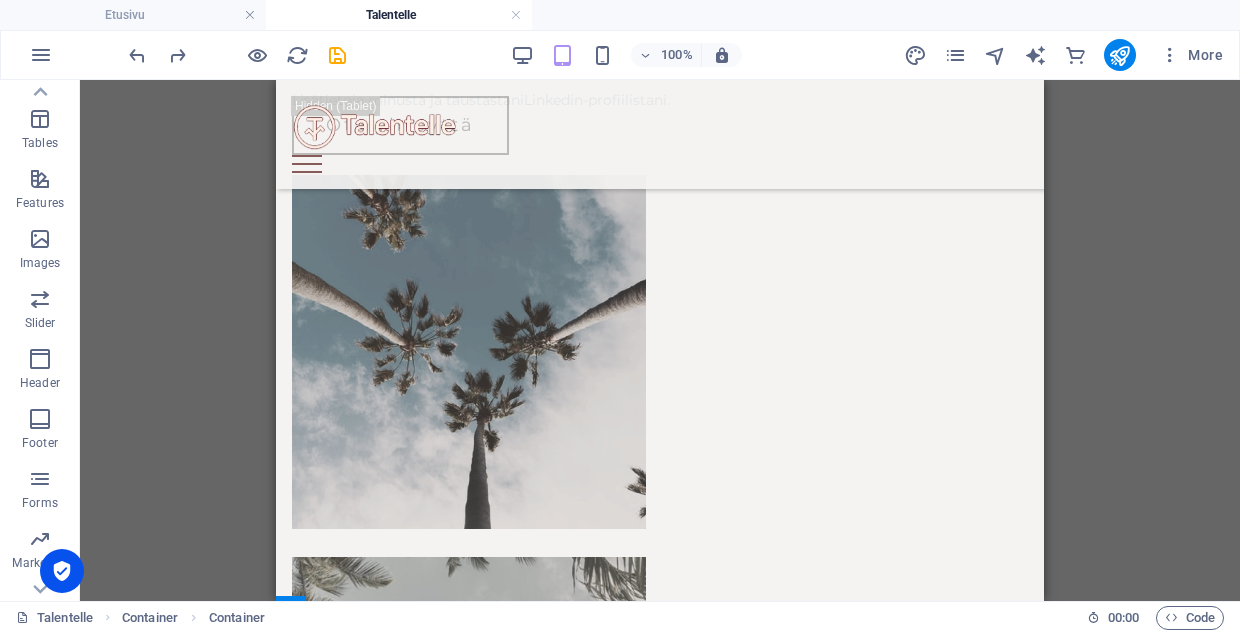 scroll, scrollTop: 1406, scrollLeft: 0, axis: vertical 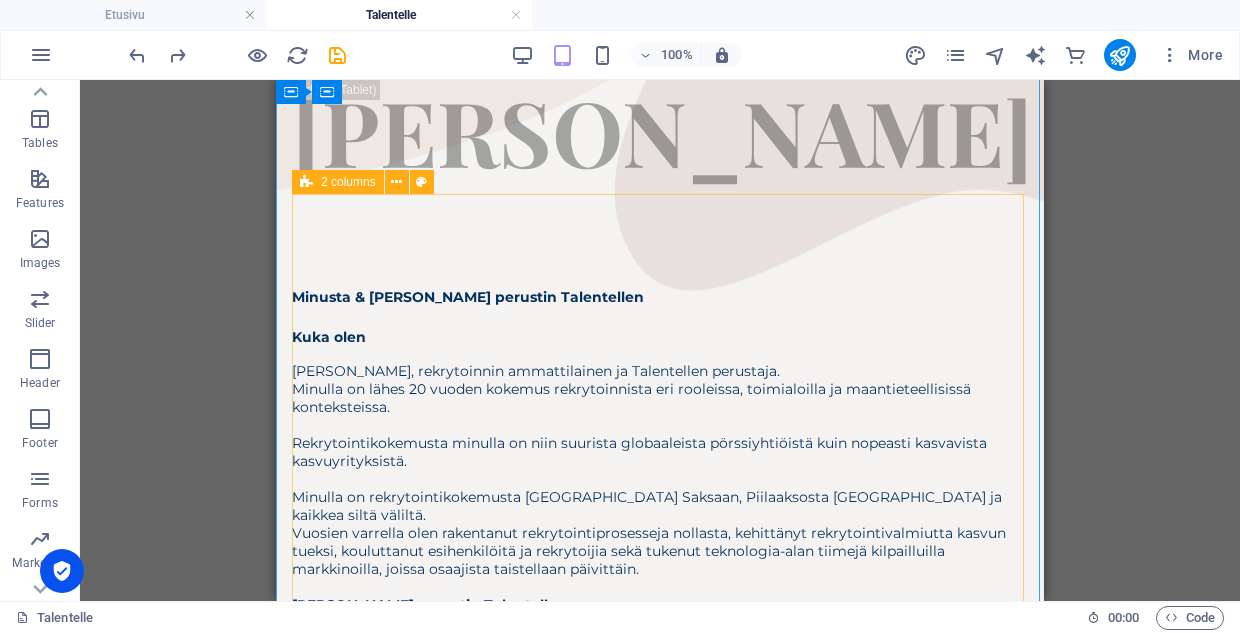 click on "2 columns" at bounding box center [348, 182] 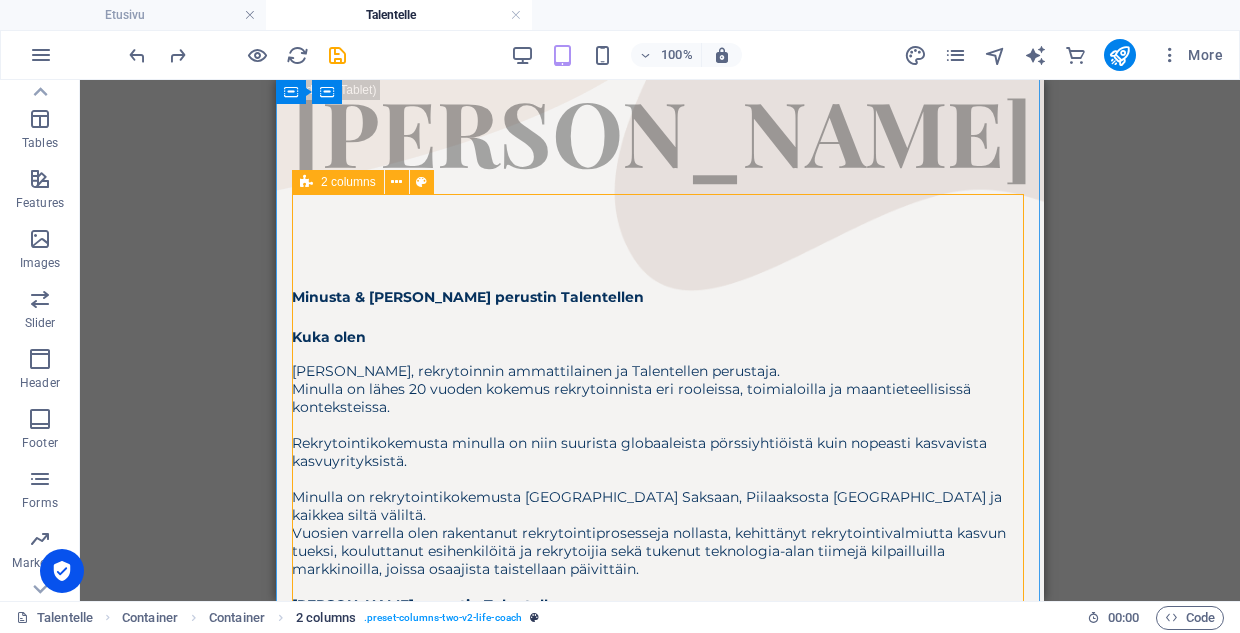click on ". preset-columns-two-v2-life-coach" at bounding box center (443, 618) 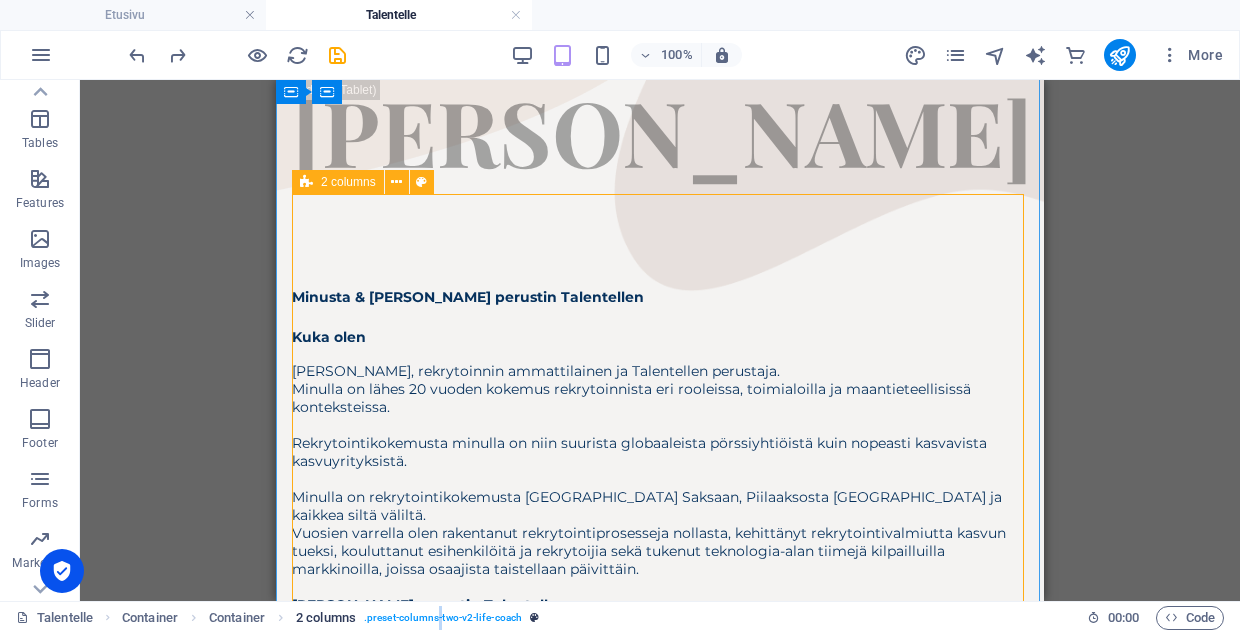 click on ". preset-columns-two-v2-life-coach" at bounding box center [443, 618] 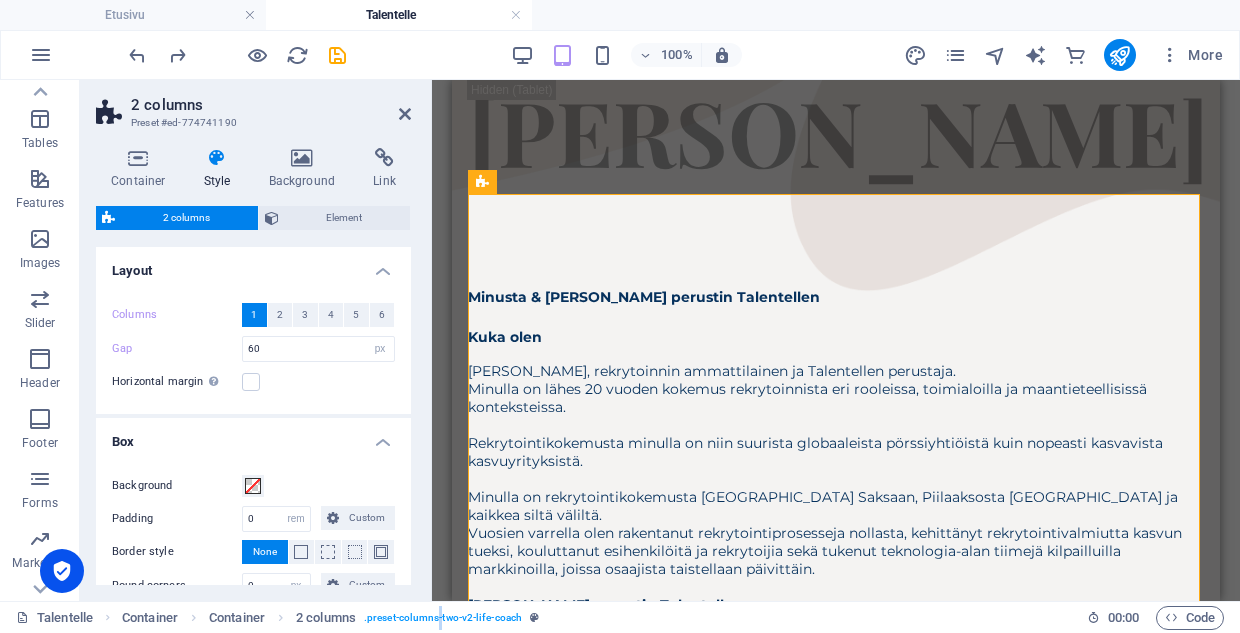scroll, scrollTop: 0, scrollLeft: 0, axis: both 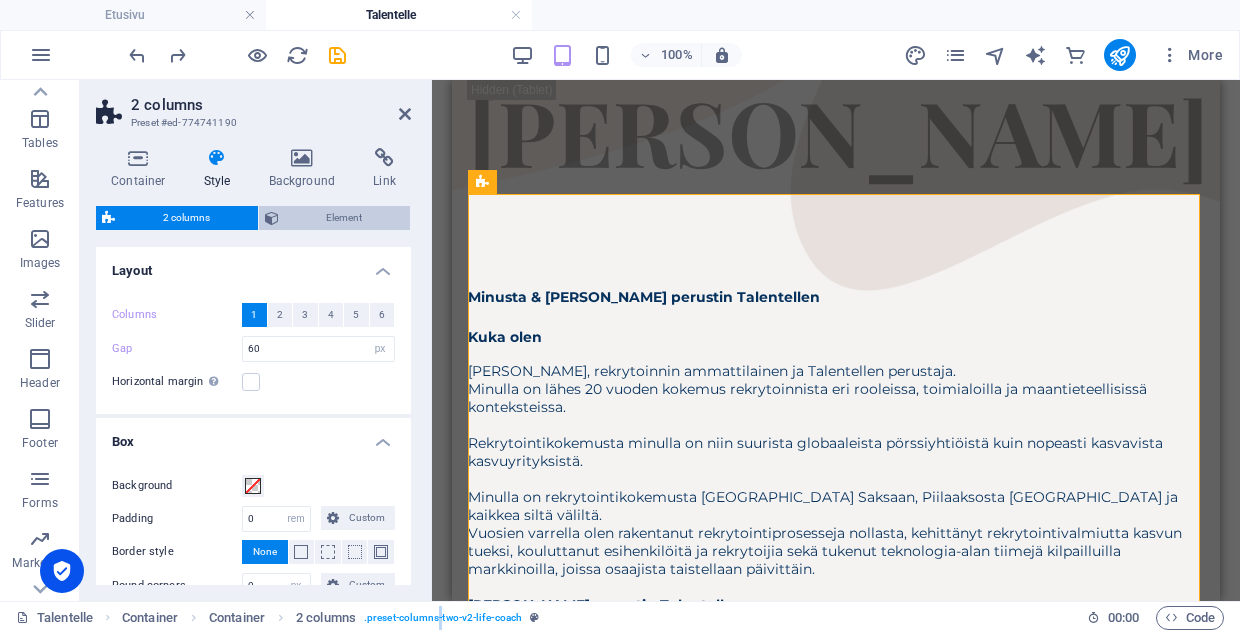click on "Element" at bounding box center (345, 218) 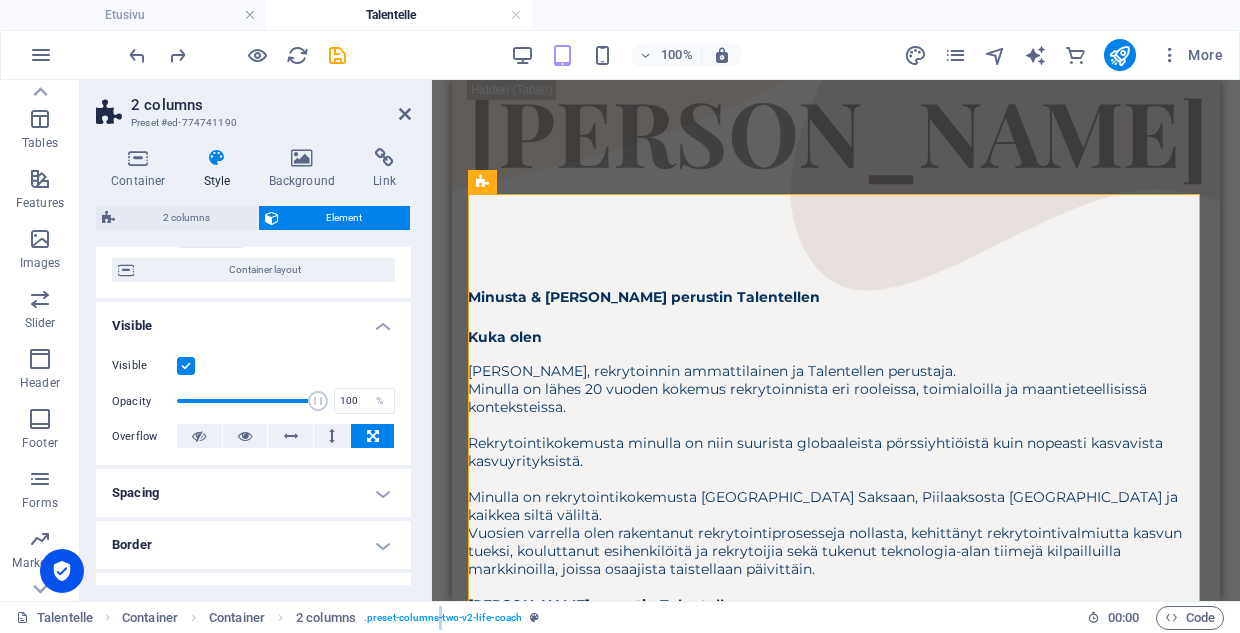 scroll, scrollTop: 158, scrollLeft: 0, axis: vertical 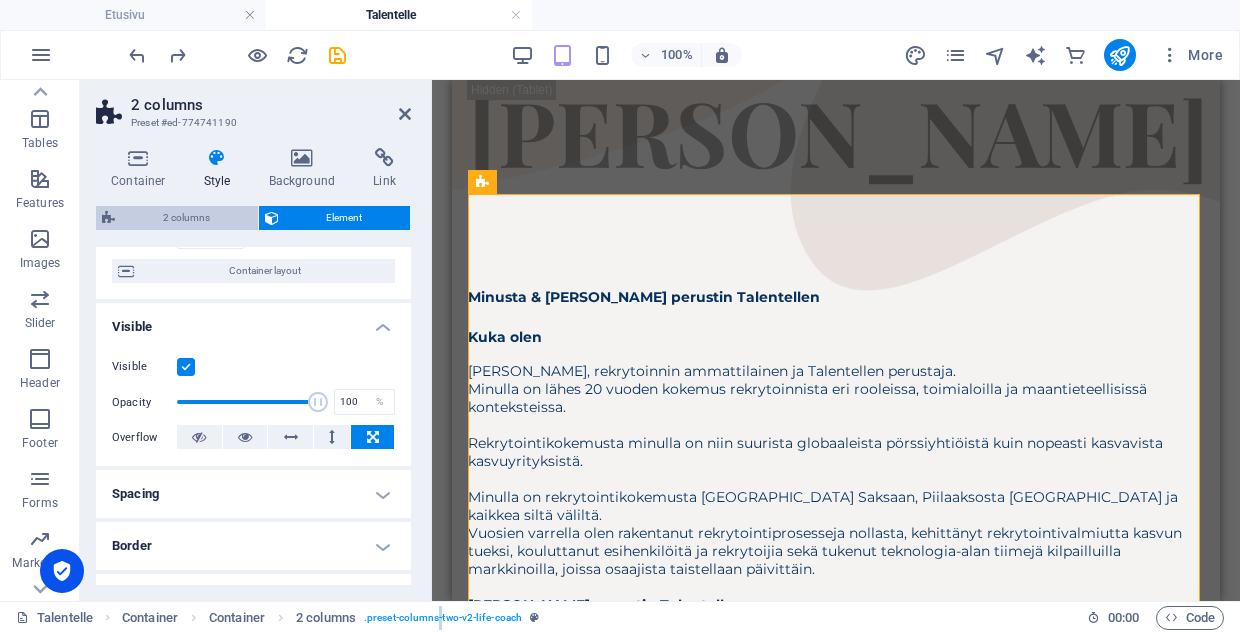 click on "2 columns" at bounding box center (186, 218) 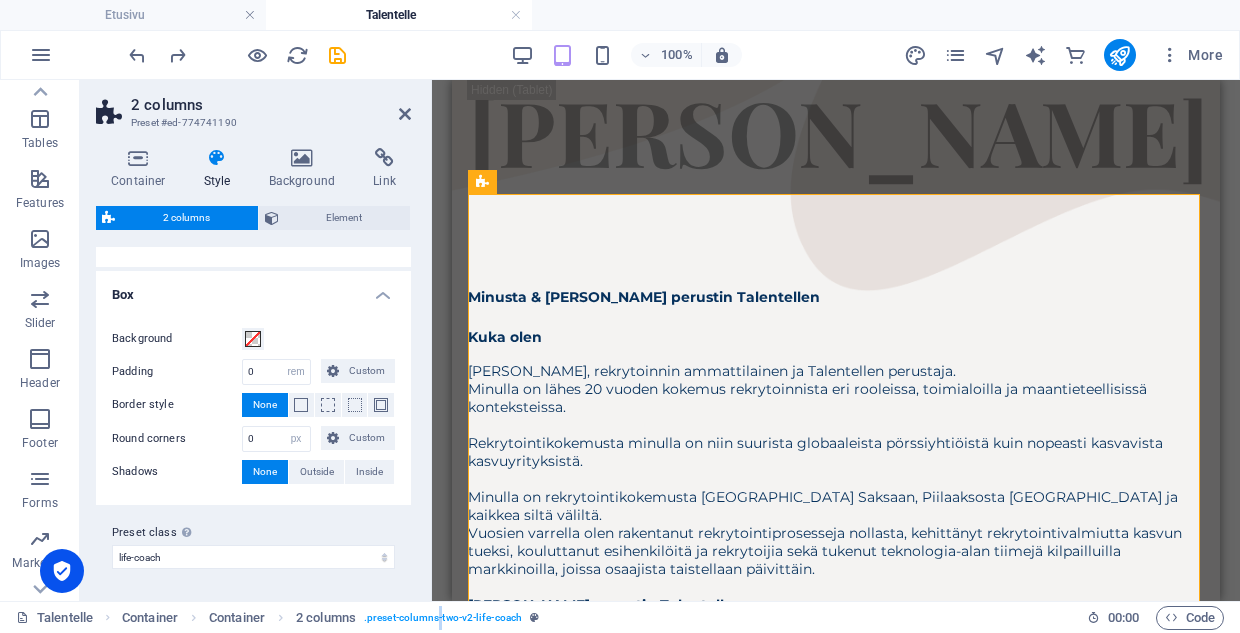 scroll, scrollTop: 146, scrollLeft: 0, axis: vertical 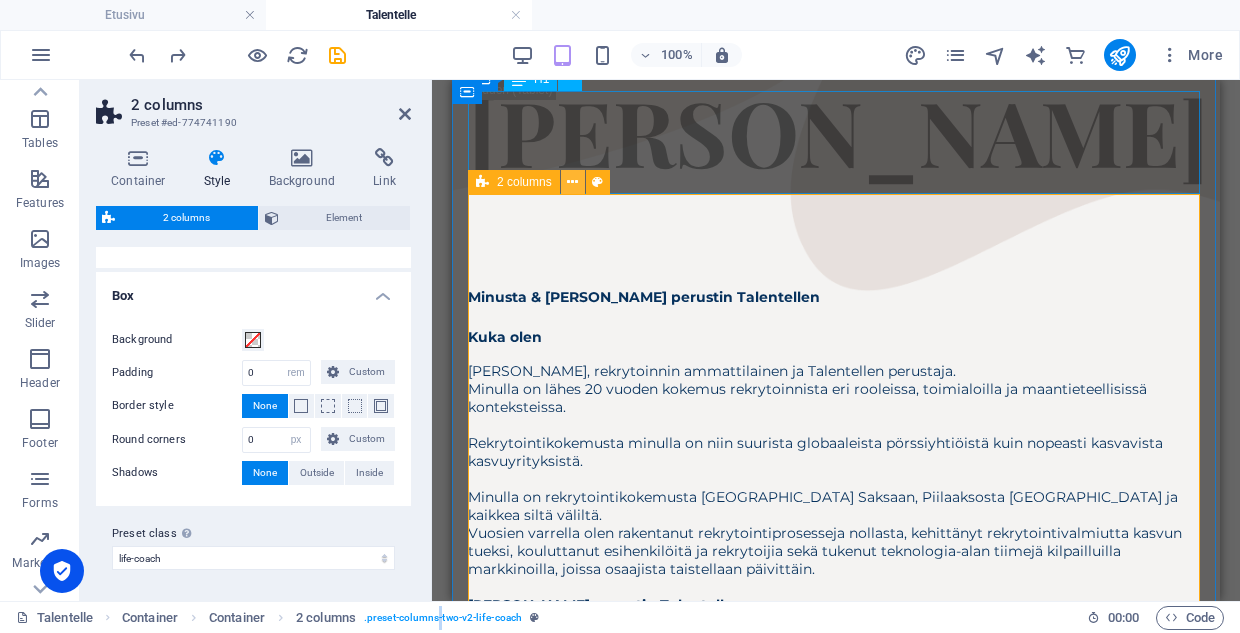 click at bounding box center (572, 182) 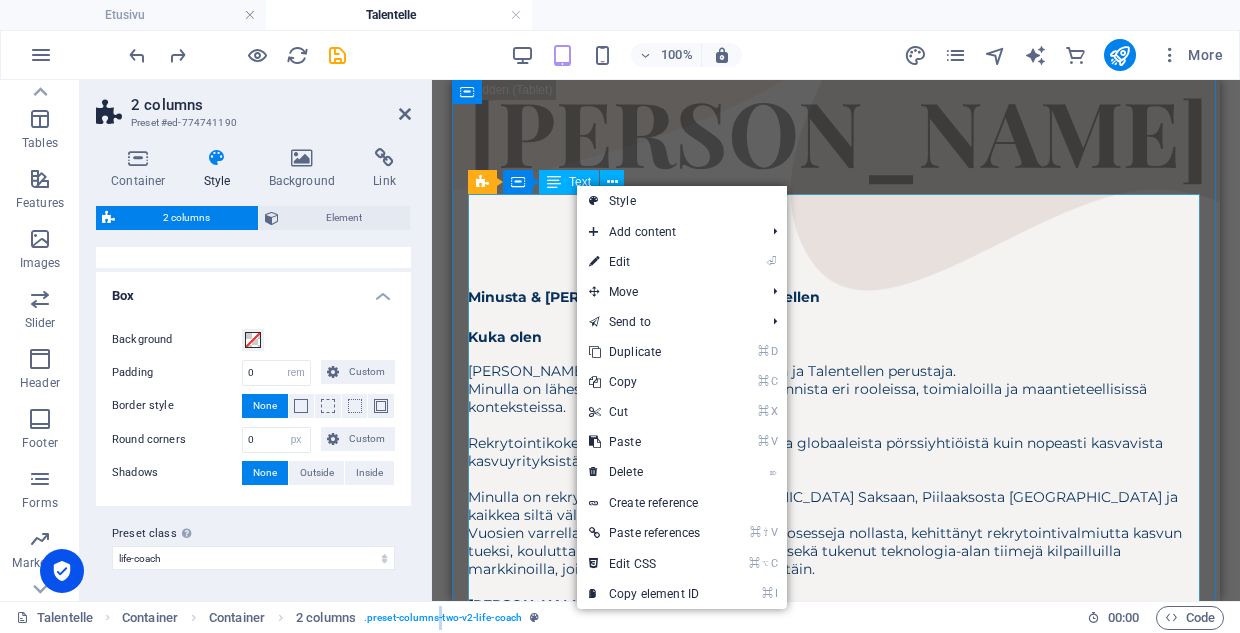 click on "Minusta & miksi perustin Talentellen Kuka olen Olen Elina, rekrytoinnin ammattilainen ja Talentellen perustaja. Minulla on lähes 20 vuoden kokemus rekrytoinnista eri rooleissa, toimialoilla ja maantieteellisissä konteksteissa. Rekrytointikokemusta minulla on niin suurista globaaleista pörssiyhtiöistä kuin nopeasti kasvavista kasvuyrityksistä. Minulla on rekrytointikokemusta Suomesta Saksaan, Piilaaksosta Kiinaan ja kaikkea siltä väliltä. Vuosien varrella olen rakentanut rekrytointiprosesseja nollasta, kehittänyt rekrytointivalmiutta kasvun tueksi, kouluttanut esihenkilöitä ja rekrytoijia sekä tukenut teknologia-alan tiimejä kilpailluilla markkinoilla, joissa osaajista taistellaan päivittäin. Miksi perustin Talentellen Perustin Talentellen, koska halusin tehdä rekrytointia toisin: ihmislähtöisemmin, suoremmin ja fiksummalla otteella. Halusin tarjota vaihtoehdon massaratkaisuille ja konsultointipalveluille, joissa yksilö usein hukkuu prosessin alle. Mitä haluan rakentaa Talentellen kautta" at bounding box center (836, 611) 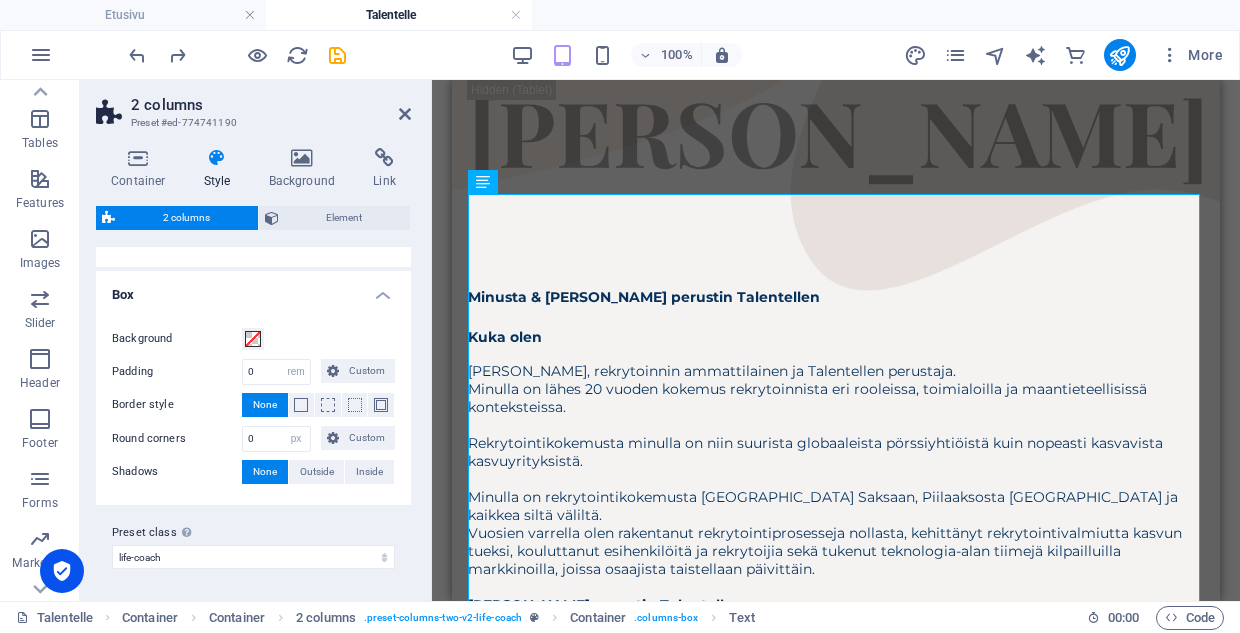 scroll, scrollTop: 146, scrollLeft: 0, axis: vertical 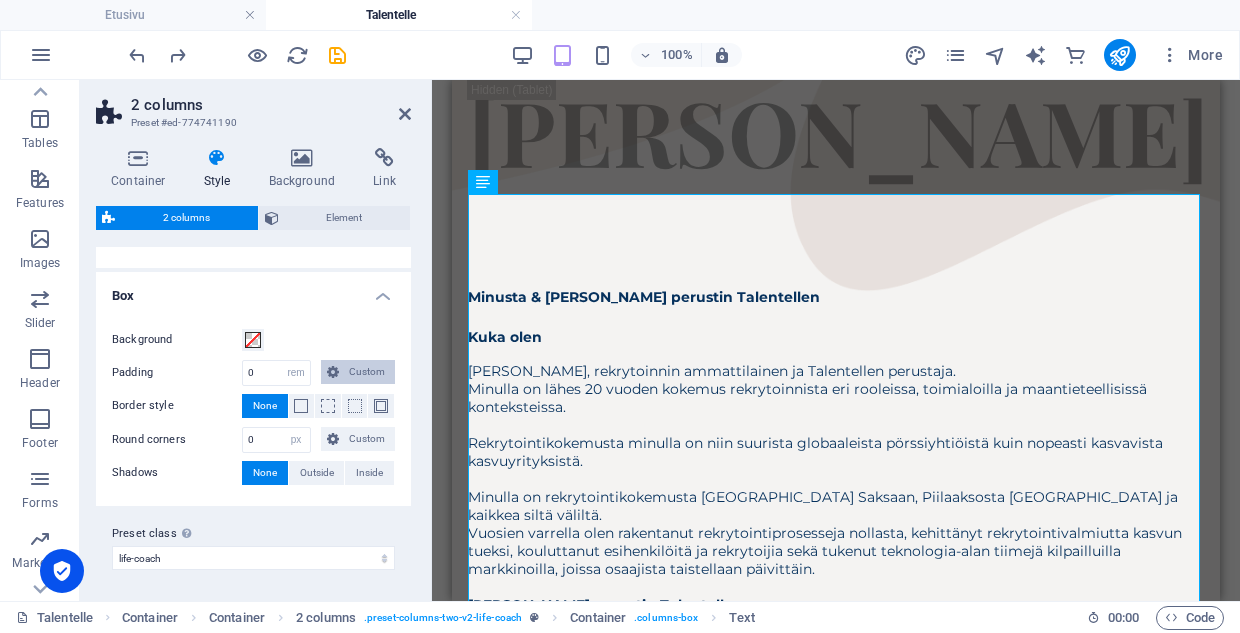click on "Custom" at bounding box center [367, 372] 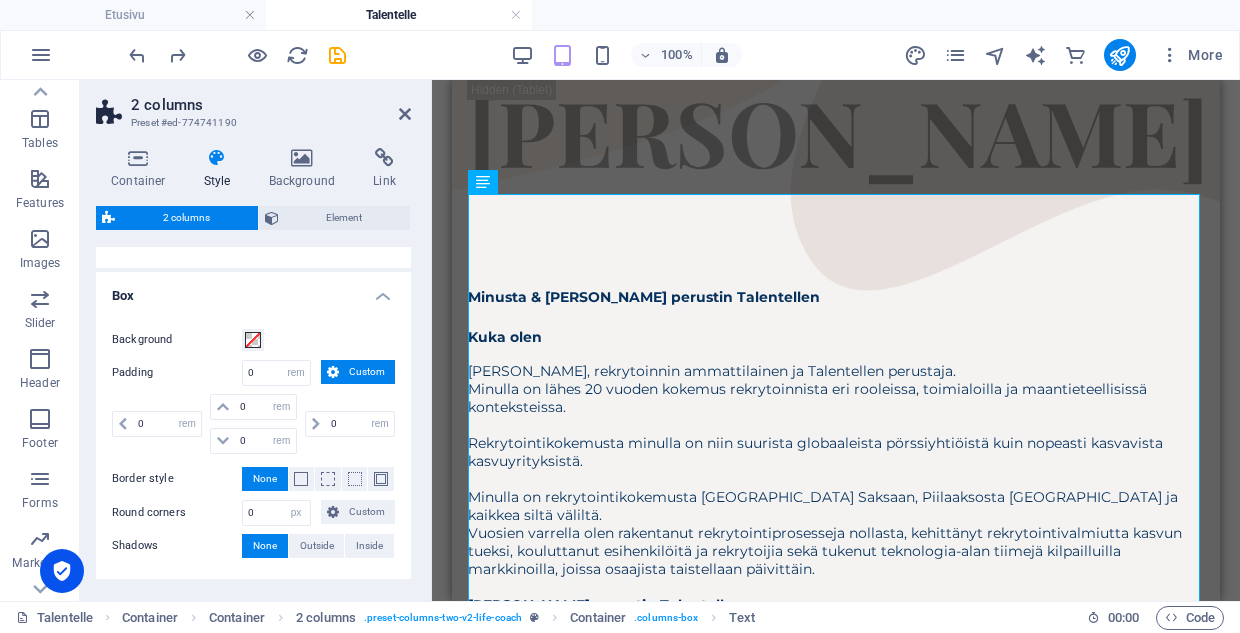 click on "Custom" at bounding box center [367, 372] 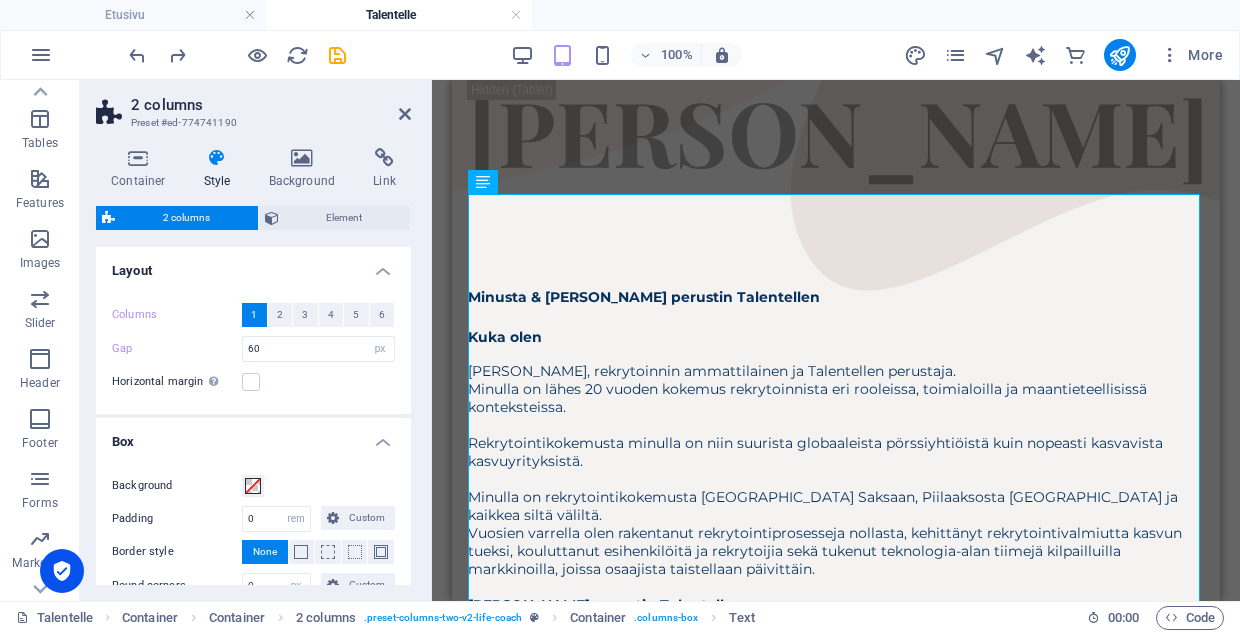 scroll, scrollTop: 0, scrollLeft: 0, axis: both 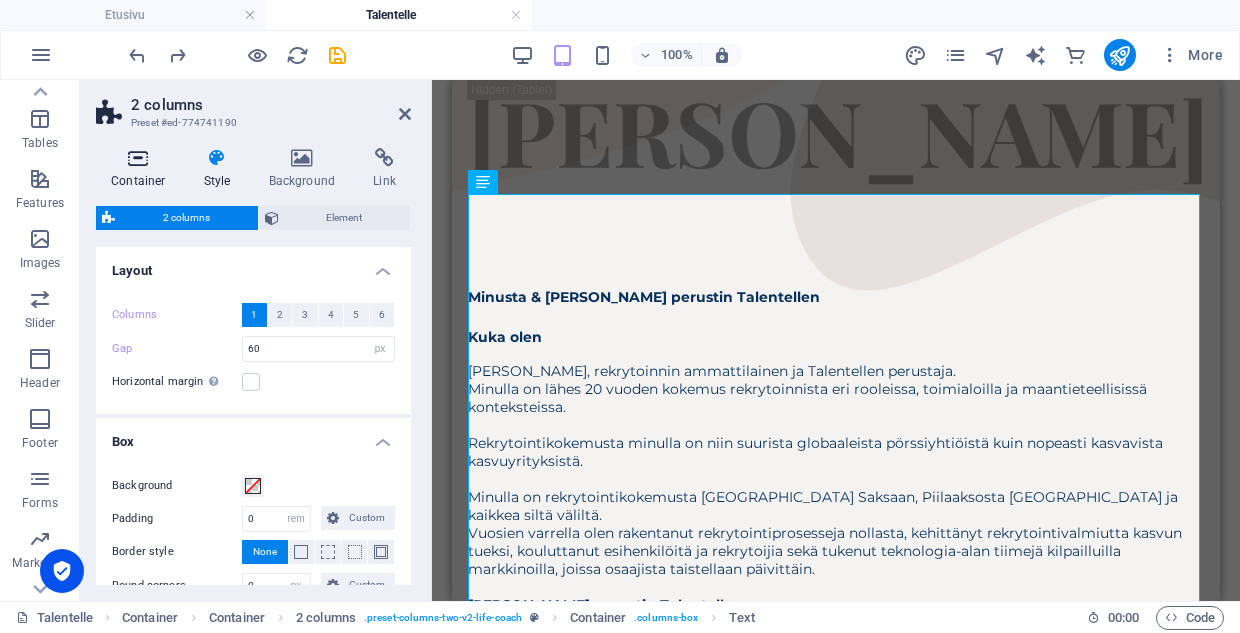 click at bounding box center (138, 158) 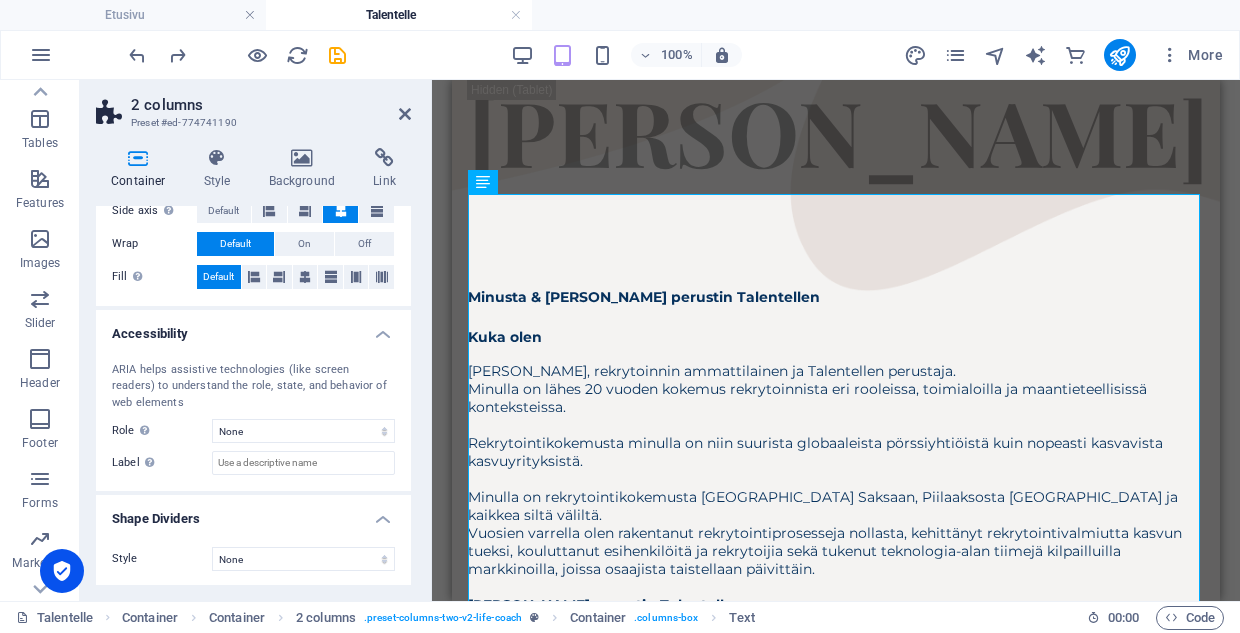 scroll, scrollTop: 393, scrollLeft: 0, axis: vertical 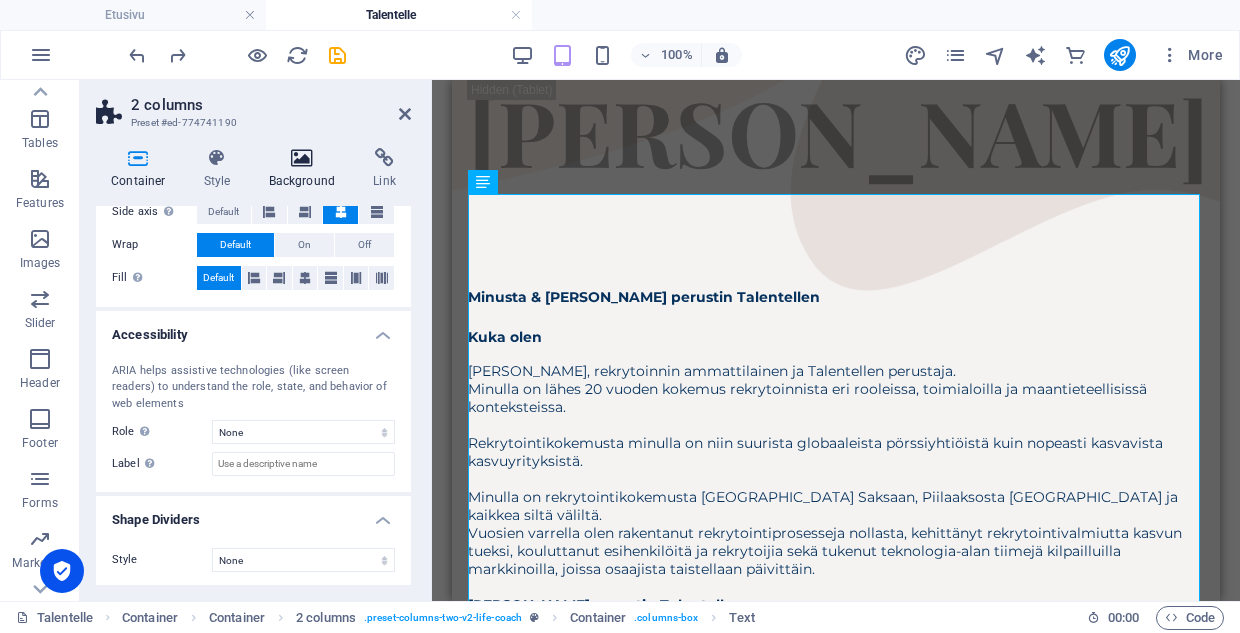 click at bounding box center (302, 158) 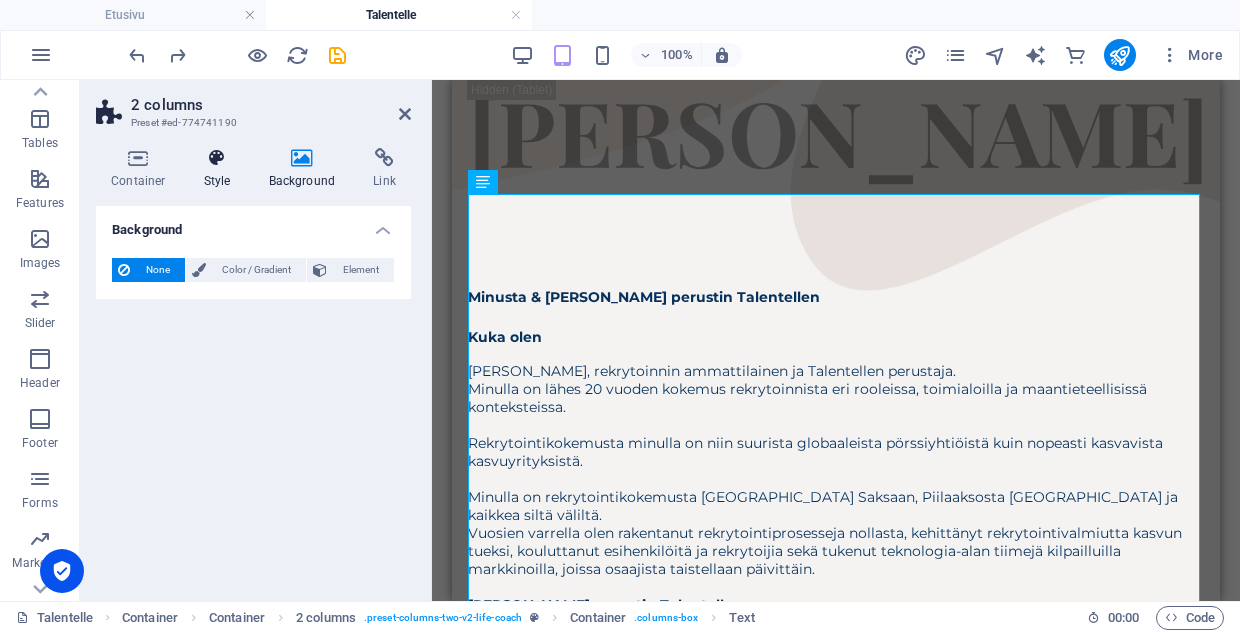 click on "Style" at bounding box center (221, 169) 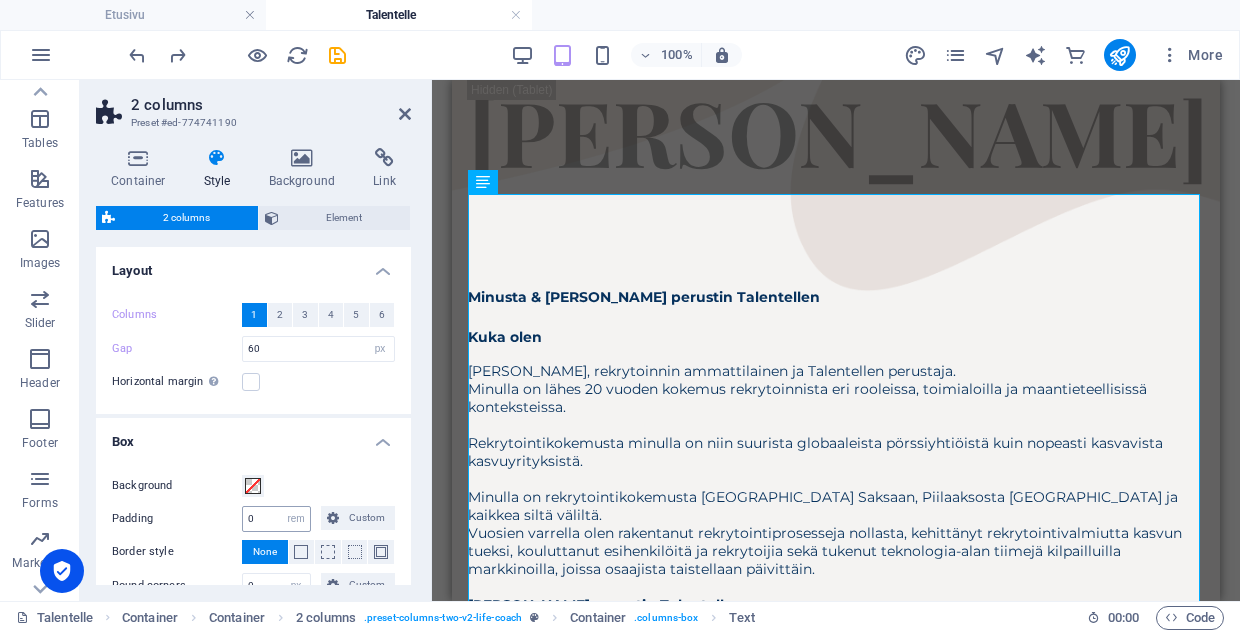 scroll, scrollTop: 0, scrollLeft: 0, axis: both 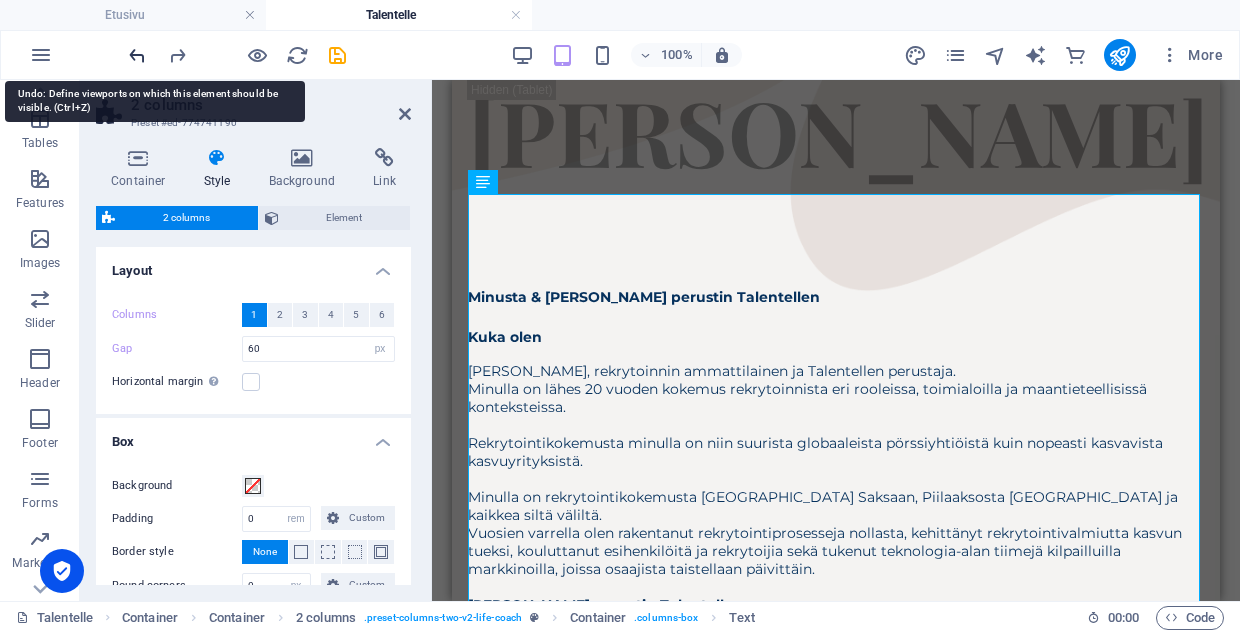 click at bounding box center [137, 55] 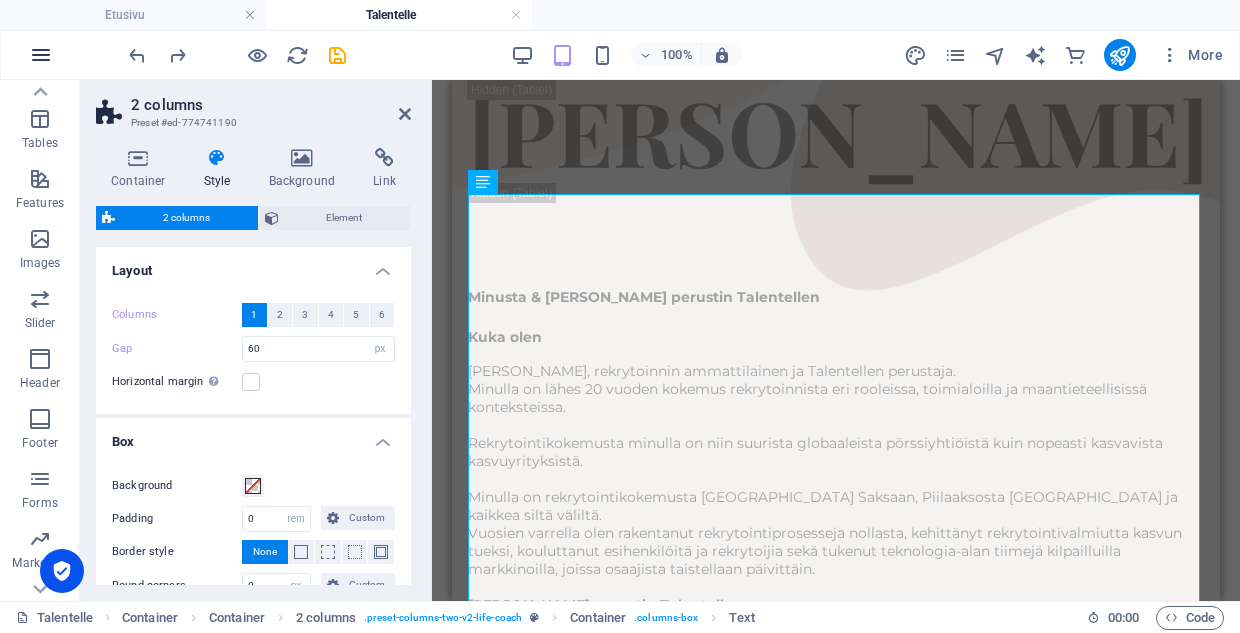 click at bounding box center (41, 55) 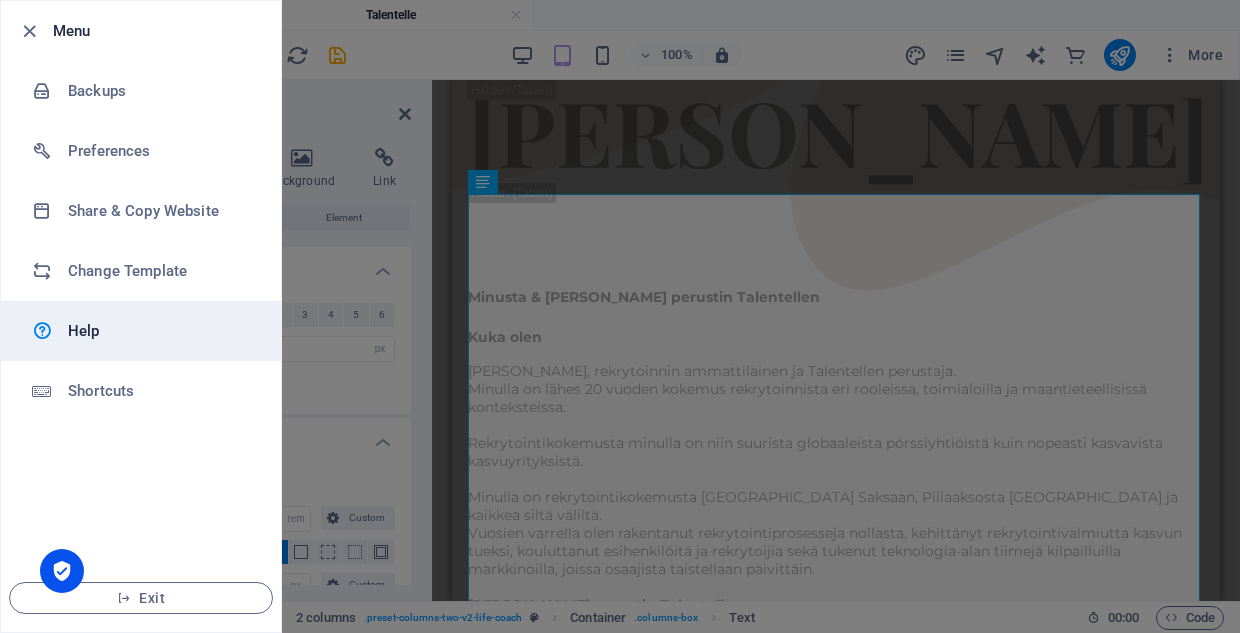 click on "Help" at bounding box center [160, 331] 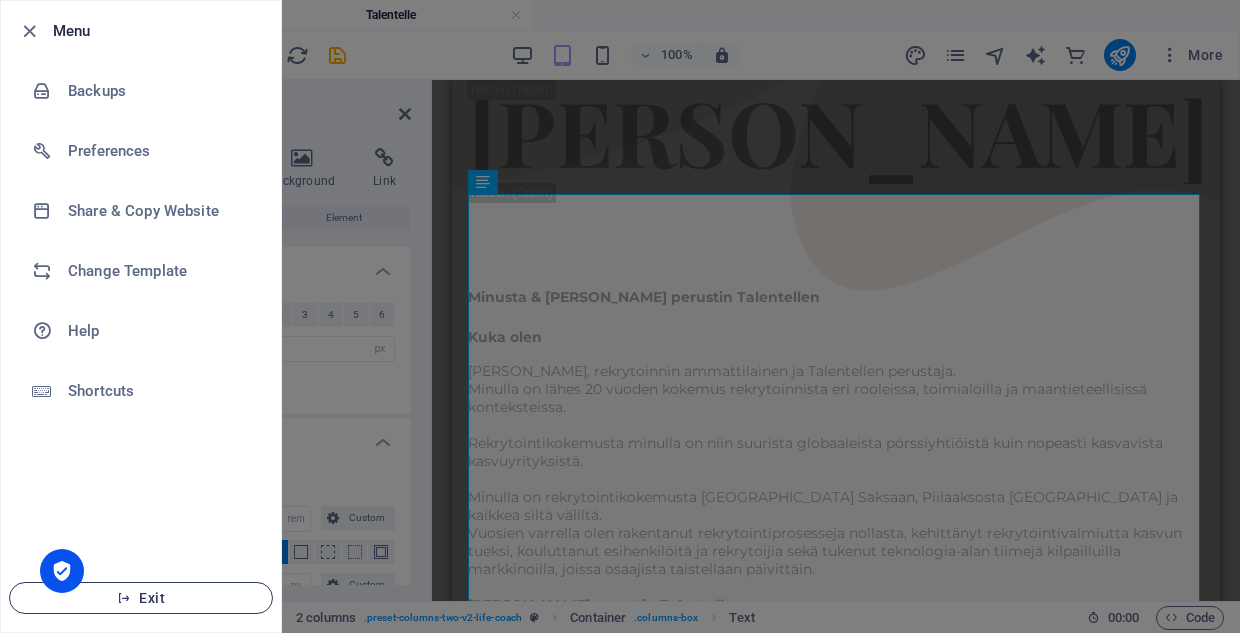 click on "Exit" at bounding box center [141, 598] 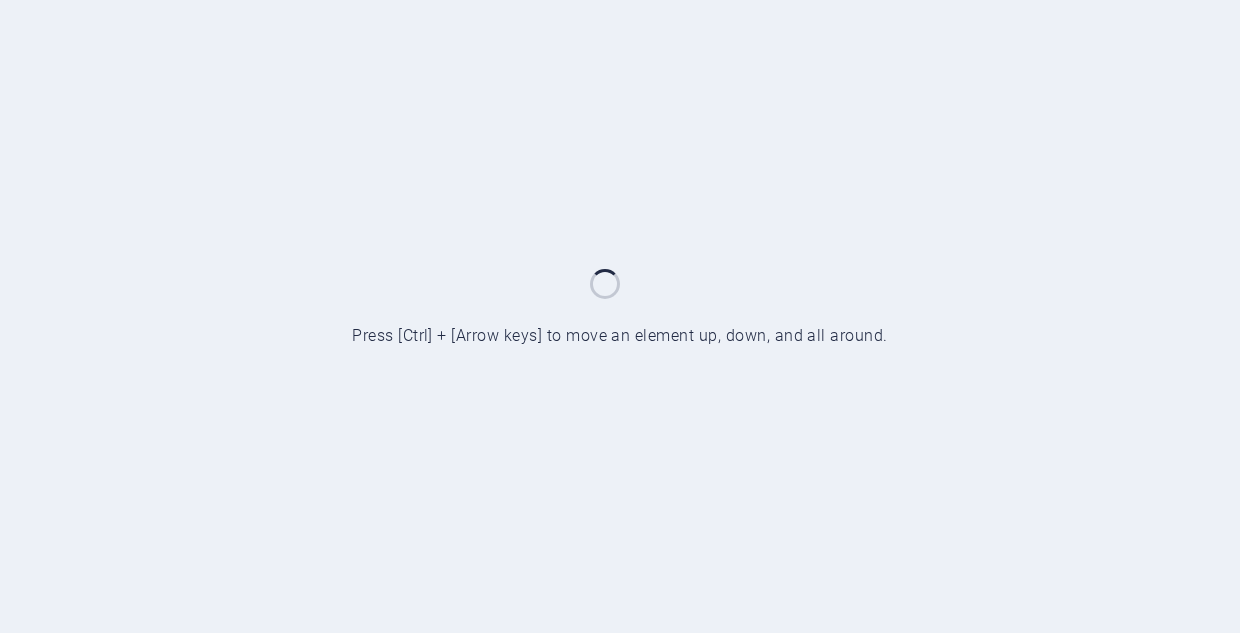 scroll, scrollTop: 0, scrollLeft: 0, axis: both 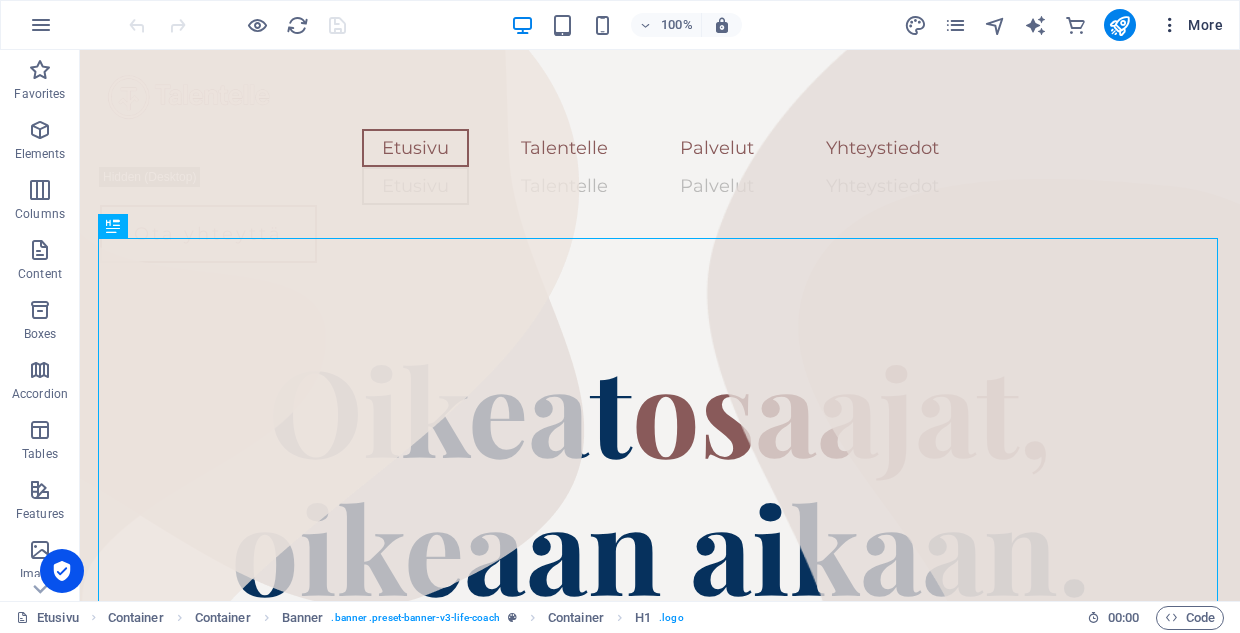 click on "More" at bounding box center [1191, 25] 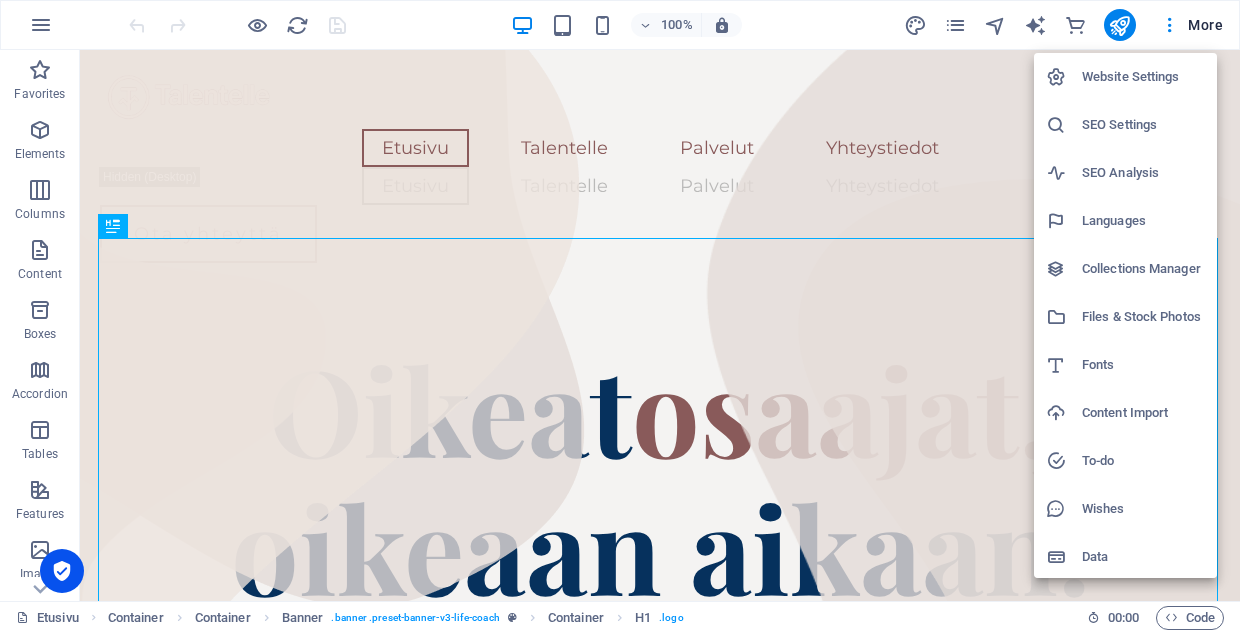 click at bounding box center (620, 316) 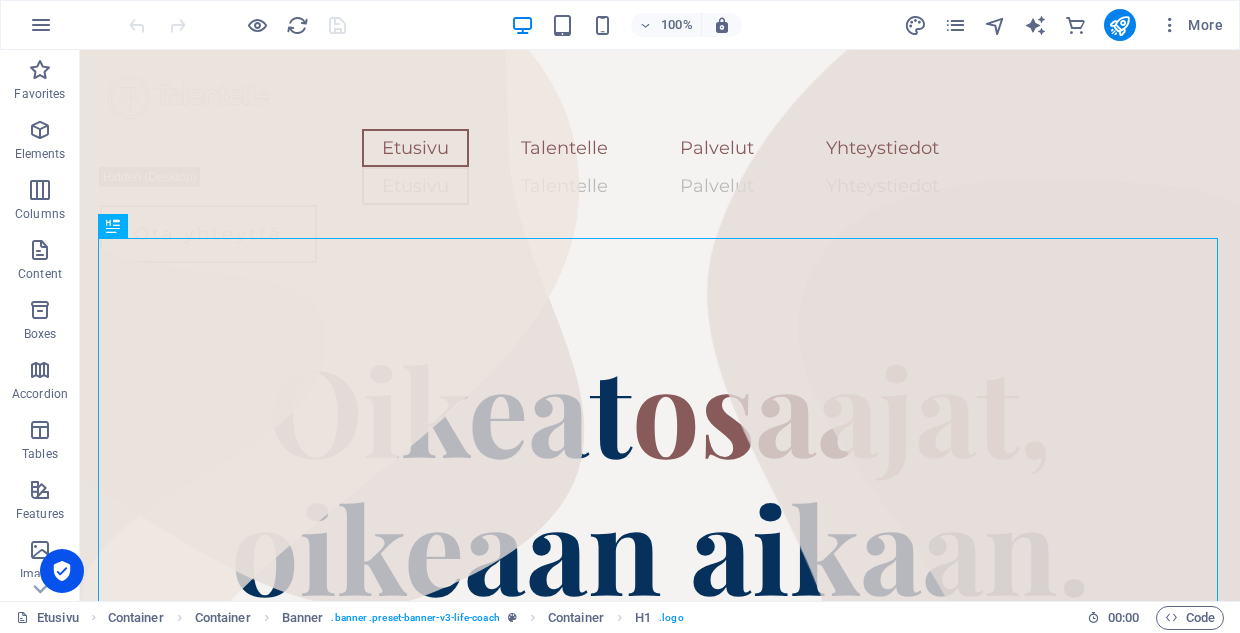 click at bounding box center (41, 25) 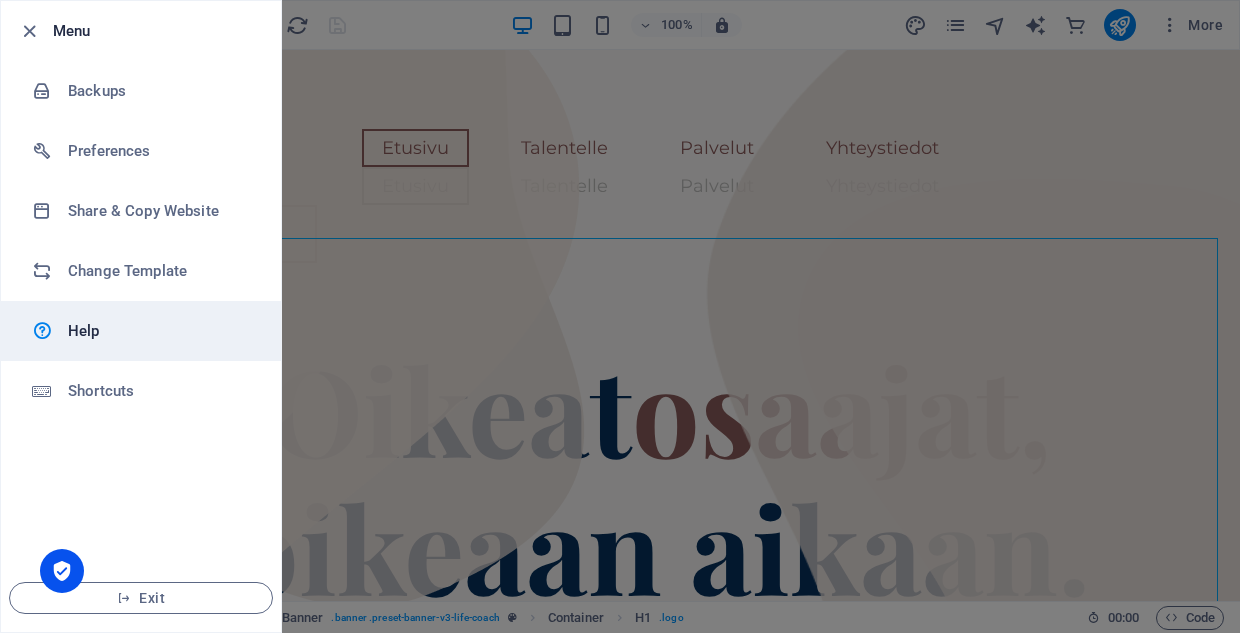 click on "Help" at bounding box center (160, 331) 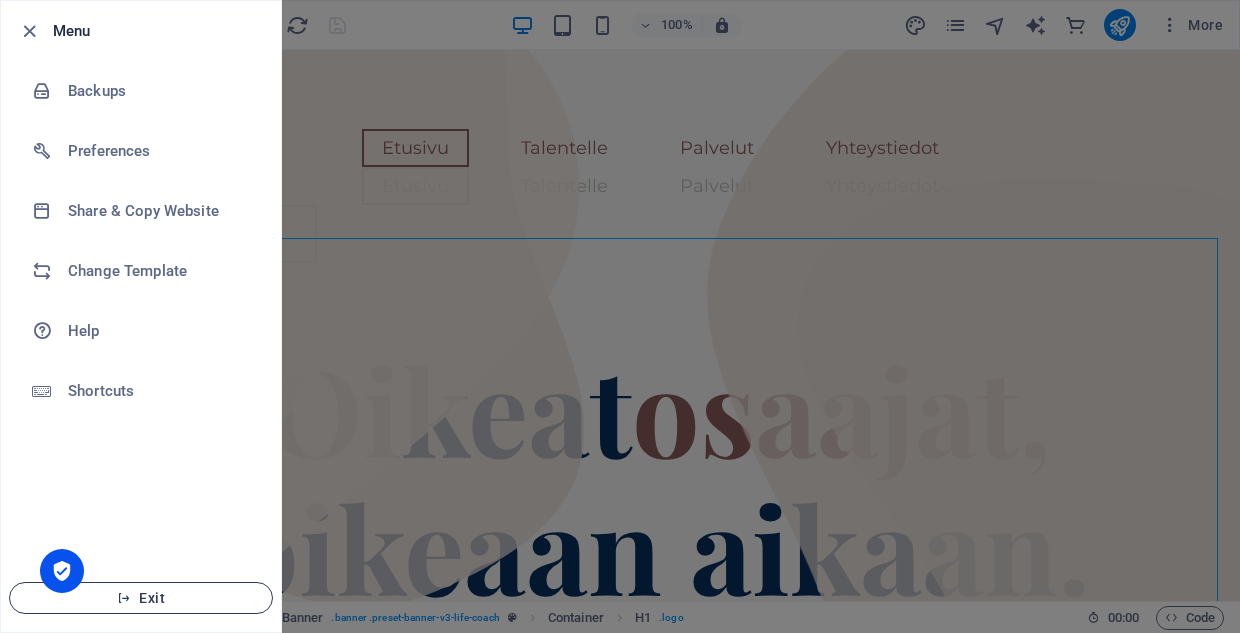 click on "Exit" at bounding box center (141, 598) 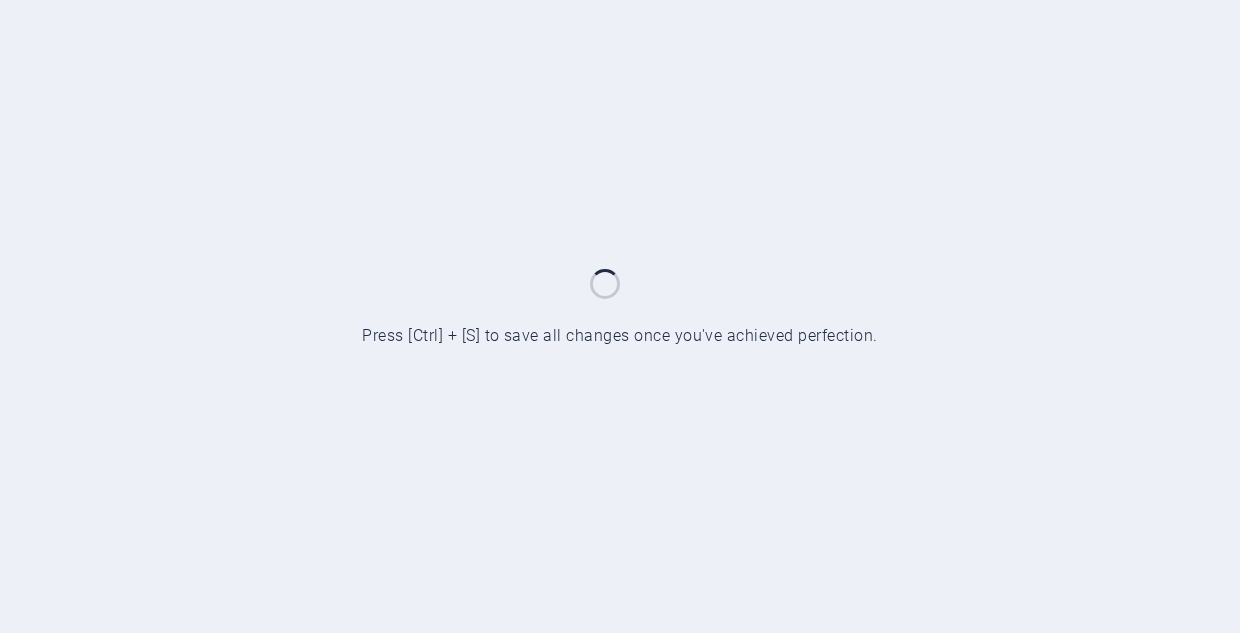 scroll, scrollTop: 0, scrollLeft: 0, axis: both 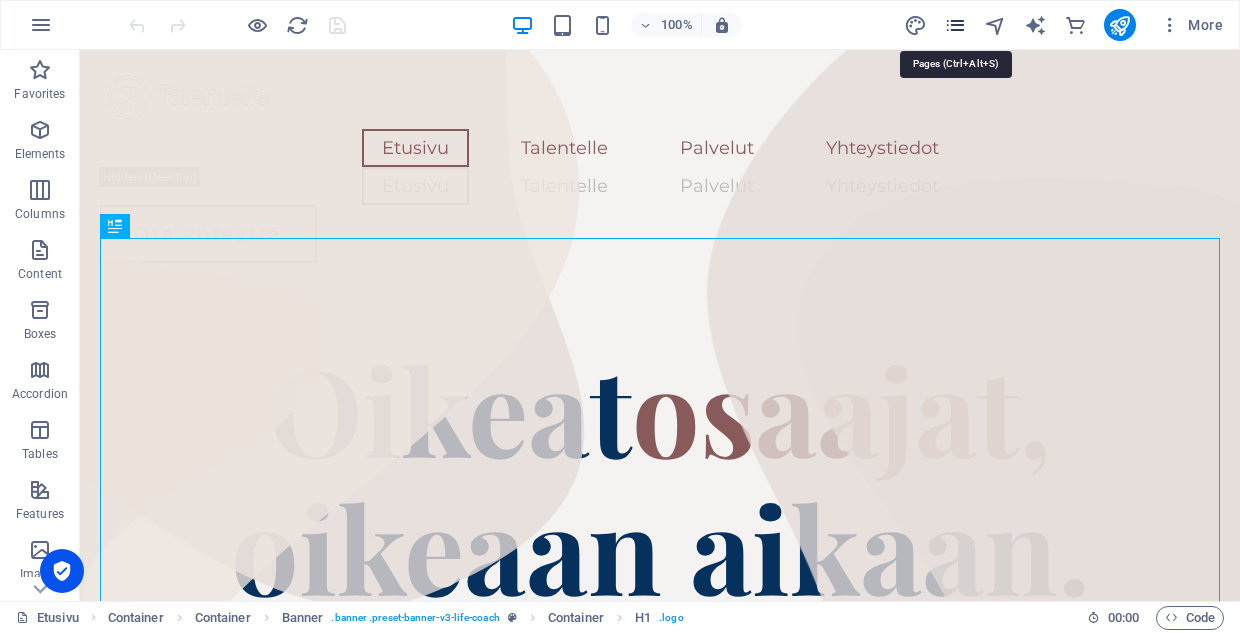 click at bounding box center (955, 25) 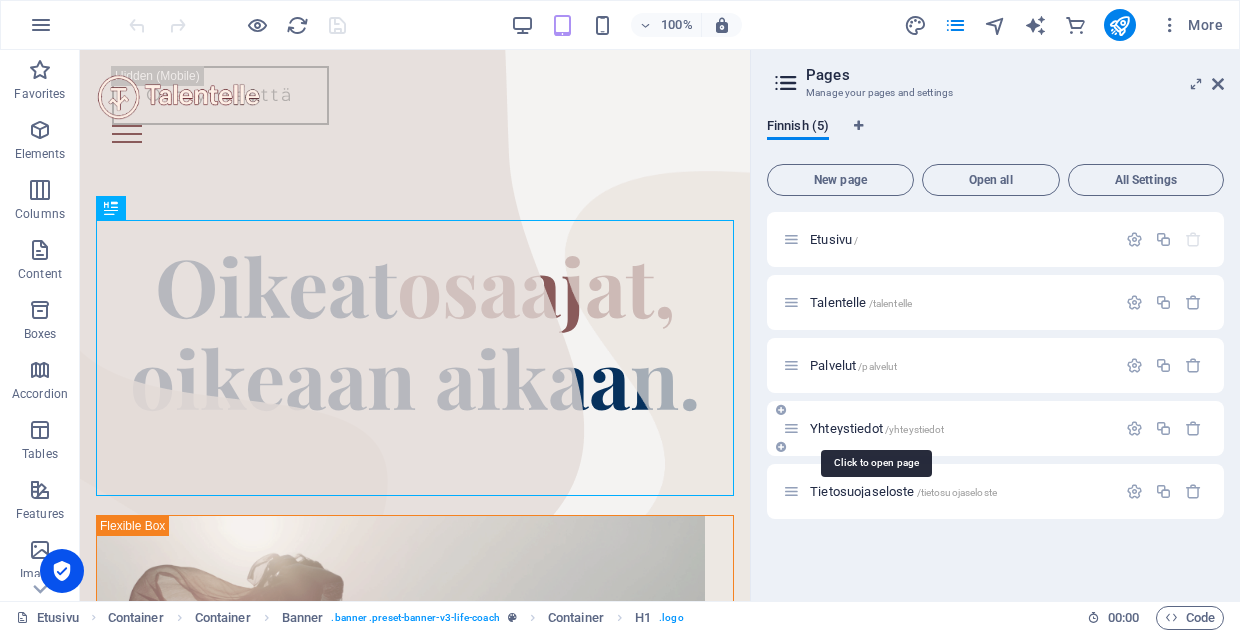 click on "Yhteystiedot /yhteystiedot" at bounding box center [877, 428] 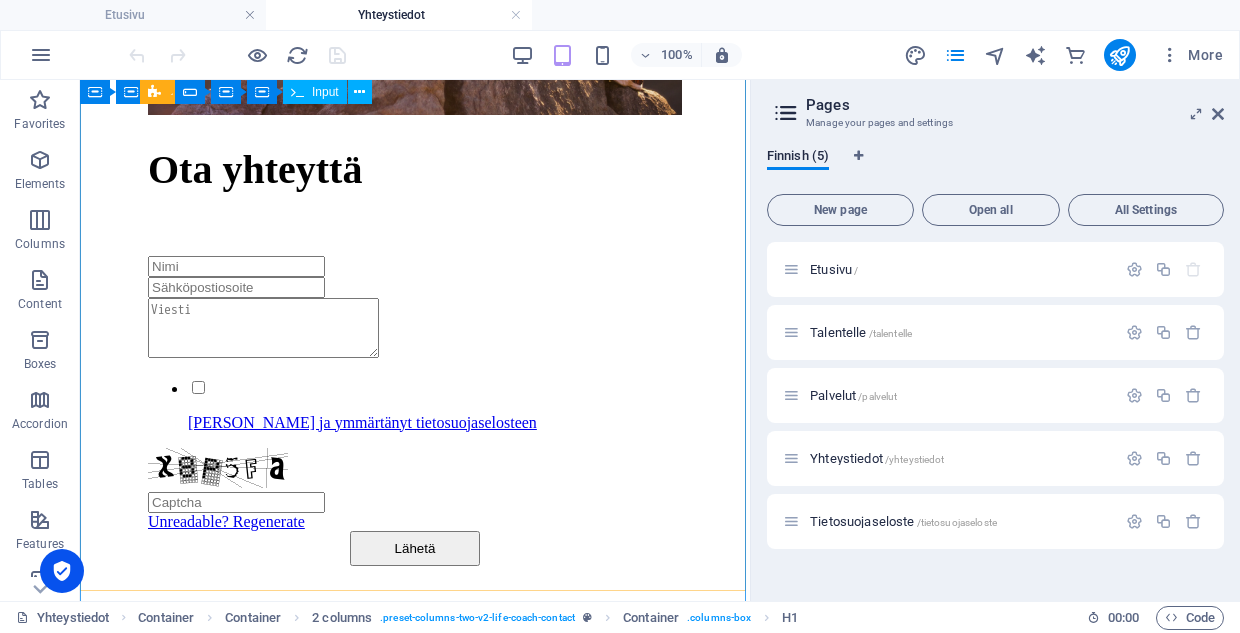 scroll, scrollTop: 1015, scrollLeft: 0, axis: vertical 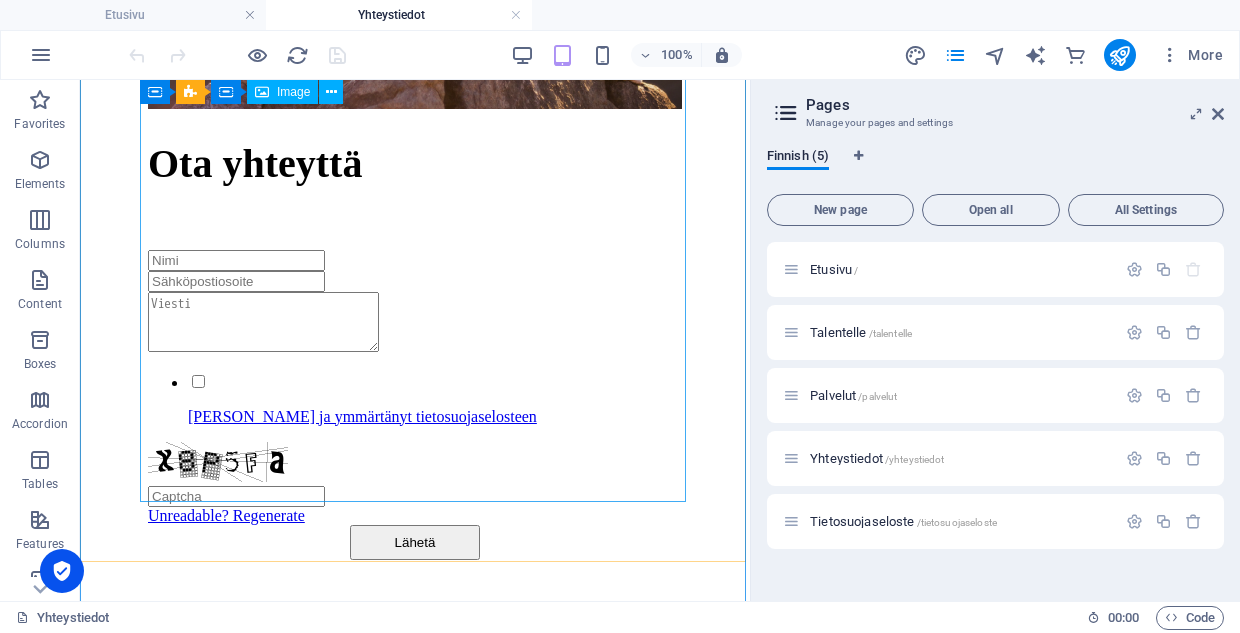 click at bounding box center [415, -156] 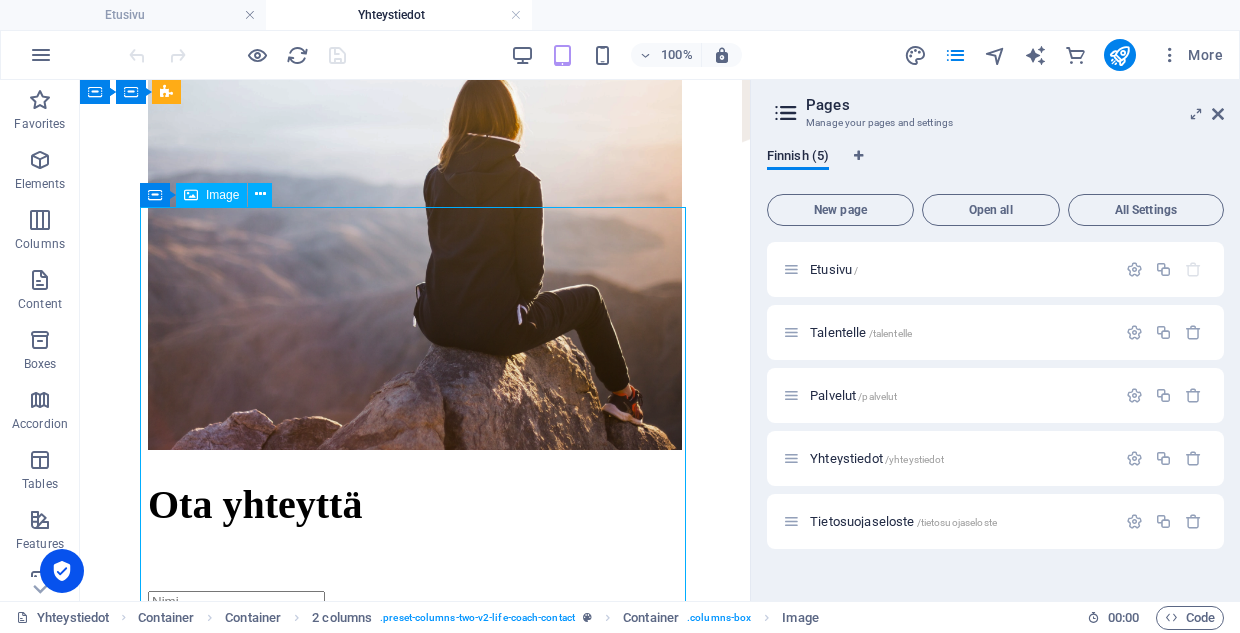 scroll, scrollTop: 665, scrollLeft: 0, axis: vertical 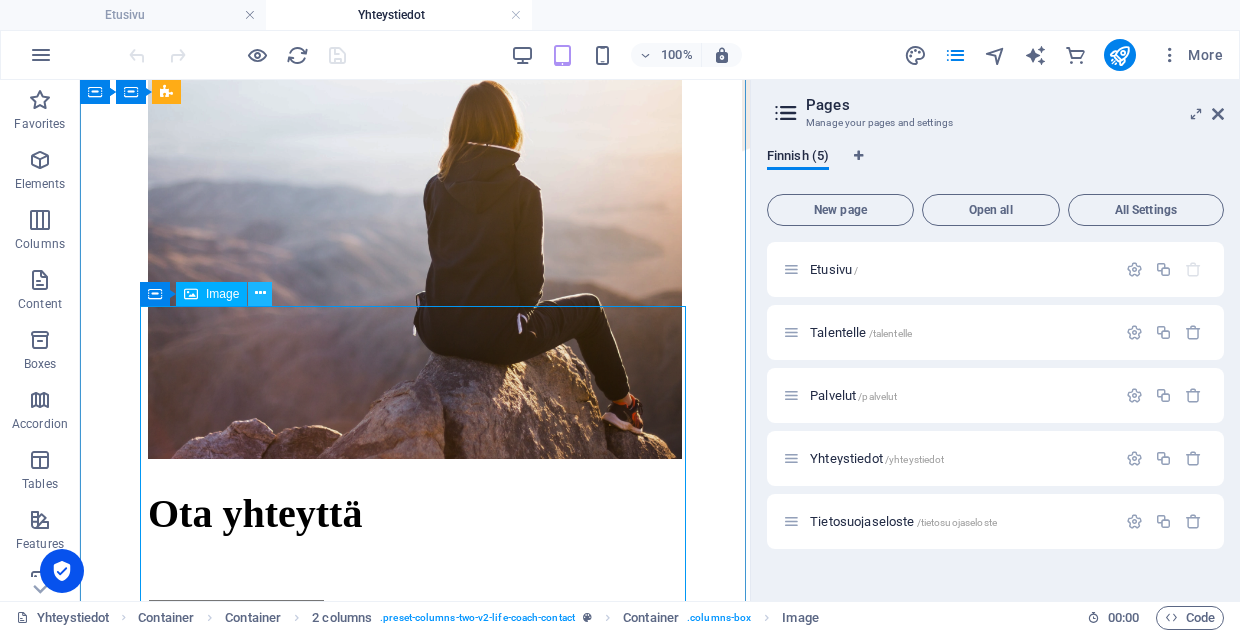 click at bounding box center [260, 293] 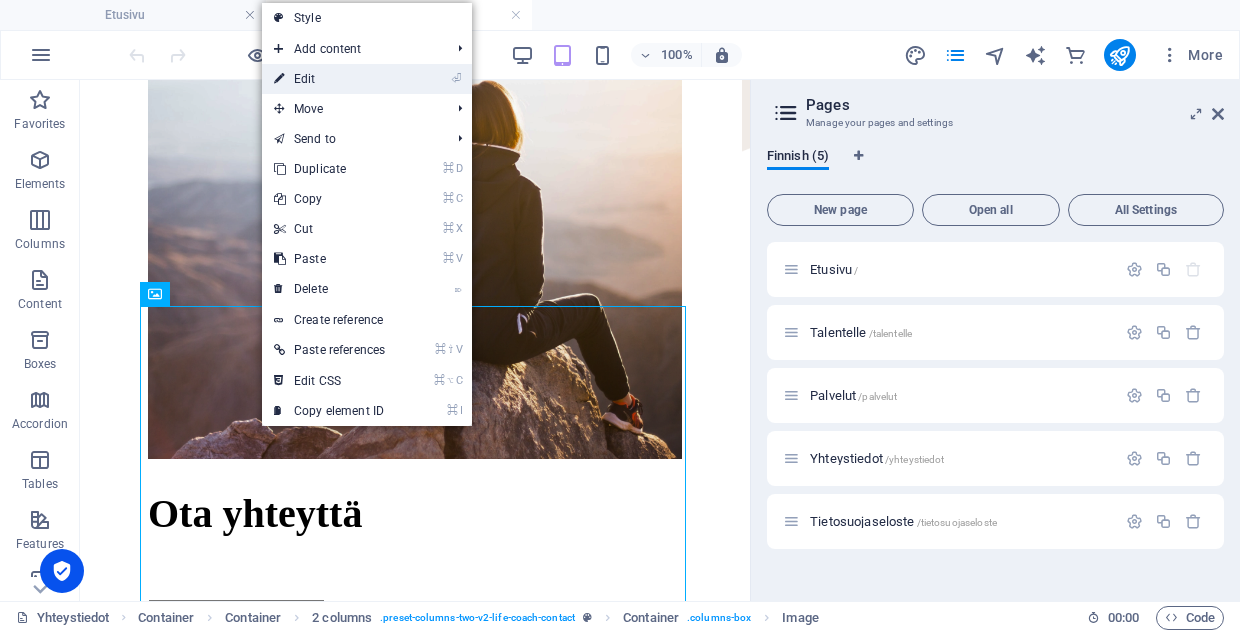 click on "⏎  Edit" at bounding box center [329, 79] 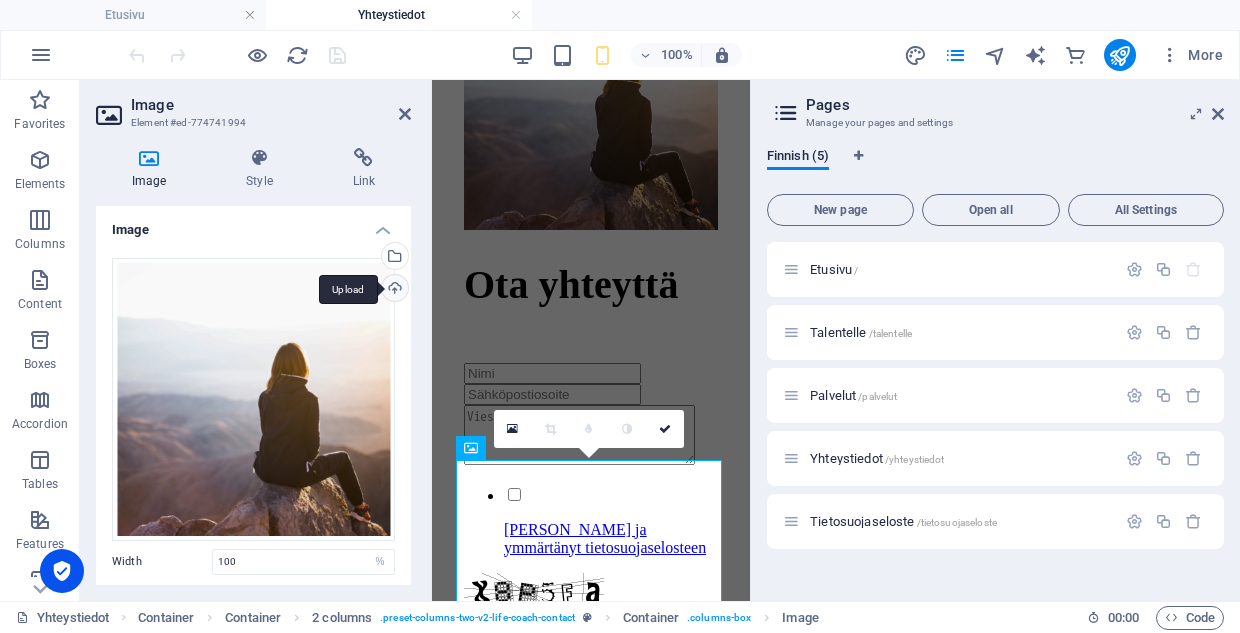 click on "Upload" at bounding box center [393, 290] 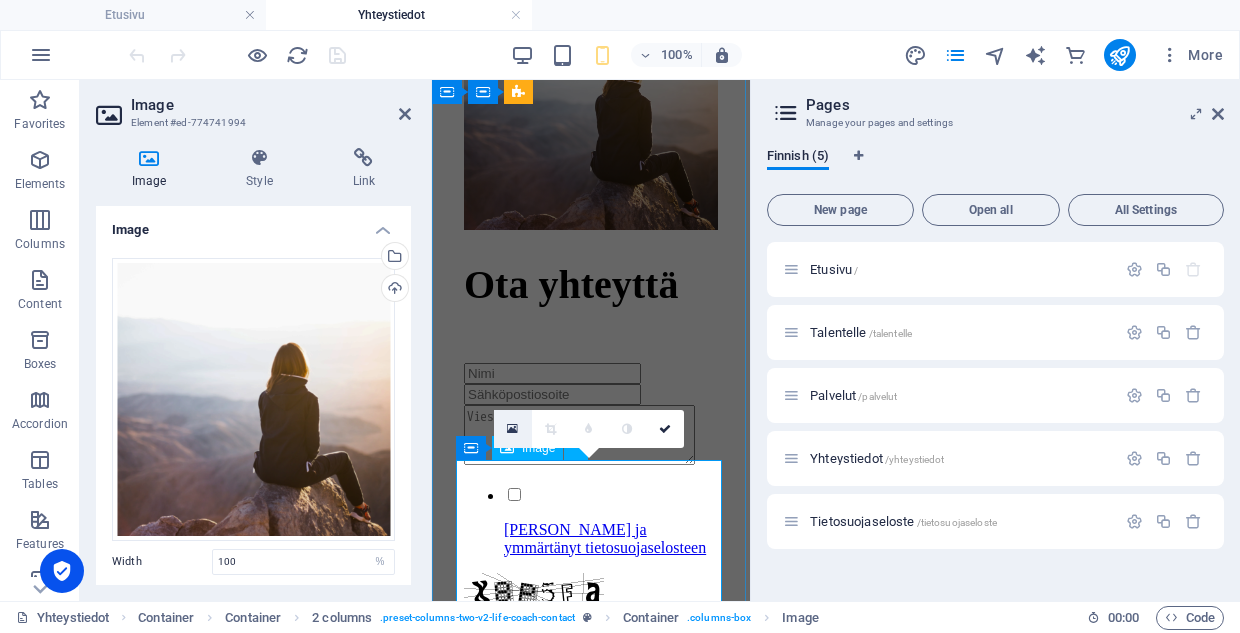 click at bounding box center (512, 429) 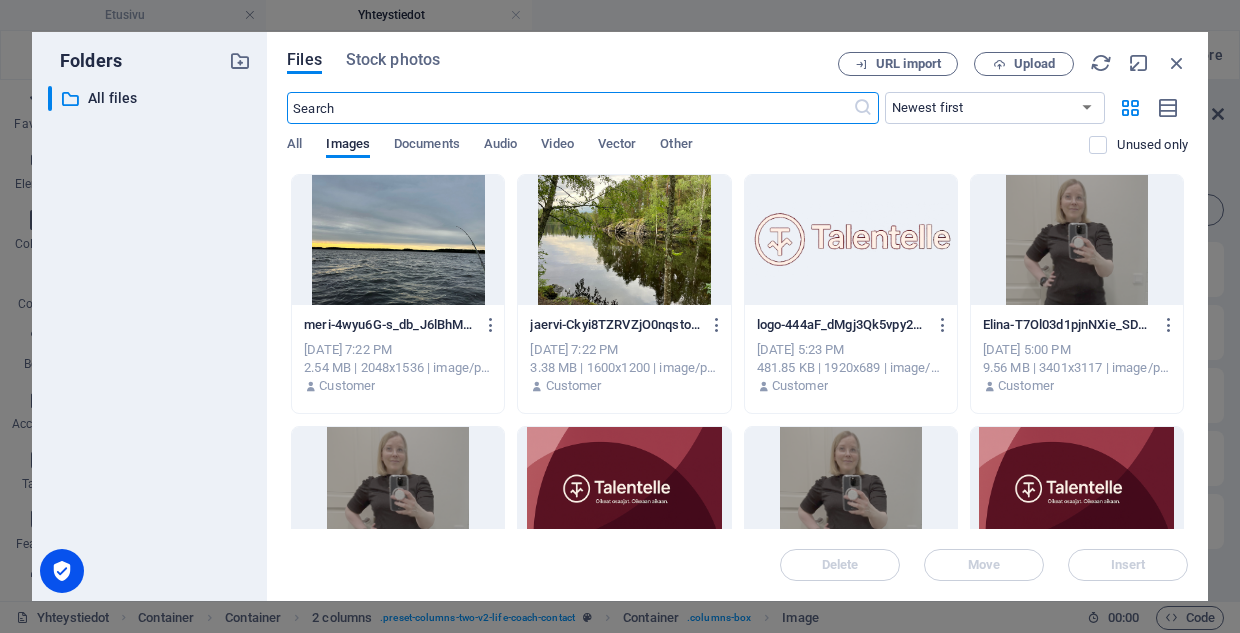 scroll, scrollTop: 0, scrollLeft: 0, axis: both 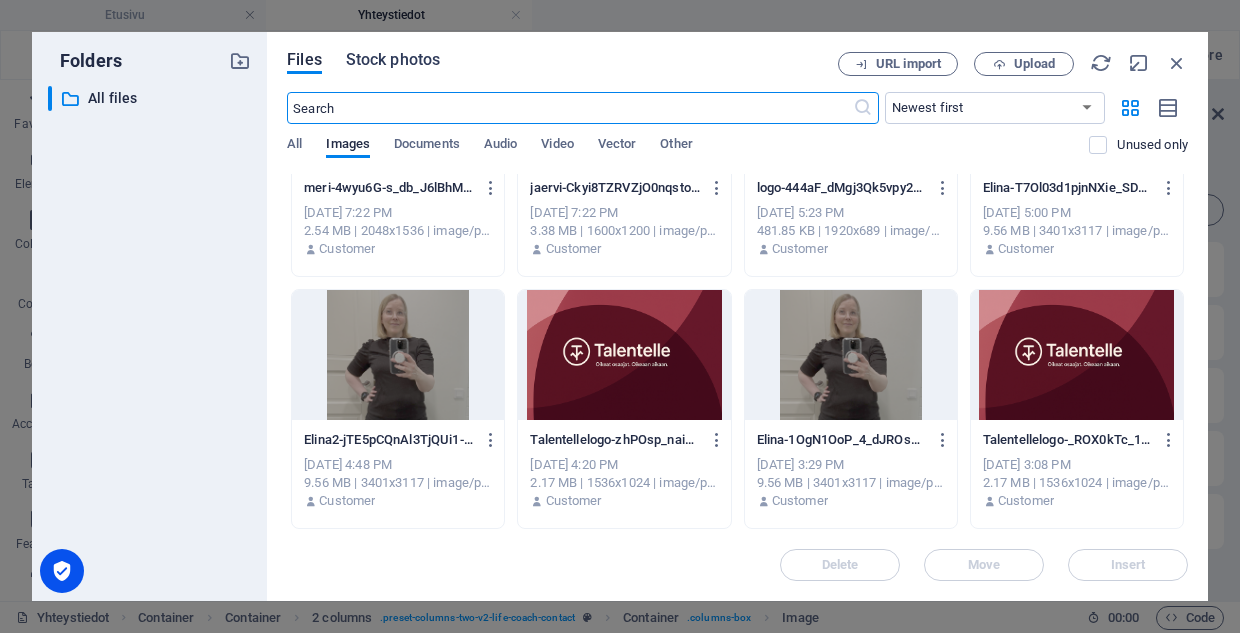 click on "Stock photos" at bounding box center [393, 60] 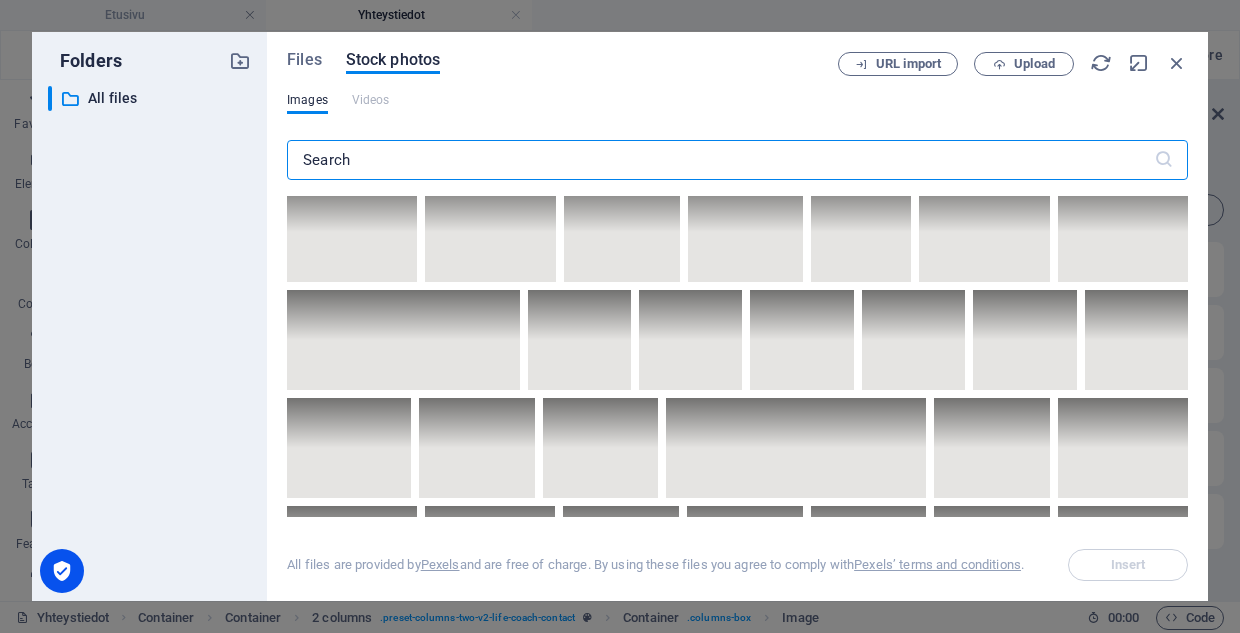 scroll, scrollTop: 7801, scrollLeft: 0, axis: vertical 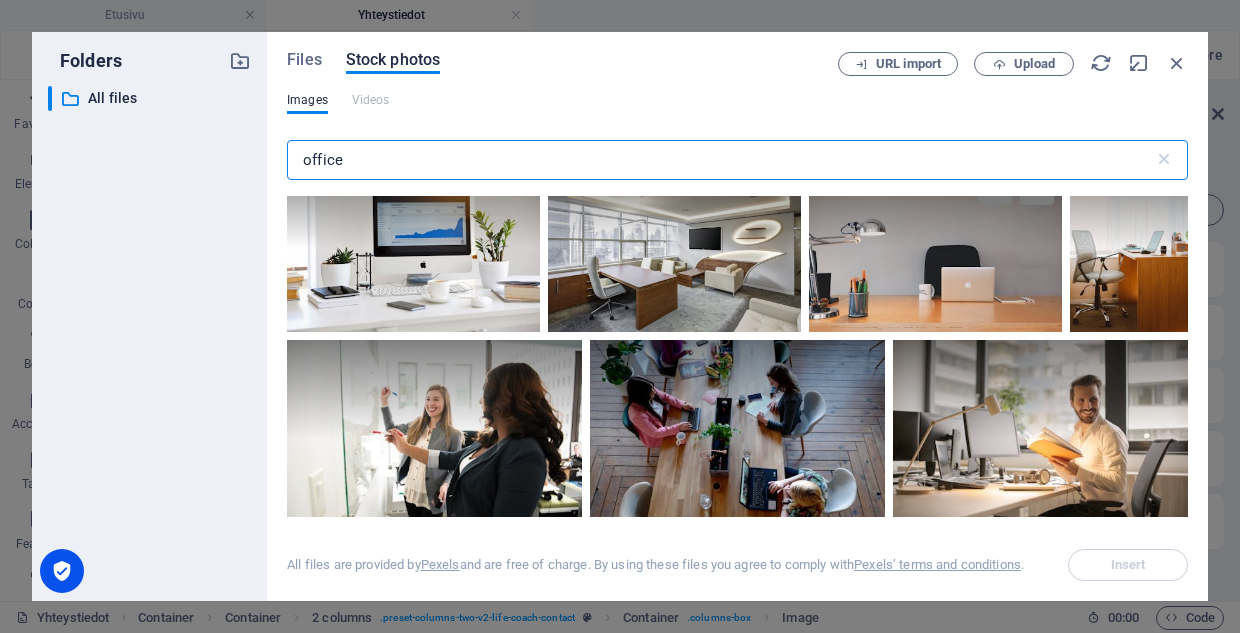 type on "office" 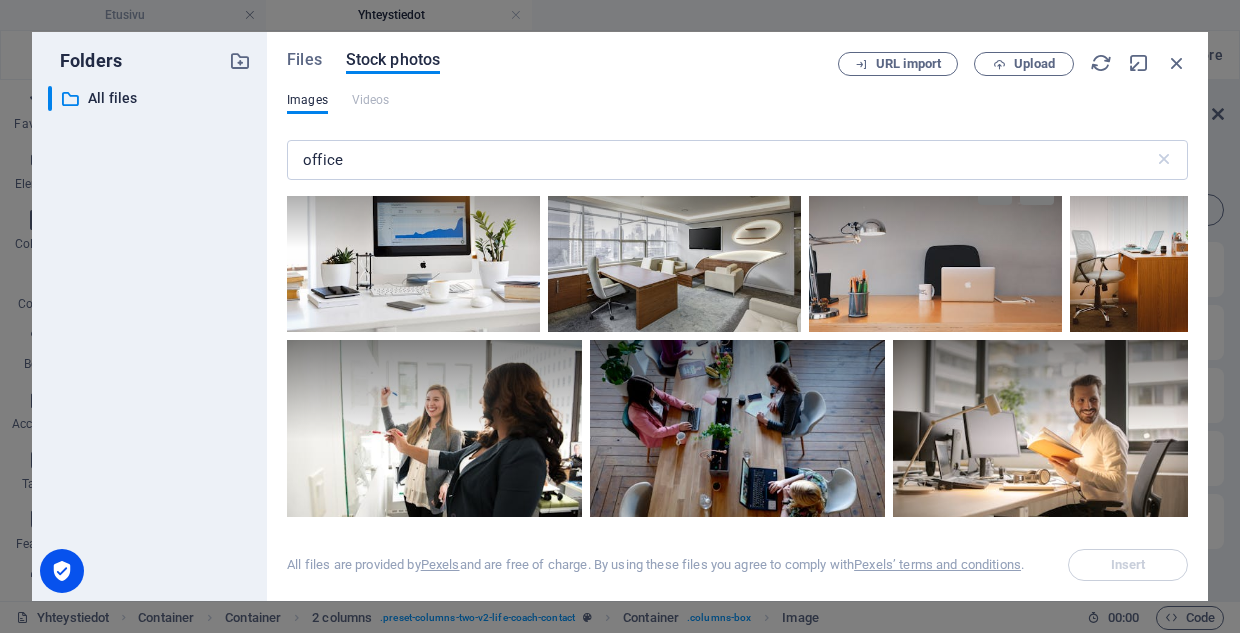 click at bounding box center (935, 247) 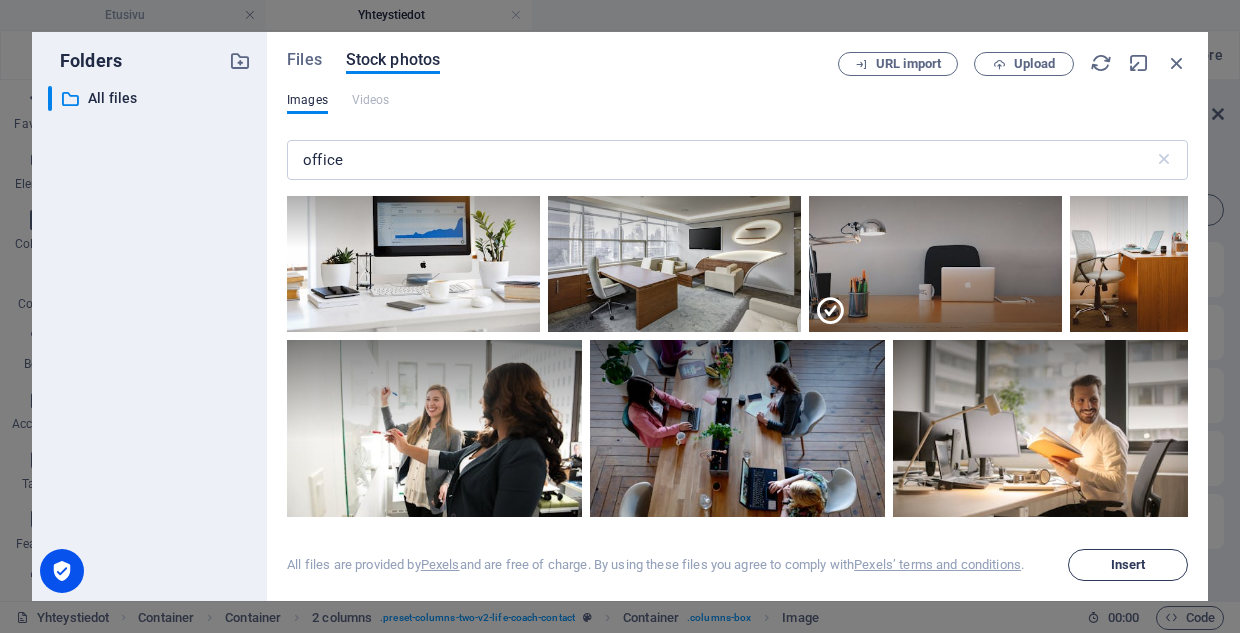 click on "Insert" at bounding box center [1128, 565] 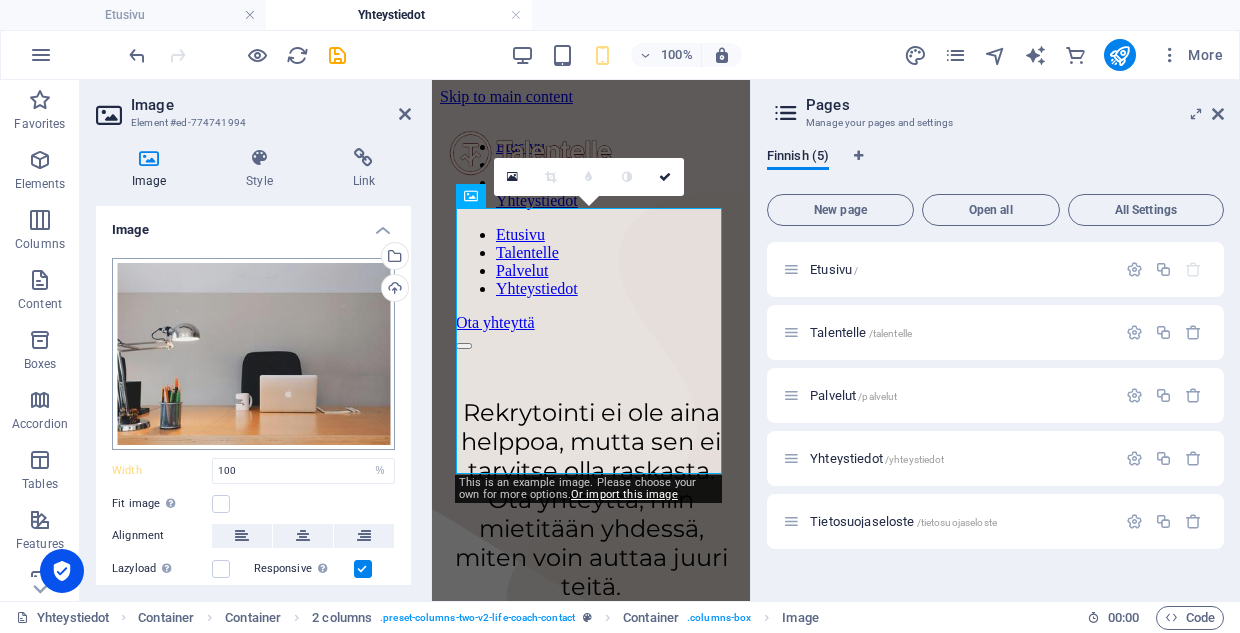 scroll, scrollTop: 917, scrollLeft: 0, axis: vertical 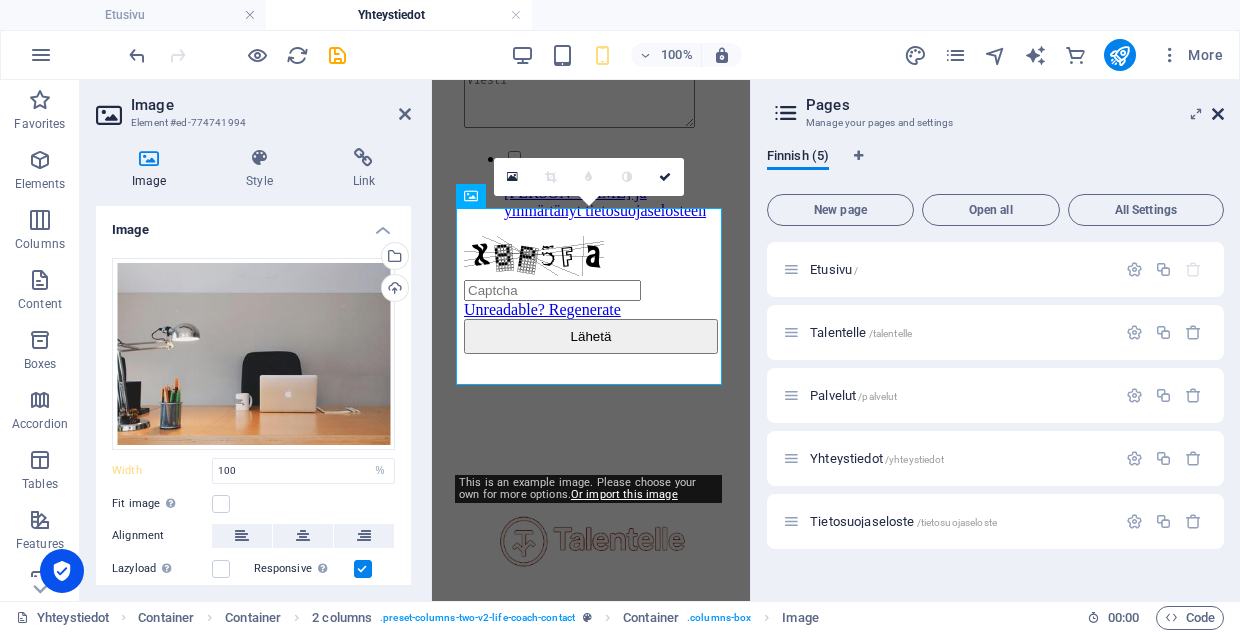 click at bounding box center (1218, 114) 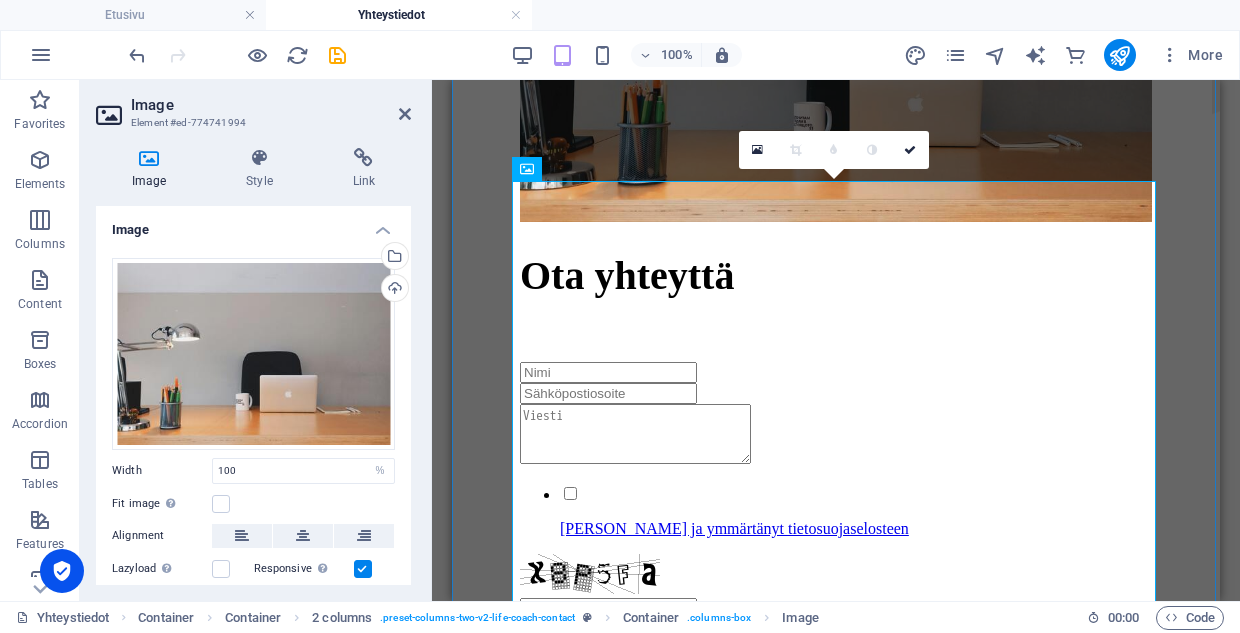 scroll, scrollTop: 775, scrollLeft: 0, axis: vertical 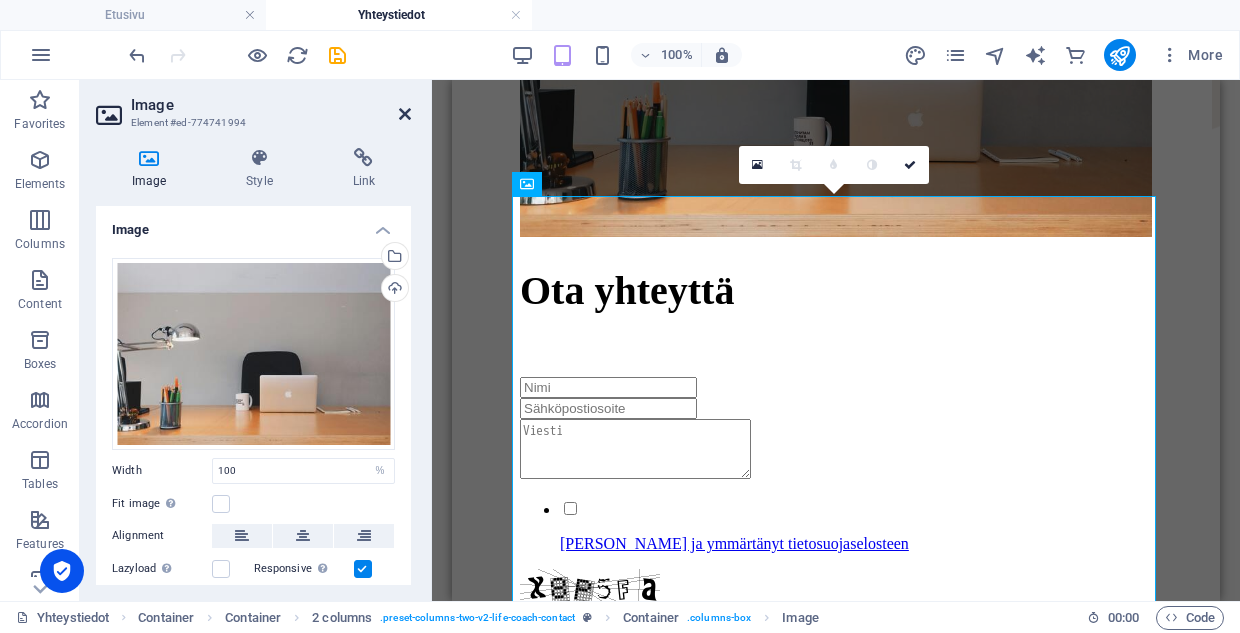 click at bounding box center (405, 114) 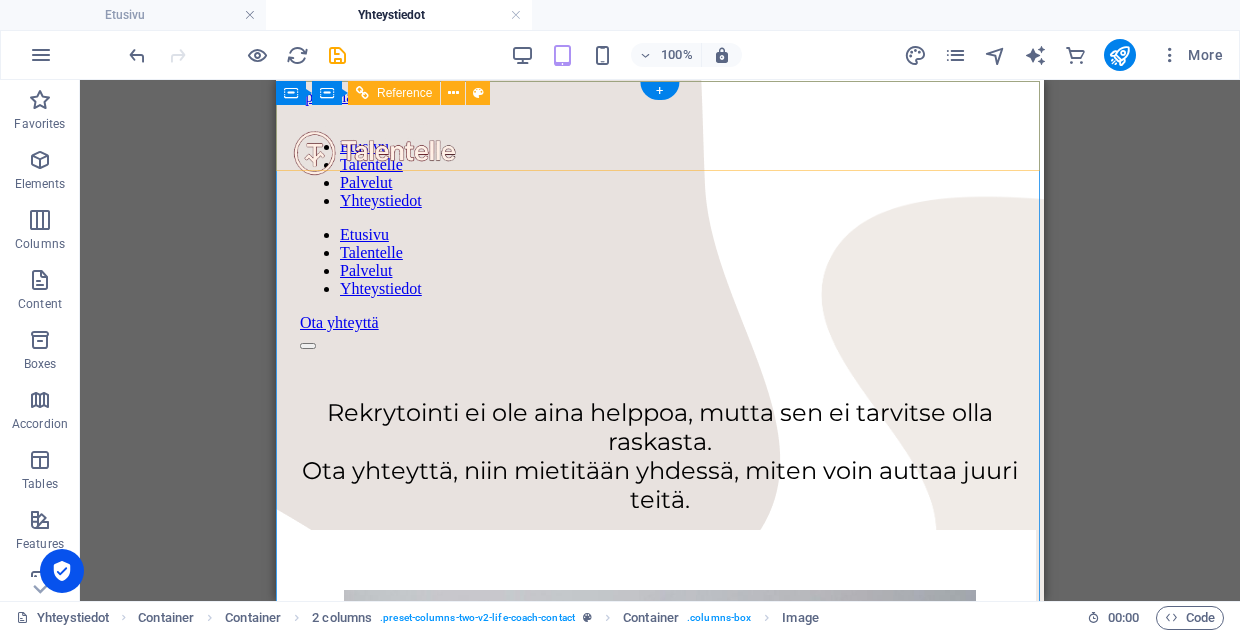 scroll, scrollTop: 0, scrollLeft: 0, axis: both 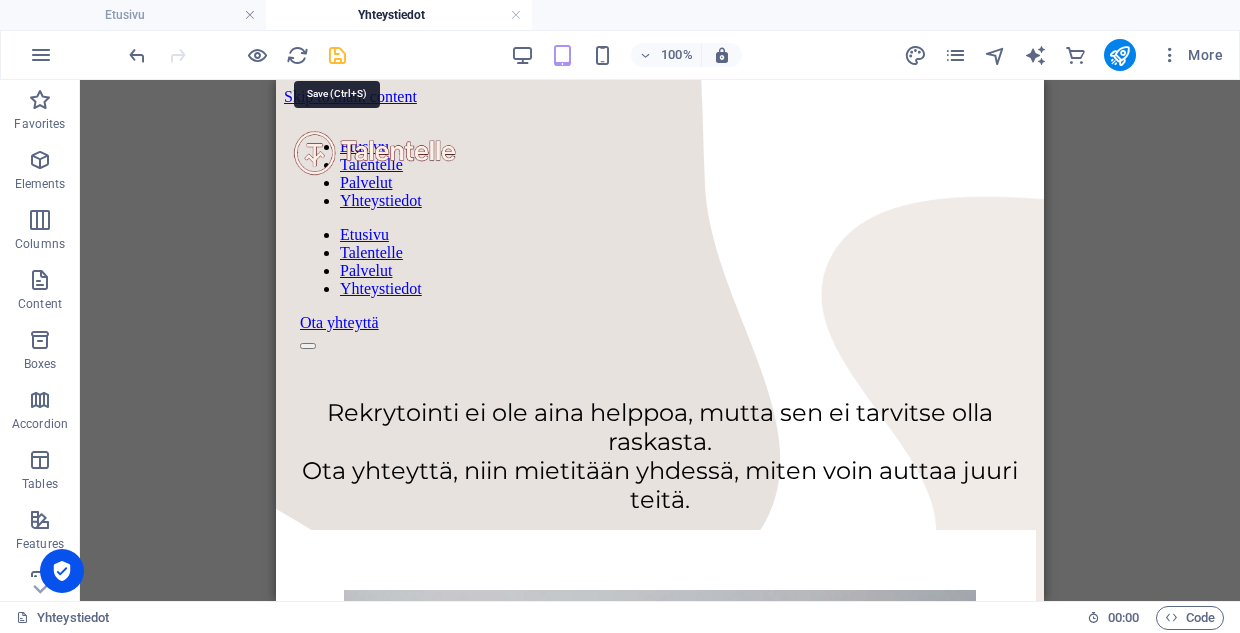 click at bounding box center [337, 55] 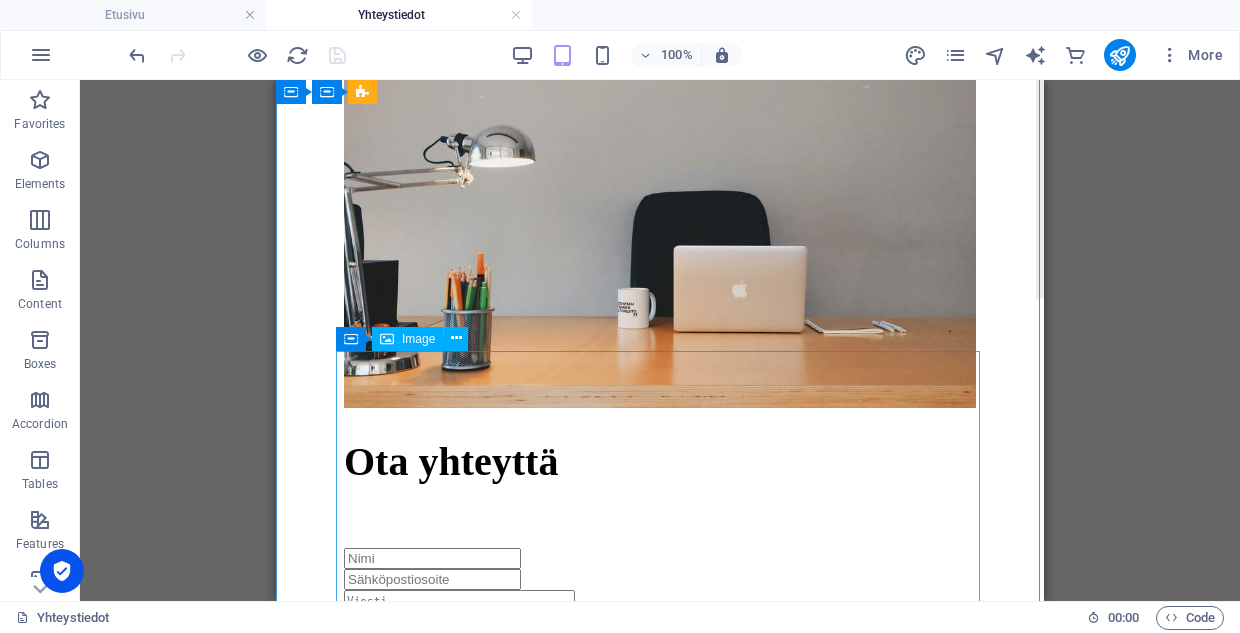 scroll, scrollTop: 597, scrollLeft: 0, axis: vertical 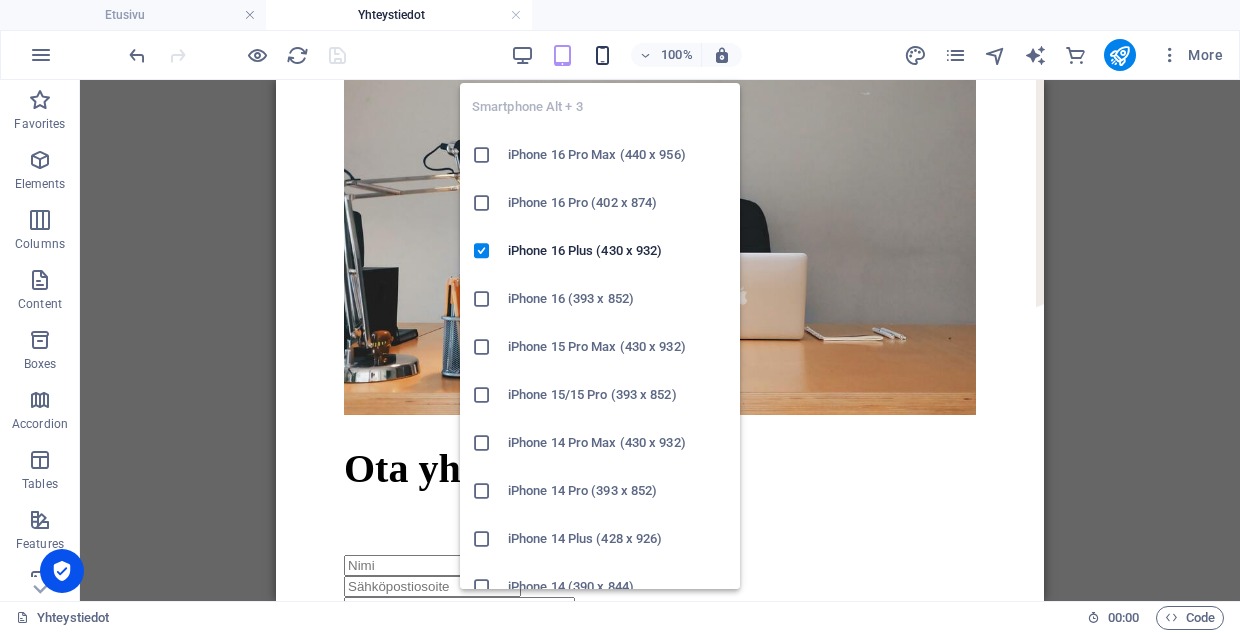 click at bounding box center [602, 55] 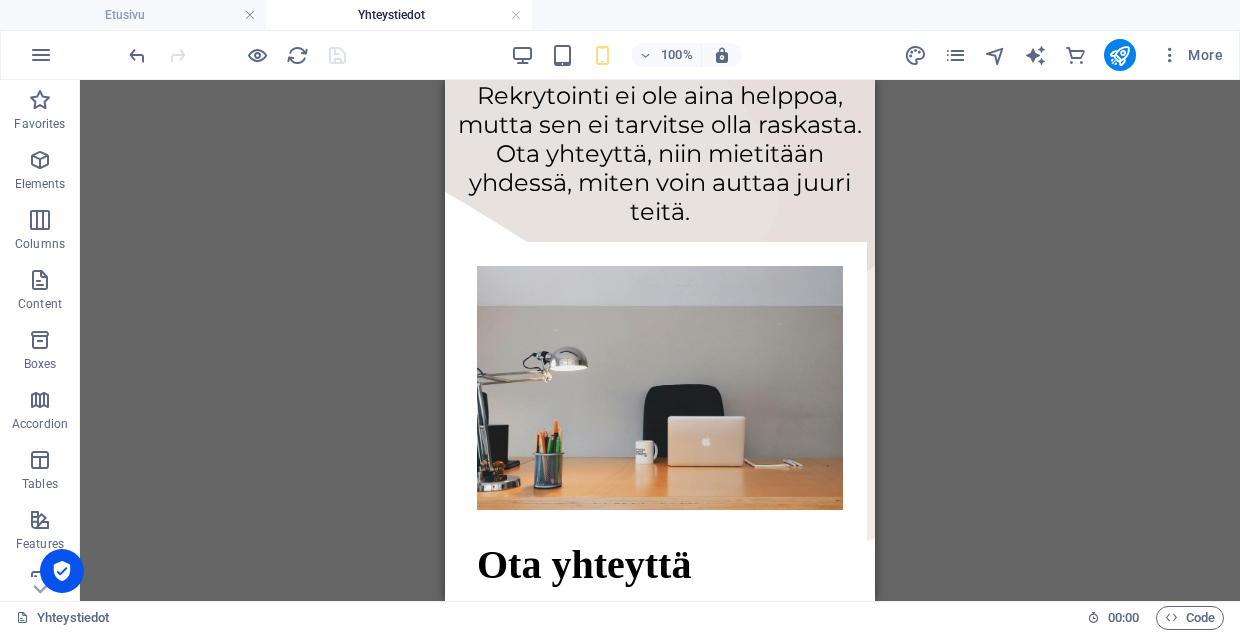 scroll, scrollTop: 219, scrollLeft: 0, axis: vertical 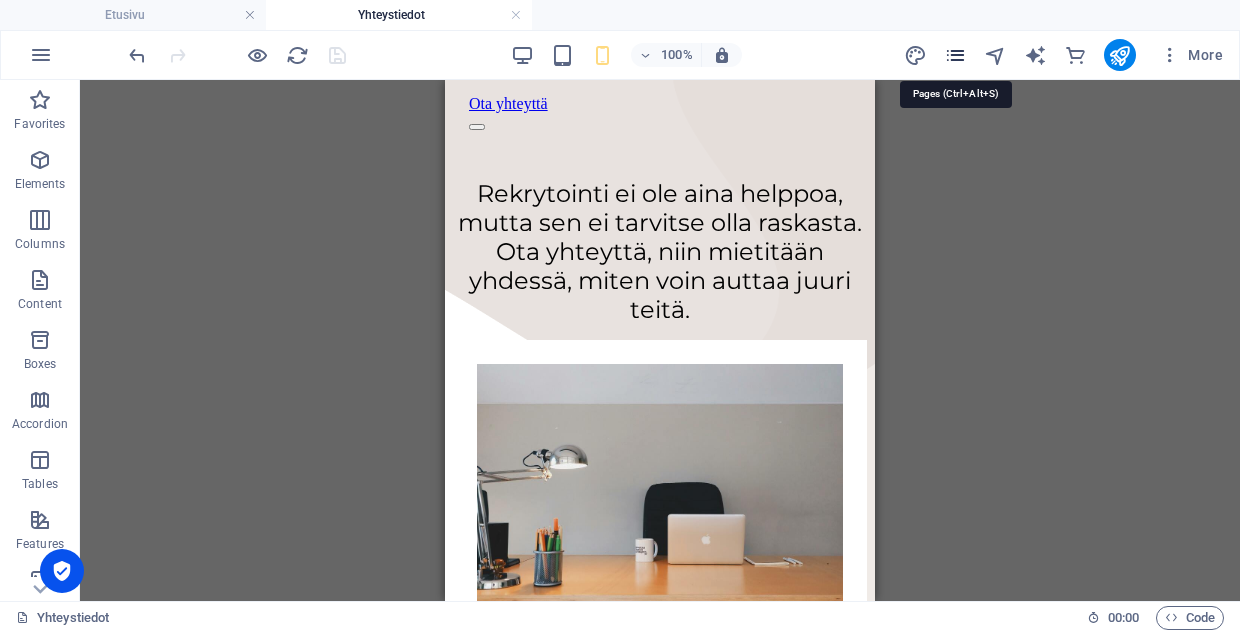 click at bounding box center [955, 55] 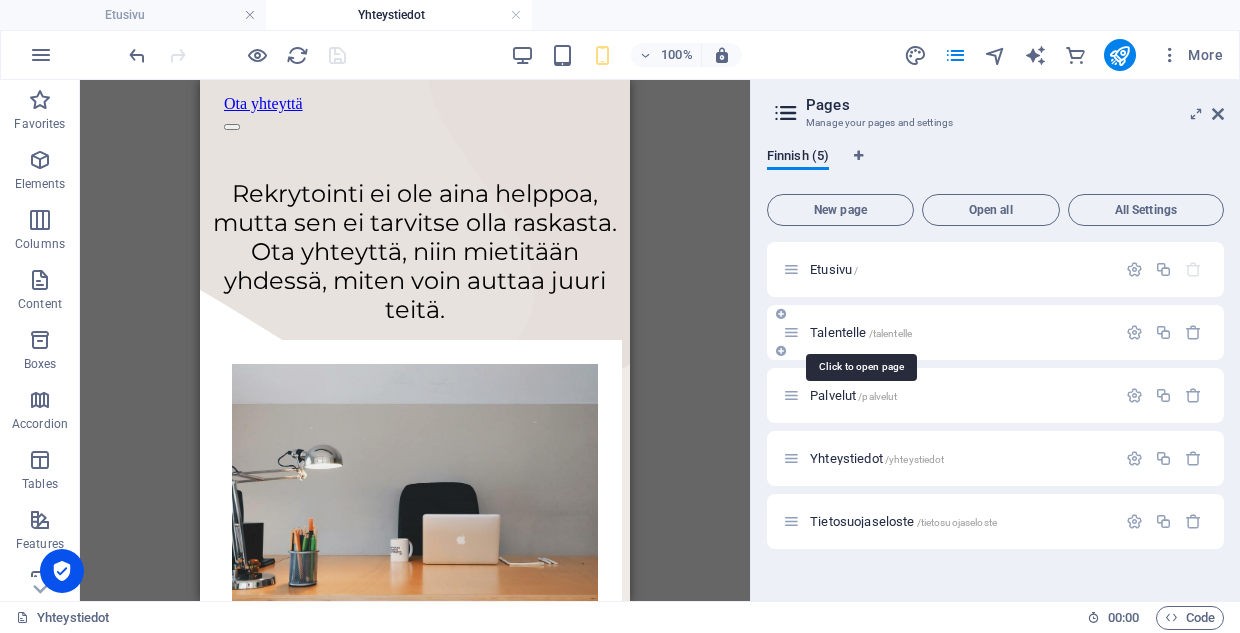 click on "Talentelle /talentelle" at bounding box center (861, 332) 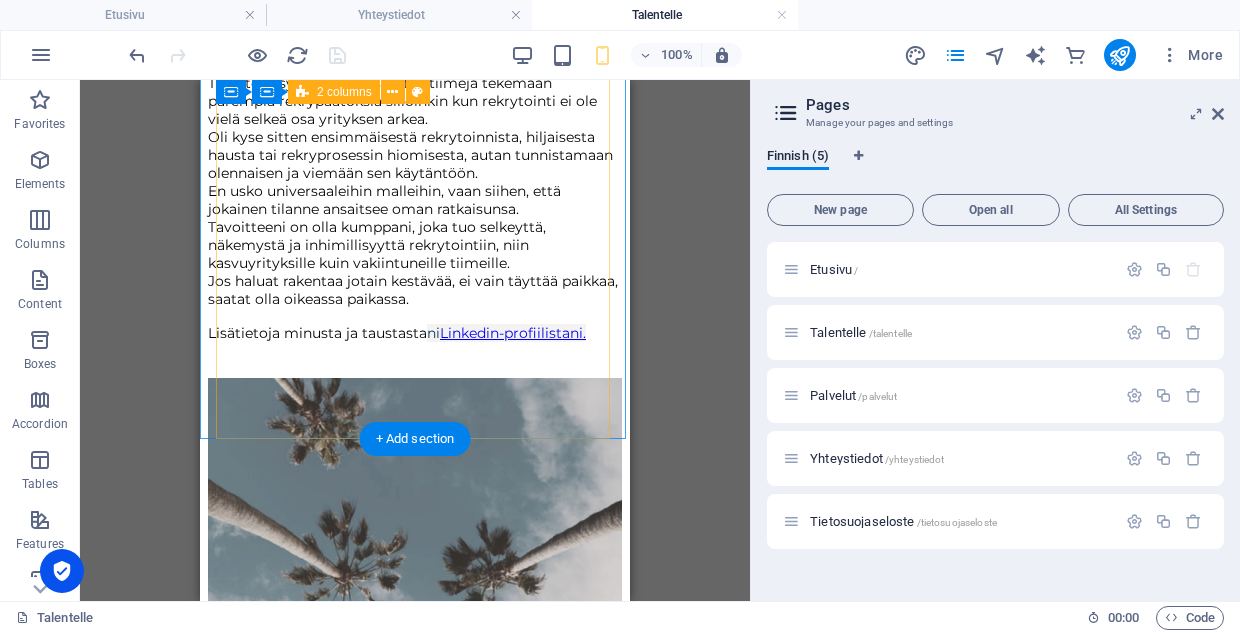 scroll, scrollTop: 1665, scrollLeft: 0, axis: vertical 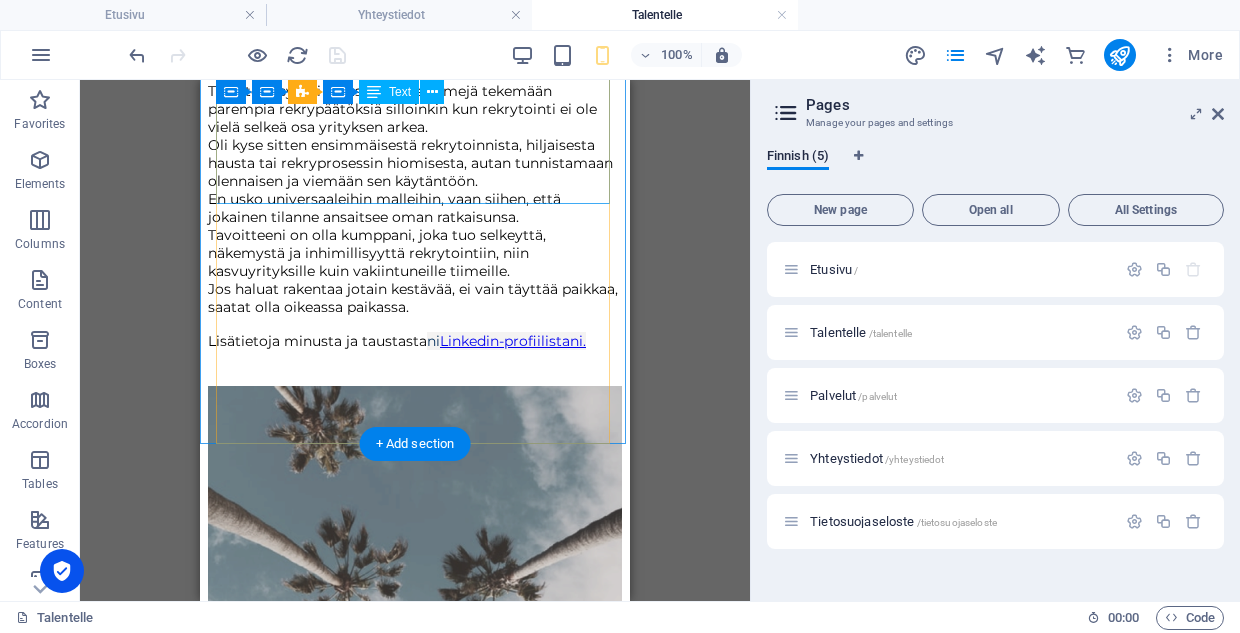 click on "Minusta & miksi perustin Talentellen Kuka olen Olen Elina, rekrytoinnin ammattilainen ja Talentellen perustaja. Minulla on lähes 20 vuoden kokemus rekrytoinnista eri rooleissa, toimialoilla ja maantieteellisissä konteksteissa. Rekrytointikokemusta minulla on niin suurista globaaleista pörssiyhtiöistä kuin nopeasti kasvavista kasvuyrityksistä. Minulla on rekrytointikokemusta Suomesta Saksaan, Piilaaksosta Kiinaan ja kaikkea siltä väliltä. Vuosien varrella olen rakentanut rekrytointiprosesseja nollasta, kehittänyt rekrytointivalmiutta kasvun tueksi, kouluttanut esihenkilöitä ja rekrytoijia sekä tukenut teknologia-alan tiimejä kilpailluilla markkinoilla, joissa osaajista taistellaan päivittäin. Miksi perustin Talentellen Perustin Talentellen, koska halusin tehdä rekrytointia toisin: ihmislähtöisemmin, suoremmin ja fiksummalla otteella. Halusin tarjota vaihtoehdon massaratkaisuille ja konsultointipalveluille, joissa yksilö usein hukkuu prosessin alle. Mitä haluan rakentaa Talentellen kautta" at bounding box center (415, -160) 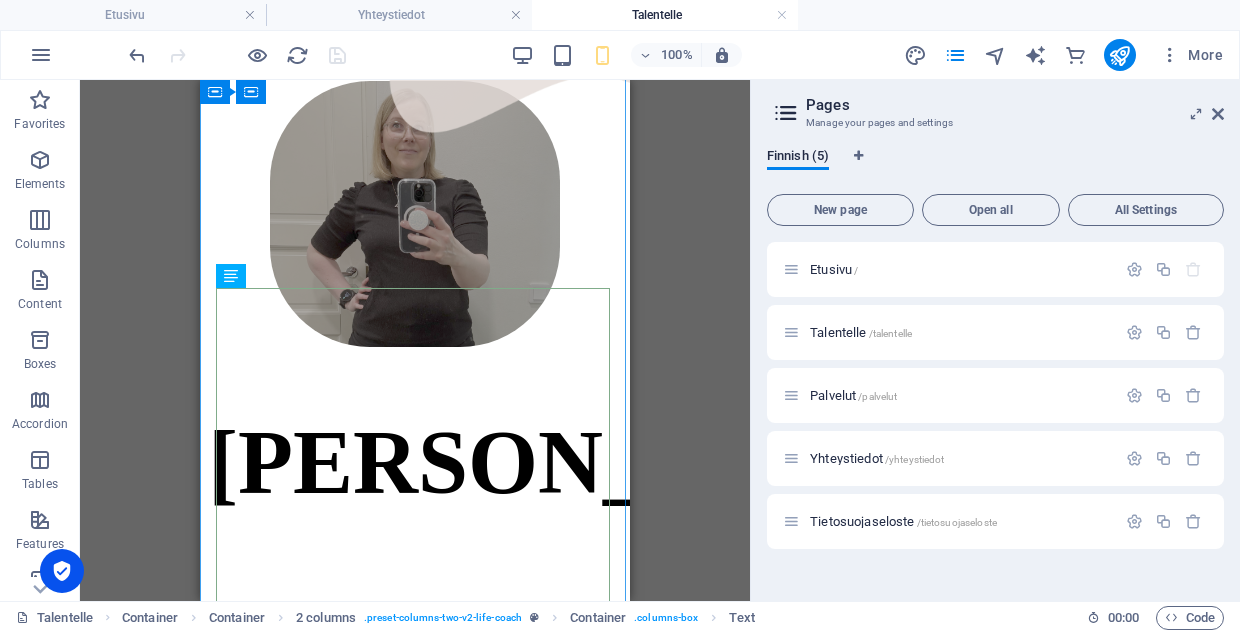 scroll, scrollTop: 373, scrollLeft: 0, axis: vertical 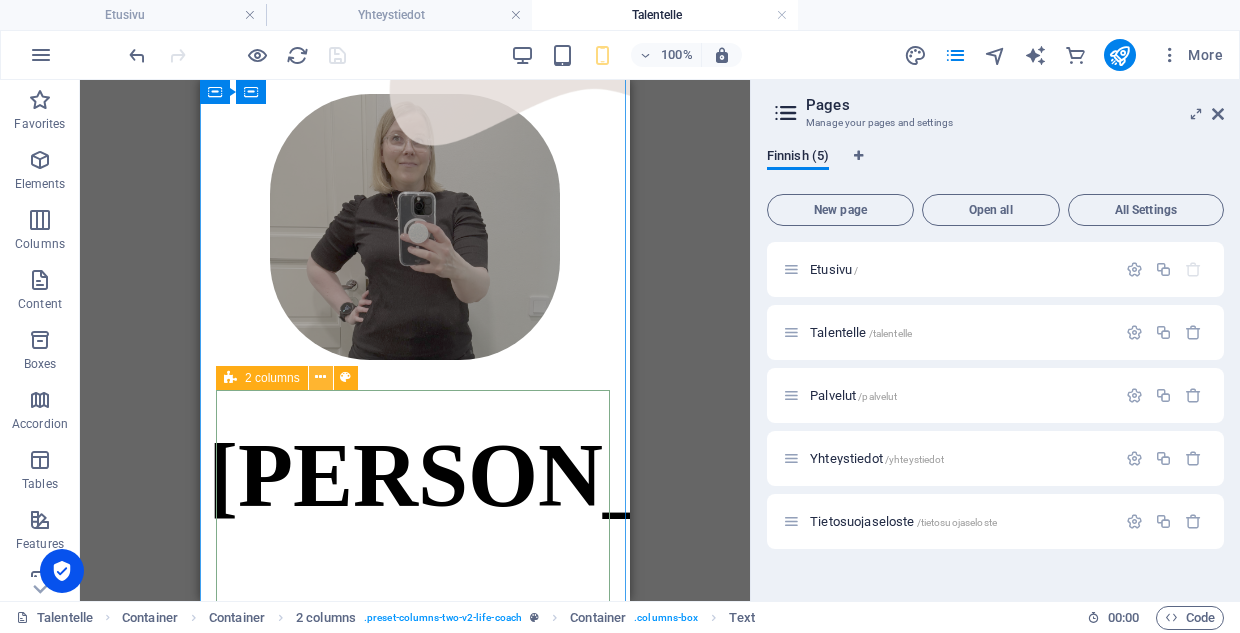 click at bounding box center (320, 377) 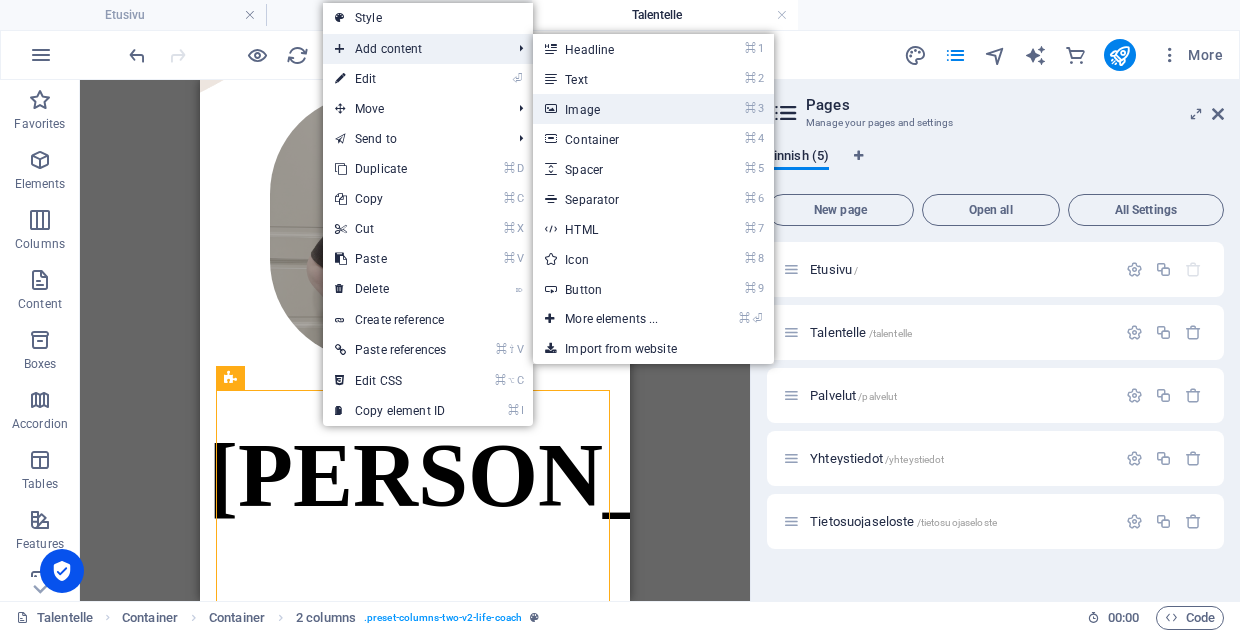 click on "⌘ 3  Image" at bounding box center (615, 109) 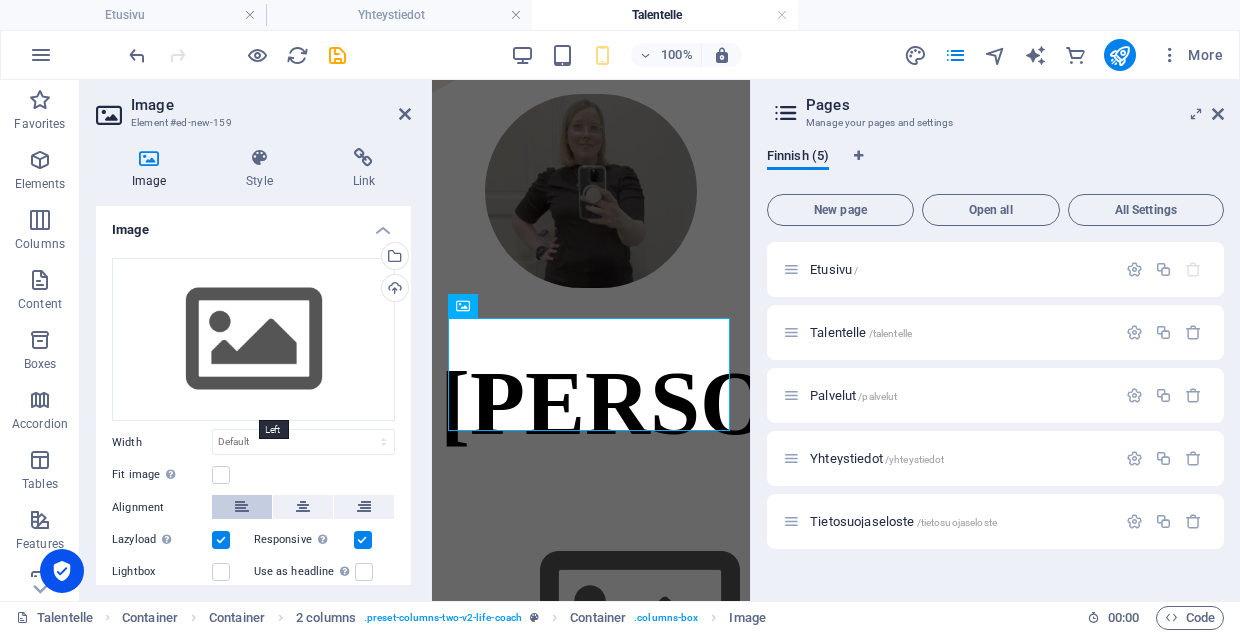 scroll, scrollTop: 0, scrollLeft: 0, axis: both 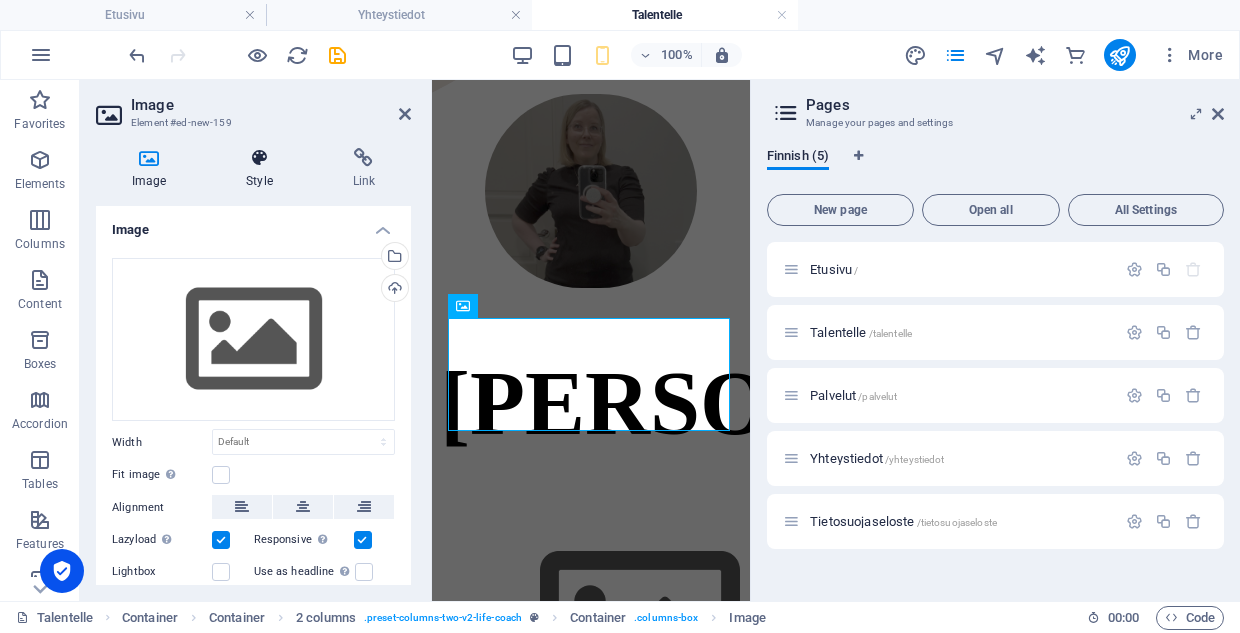 click on "Style" at bounding box center [263, 169] 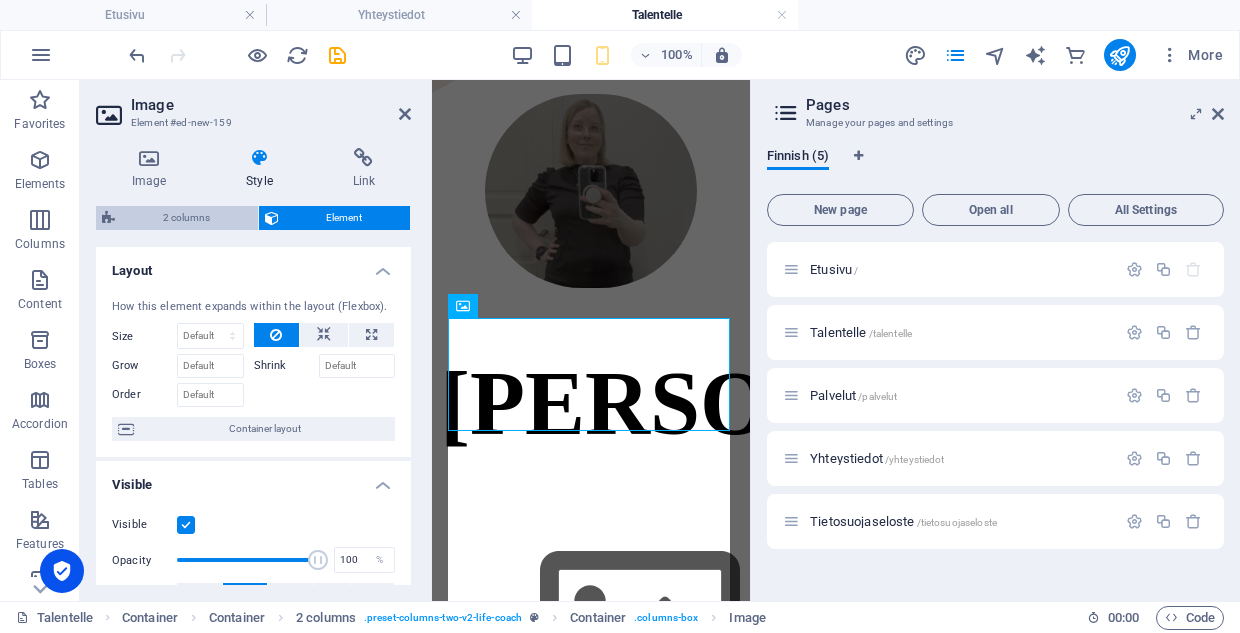 click on "2 columns" at bounding box center [186, 218] 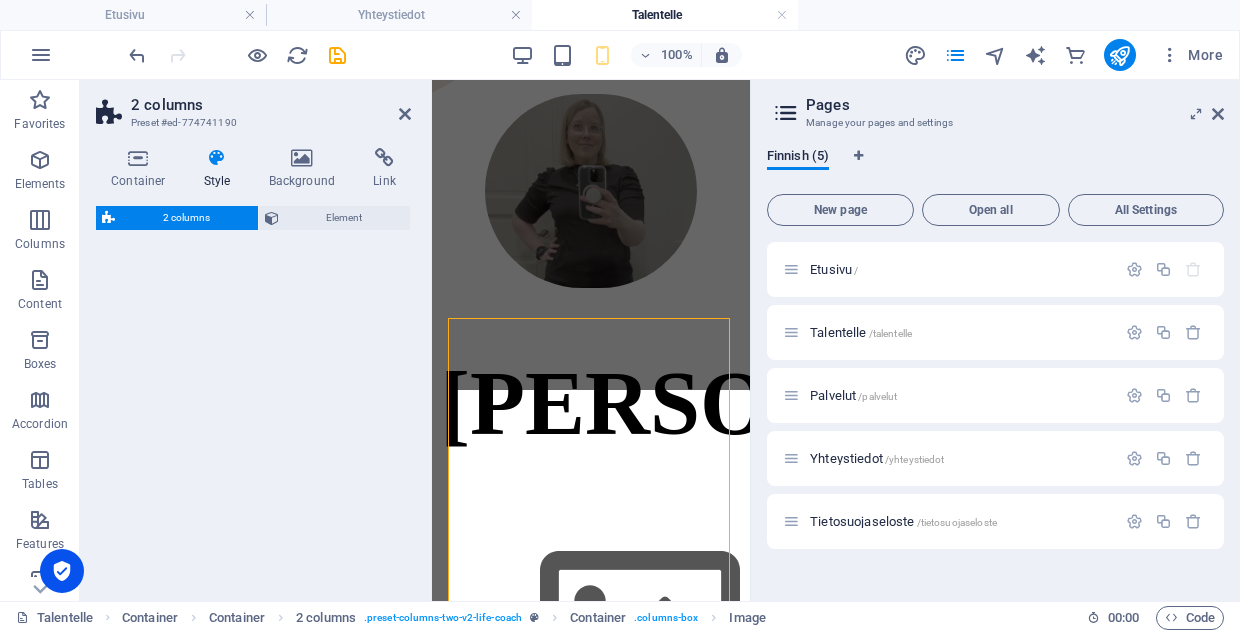 select on "px" 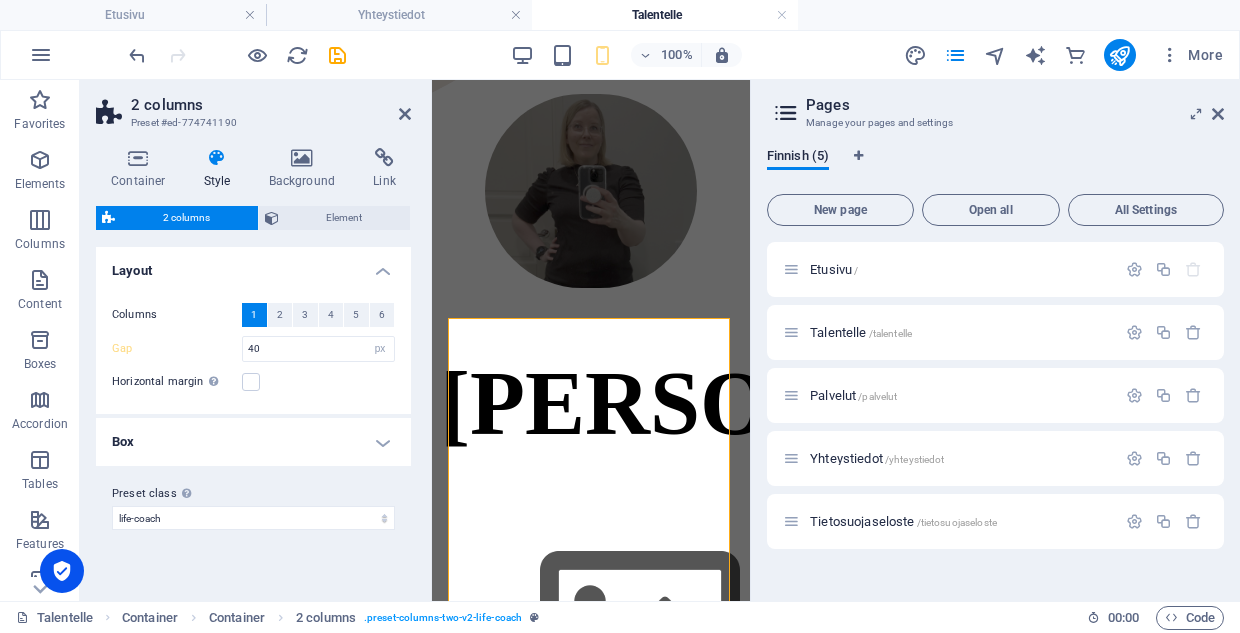 click on "Box" at bounding box center [253, 442] 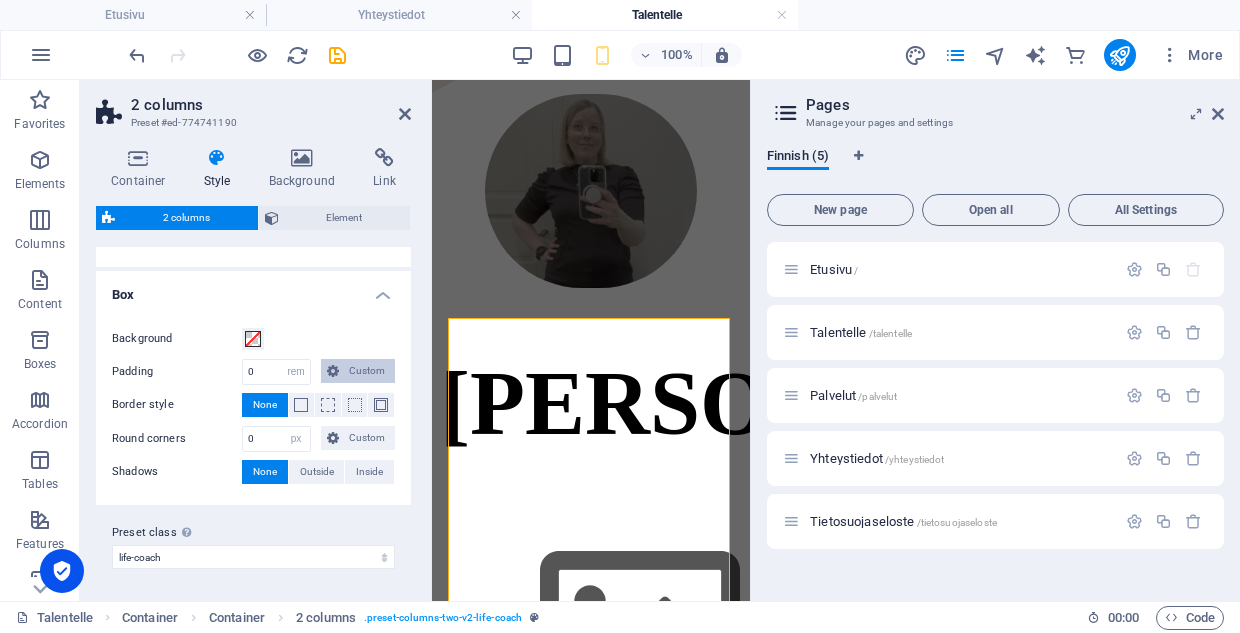 scroll, scrollTop: 146, scrollLeft: 0, axis: vertical 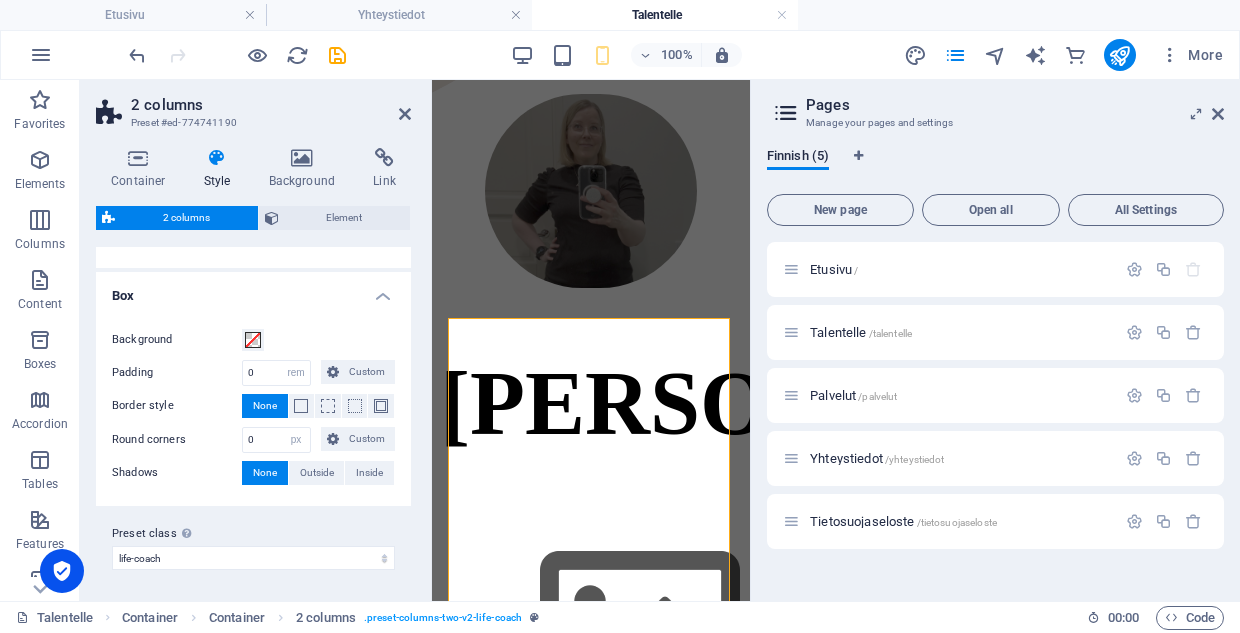 click on "2 columns Preset #ed-774741190
Container Style Background Link Size Height Default px rem % vh vw Min. height None px rem % vh vw Width Default px rem % em vh vw Min. width None px rem % vh vw Content width Default Custom width Width Default px rem % em vh vw Min. width None px rem % vh vw Default padding Custom spacing Default content width and padding can be changed under Design. Edit design Layout (Flexbox) Alignment Determines the flex direction. Default Main axis Determine how elements should behave along the main axis inside this container (justify content). Default Side axis Control the vertical direction of the element inside of the container (align items). Default Wrap Default On Off Fill Controls the distances and direction of elements on the y-axis across several lines (align content). Default Accessibility ARIA helps assistive technologies (like screen readers) to understand the role, state, and behavior of web elements Role The ARIA role defines the purpose of an element.  None %" at bounding box center [256, 340] 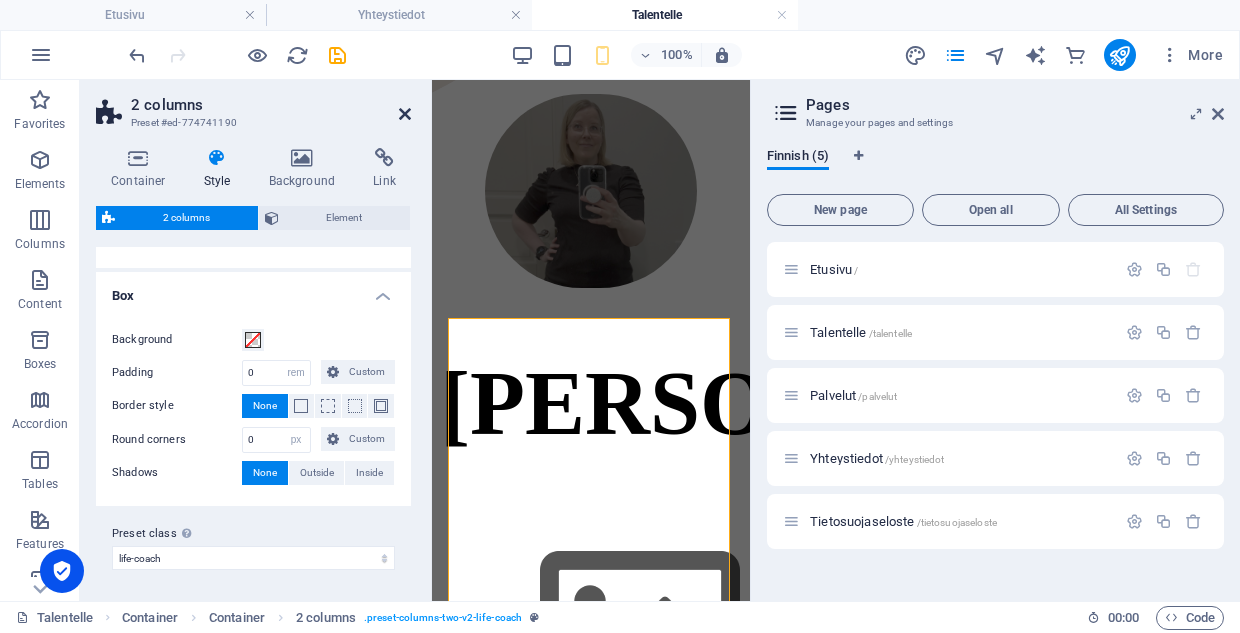 click at bounding box center (405, 114) 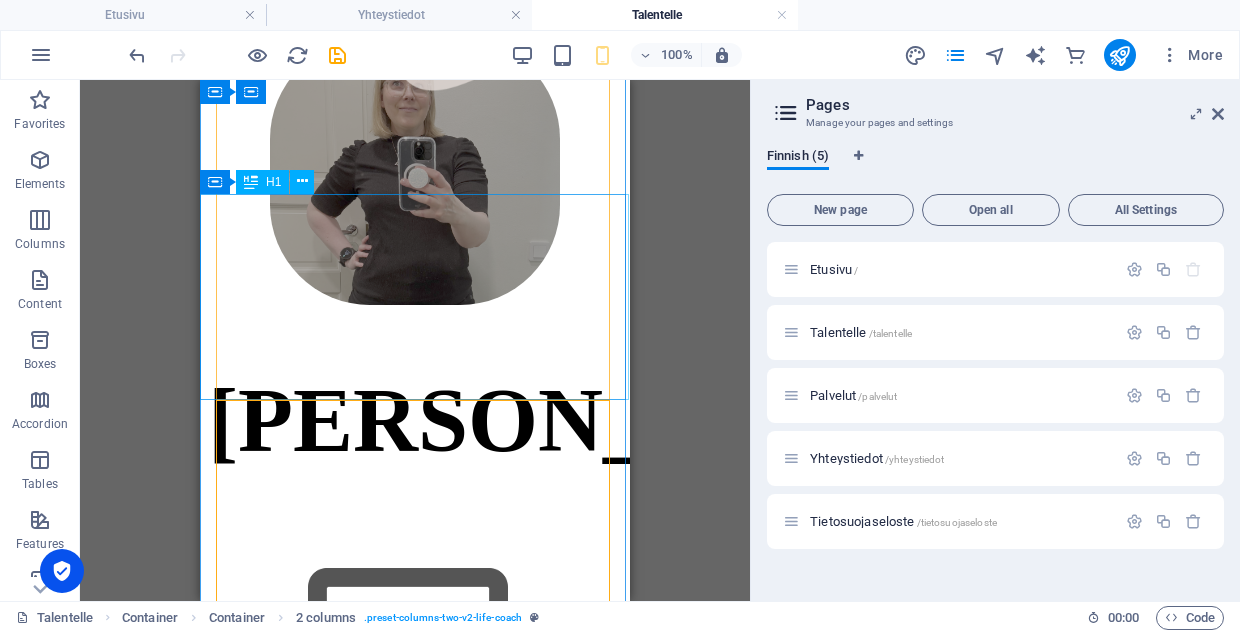 scroll, scrollTop: 446, scrollLeft: 0, axis: vertical 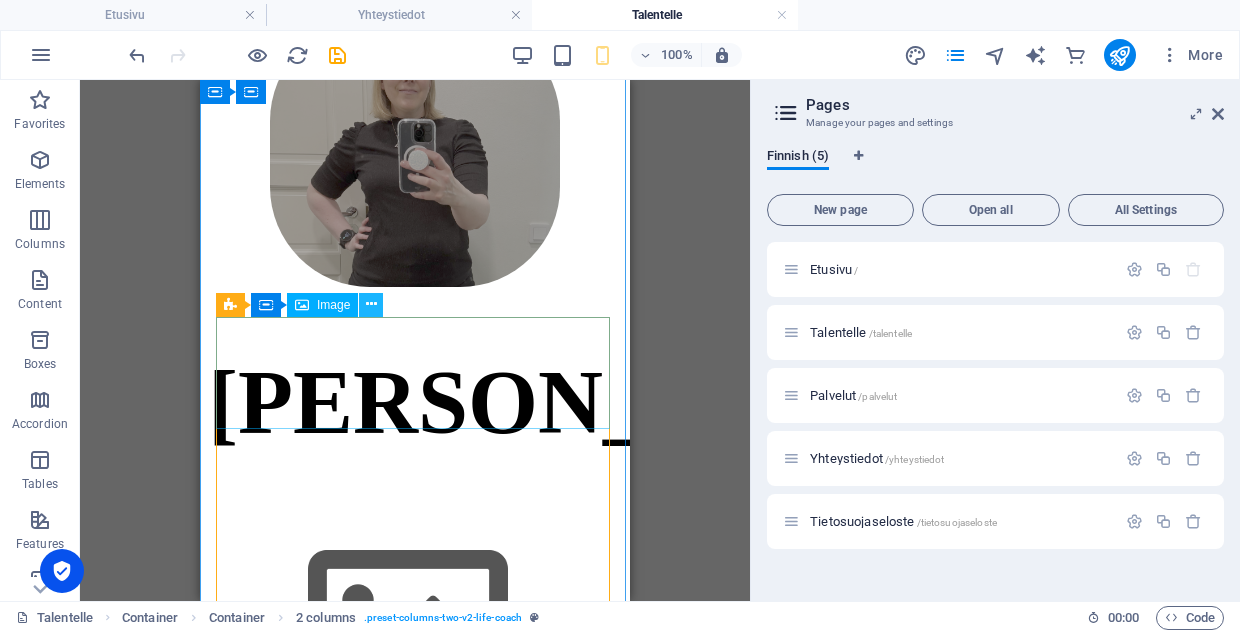 click at bounding box center [371, 304] 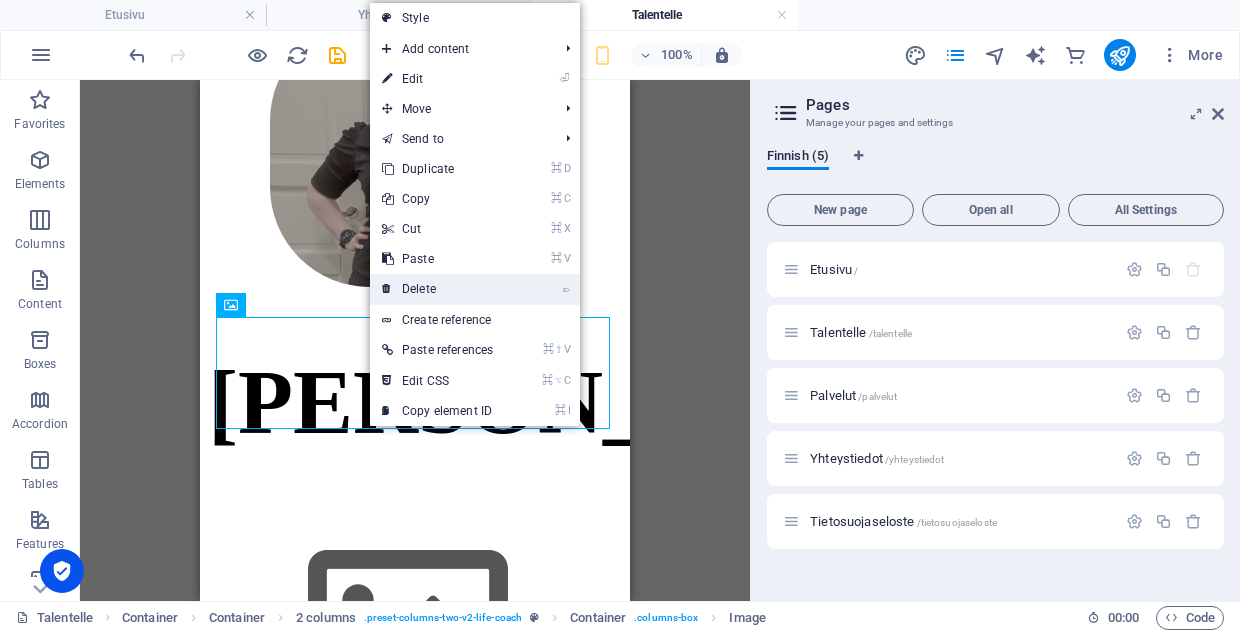 click on "⌦  Delete" at bounding box center [437, 289] 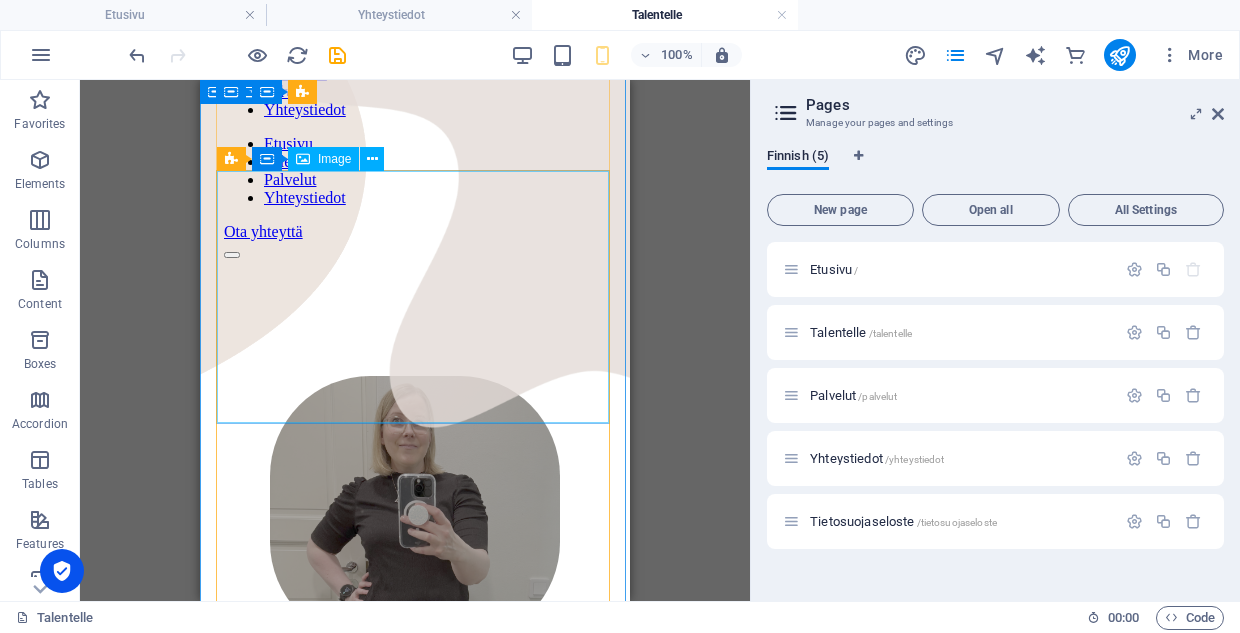 scroll, scrollTop: 83, scrollLeft: 0, axis: vertical 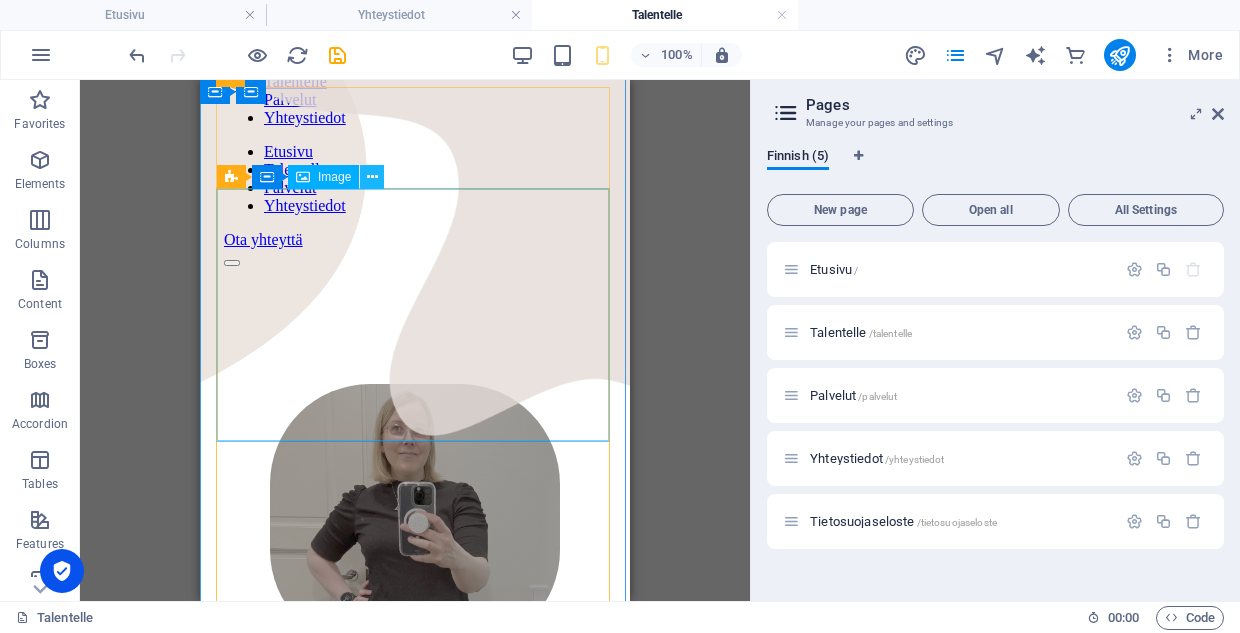 click at bounding box center [372, 177] 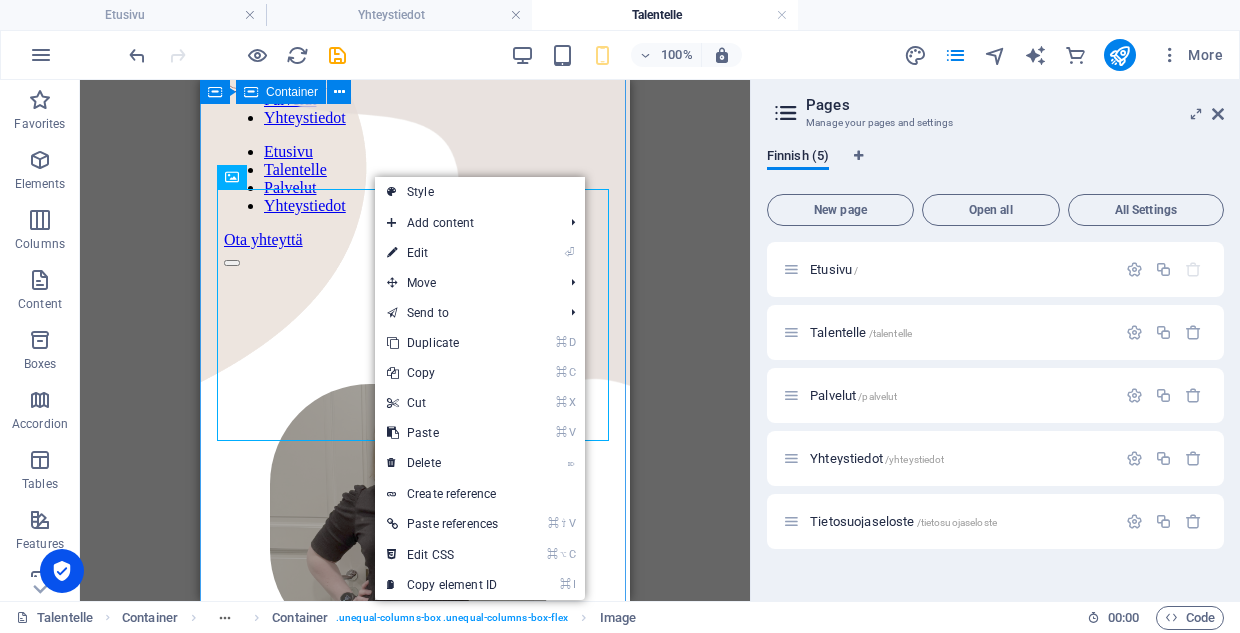 click on "Etusivu Talentelle Palvelut Yhteystiedot Etusivu Talentelle Palvelut Yhteystiedot Ota yhteyttä Elina Piipponen Minusta & miksi perustin Talentellen Kuka olen Olen Elina, rekrytoinnin ammattilainen ja Talentellen perustaja. Minulla on lähes 20 vuoden kokemus rekrytoinnista eri rooleissa, toimialoilla ja maantieteellisissä konteksteissa. Rekrytointikokemusta minulla on niin suurista globaaleista pörssiyhtiöistä kuin nopeasti kasvavista kasvuyrityksistä. Minulla on rekrytointikokemusta Suomesta Saksaan, Piilaaksosta Kiinaan ja kaikkea siltä väliltä. Vuosien varrella olen rakentanut rekrytointiprosesseja nollasta, kehittänyt rekrytointivalmiutta kasvun tueksi, kouluttanut esihenkilöitä ja rekrytoijia sekä tukenut teknologia-alan tiimejä kilpailluilla markkinoilla, joissa osaajista taistellaan päivittäin. Miksi perustin Talentellen Perustin Talentellen, koska halusin tehdä rekrytointia toisin: ihmislähtöisemmin, suoremmin ja fiksummalla otteella. Mitä haluan rakentaa Talentellen kautta ni" at bounding box center (415, 1988) 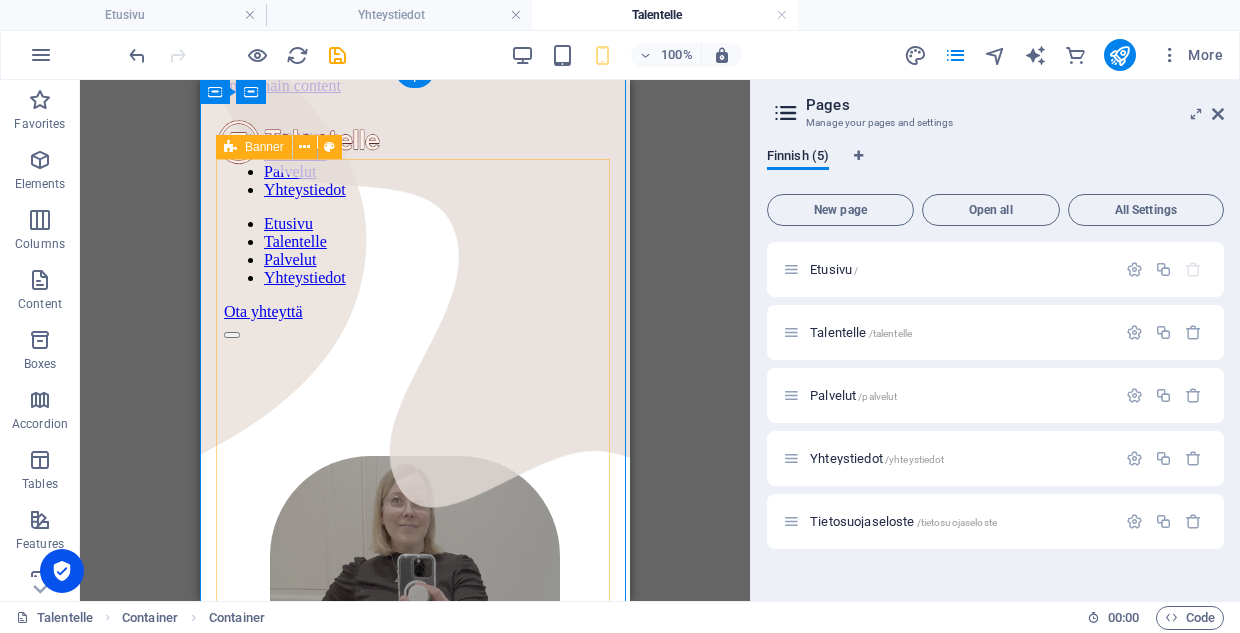 scroll, scrollTop: 3, scrollLeft: 0, axis: vertical 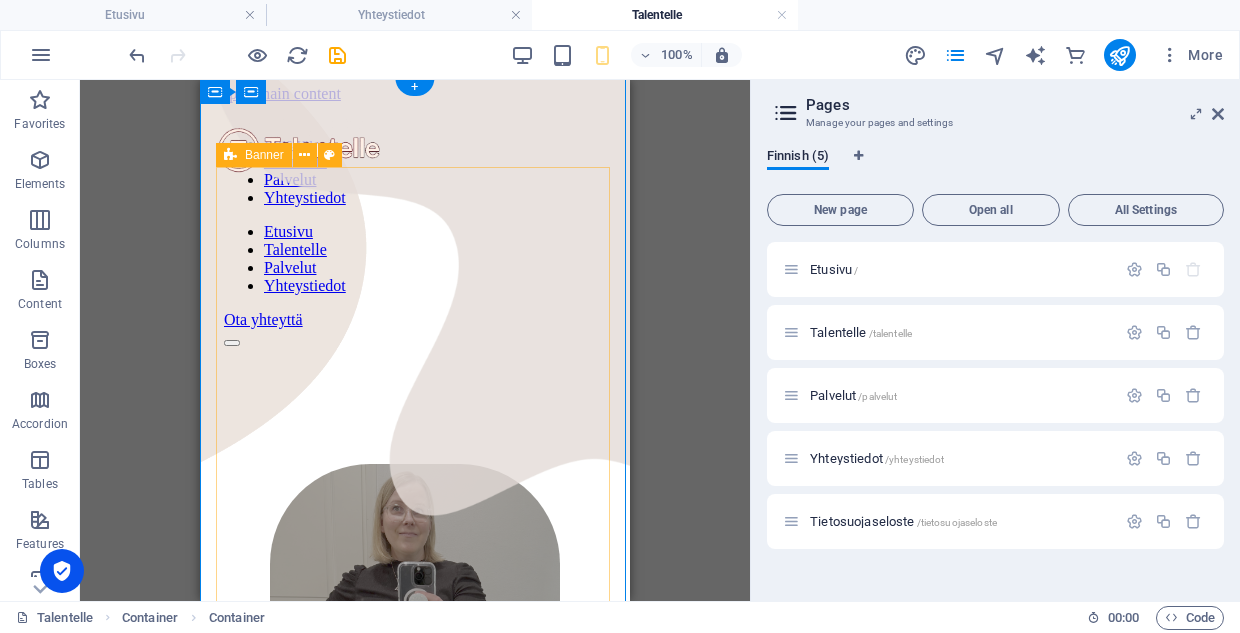click on "[PERSON_NAME]" at bounding box center (415, 660) 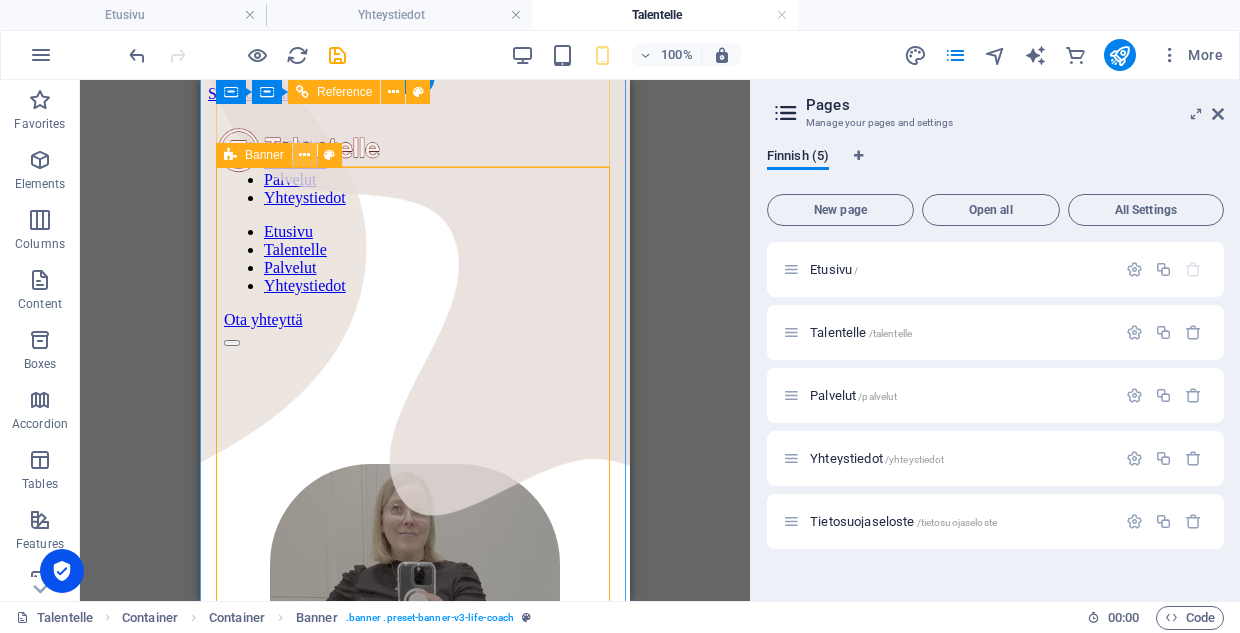 click at bounding box center (304, 155) 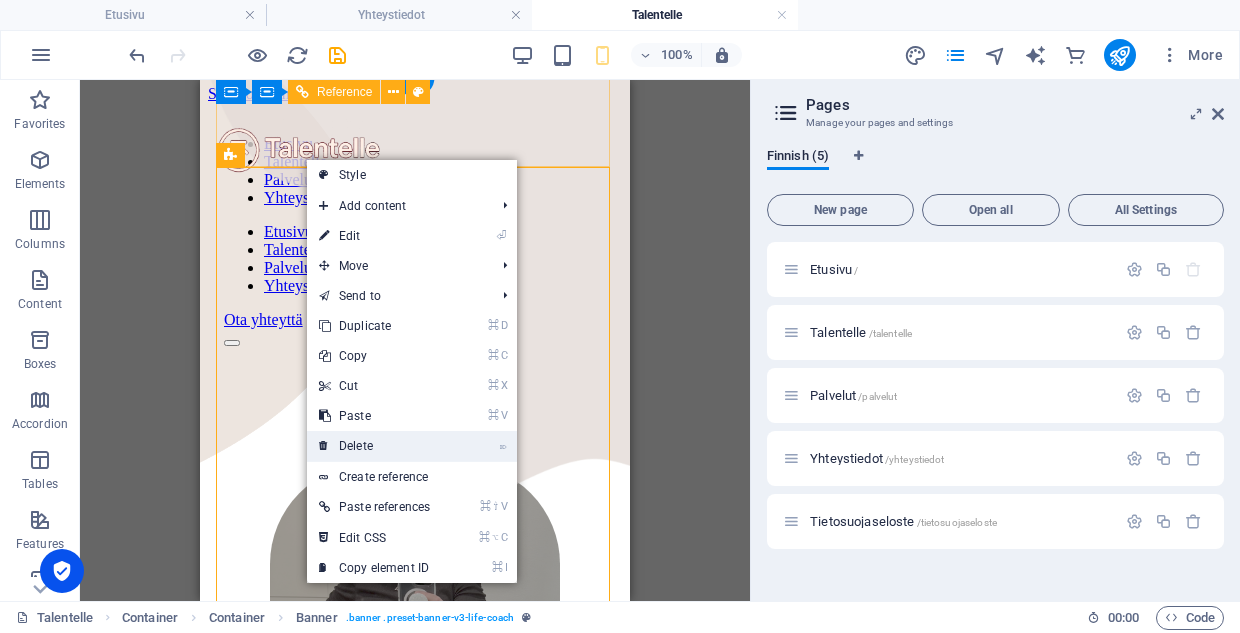 click on "⌦  Delete" at bounding box center (374, 446) 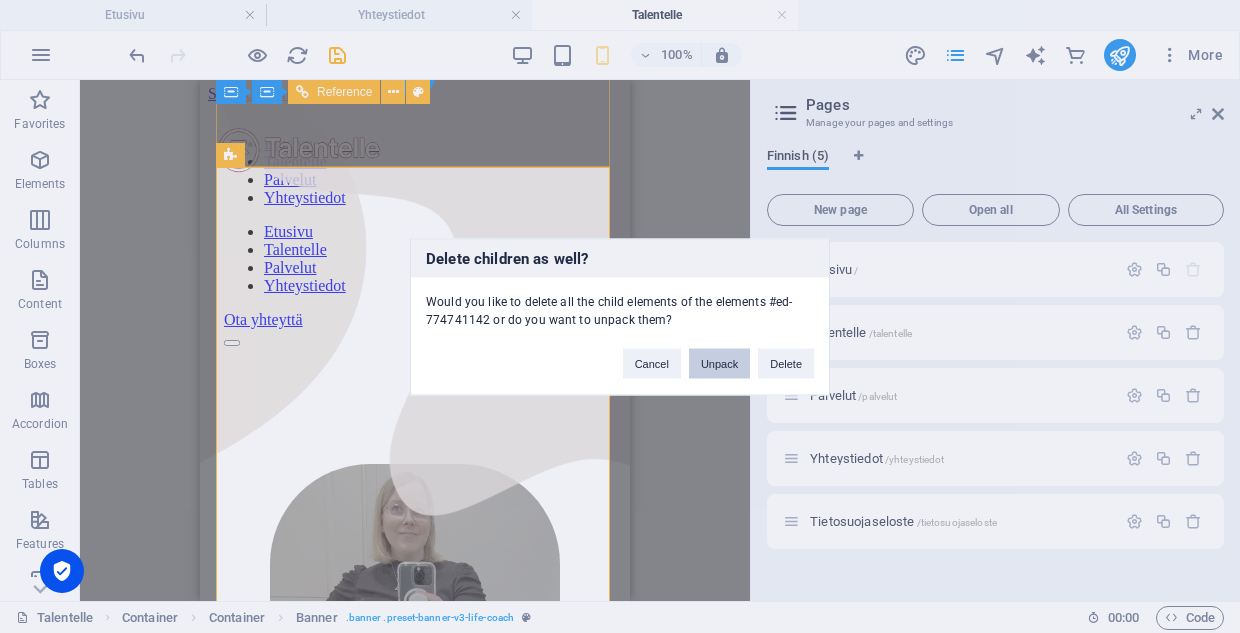 click on "Unpack" at bounding box center (719, 363) 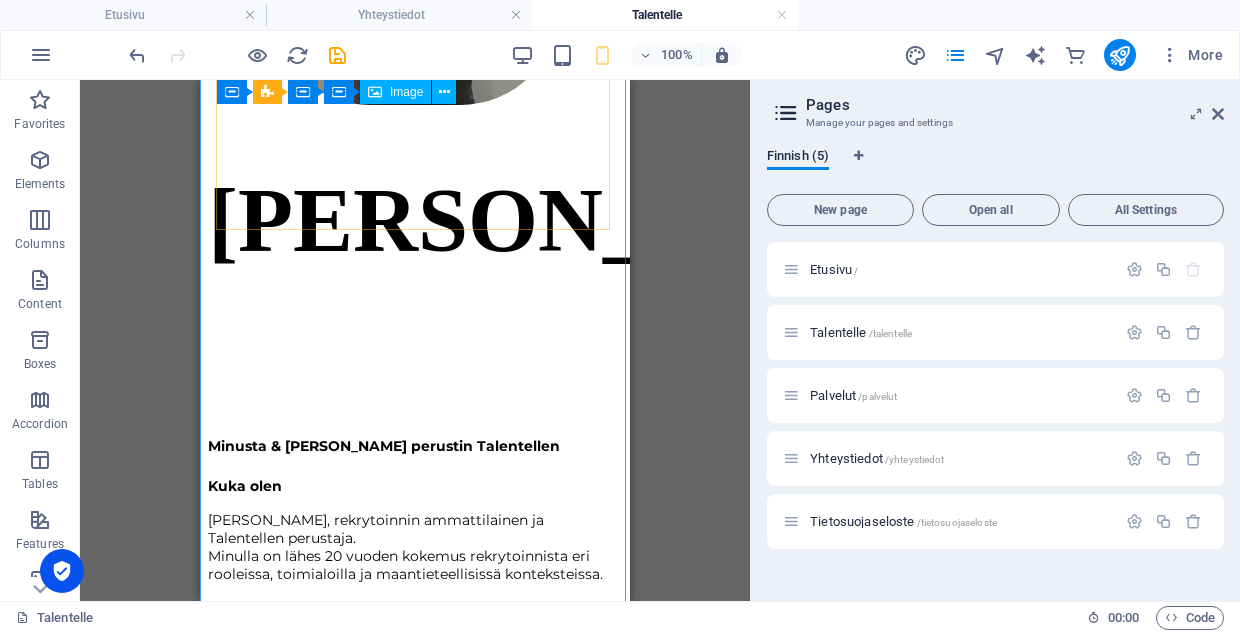 scroll, scrollTop: 671, scrollLeft: 0, axis: vertical 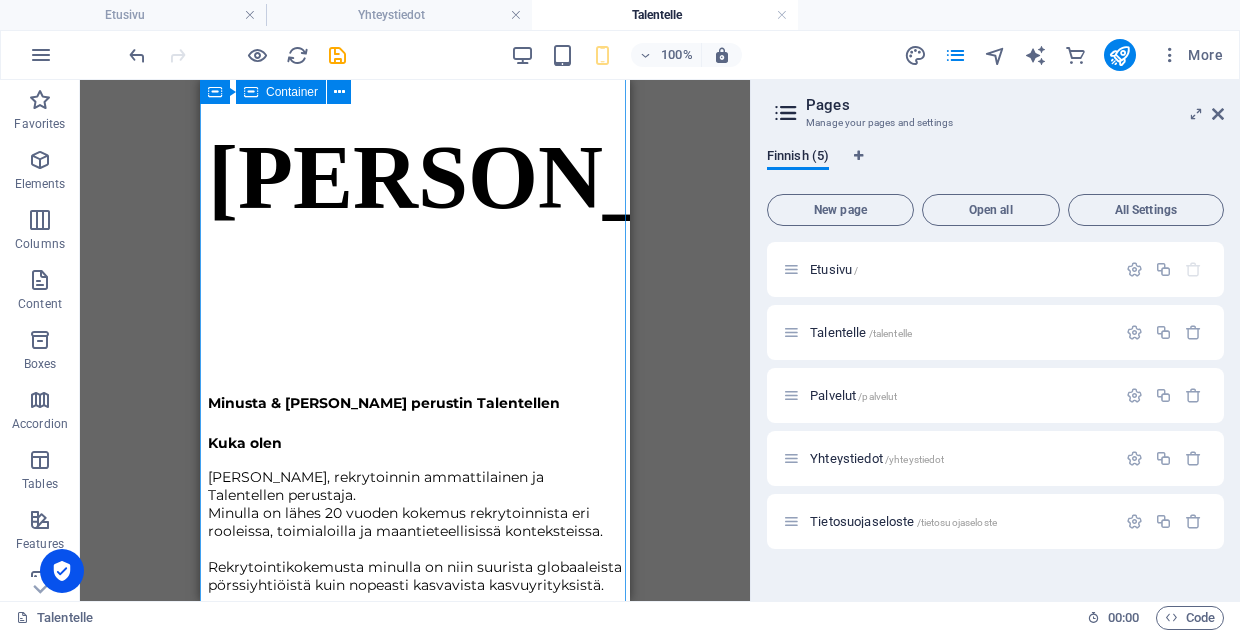 click on "Etusivu Talentelle Palvelut Yhteystiedot Etusivu Talentelle Palvelut Yhteystiedot Ota yhteyttä Elina Piipponen Minusta & miksi perustin Talentellen Kuka olen Olen Elina, rekrytoinnin ammattilainen ja Talentellen perustaja. Minulla on lähes 20 vuoden kokemus rekrytoinnista eri rooleissa, toimialoilla ja maantieteellisissä konteksteissa. Rekrytointikokemusta minulla on niin suurista globaaleista pörssiyhtiöistä kuin nopeasti kasvavista kasvuyrityksistä. Minulla on rekrytointikokemusta Suomesta Saksaan, Piilaaksosta Kiinaan ja kaikkea siltä väliltä. Vuosien varrella olen rakentanut rekrytointiprosesseja nollasta, kehittänyt rekrytointivalmiutta kasvun tueksi, kouluttanut esihenkilöitä ja rekrytoijia sekä tukenut teknologia-alan tiimejä kilpailluilla markkinoilla, joissa osaajista taistellaan päivittäin. Miksi perustin Talentellen Perustin Talentellen, koska halusin tehdä rekrytointia toisin: ihmislähtöisemmin, suoremmin ja fiksummalla otteella. Mitä haluan rakentaa Talentellen kautta ni" at bounding box center [415, 1400] 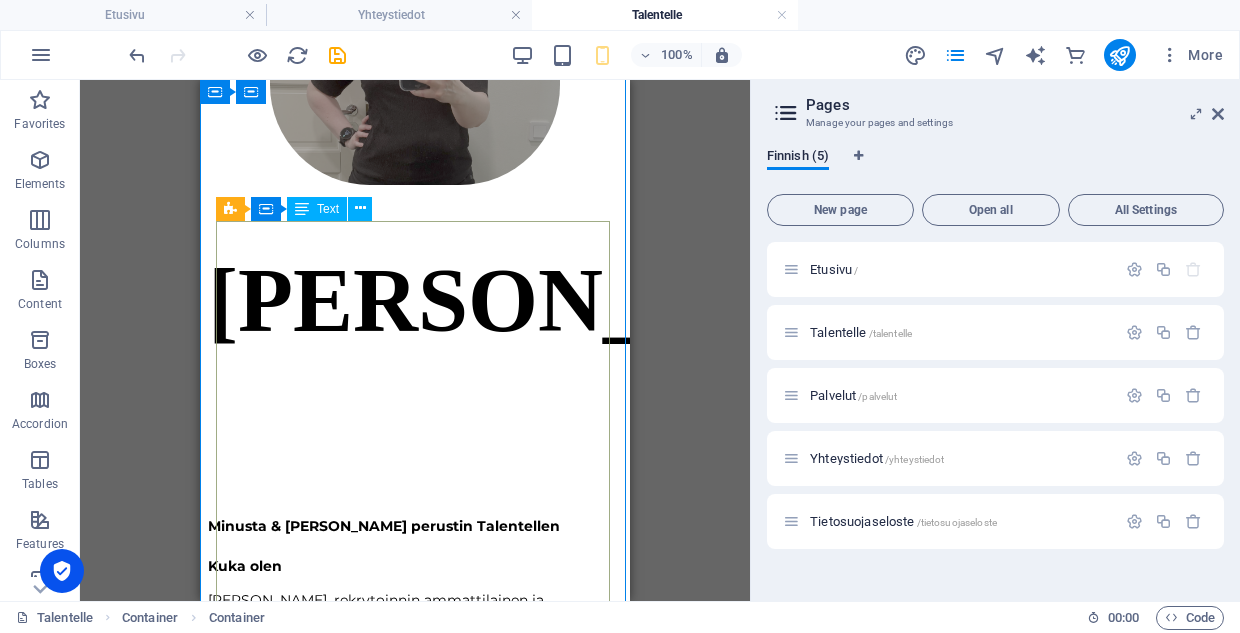 scroll, scrollTop: 444, scrollLeft: 0, axis: vertical 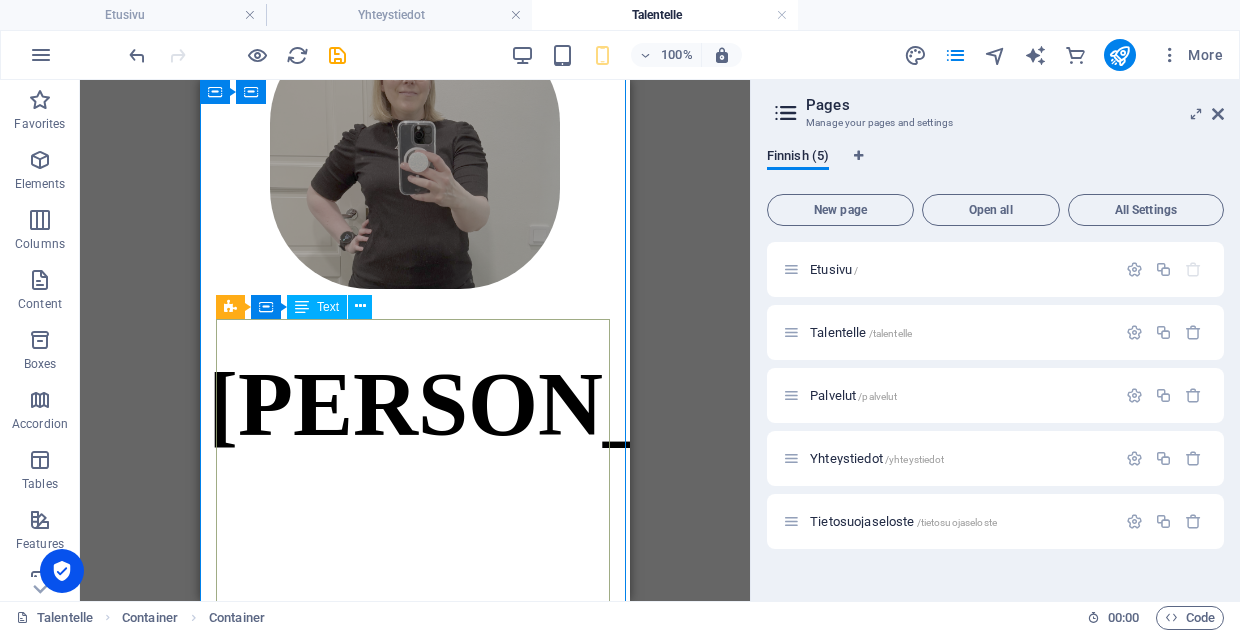click on "Minusta & miksi perustin Talentellen Kuka olen Olen Elina, rekrytoinnin ammattilainen ja Talentellen perustaja. Minulla on lähes 20 vuoden kokemus rekrytoinnista eri rooleissa, toimialoilla ja maantieteellisissä konteksteissa. Rekrytointikokemusta minulla on niin suurista globaaleista pörssiyhtiöistä kuin nopeasti kasvavista kasvuyrityksistä. Minulla on rekrytointikokemusta Suomesta Saksaan, Piilaaksosta Kiinaan ja kaikkea siltä väliltä. Vuosien varrella olen rakentanut rekrytointiprosesseja nollasta, kehittänyt rekrytointivalmiutta kasvun tueksi, kouluttanut esihenkilöitä ja rekrytoijia sekä tukenut teknologia-alan tiimejä kilpailluilla markkinoilla, joissa osaajista taistellaan päivittäin. Miksi perustin Talentellen Perustin Talentellen, koska halusin tehdä rekrytointia toisin: ihmislähtöisemmin, suoremmin ja fiksummalla otteella. Halusin tarjota vaihtoehdon massaratkaisuille ja konsultointipalveluille, joissa yksilö usein hukkuu prosessin alle. Mitä haluan rakentaa Talentellen kautta" at bounding box center (415, 1061) 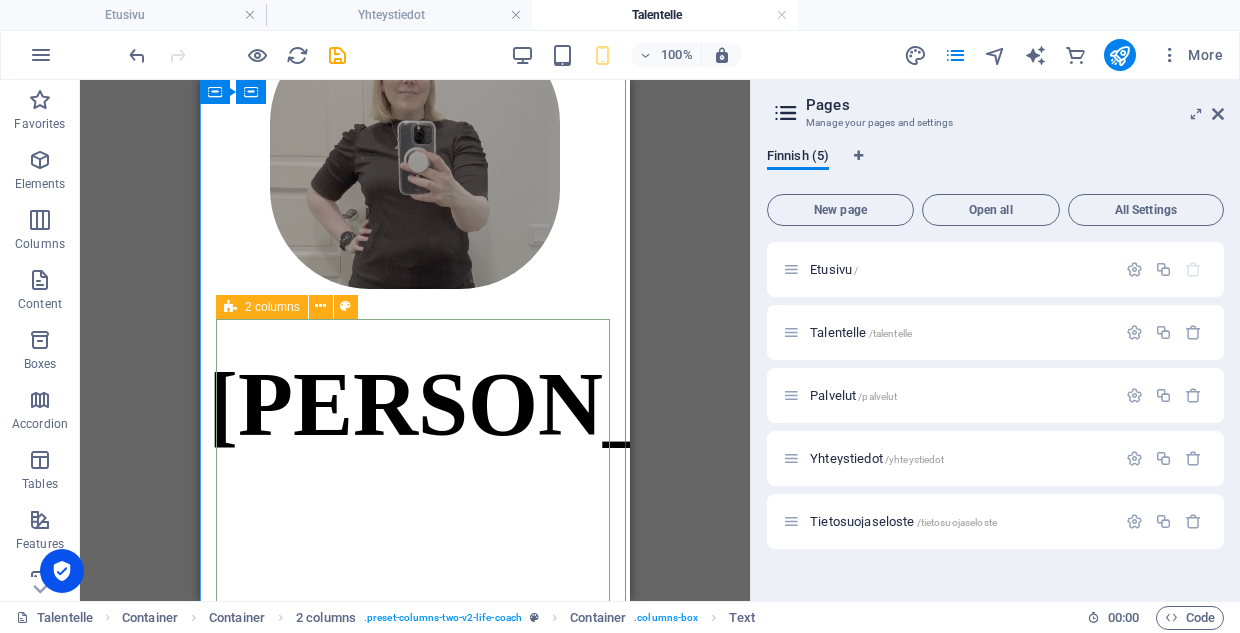 click on "2 columns" at bounding box center [272, 307] 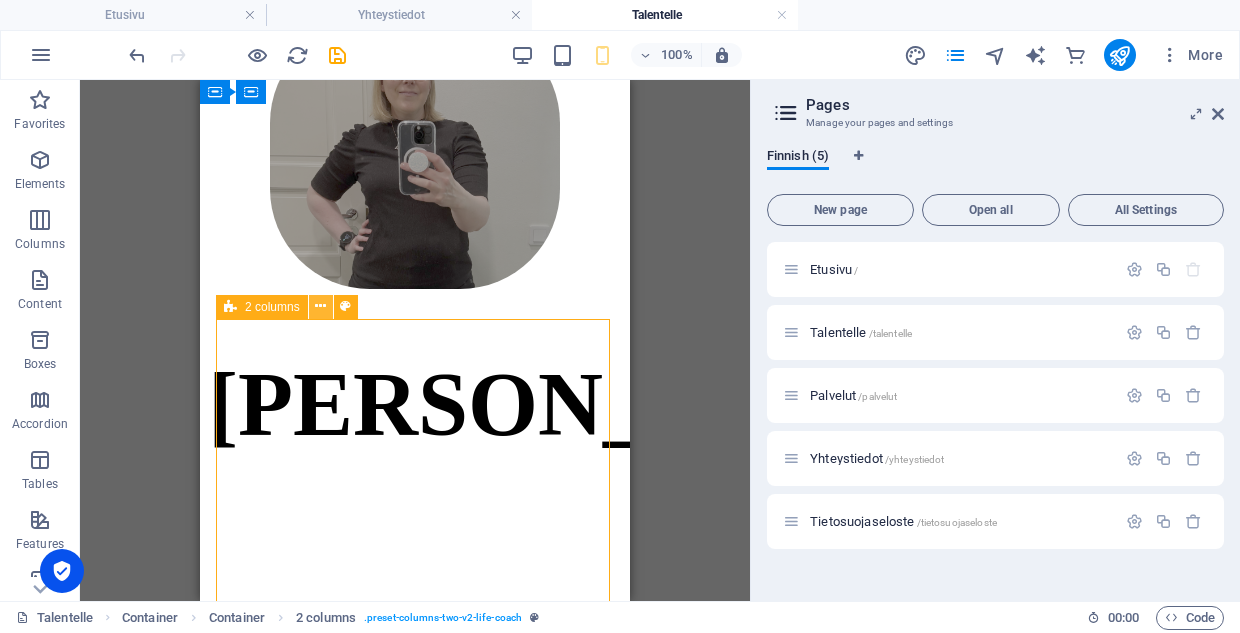 click at bounding box center (320, 306) 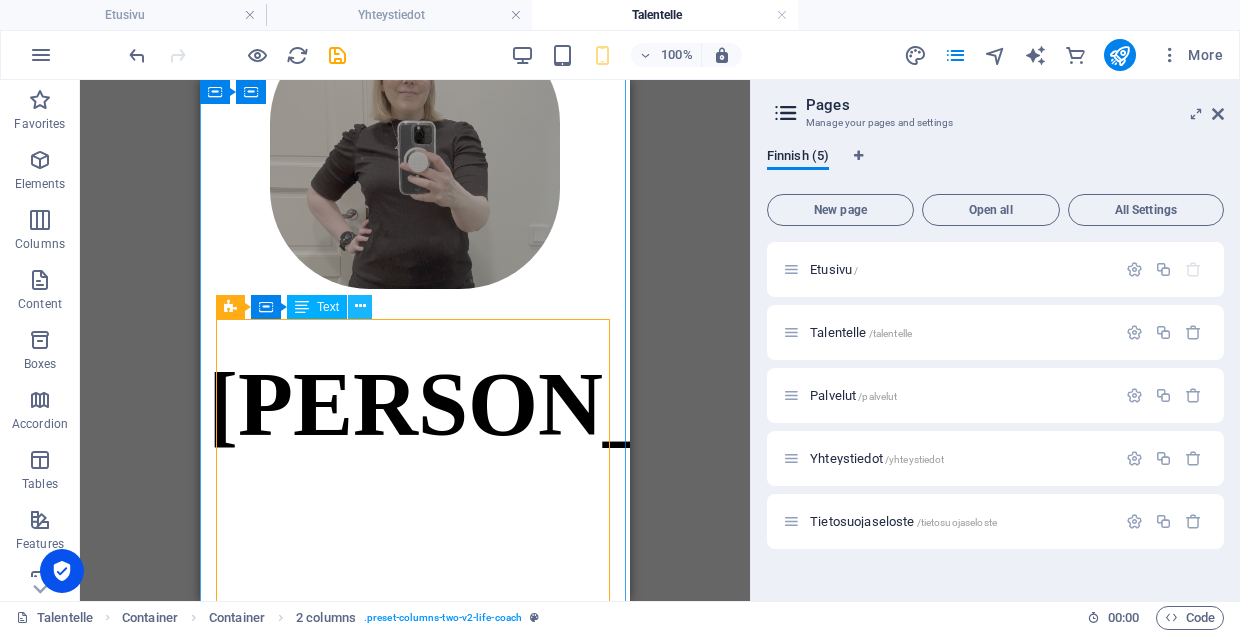 click at bounding box center (360, 306) 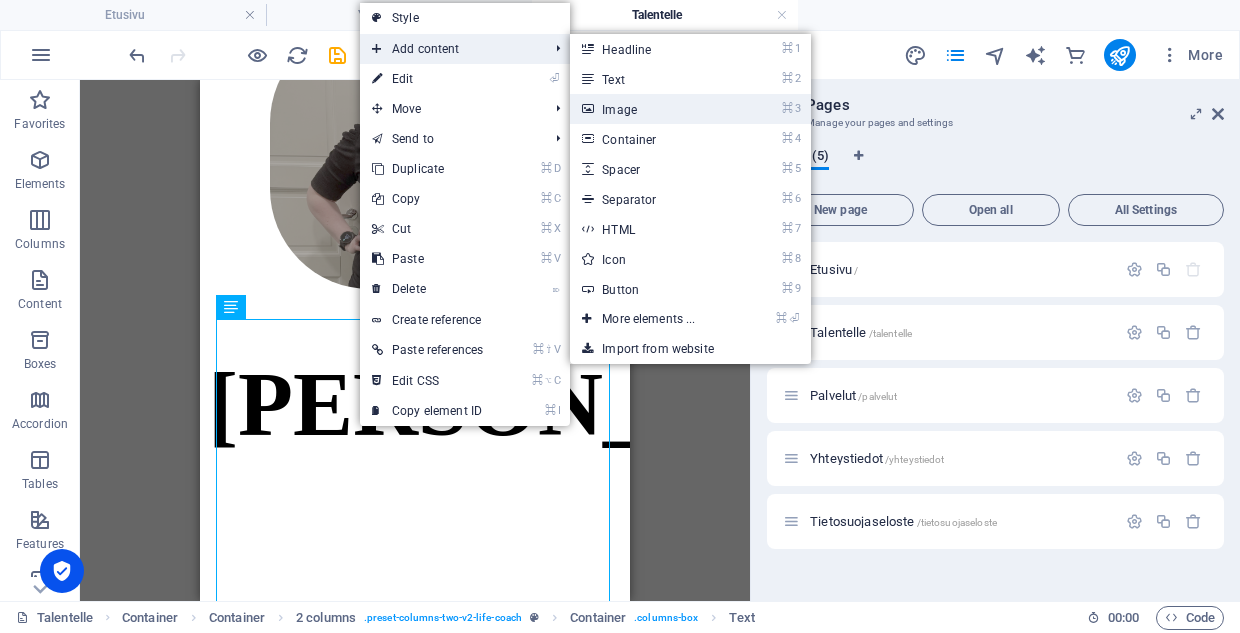 click on "⌘ 3  Image" at bounding box center [652, 109] 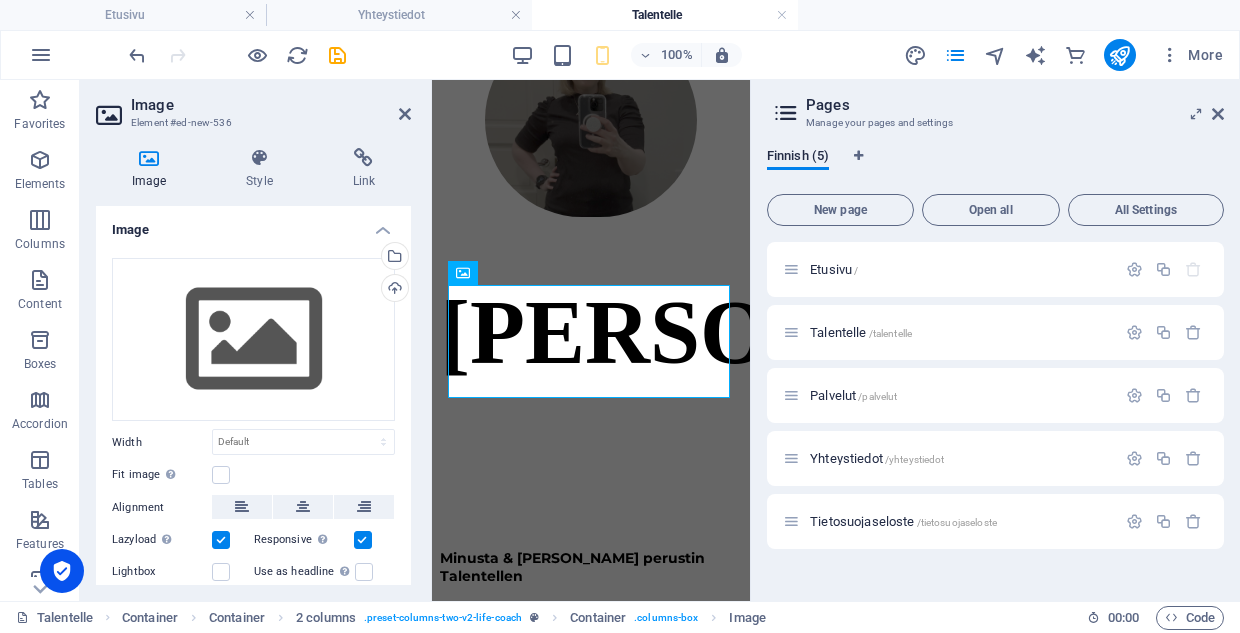 scroll, scrollTop: 1800, scrollLeft: 0, axis: vertical 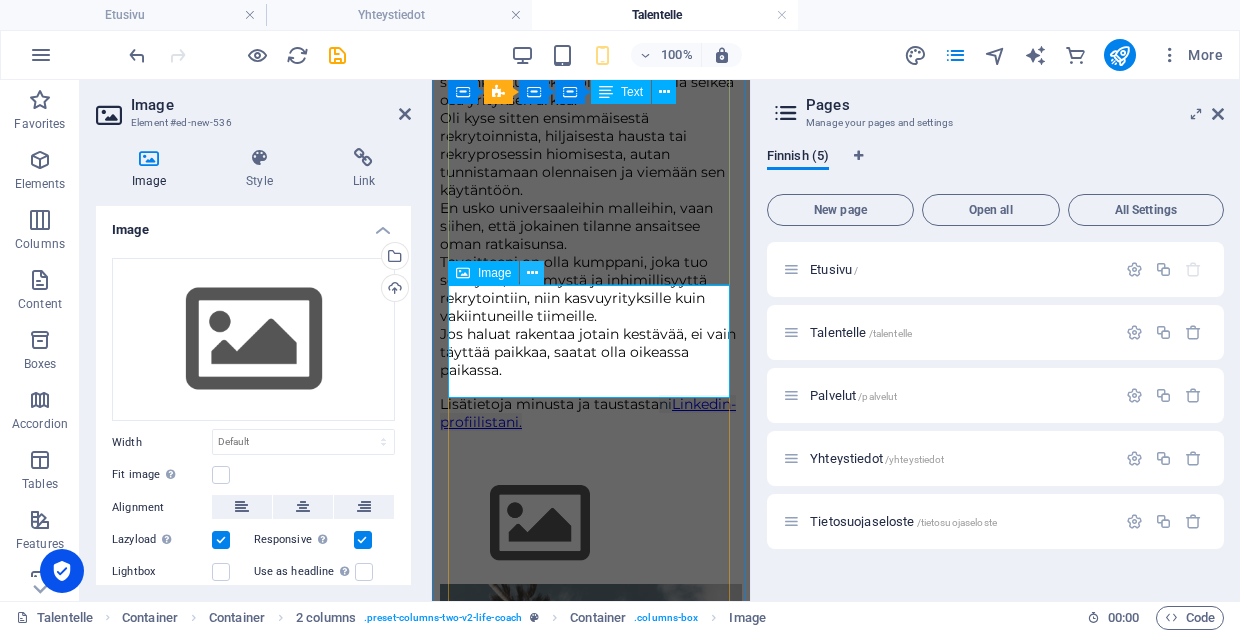 click at bounding box center (532, 273) 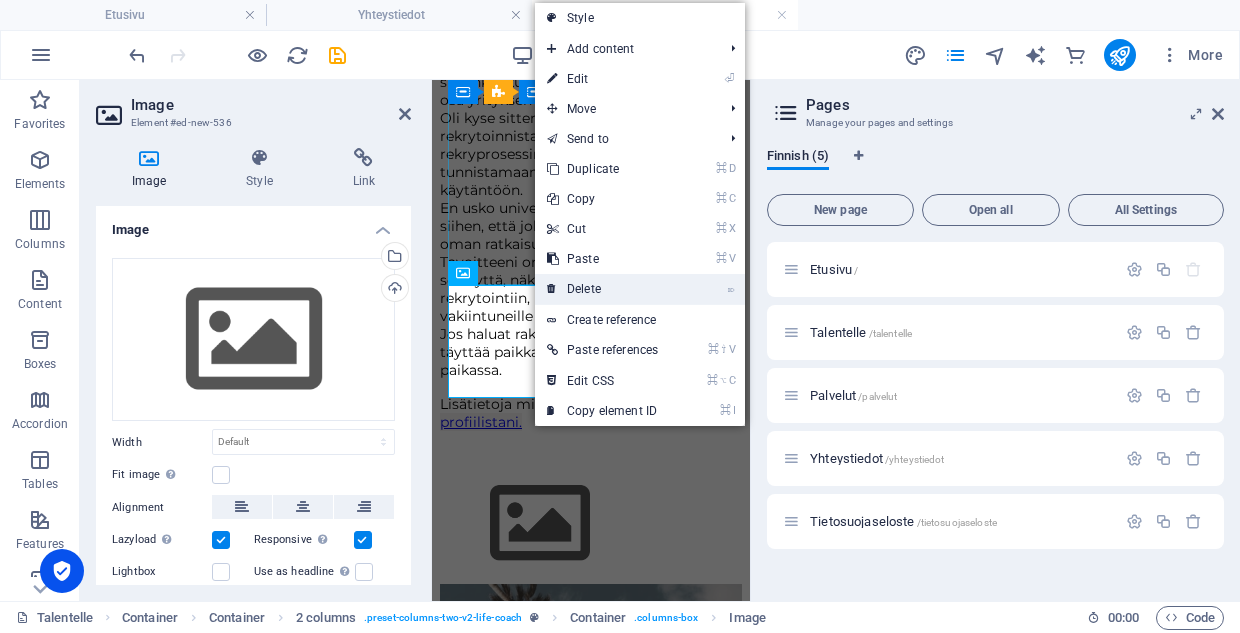 click on "⌦  Delete" at bounding box center [602, 289] 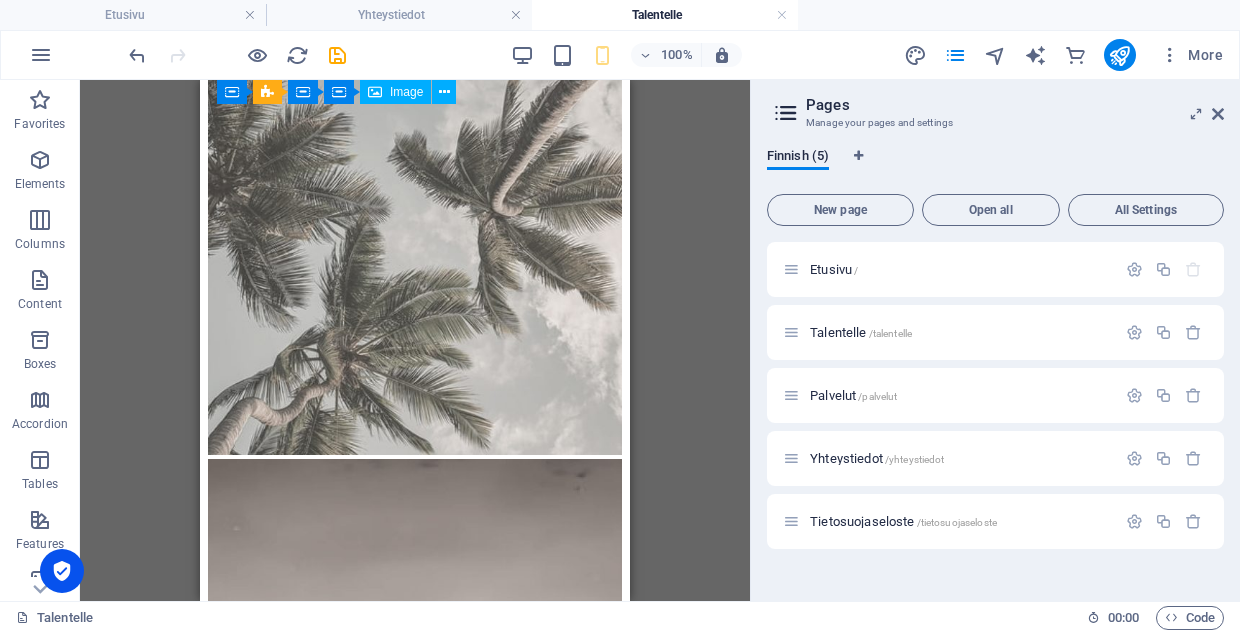 scroll, scrollTop: 2622, scrollLeft: 0, axis: vertical 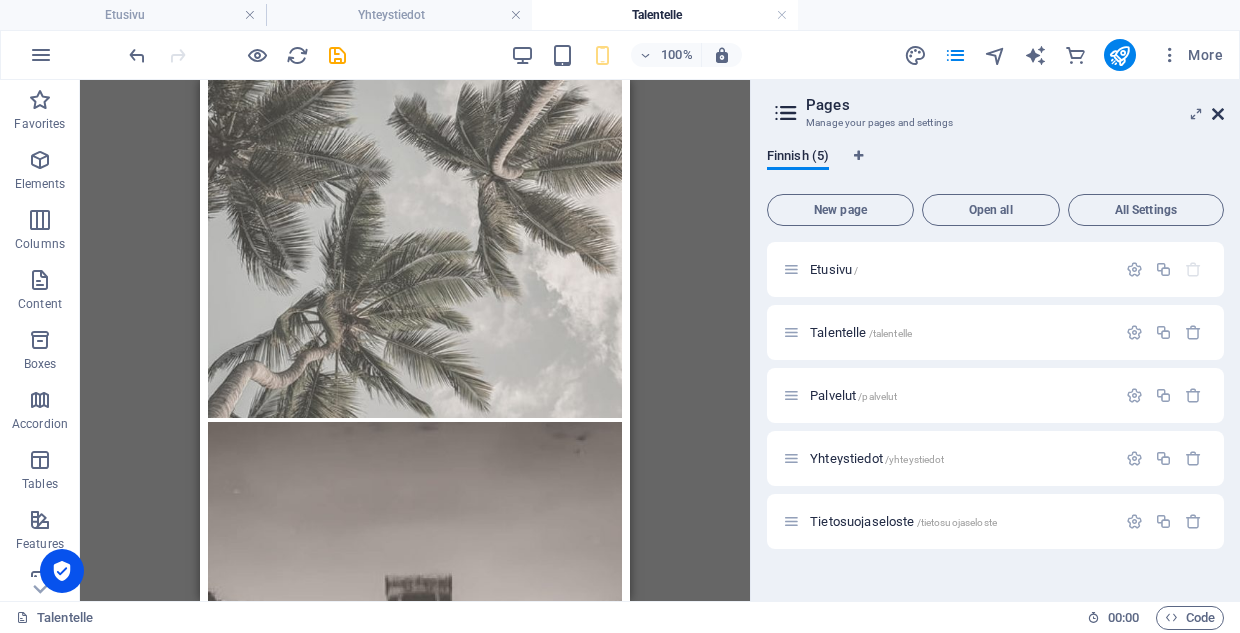 click at bounding box center [1218, 114] 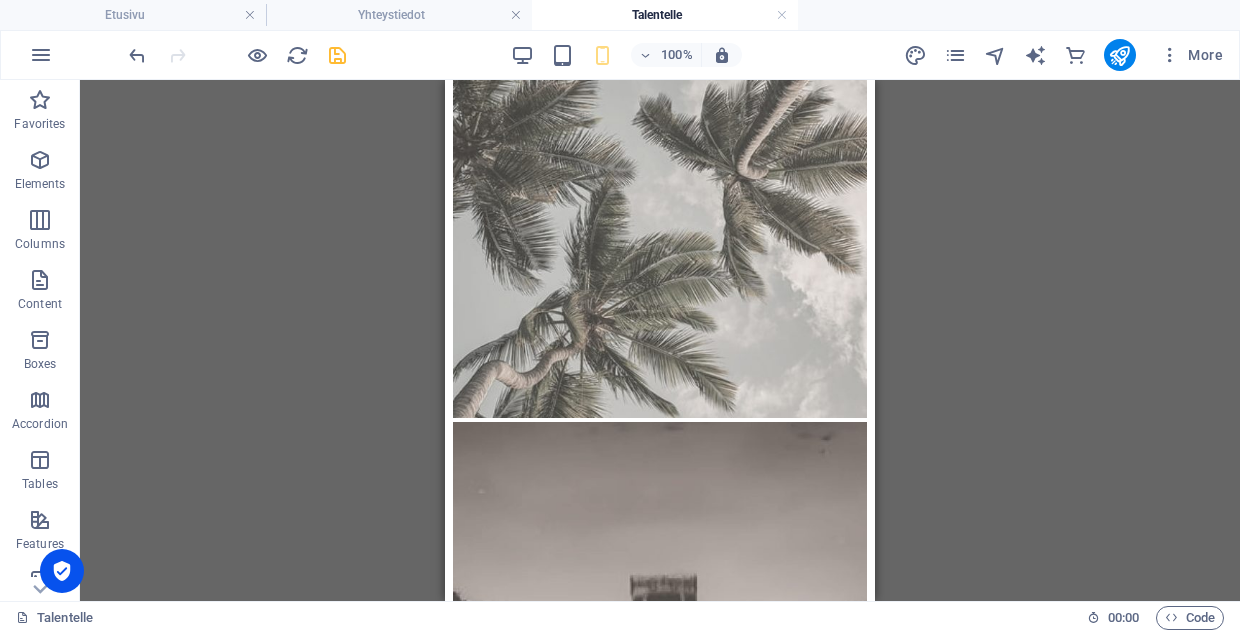 click at bounding box center (337, 55) 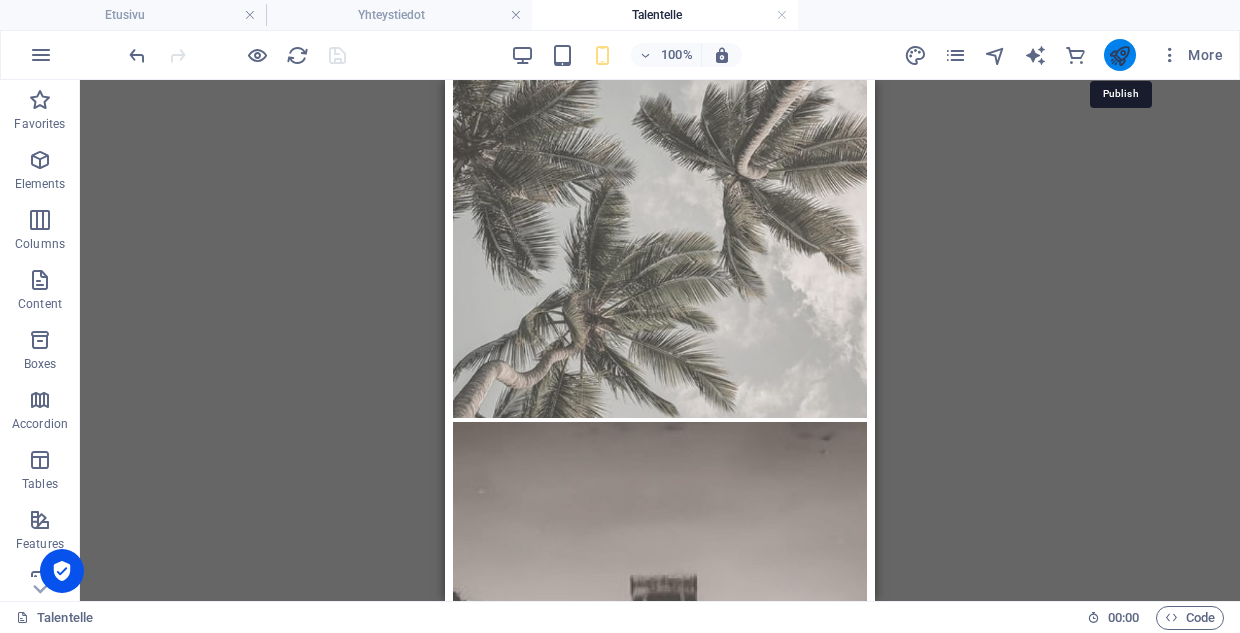 click at bounding box center (1119, 55) 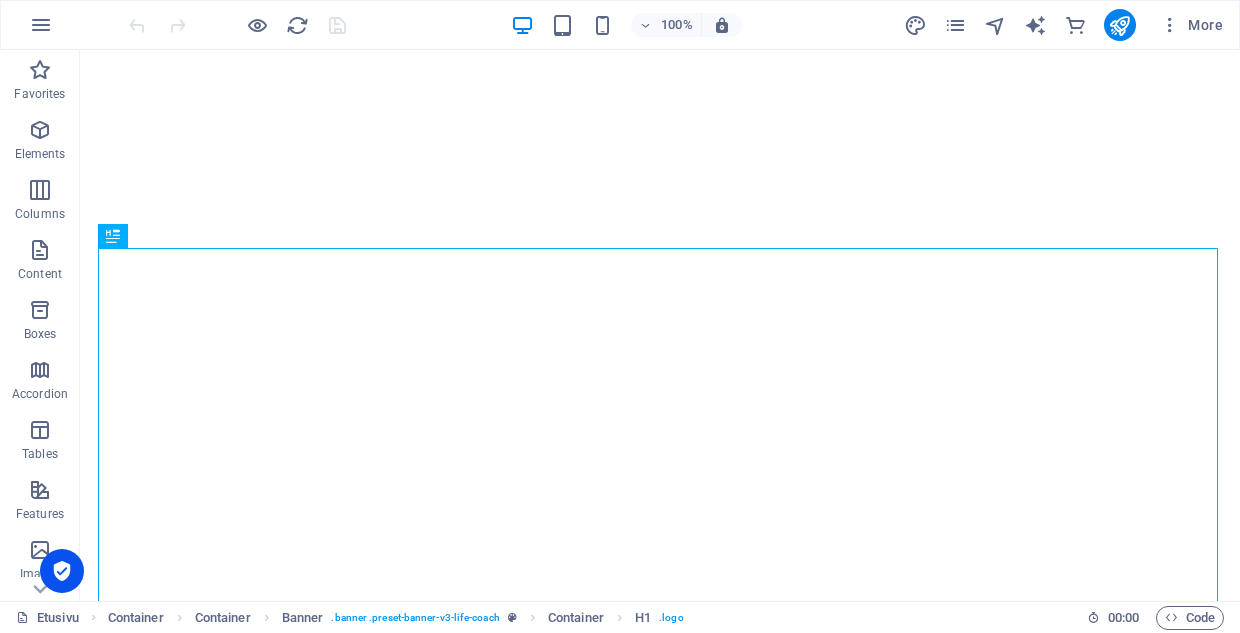 scroll, scrollTop: 0, scrollLeft: 0, axis: both 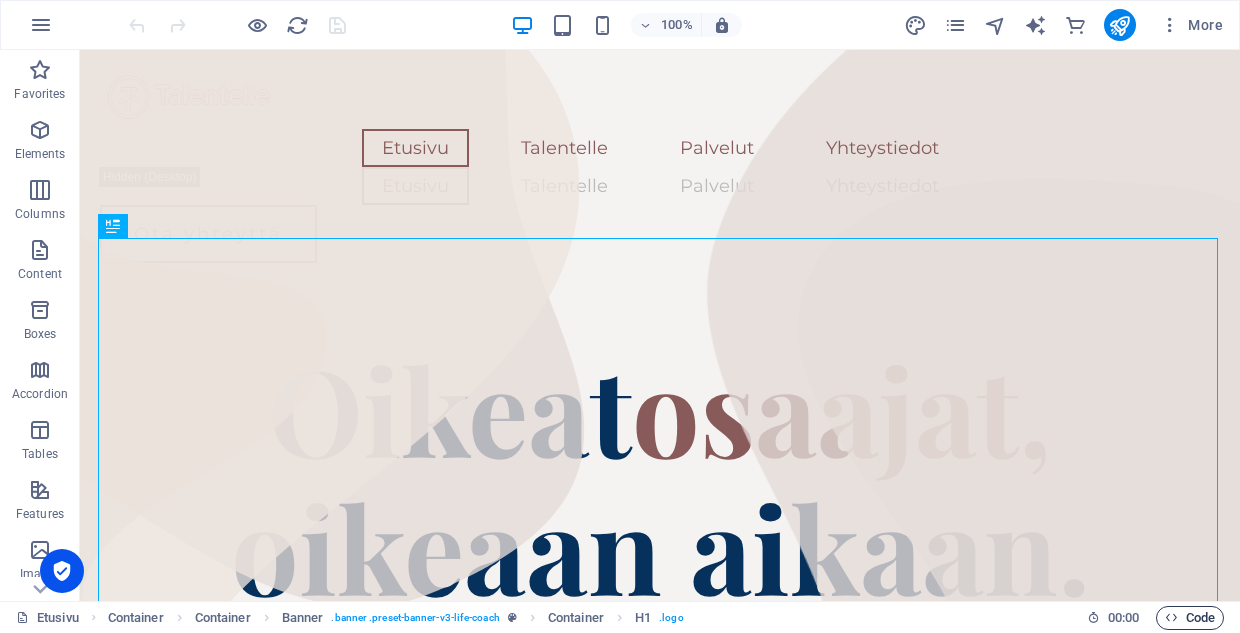 click on "Code" at bounding box center [1190, 618] 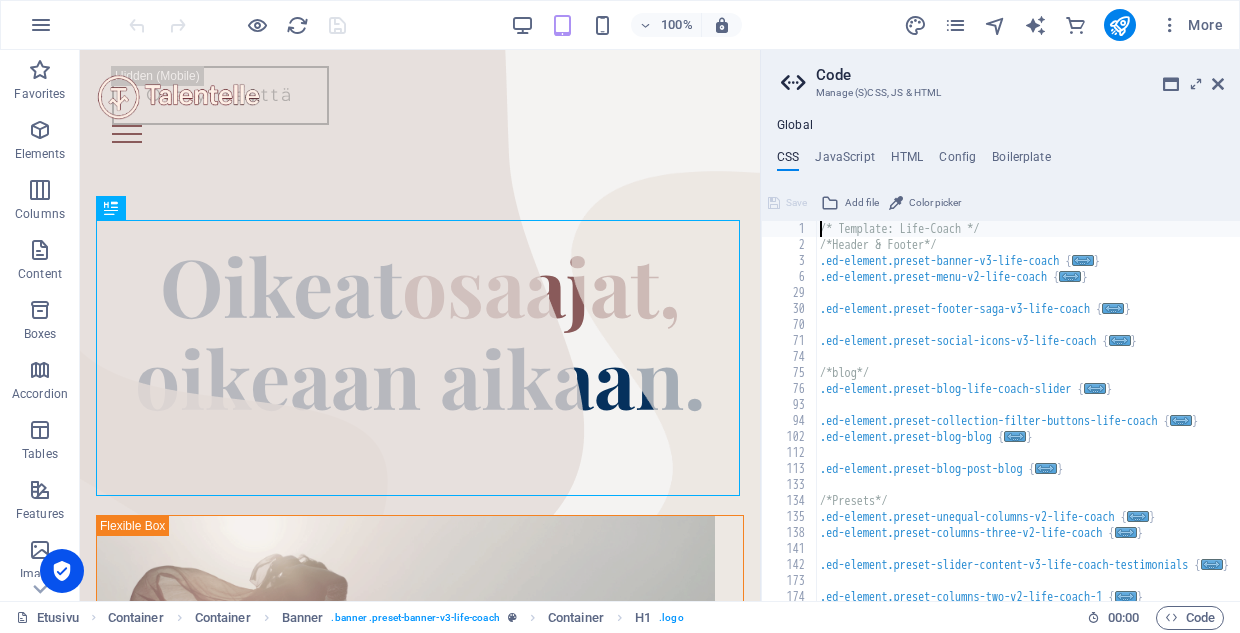 scroll, scrollTop: 259, scrollLeft: 0, axis: vertical 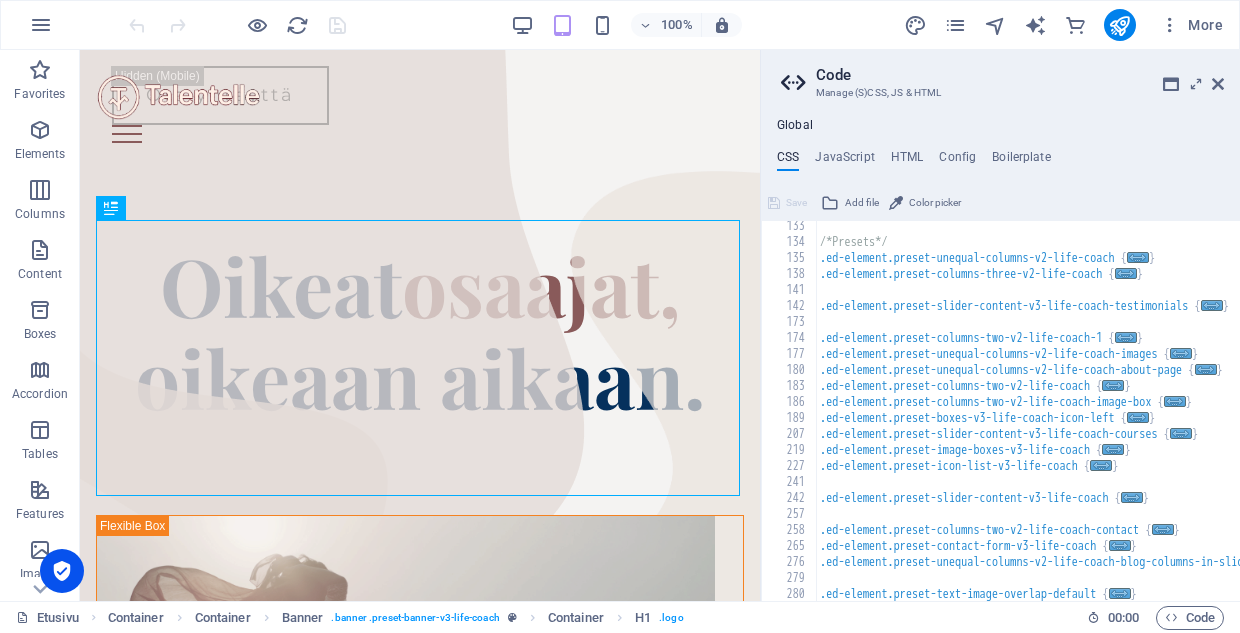 click on "/*Presets*/ .ed-element.preset-unequal-columns-v2-life-coach   { ... } .ed-element.preset-columns-three-v2-life-coach   { ... } .ed-element.preset-slider-content-v3-life-coach-testimonials   { ... } .ed-element.preset-columns-two-v2-life-coach-1   { ... } .ed-element.preset-unequal-columns-v2-life-coach-images   { ... } .ed-element.preset-unequal-columns-v2-life-coach-about-page   { ... } .ed-element.preset-columns-two-v2-life-coach   { ... } .ed-element.preset-columns-two-v2-life-coach-image-box   { ... } .ed-element.preset-boxes-v3-life-coach-icon-left   { ... } .ed-element.preset-slider-content-v3-life-coach-courses   { ... } .ed-element.preset-image-boxes-v3-life-coach   { ... } .ed-element.preset-icon-list-v3-life-coach   { ... } .ed-element.preset-slider-content-v3-life-coach   { ... } .ed-element.preset-columns-two-v2-life-coach-contact   { ... } .ed-element.preset-contact-form-v3-life-coach   { ... } .ed-element.preset-unequal-columns-v2-life-coach-blog-columns-in-slider   { ... }   { ... }" at bounding box center [1088, 424] 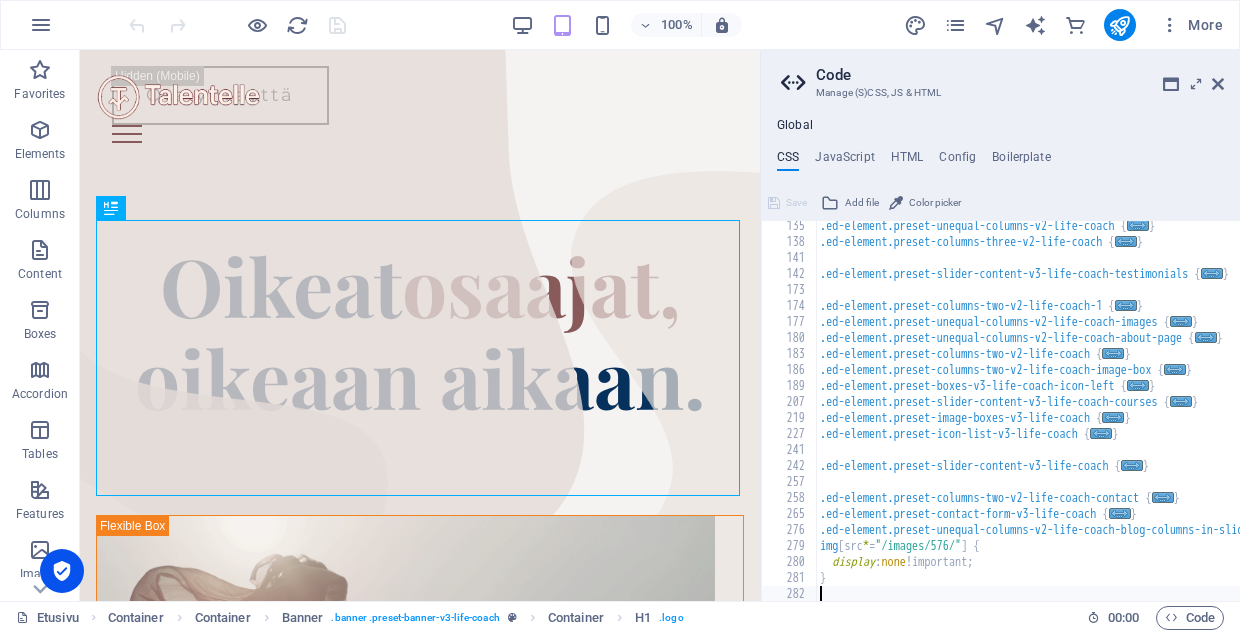 scroll, scrollTop: 291, scrollLeft: 0, axis: vertical 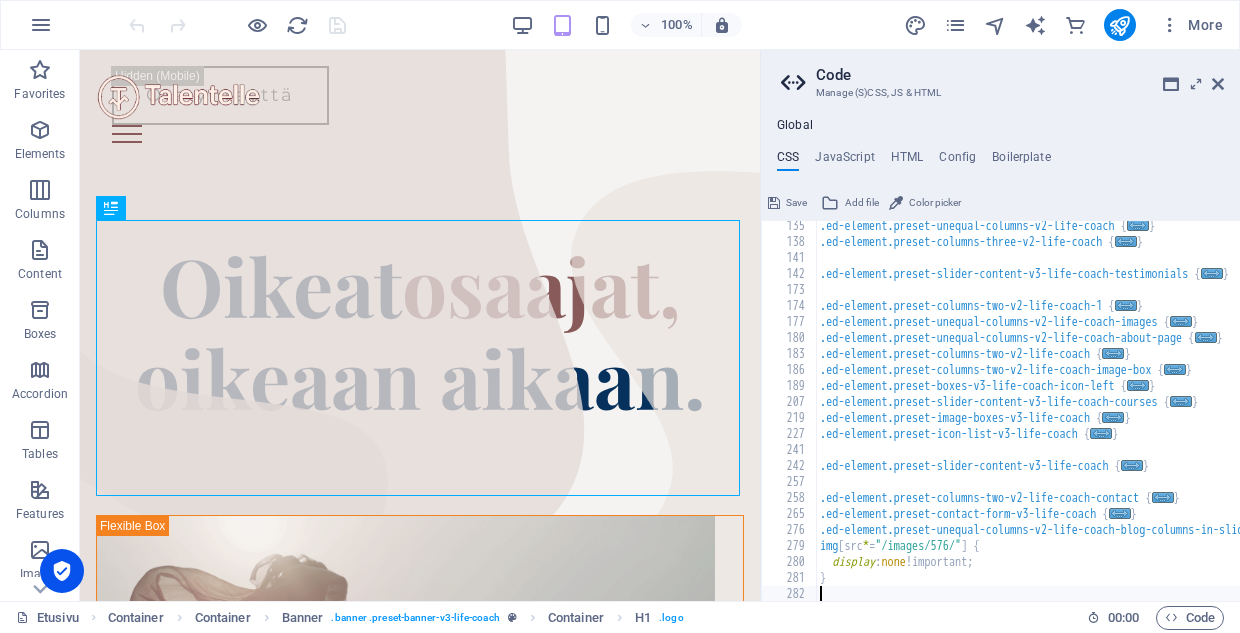 click on "Code Manage (S)CSS, JS & HTML Global CSS JavaScript HTML Config Boilerplate 135 138 141 142 173 174 177 180 183 186 189 207 219 227 241 242 257 258 265 276 279 280 281 282 283 .ed-element.preset-unequal-columns-v2-life-coach   { ... } .ed-element.preset-columns-three-v2-life-coach   { ... } .ed-element.preset-slider-content-v3-life-coach-testimonials   { ... } .ed-element.preset-columns-two-v2-life-coach-1   { ... } .ed-element.preset-unequal-columns-v2-life-coach-images   { ... } .ed-element.preset-unequal-columns-v2-life-coach-about-page   { ... } .ed-element.preset-columns-two-v2-life-coach   { ... } .ed-element.preset-columns-two-v2-life-coach-image-box   { ... } .ed-element.preset-boxes-v3-life-coach-icon-left   { ... } .ed-element.preset-slider-content-v3-life-coach-courses   { ... } .ed-element.preset-image-boxes-v3-life-coach   { ... } .ed-element.preset-icon-list-v3-life-coach   { ... } .ed-element.preset-slider-content-v3-life-coach   { ... } .ed-element.preset-columns-two-v2-life-coach-contact   {" at bounding box center [1000, 325] 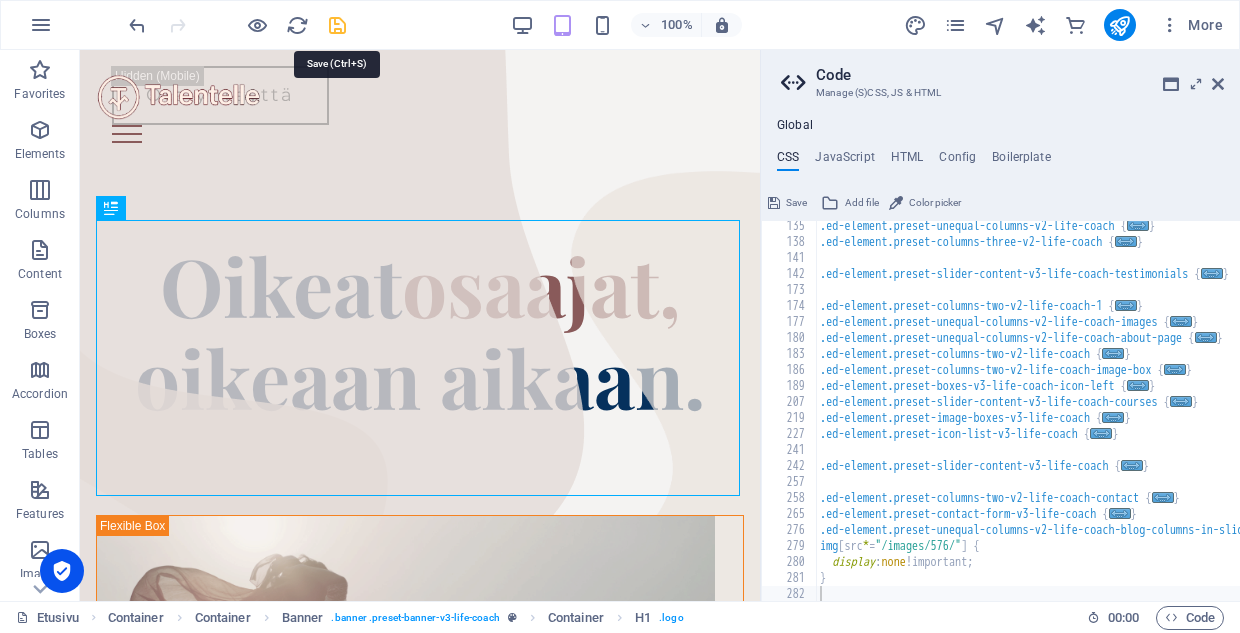 click at bounding box center [337, 25] 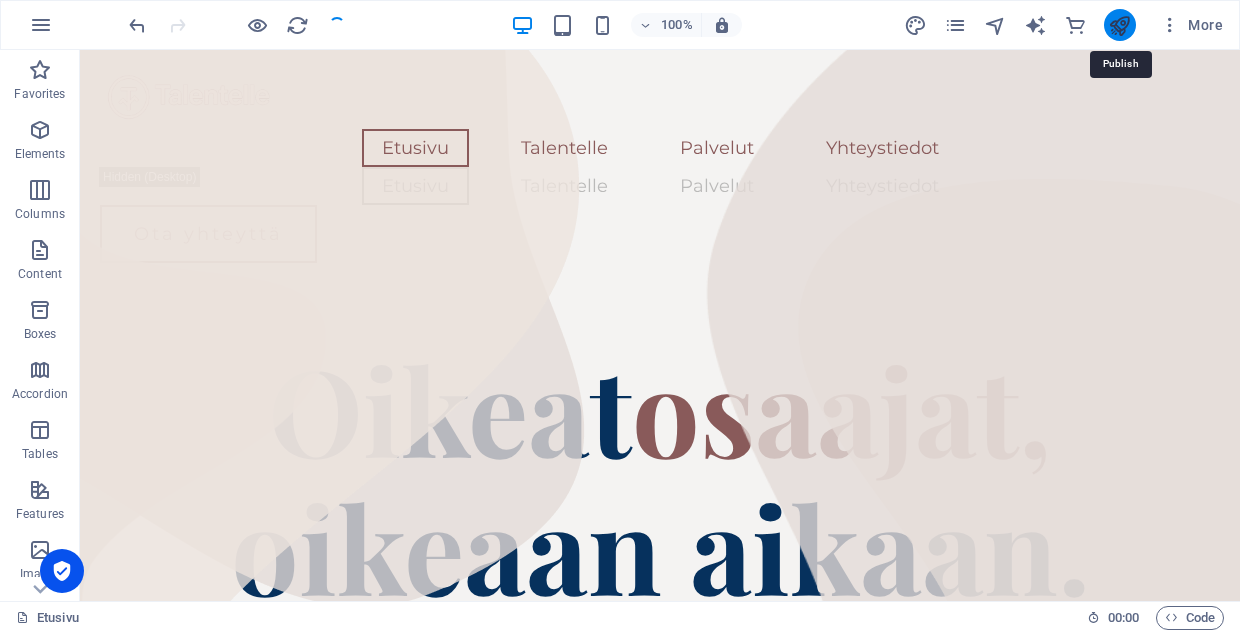 click at bounding box center [1119, 25] 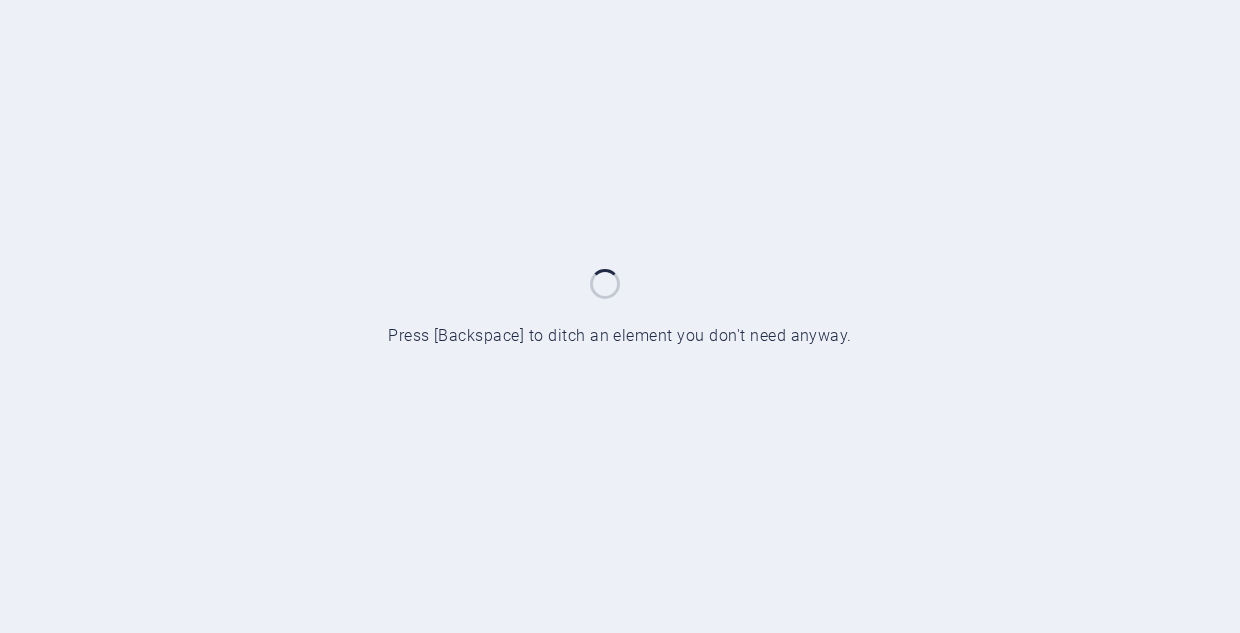 scroll, scrollTop: 0, scrollLeft: 0, axis: both 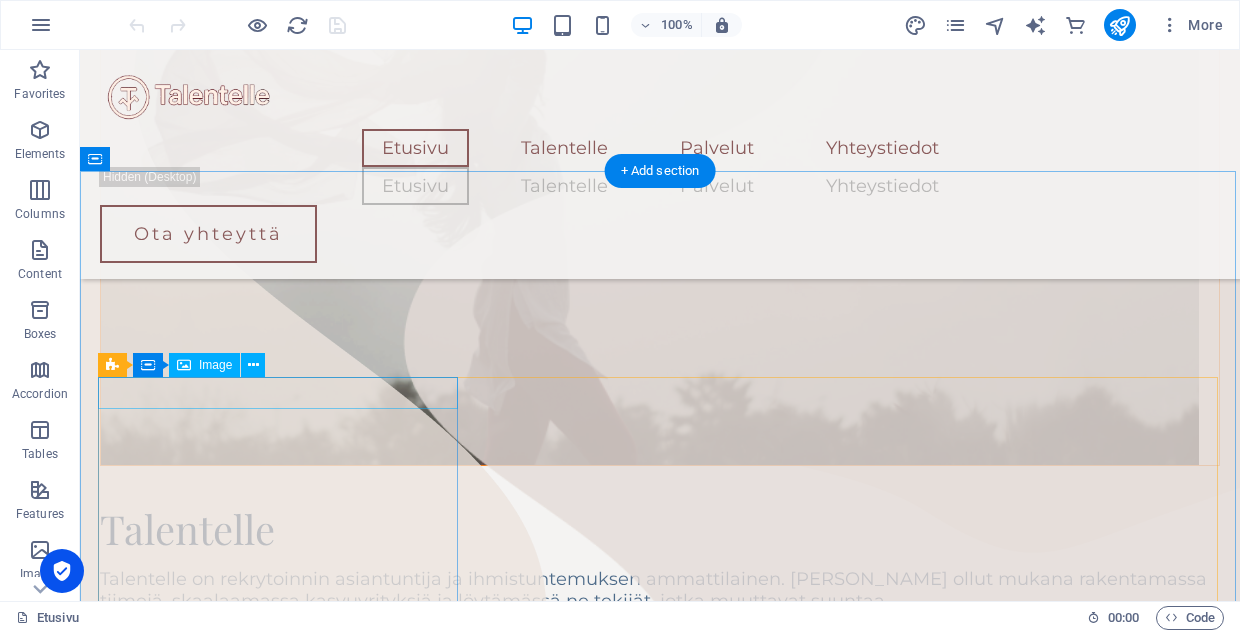 click on "Image" at bounding box center (215, 365) 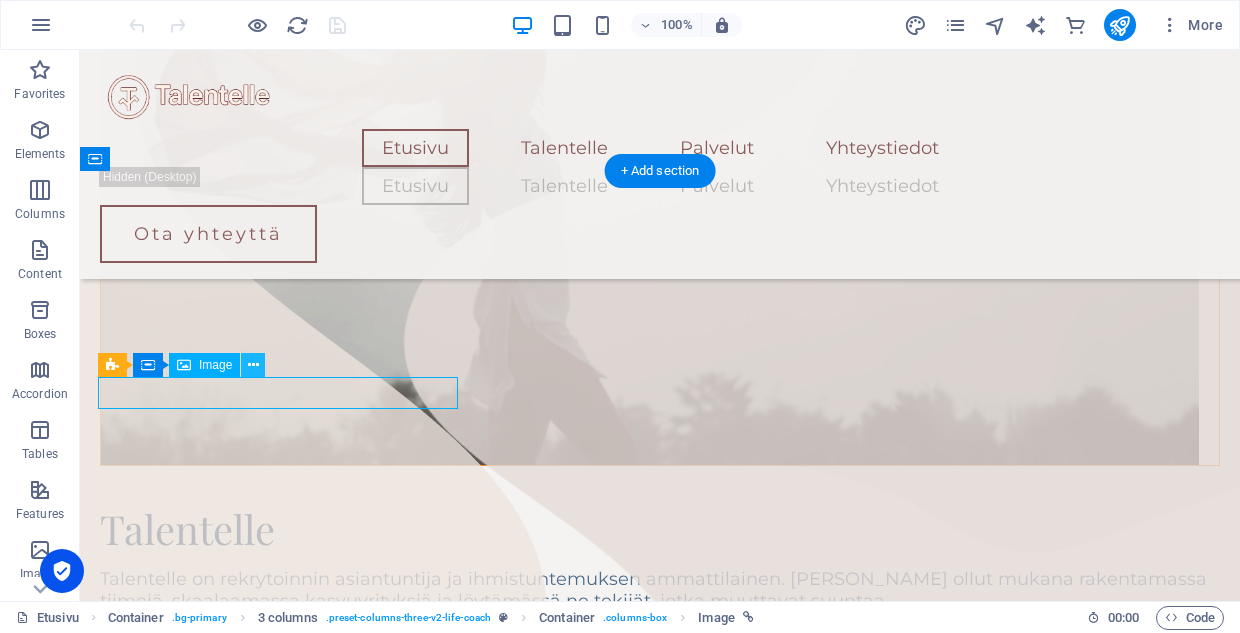 click at bounding box center [253, 365] 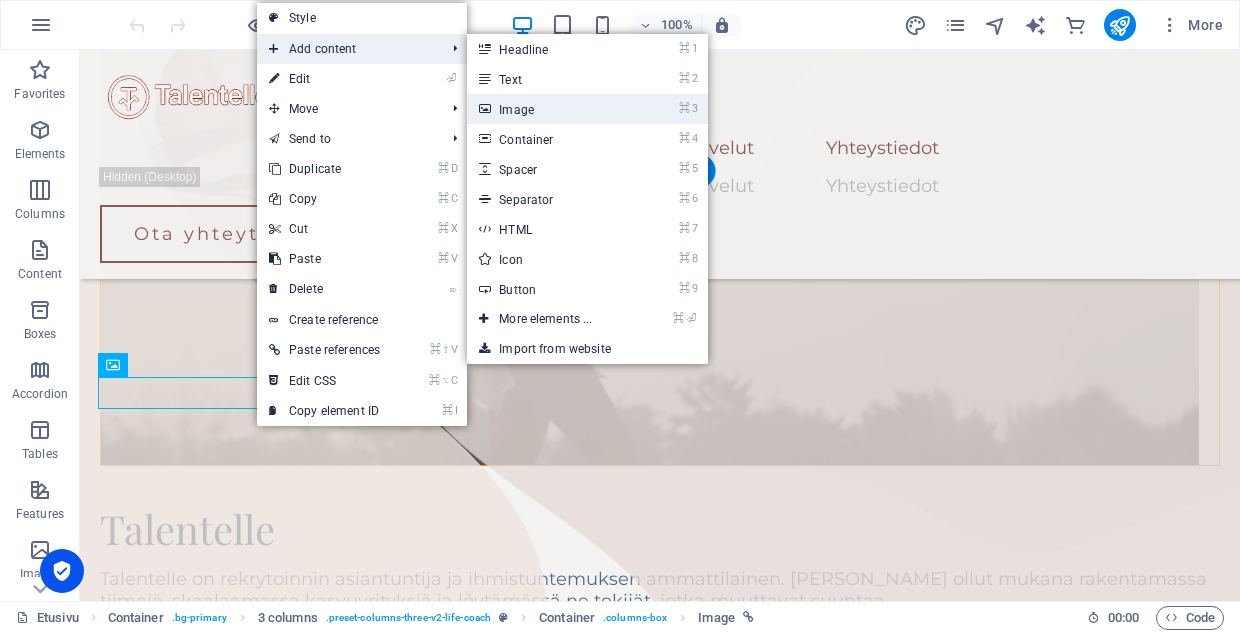 click on "⌘ 3  Image" at bounding box center [549, 109] 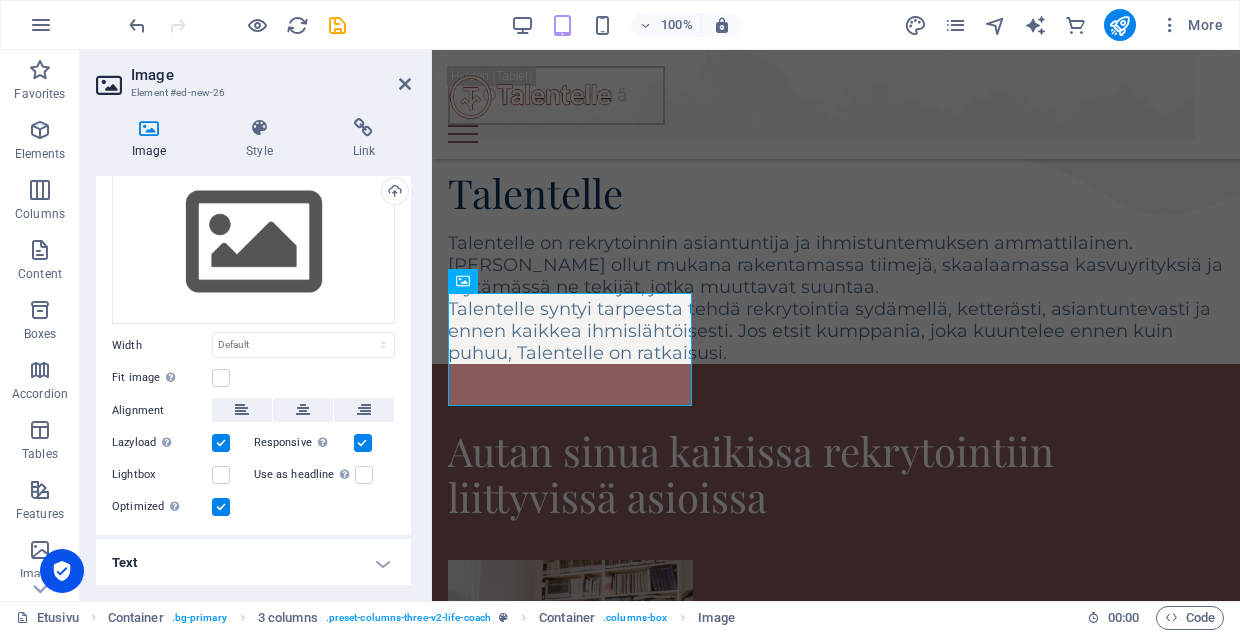 scroll, scrollTop: 66, scrollLeft: 0, axis: vertical 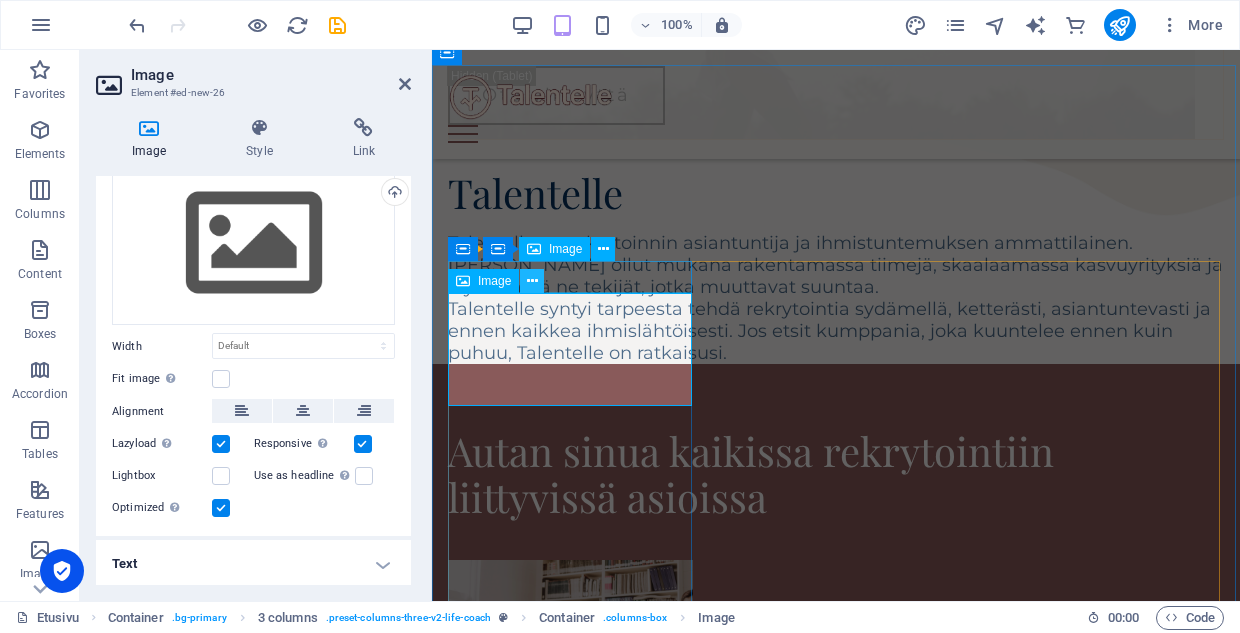 click at bounding box center [532, 281] 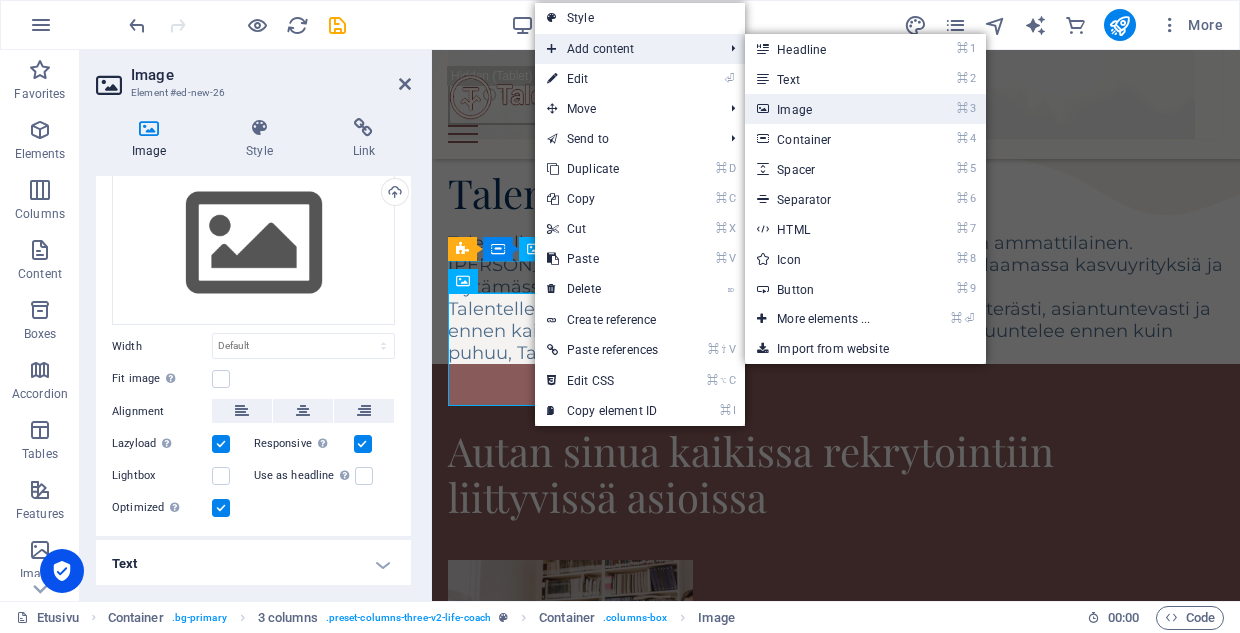 click on "⌘ 3  Image" at bounding box center (827, 109) 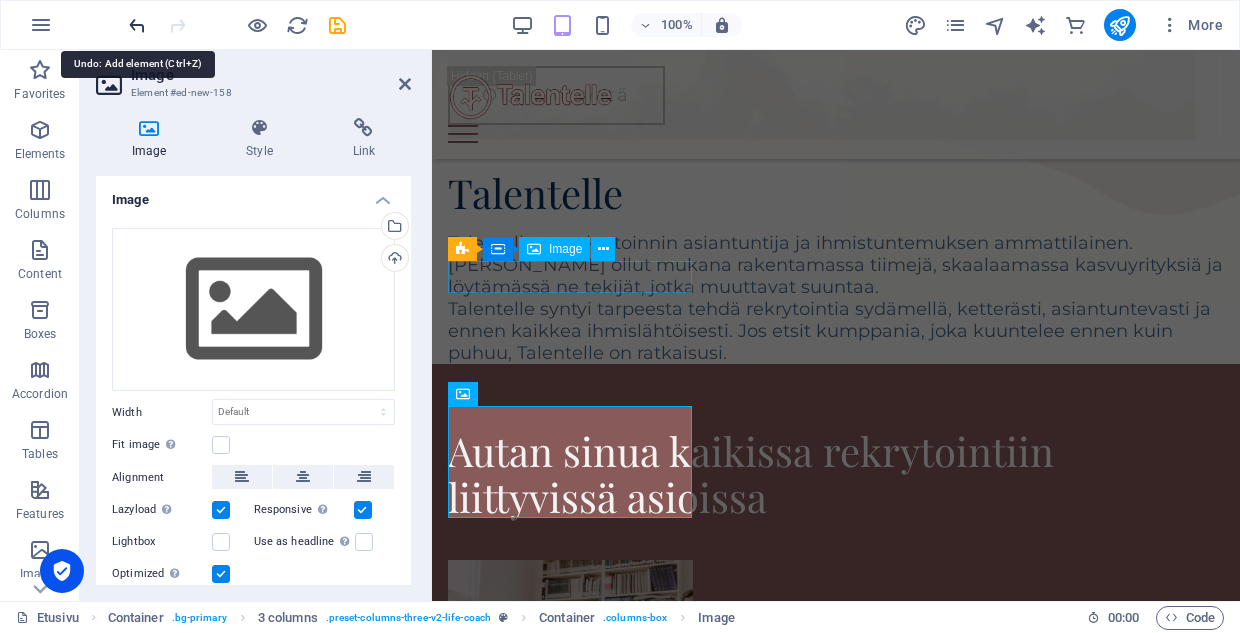 click at bounding box center [137, 25] 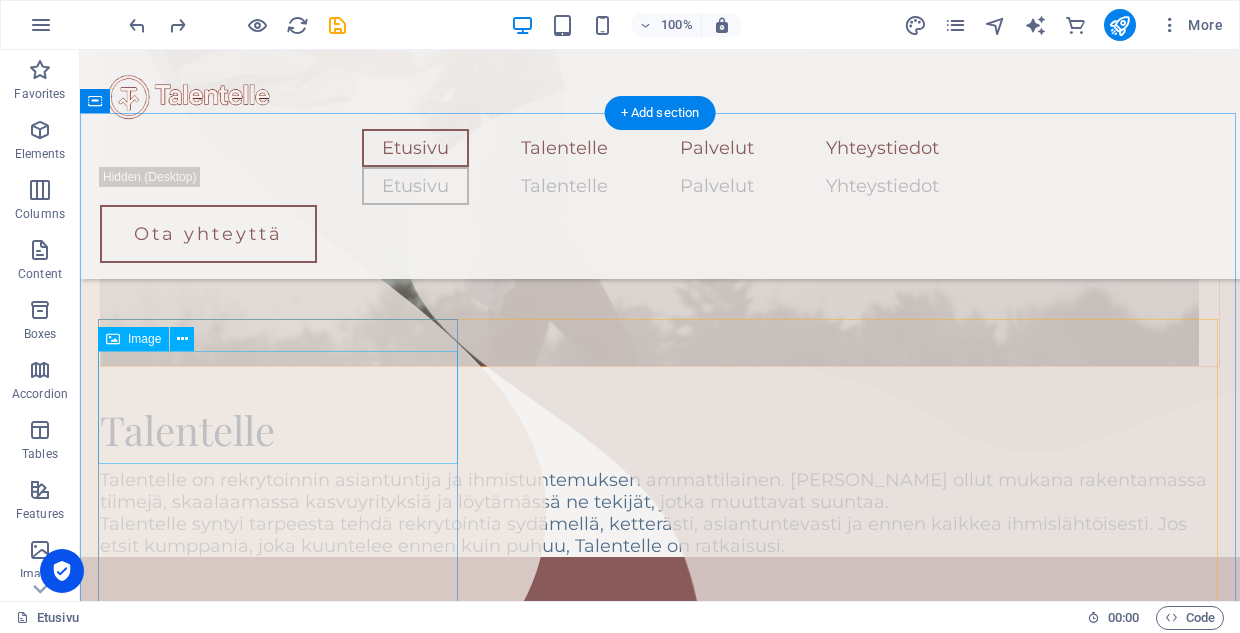scroll, scrollTop: 877, scrollLeft: 0, axis: vertical 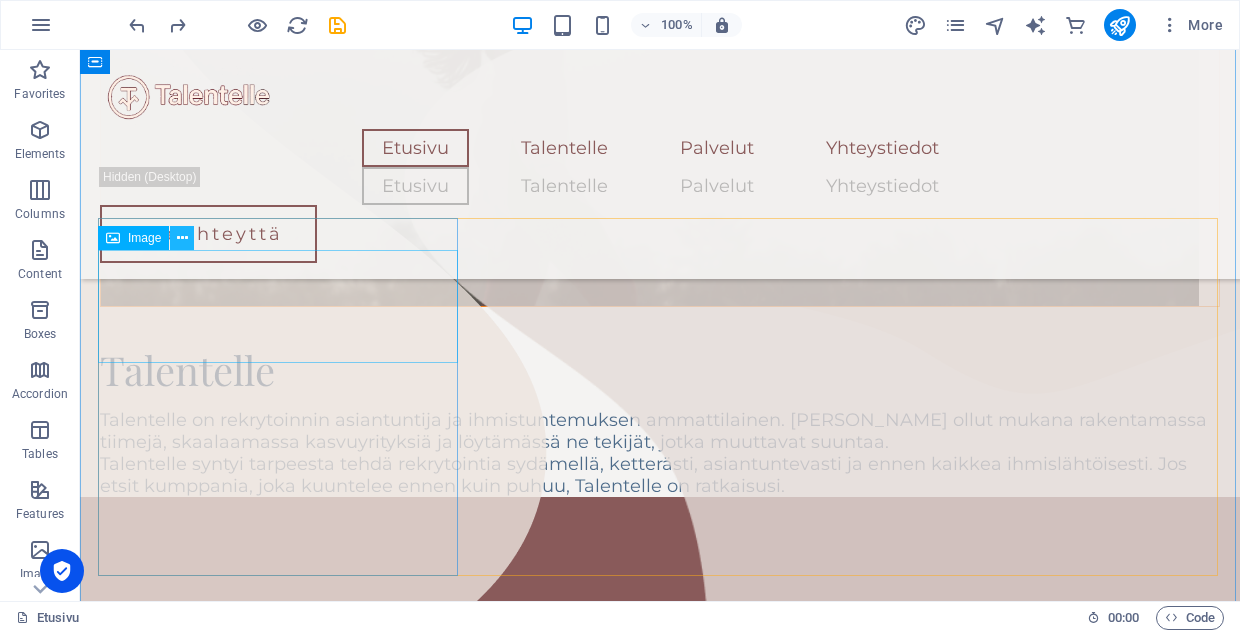 click at bounding box center (182, 238) 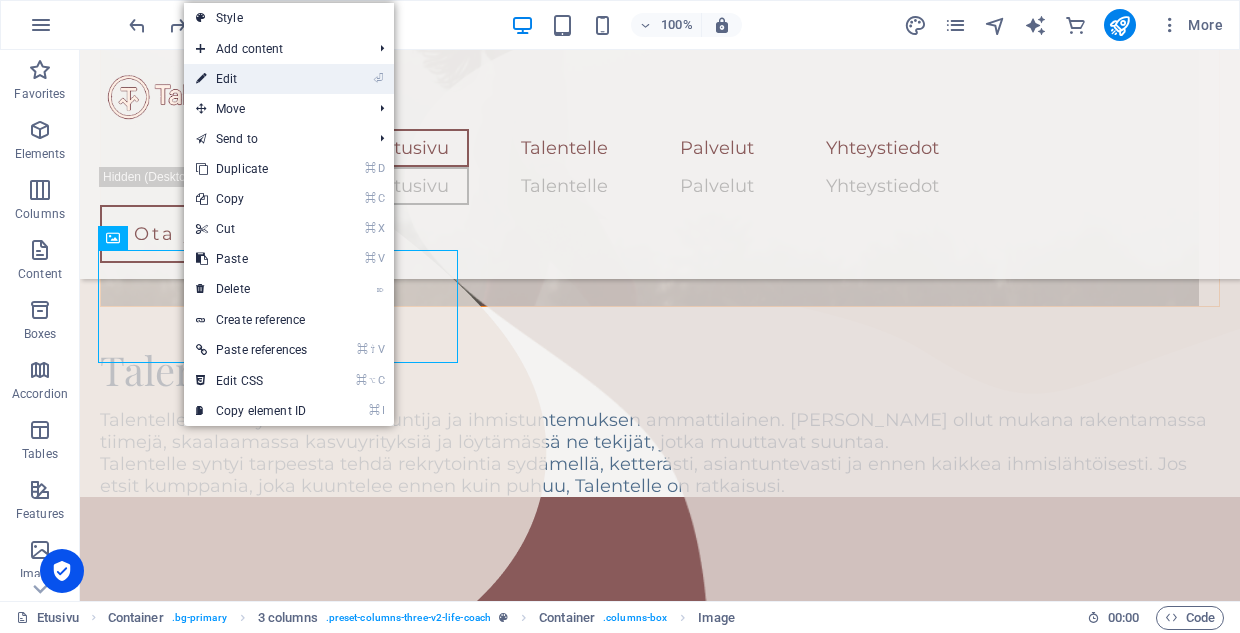 click on "⏎  Edit" at bounding box center [251, 79] 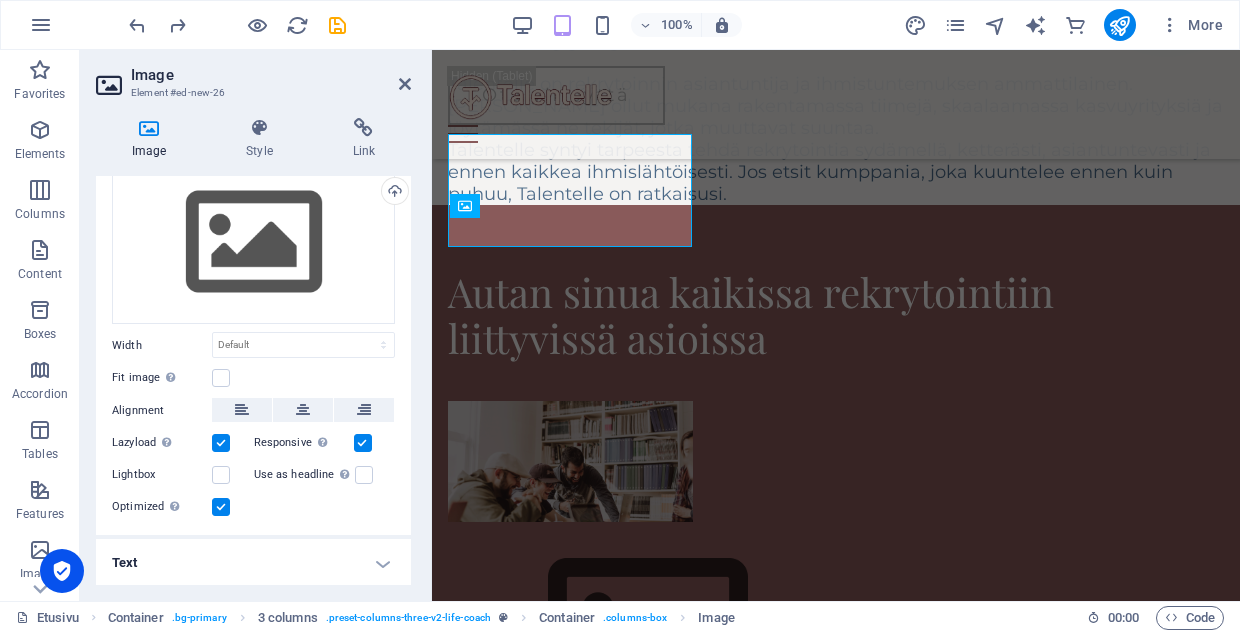 scroll, scrollTop: 66, scrollLeft: 0, axis: vertical 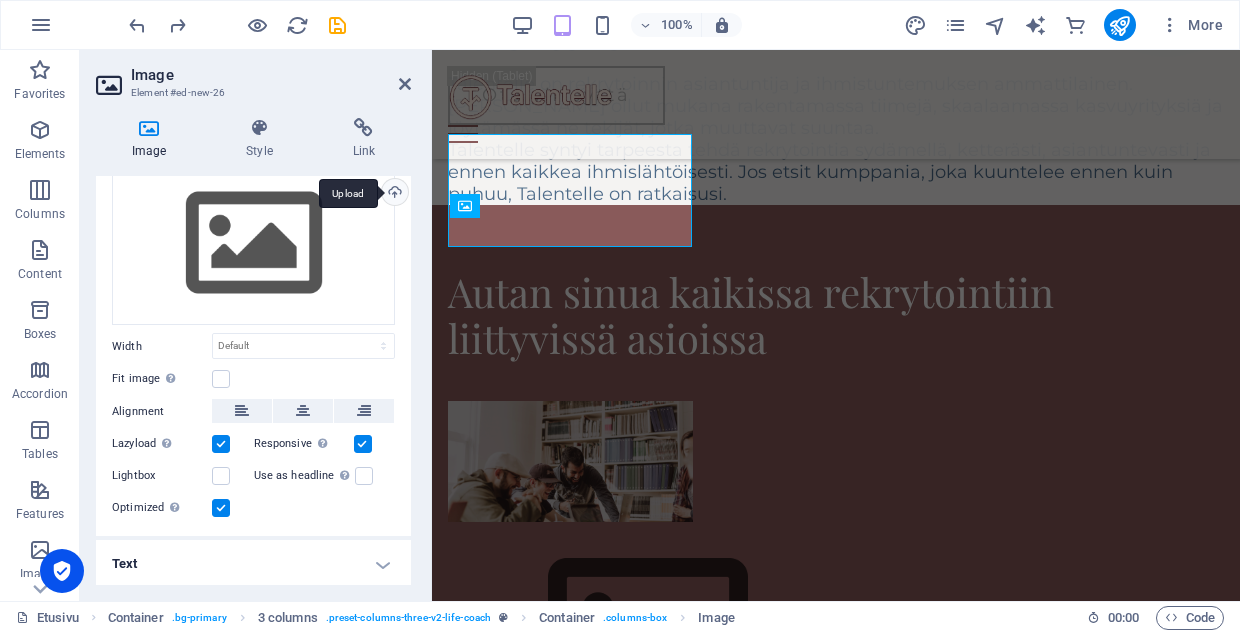 click on "Upload" at bounding box center [393, 194] 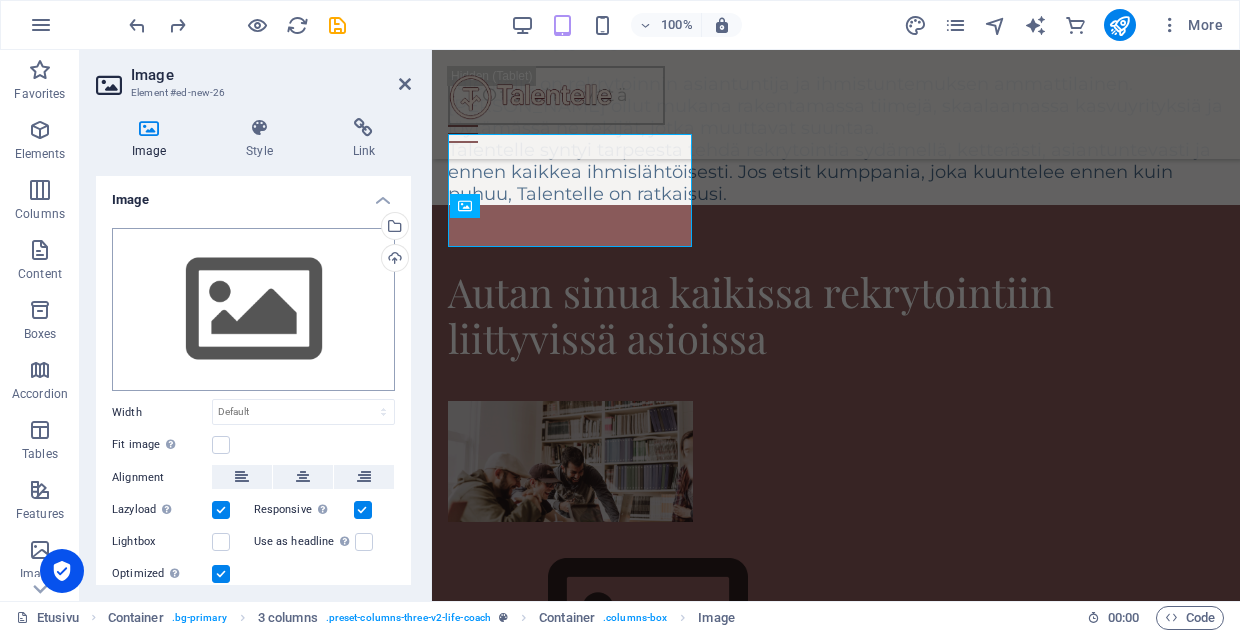 scroll, scrollTop: 0, scrollLeft: 0, axis: both 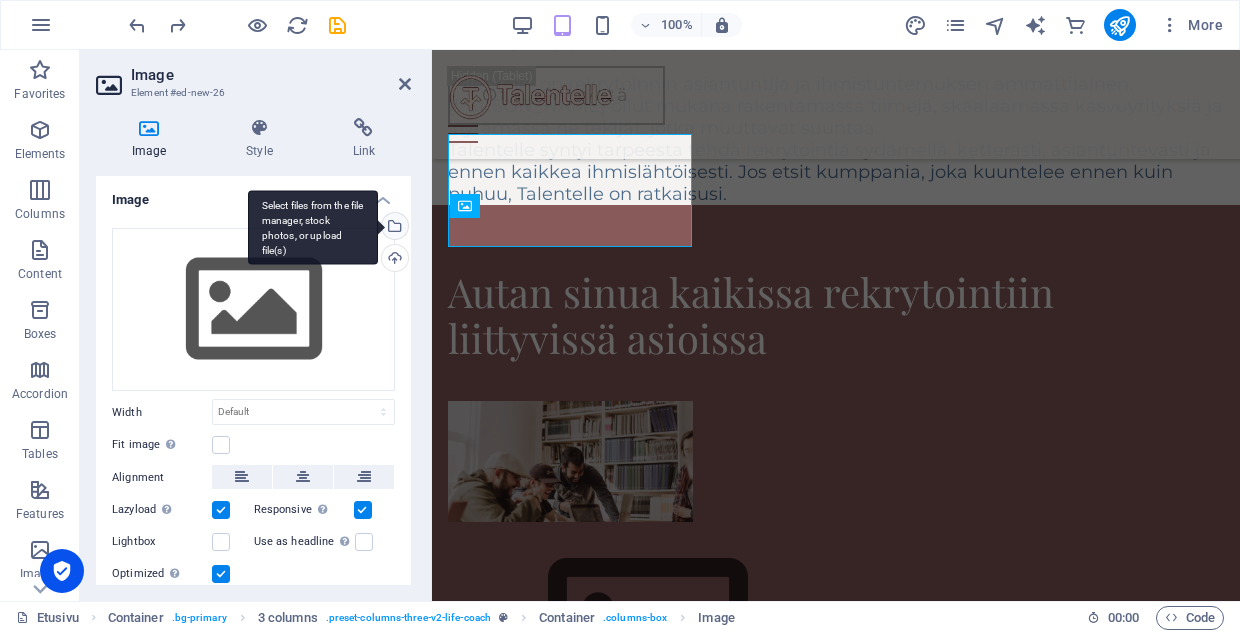 click on "Select files from the file manager, stock photos, or upload file(s)" at bounding box center (393, 228) 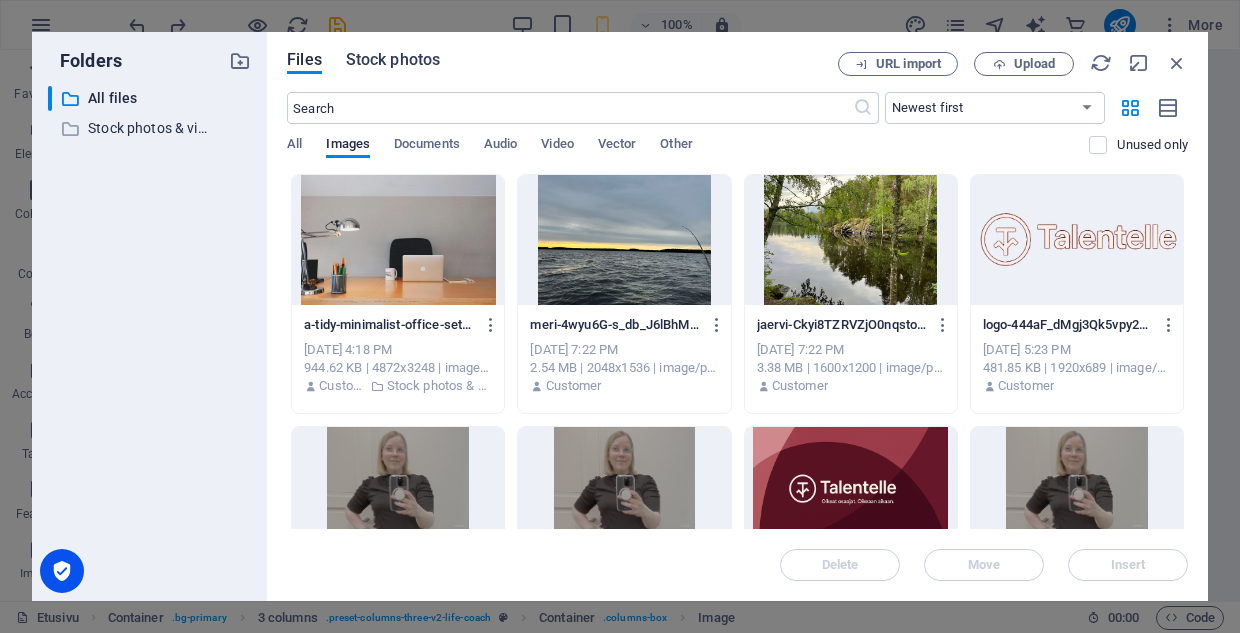 click on "Stock photos" at bounding box center [393, 60] 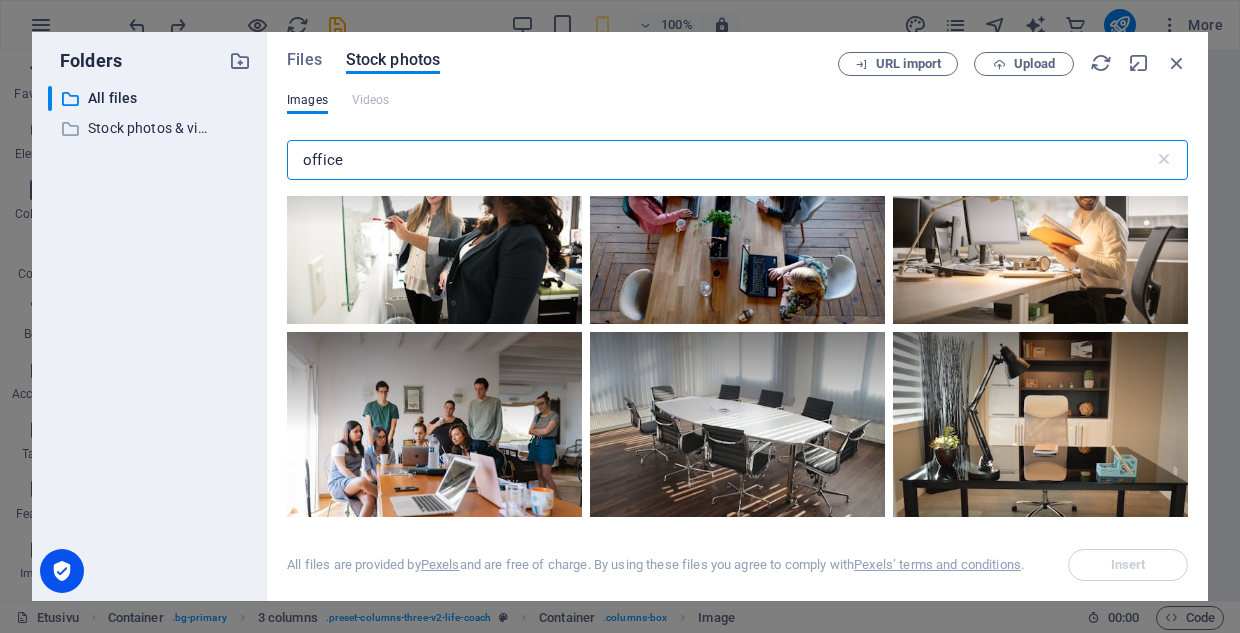 scroll, scrollTop: 662, scrollLeft: 0, axis: vertical 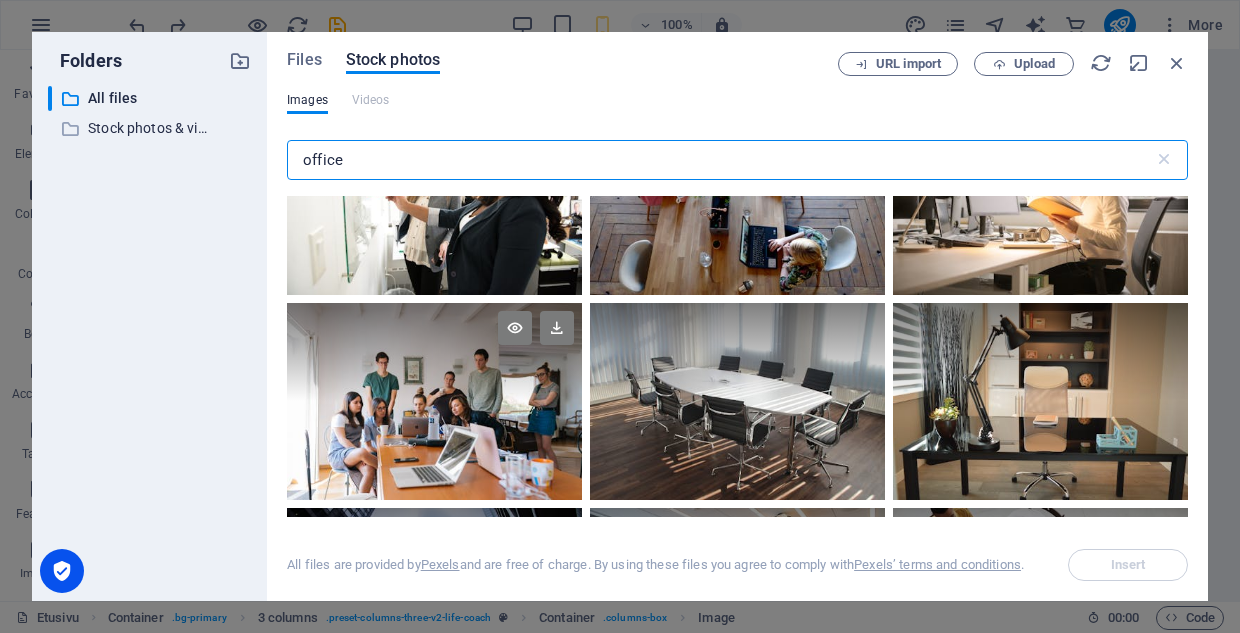 type on "office" 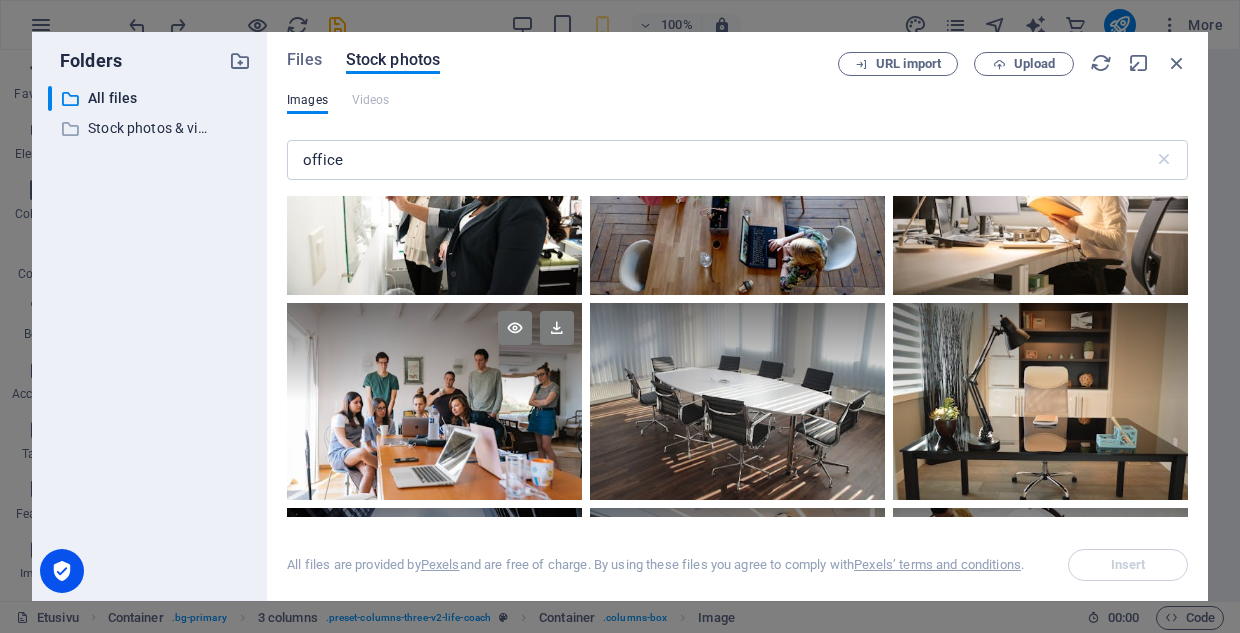 click at bounding box center [434, 352] 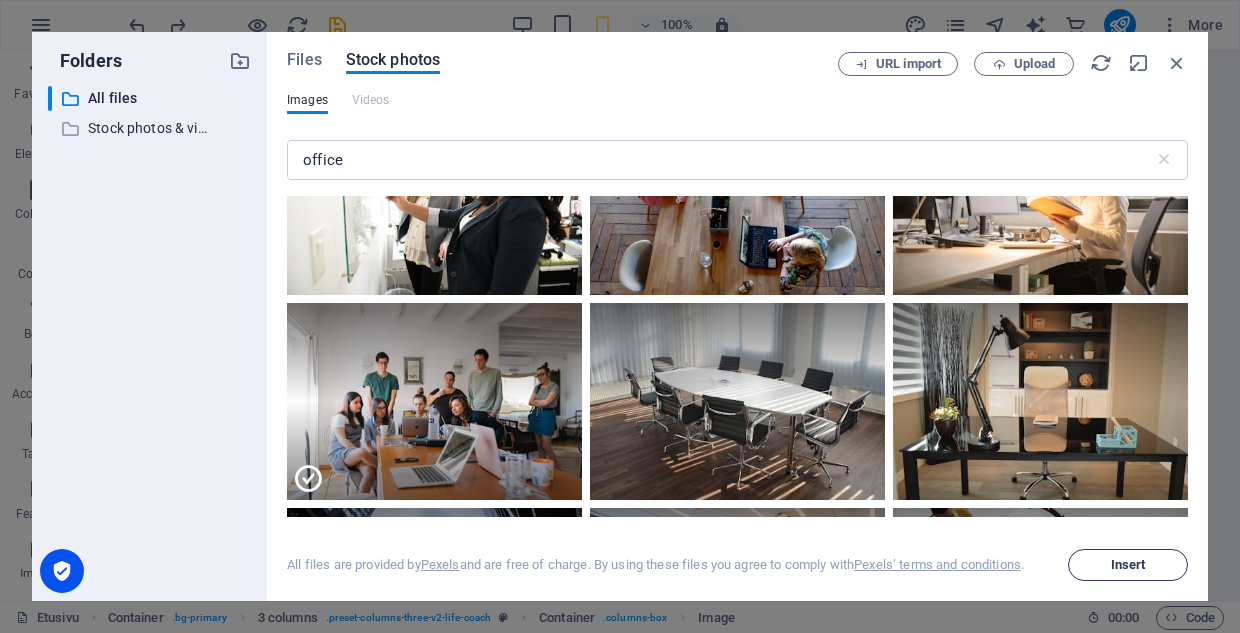 click on "Insert" at bounding box center [1128, 565] 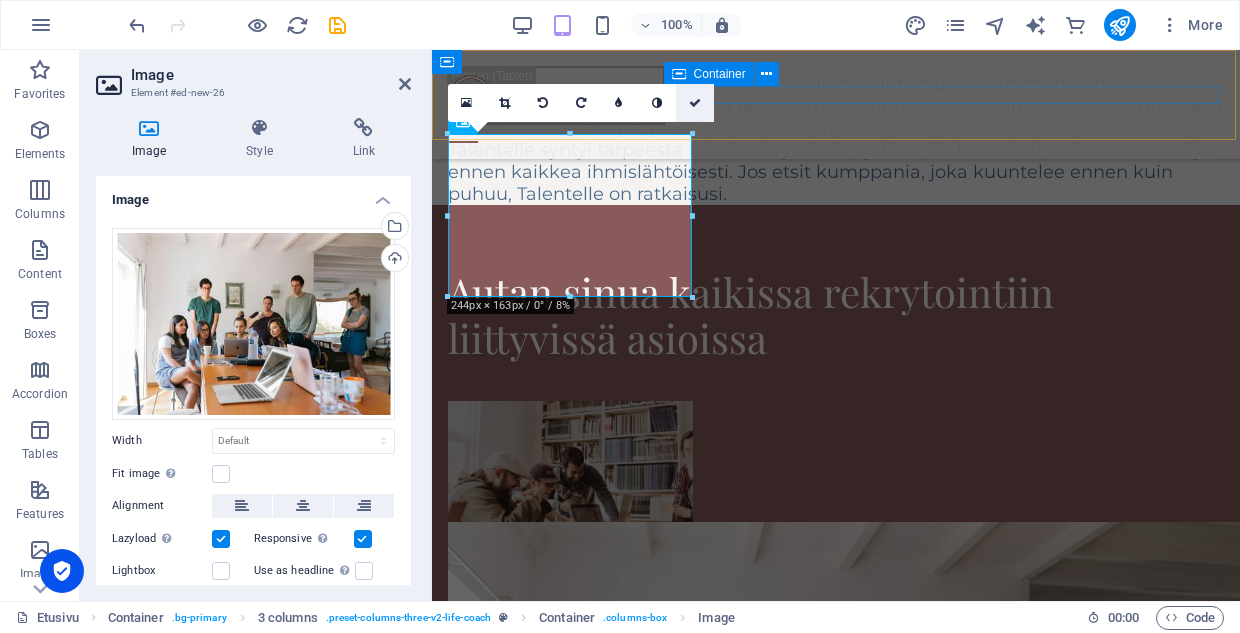 click at bounding box center [695, 103] 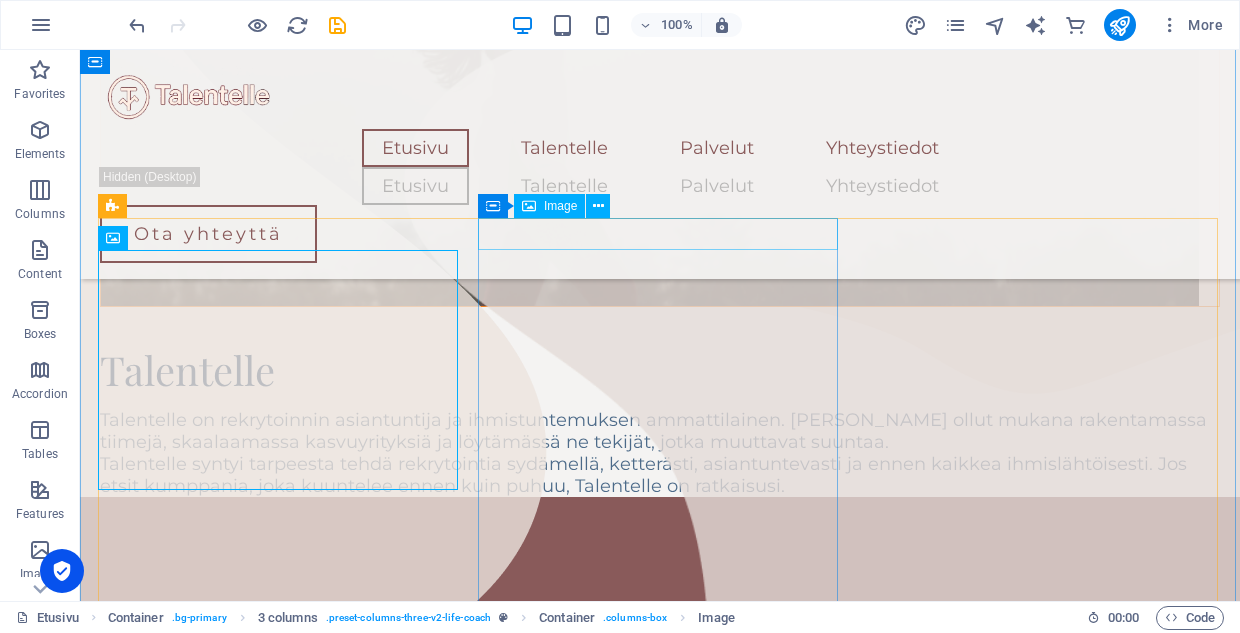 click on "Image" at bounding box center (549, 206) 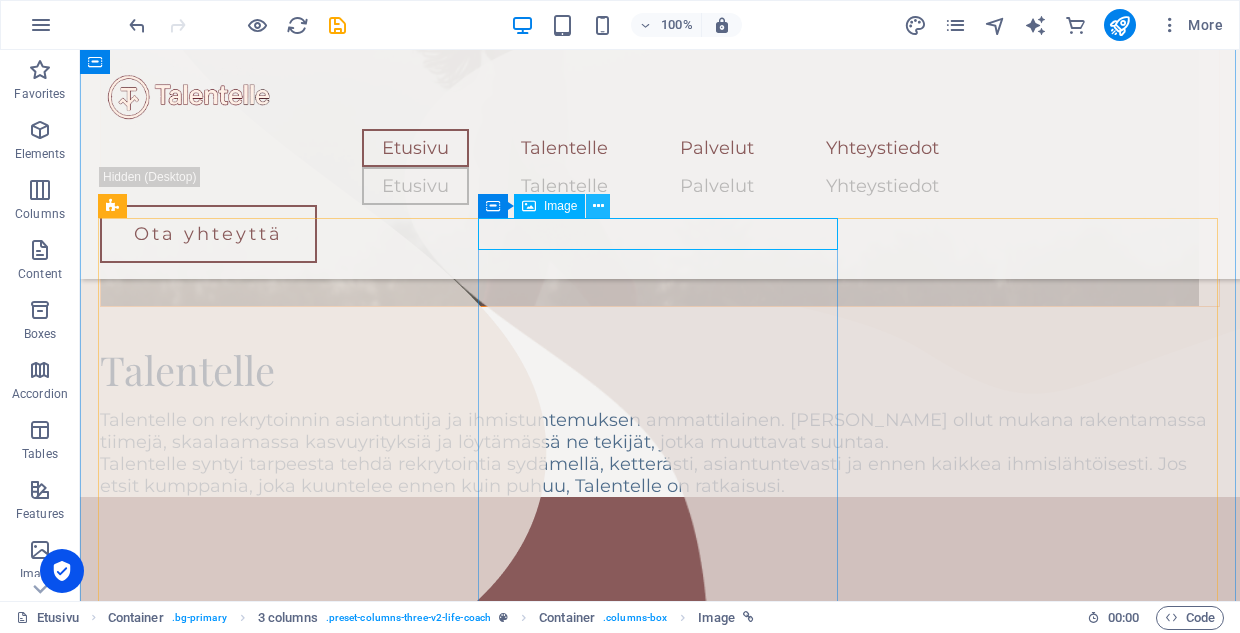 click at bounding box center (598, 206) 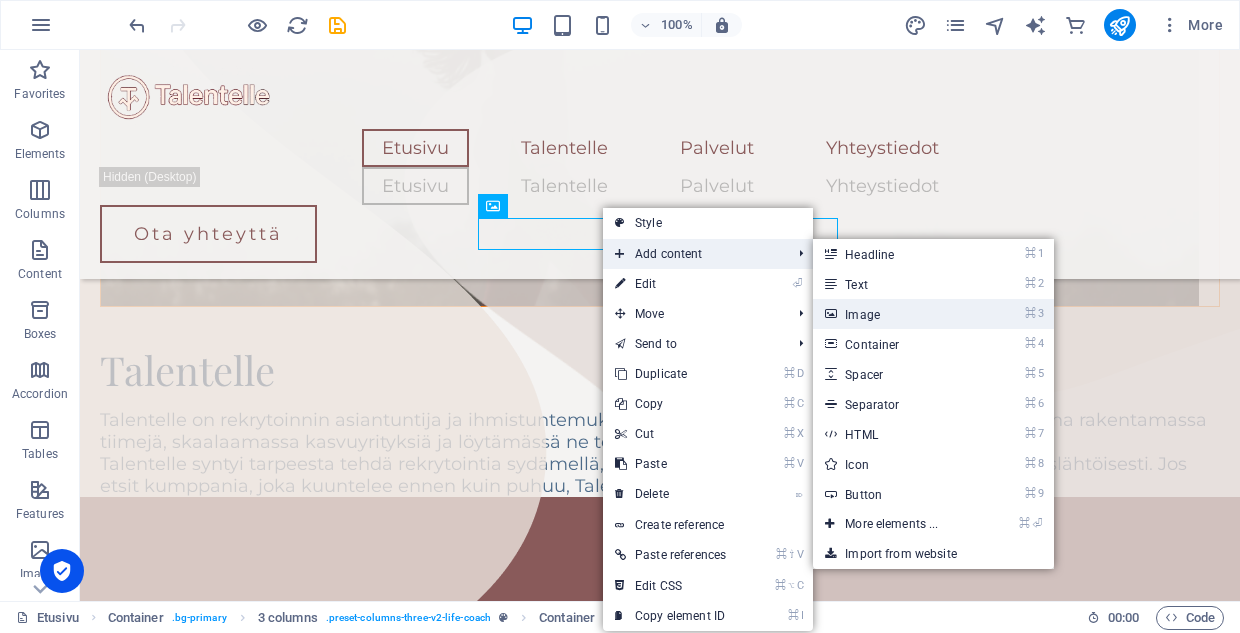 click on "⌘ 3  Image" at bounding box center [895, 314] 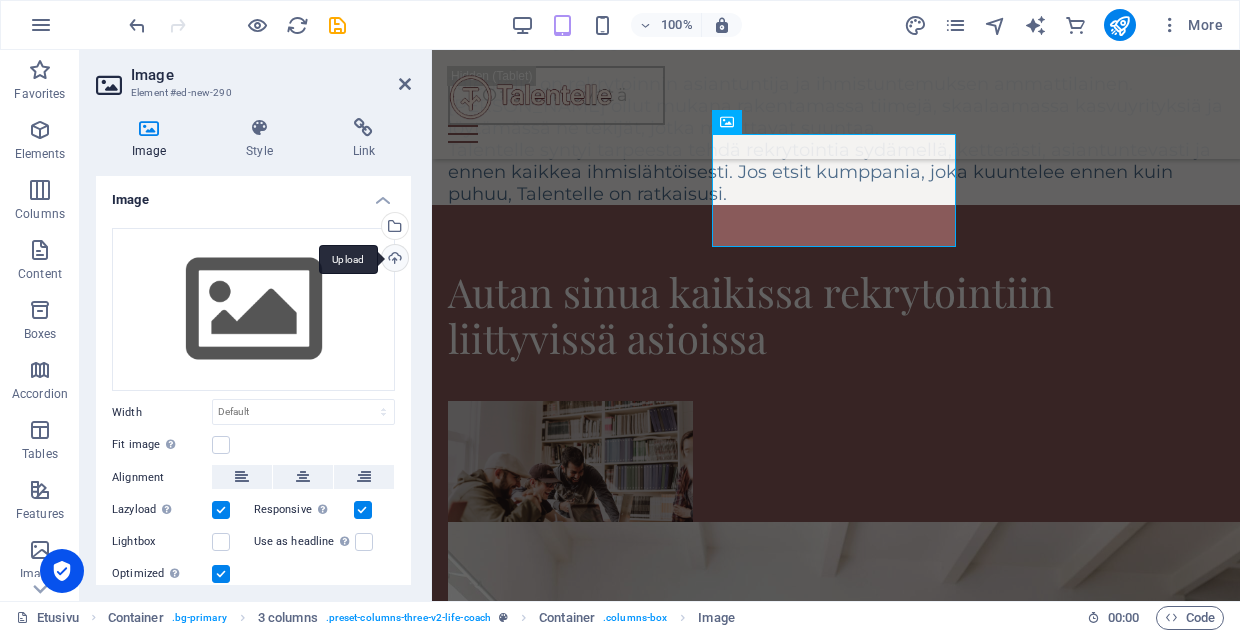 scroll, scrollTop: 0, scrollLeft: 0, axis: both 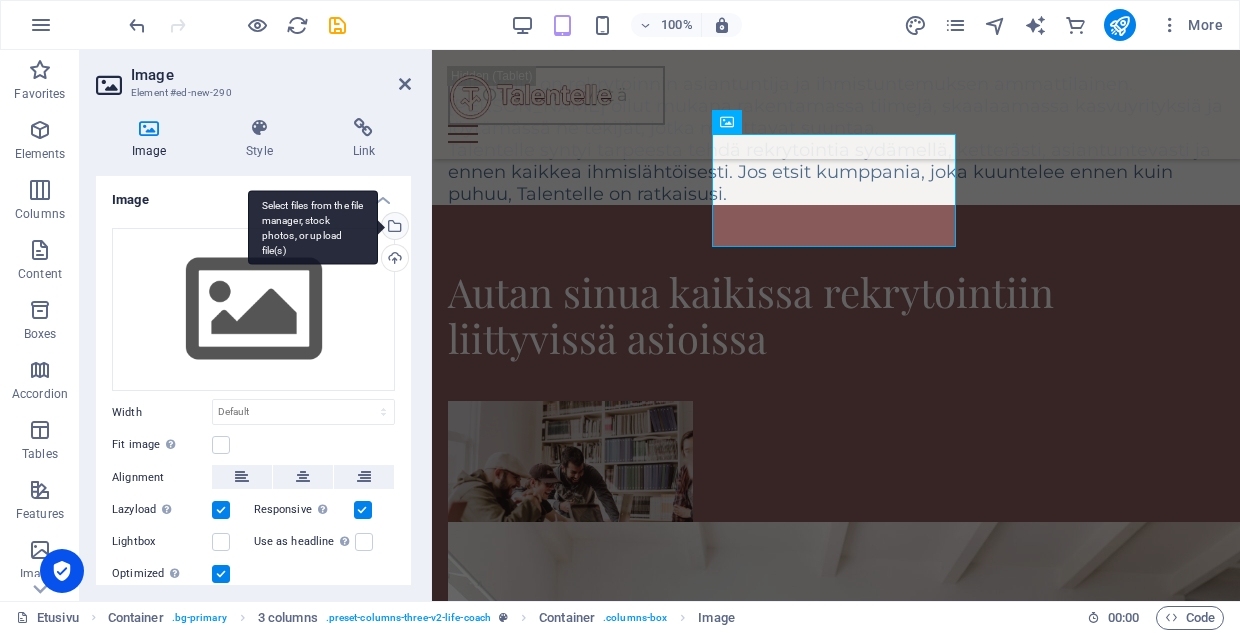 click on "Select files from the file manager, stock photos, or upload file(s)" at bounding box center (393, 228) 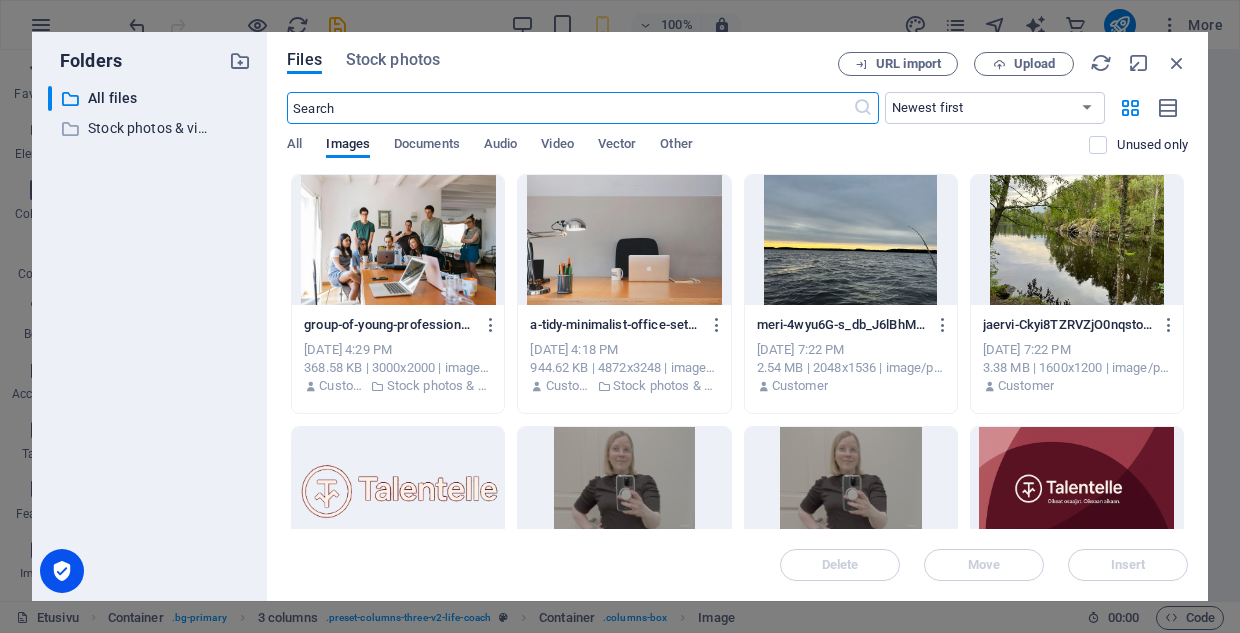 scroll, scrollTop: 1344, scrollLeft: 0, axis: vertical 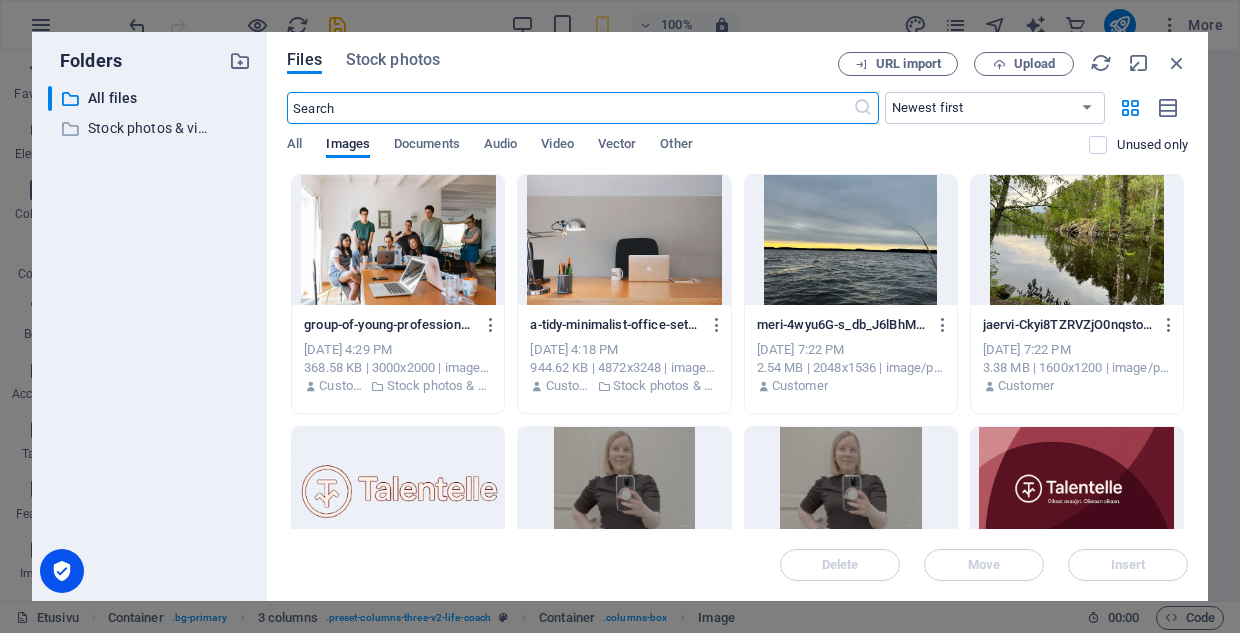 click on "Files Stock photos URL import Upload ​ Newest first Oldest first Name (A-Z) Name (Z-A) Size (0-9) Size (9-0) Resolution (0-9) Resolution (9-0) All Images Documents Audio Video Vector Other Unused only Drop files here to upload them instantly group-of-young-professionals-engaged-in-a-collaborative-meeting-in-a-modern-office-setting-PYuY41eMzCCWFdMsaewnUw.jpeg group-of-young-professionals-engaged-in-a-collaborative-meeting-in-a-modern-office-setting-PYuY41eMzCCWFdMsaewnUw.jpeg Jul 11, 2025 4:29 PM 368.58 KB | 3000x2000 | image/jpeg Customer Stock photos & videos a-tidy-minimalist-office-setup-featuring-a-laptop-desk-lamp-and-stationery-OPhyGJz8rzRQOb4jxav_YQ.jpeg a-tidy-minimalist-office-setup-featuring-a-laptop-desk-lamp-and-stationery-OPhyGJz8rzRQOb4jxav_YQ.jpeg Jul 11, 2025 4:18 PM 944.62 KB | 4872x3248 | image/jpeg Customer Stock photos & videos meri-4wyu6G-s_db_J6lBhMNfcw.png meri-4wyu6G-s_db_J6lBhMNfcw.png Jul 4, 2025 7:22 PM 2.54 MB | 2048x1536 | image/png Customer jaervi-Ckyi8TZRVZjO0nqsto9MCA.png" at bounding box center (737, 316) 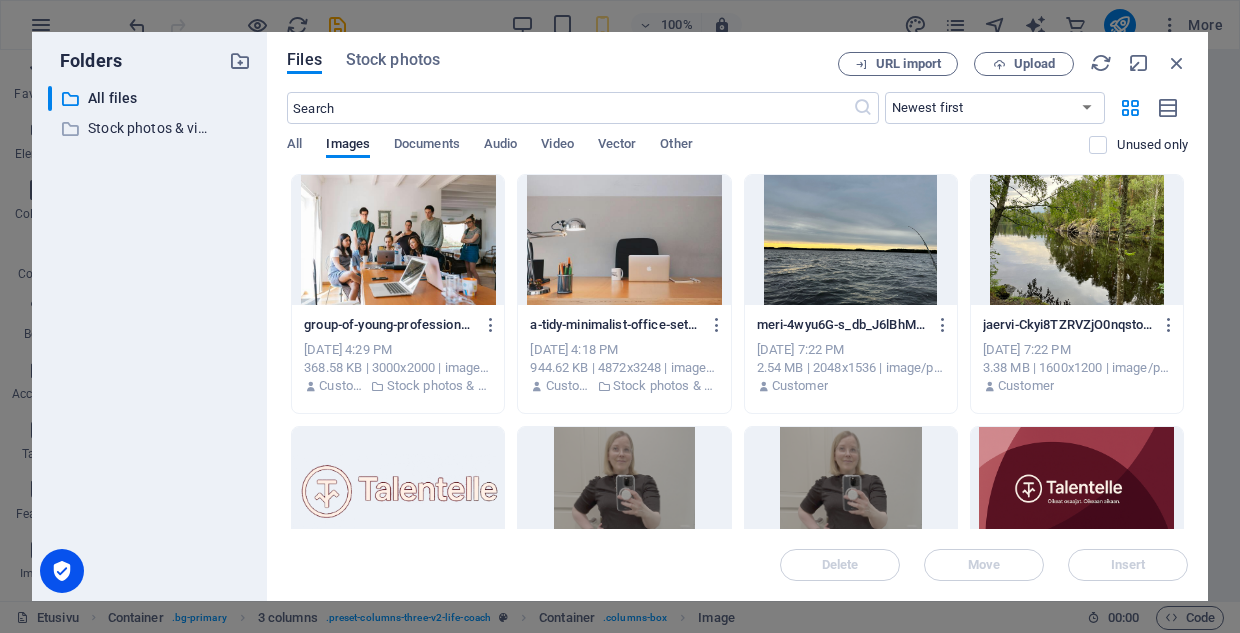 click on "Files Stock photos URL import Upload ​ Newest first Oldest first Name (A-Z) Name (Z-A) Size (0-9) Size (9-0) Resolution (0-9) Resolution (9-0) All Images Documents Audio Video Vector Other Unused only Drop files here to upload them instantly group-of-young-professionals-engaged-in-a-collaborative-meeting-in-a-modern-office-setting-PYuY41eMzCCWFdMsaewnUw.jpeg group-of-young-professionals-engaged-in-a-collaborative-meeting-in-a-modern-office-setting-PYuY41eMzCCWFdMsaewnUw.jpeg Jul 11, 2025 4:29 PM 368.58 KB | 3000x2000 | image/jpeg Customer Stock photos & videos a-tidy-minimalist-office-setup-featuring-a-laptop-desk-lamp-and-stationery-OPhyGJz8rzRQOb4jxav_YQ.jpeg a-tidy-minimalist-office-setup-featuring-a-laptop-desk-lamp-and-stationery-OPhyGJz8rzRQOb4jxav_YQ.jpeg Jul 11, 2025 4:18 PM 944.62 KB | 4872x3248 | image/jpeg Customer Stock photos & videos meri-4wyu6G-s_db_J6lBhMNfcw.png meri-4wyu6G-s_db_J6lBhMNfcw.png Jul 4, 2025 7:22 PM 2.54 MB | 2048x1536 | image/png Customer jaervi-Ckyi8TZRVZjO0nqsto9MCA.png" at bounding box center (737, 316) 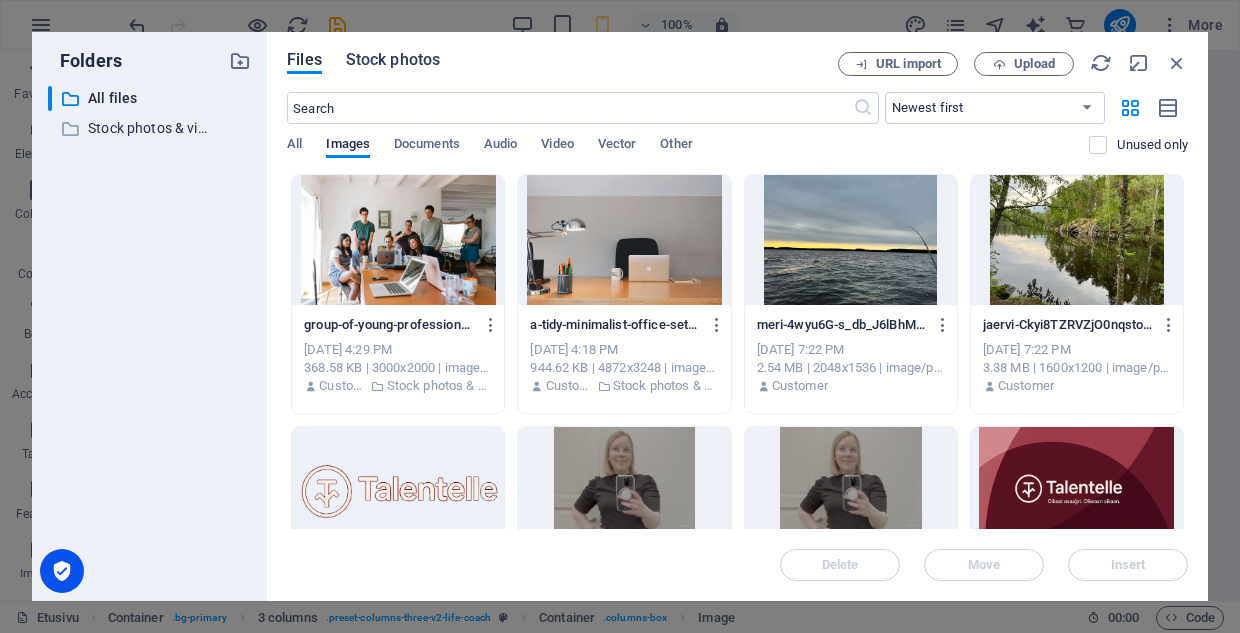 click on "Stock photos" at bounding box center [393, 60] 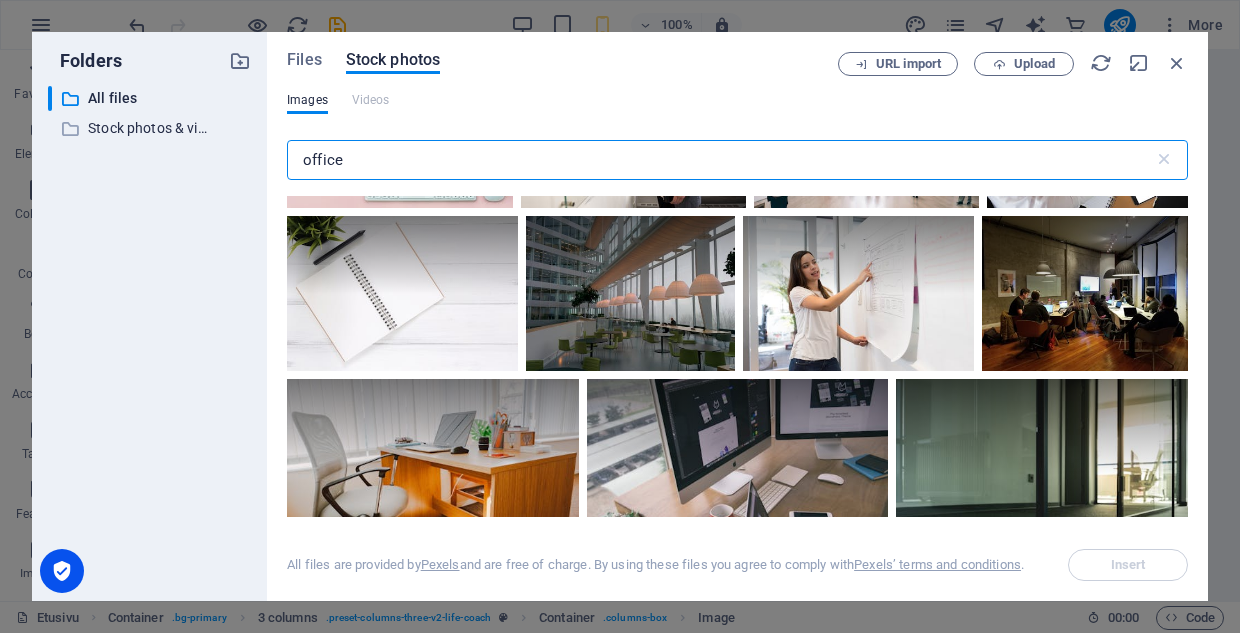 scroll, scrollTop: 2463, scrollLeft: 0, axis: vertical 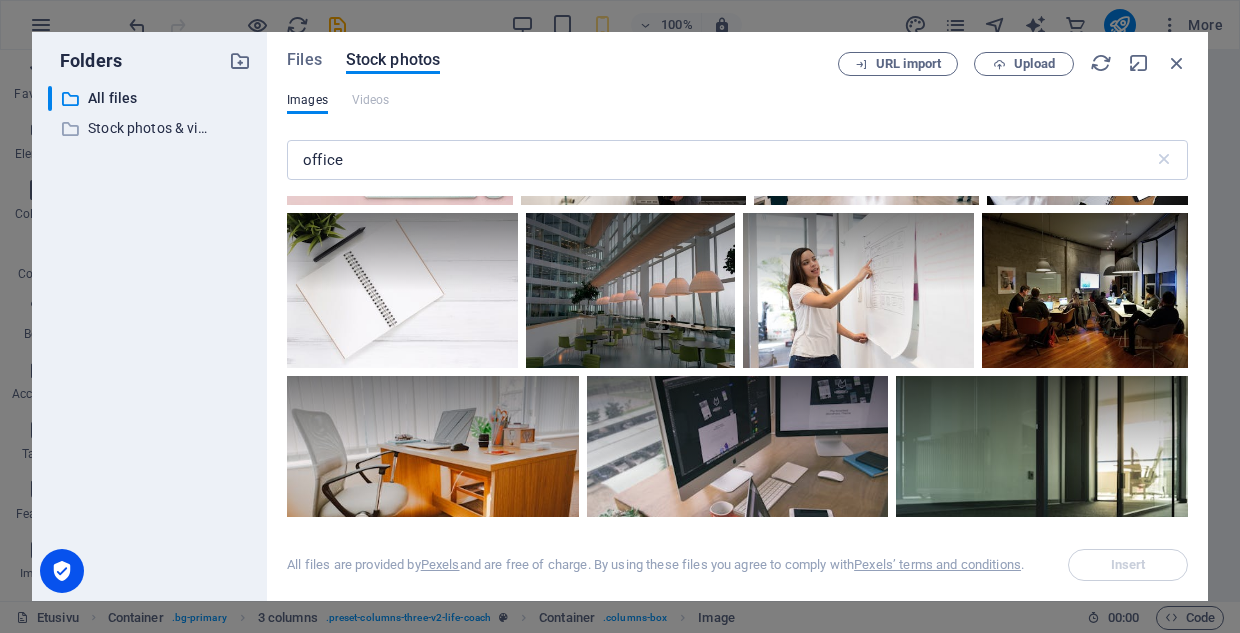 click at bounding box center [1087, 92] 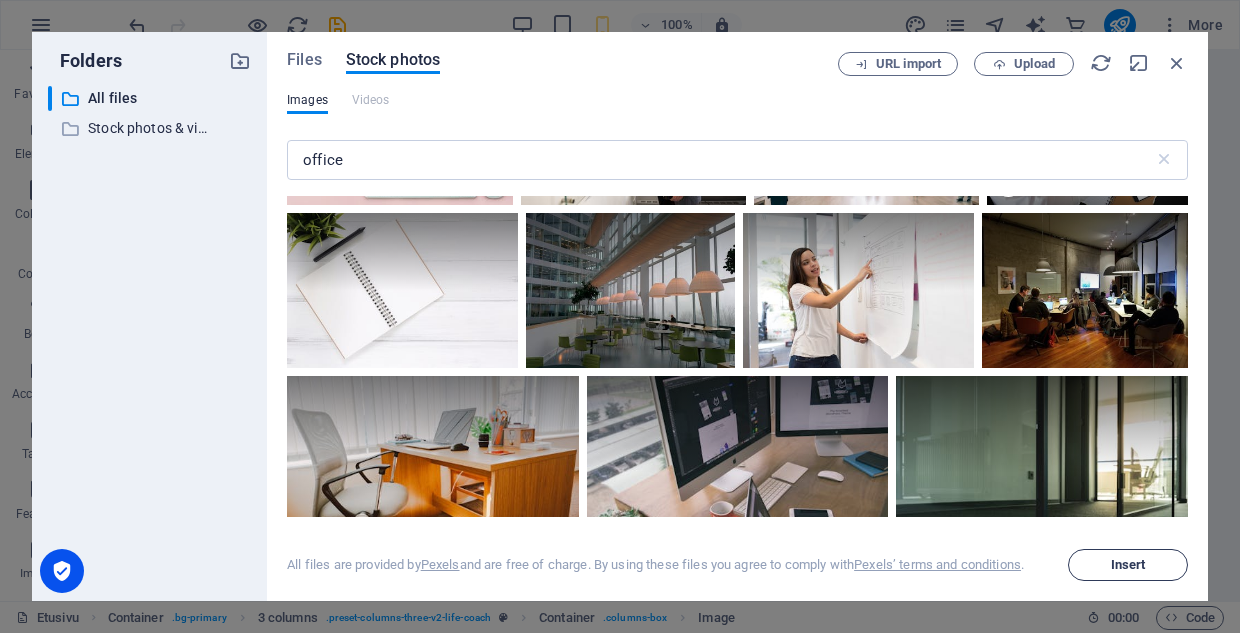 click on "Insert" at bounding box center [1128, 565] 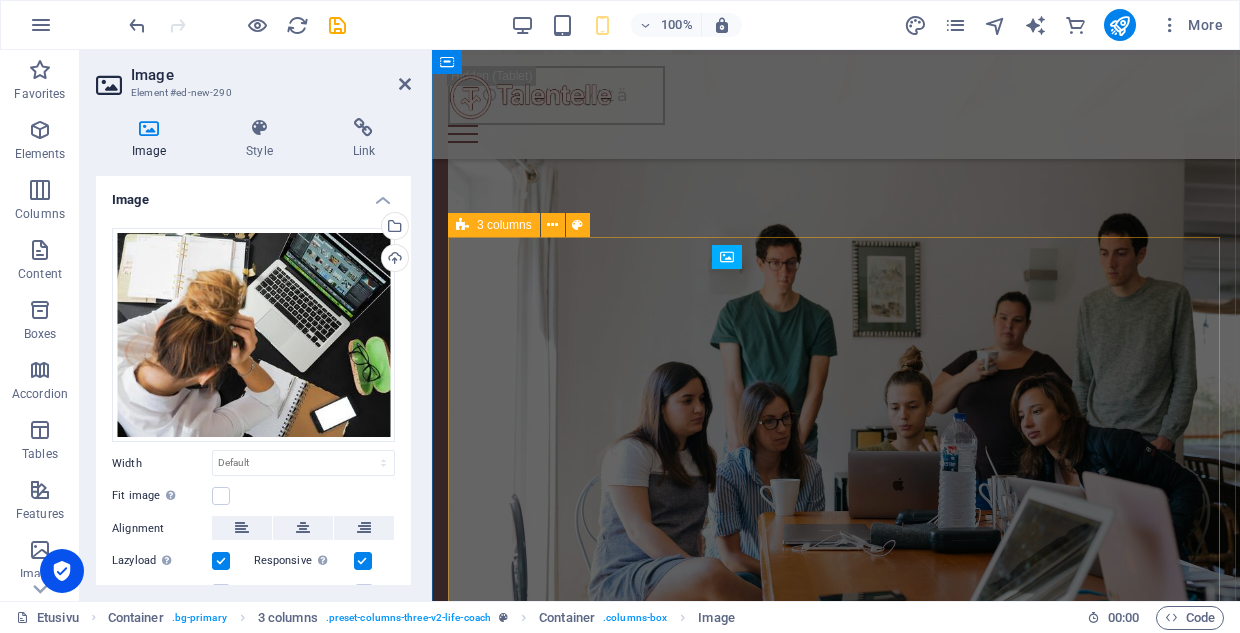 scroll, scrollTop: 742, scrollLeft: 0, axis: vertical 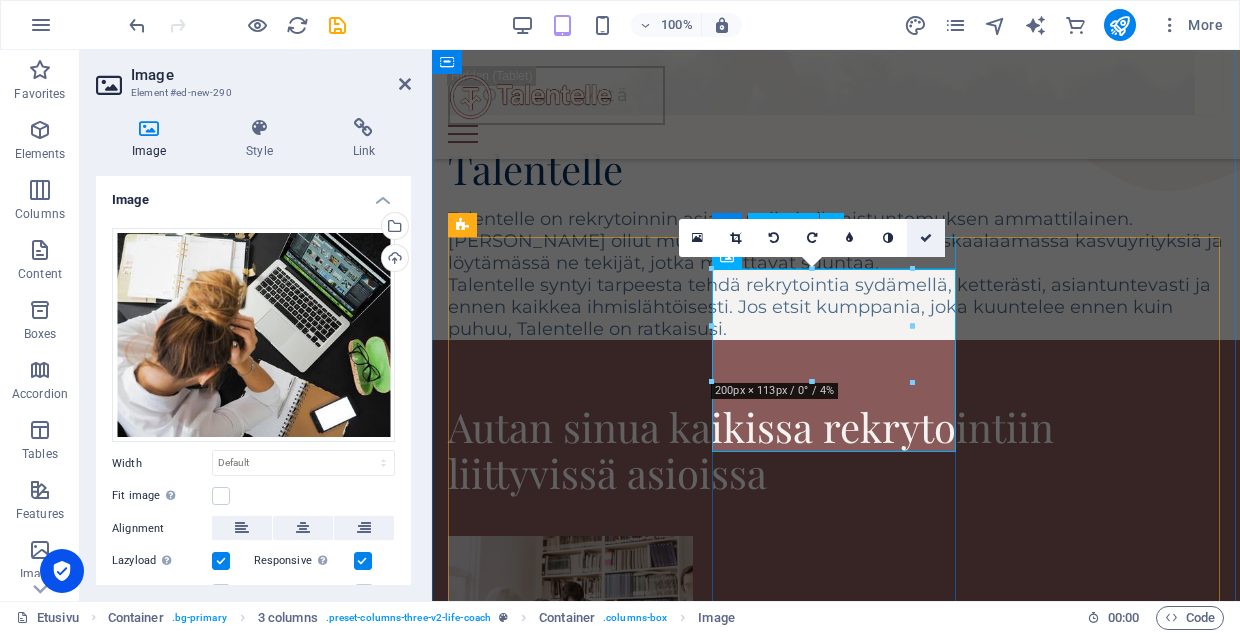 click at bounding box center (926, 238) 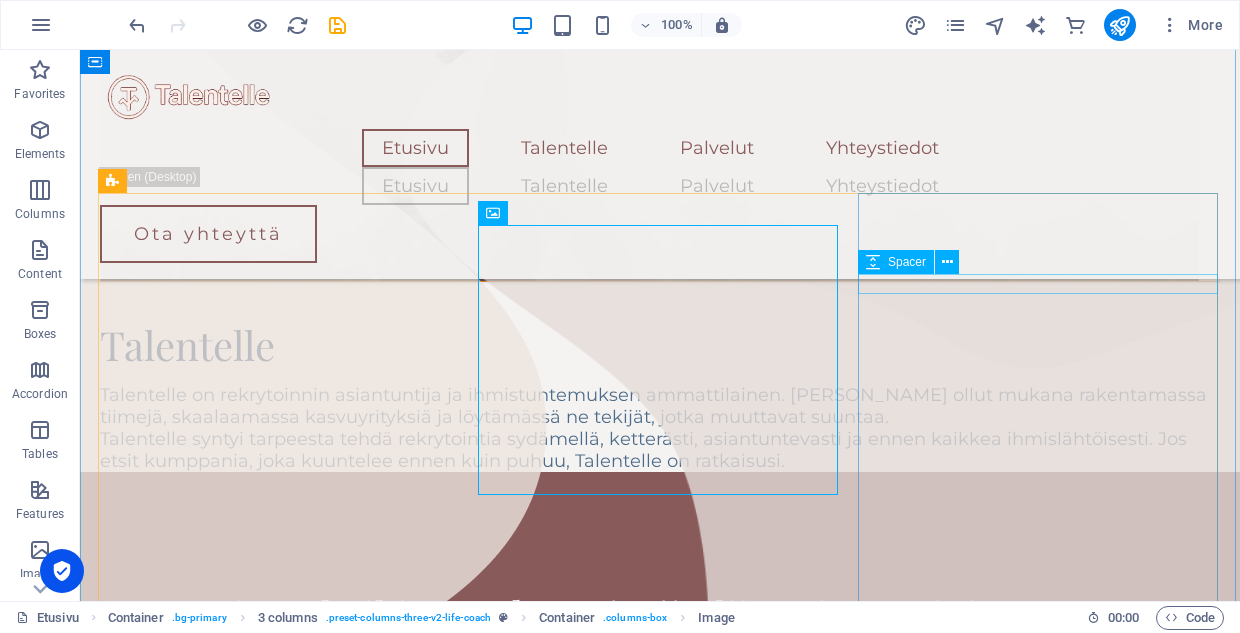 scroll, scrollTop: 887, scrollLeft: 0, axis: vertical 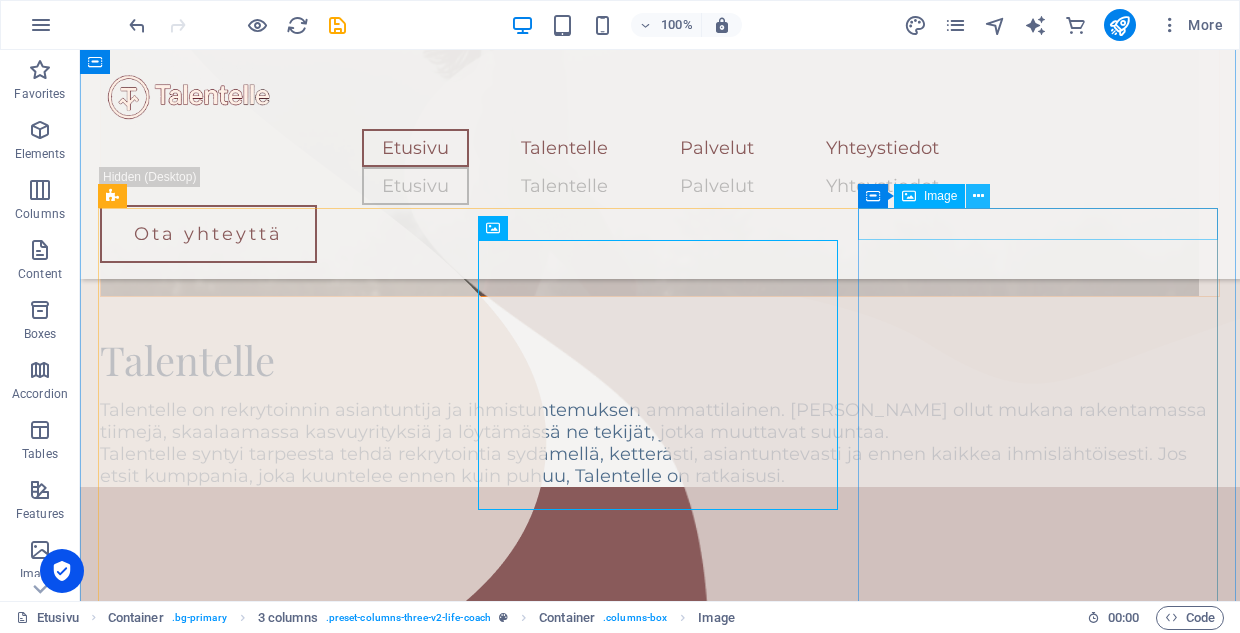 click at bounding box center [978, 196] 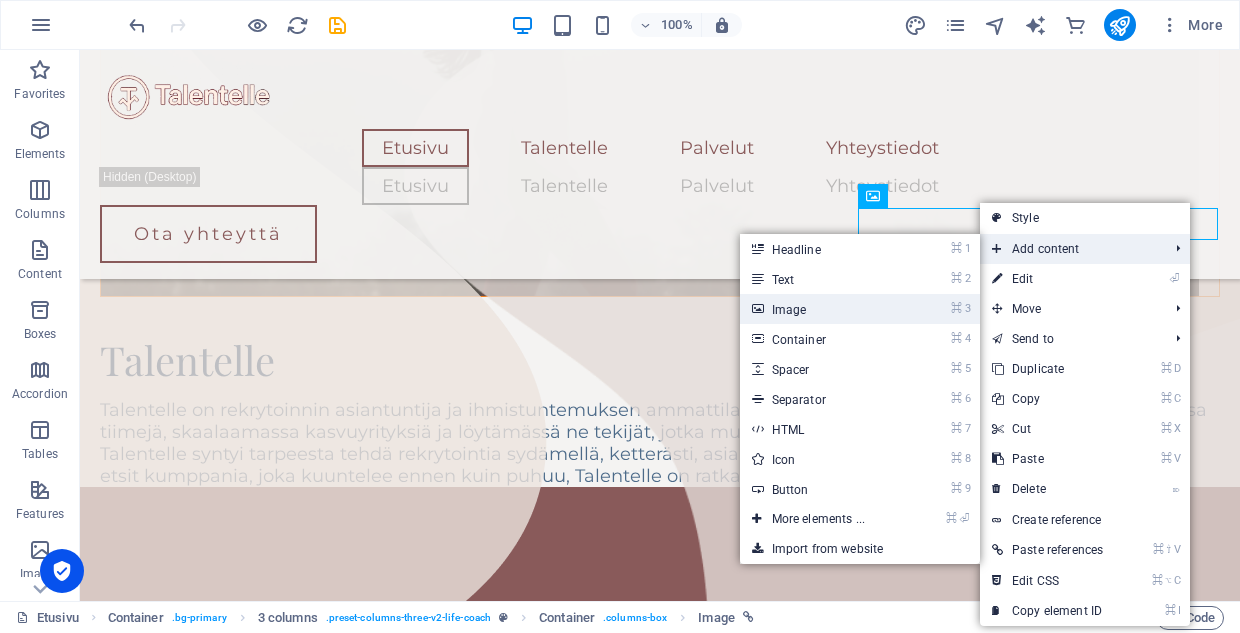 click on "⌘ 3  Image" at bounding box center (822, 309) 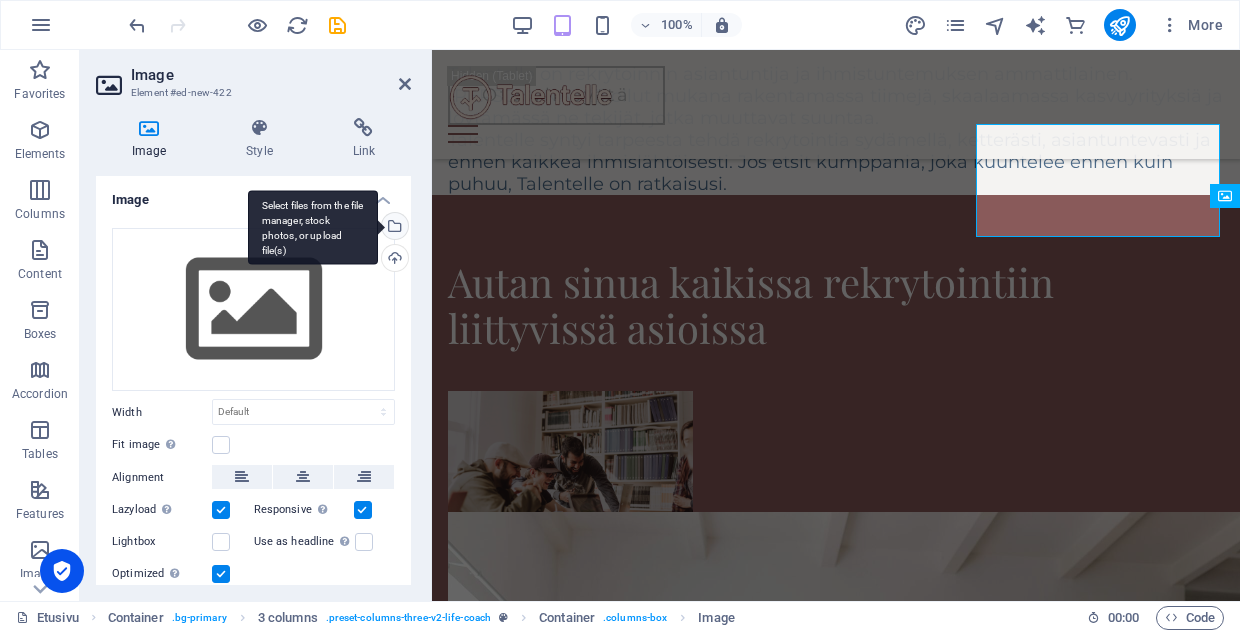 click on "Select files from the file manager, stock photos, or upload file(s)" at bounding box center (393, 228) 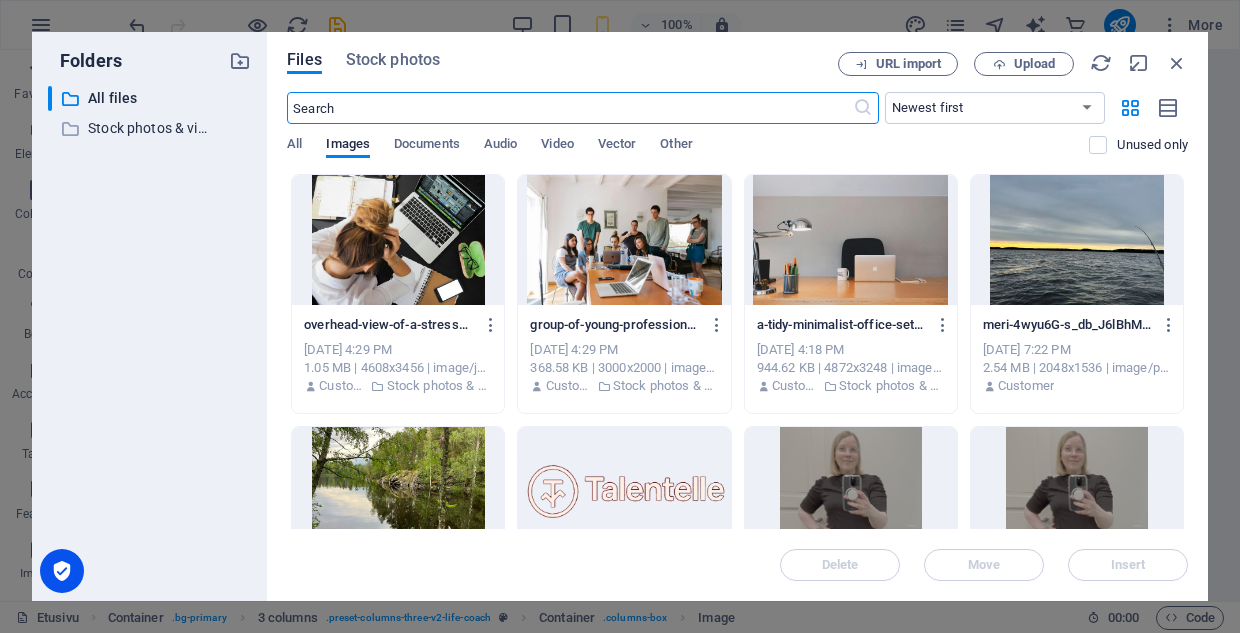 scroll, scrollTop: 1845, scrollLeft: 0, axis: vertical 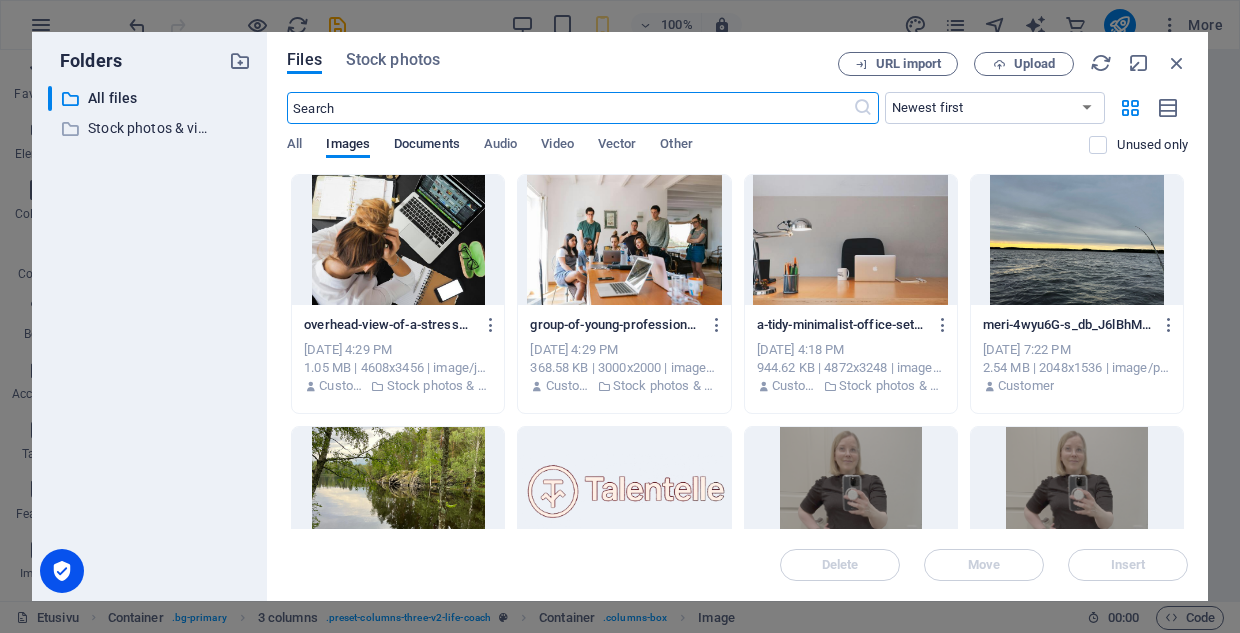click on "Documents" at bounding box center [427, 146] 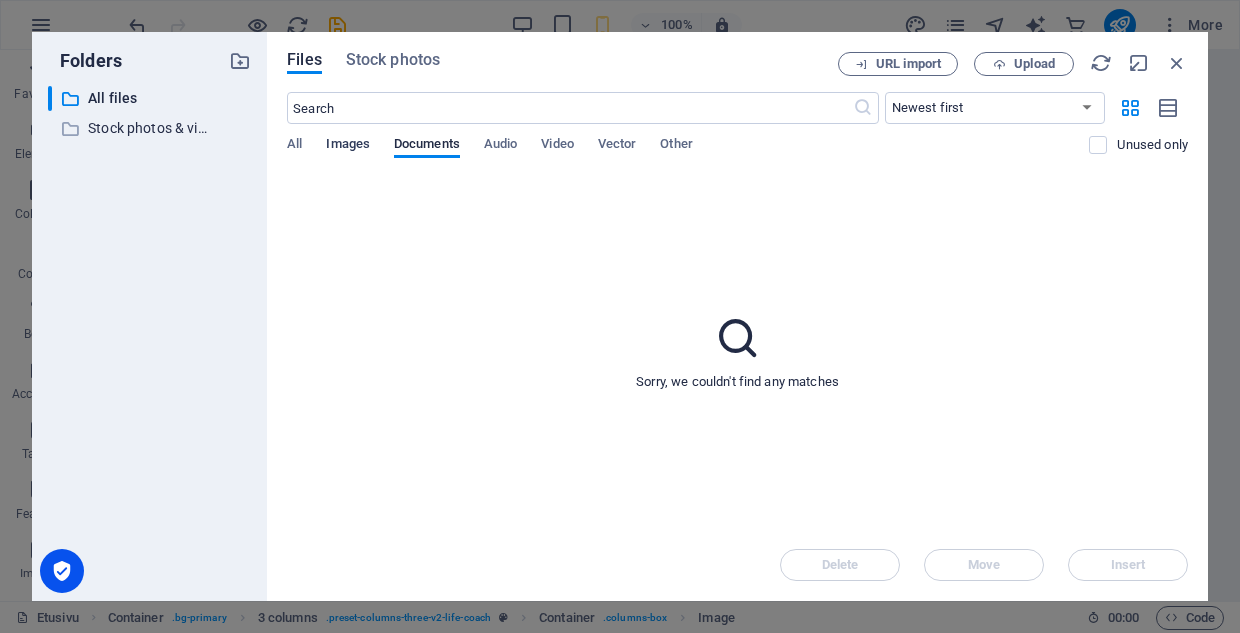 click on "Images" at bounding box center [348, 146] 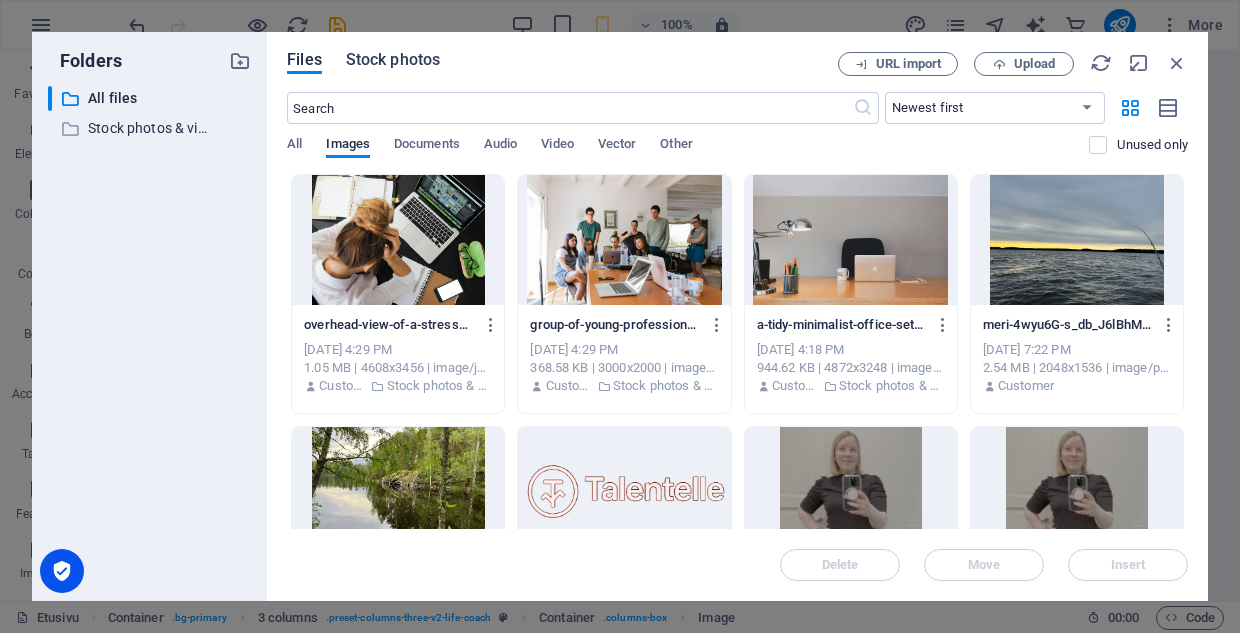 click on "Stock photos" at bounding box center (393, 60) 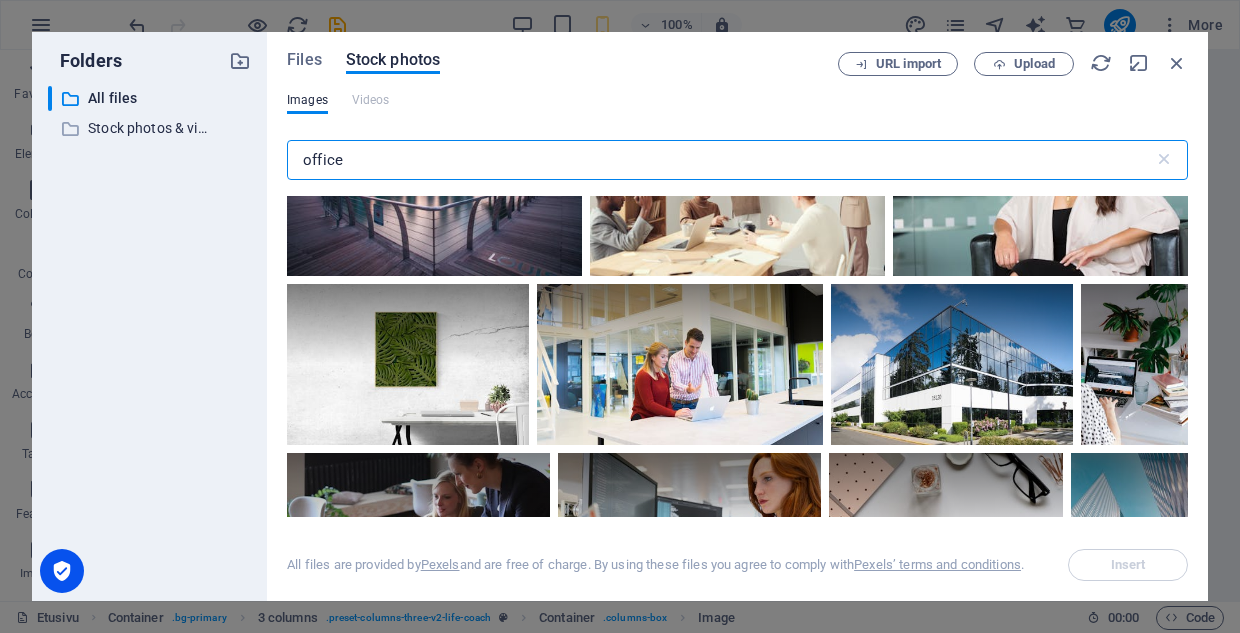 scroll, scrollTop: 3125, scrollLeft: 0, axis: vertical 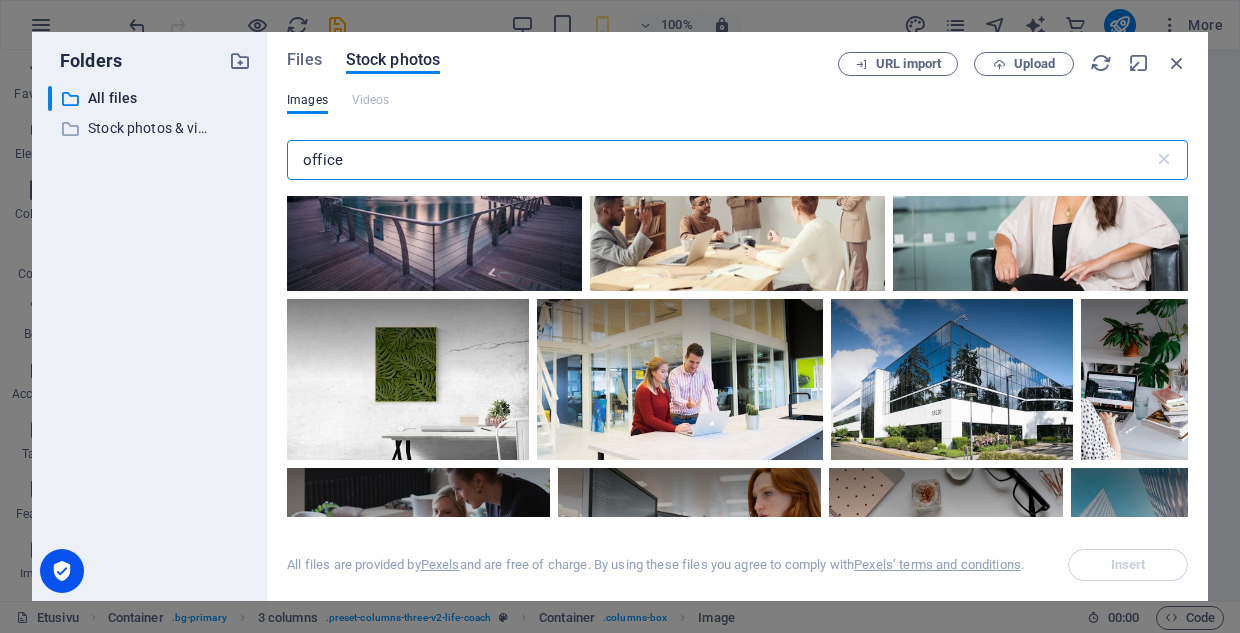 click at bounding box center (737, 192) 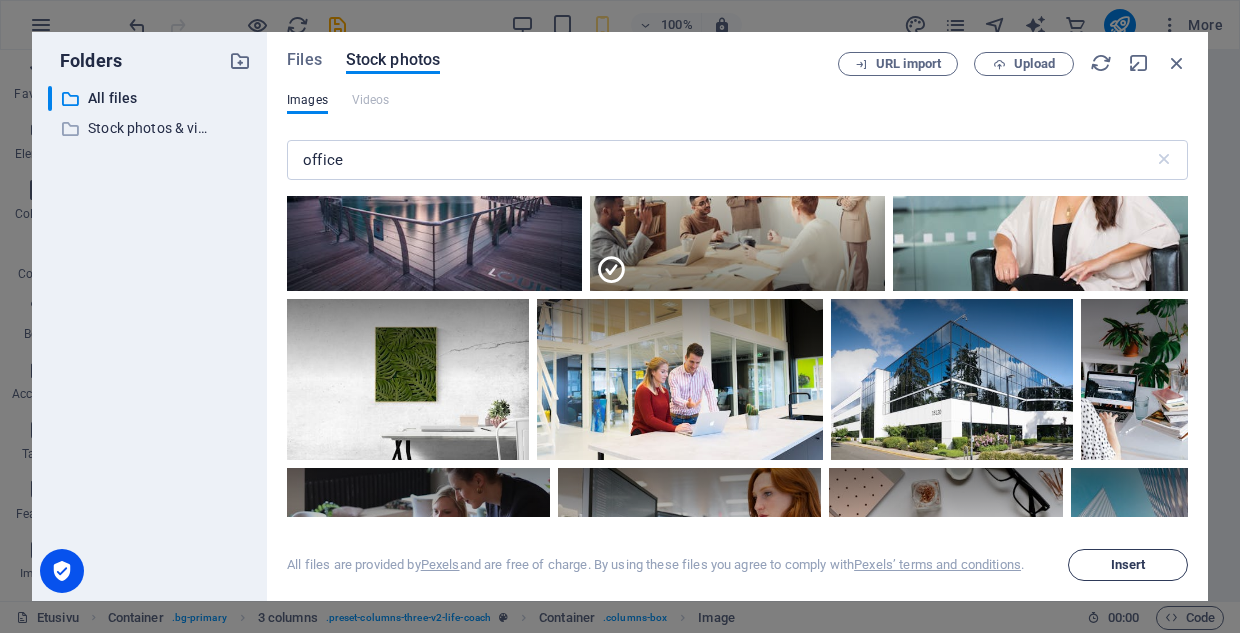 click on "Insert" at bounding box center (1128, 565) 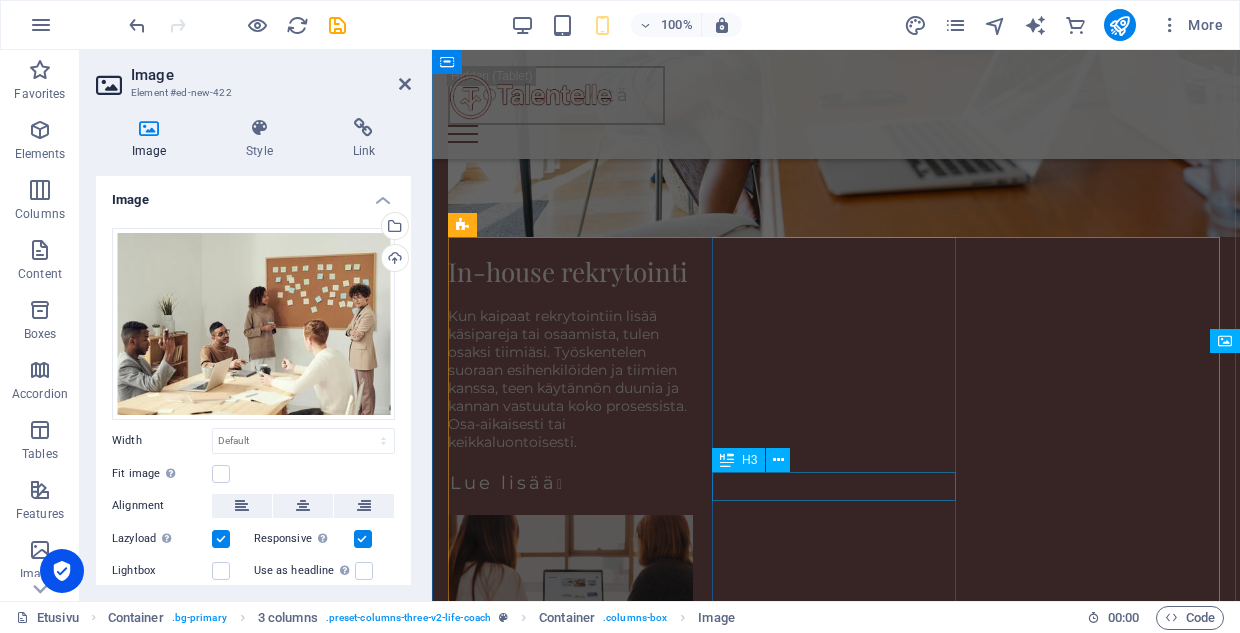 scroll, scrollTop: 742, scrollLeft: 0, axis: vertical 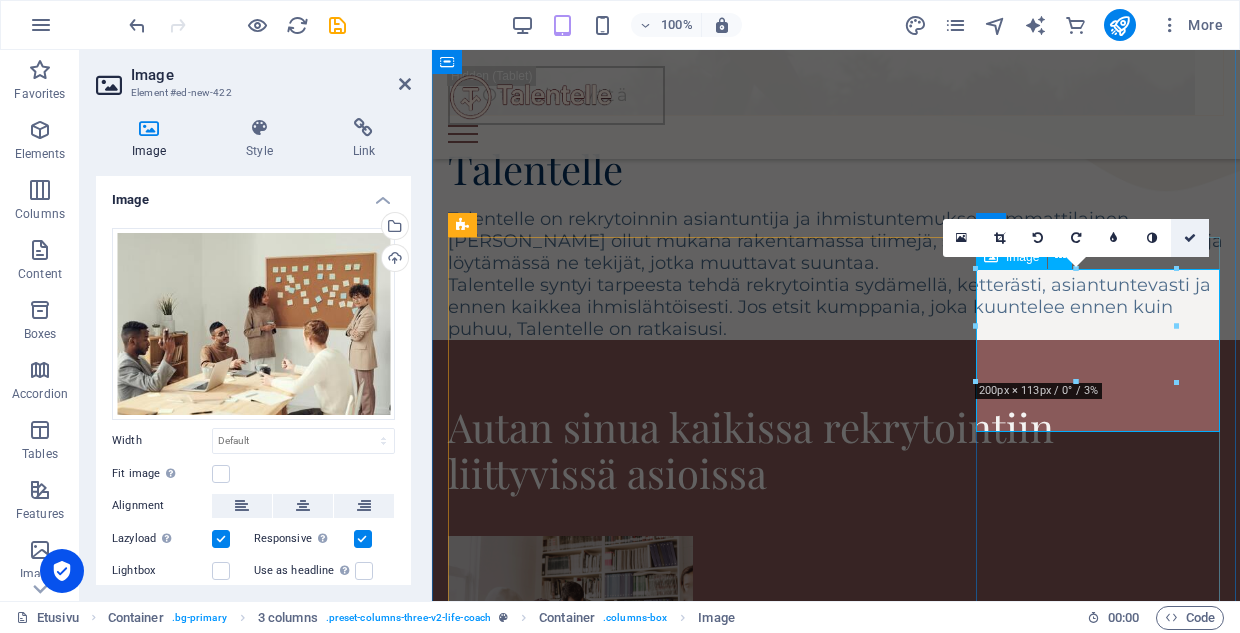click at bounding box center (1190, 238) 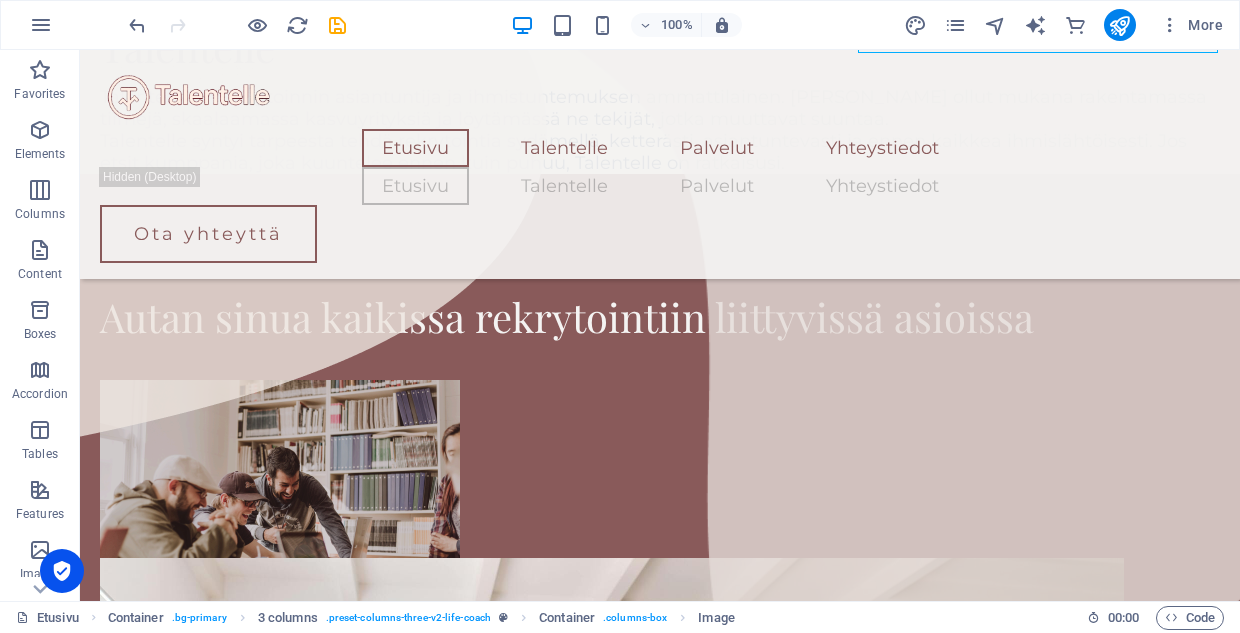 scroll, scrollTop: 1110, scrollLeft: 0, axis: vertical 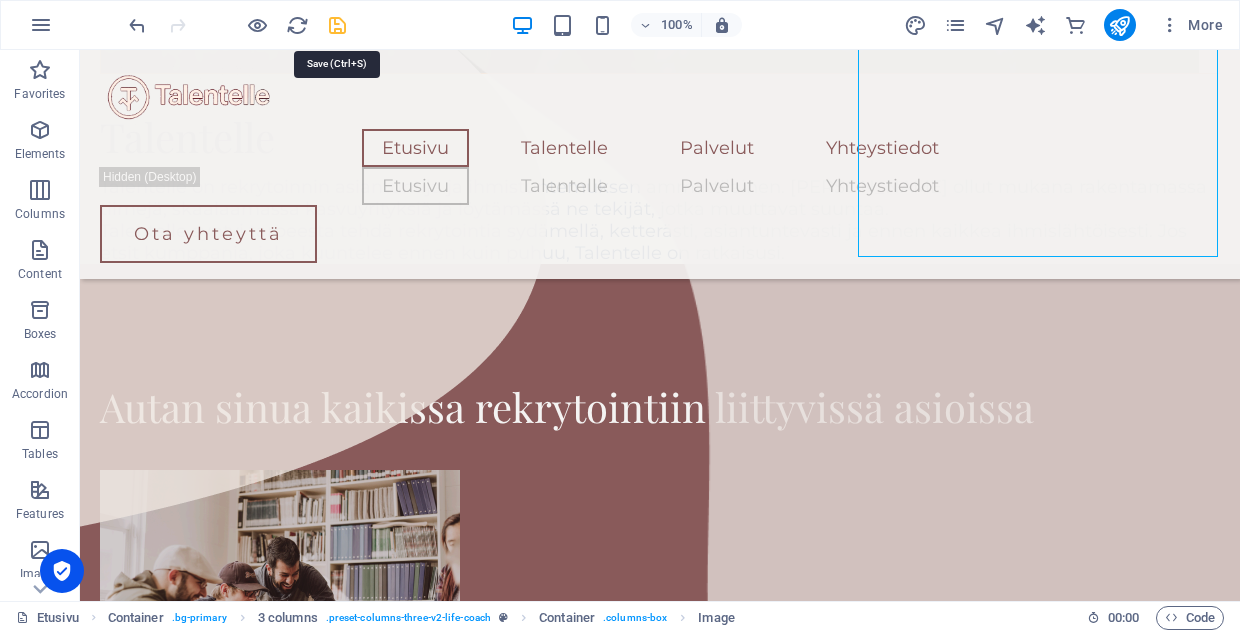 click at bounding box center [337, 25] 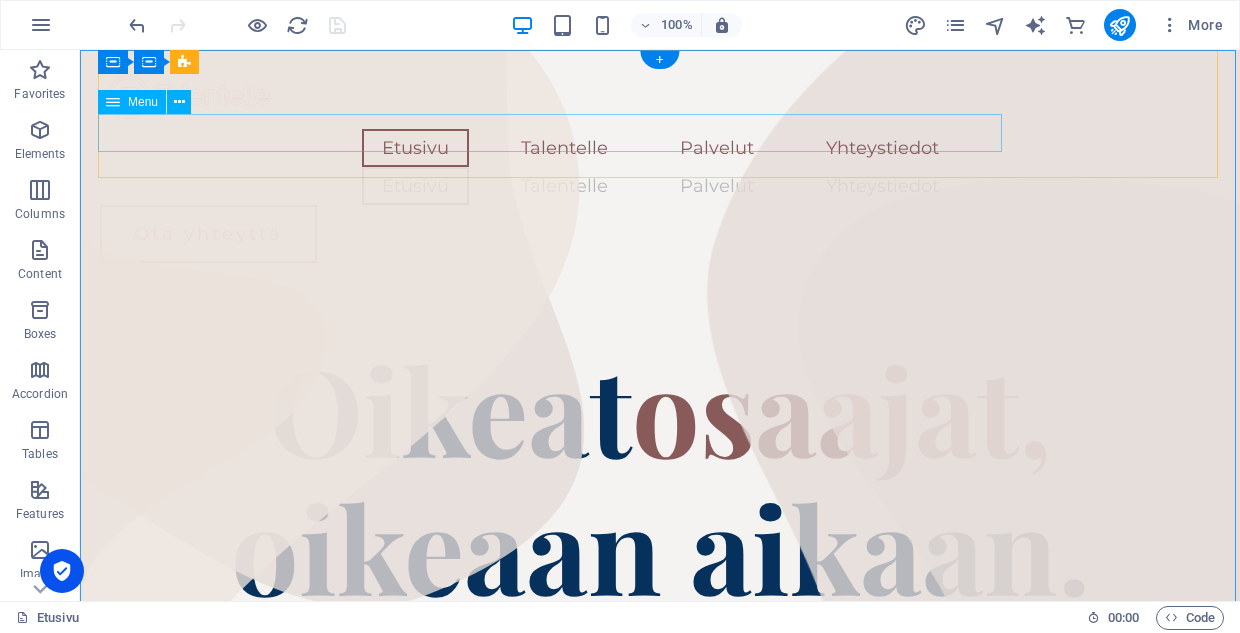 scroll, scrollTop: 0, scrollLeft: 0, axis: both 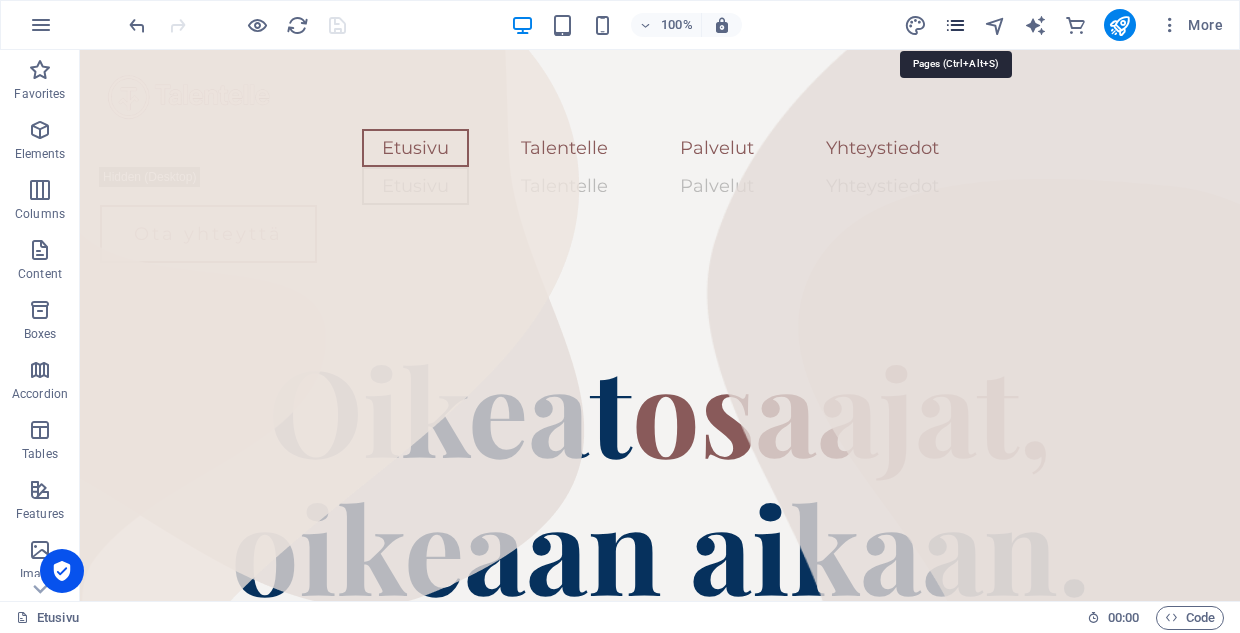 click at bounding box center [955, 25] 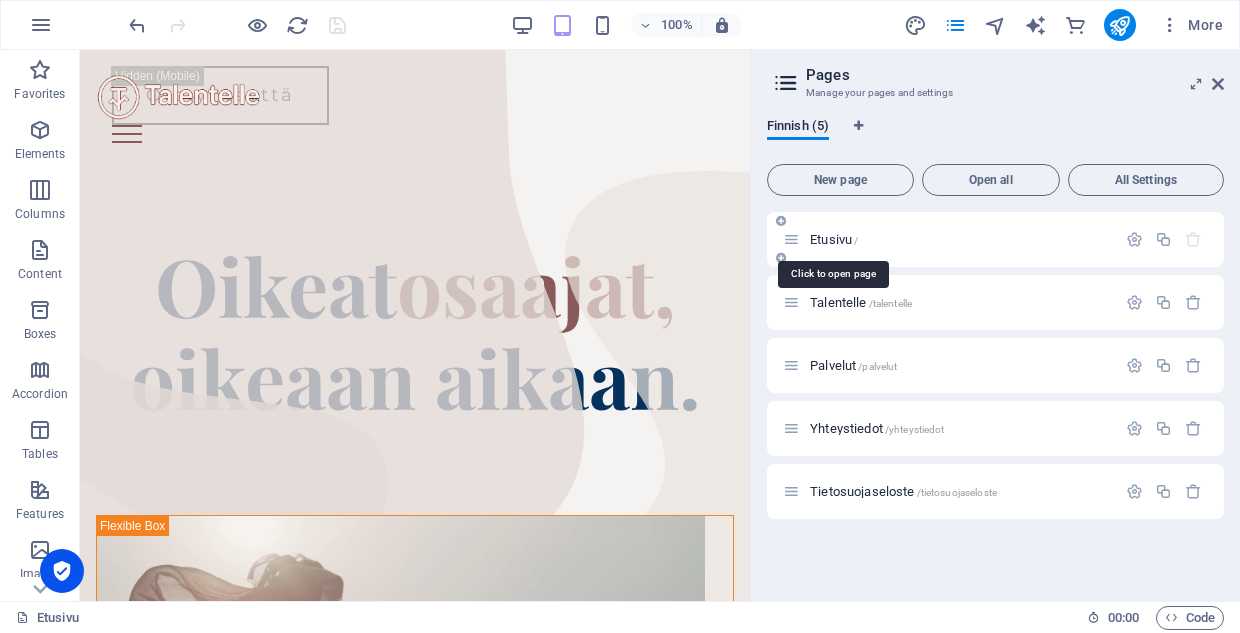 click on "Etusivu /" at bounding box center [834, 239] 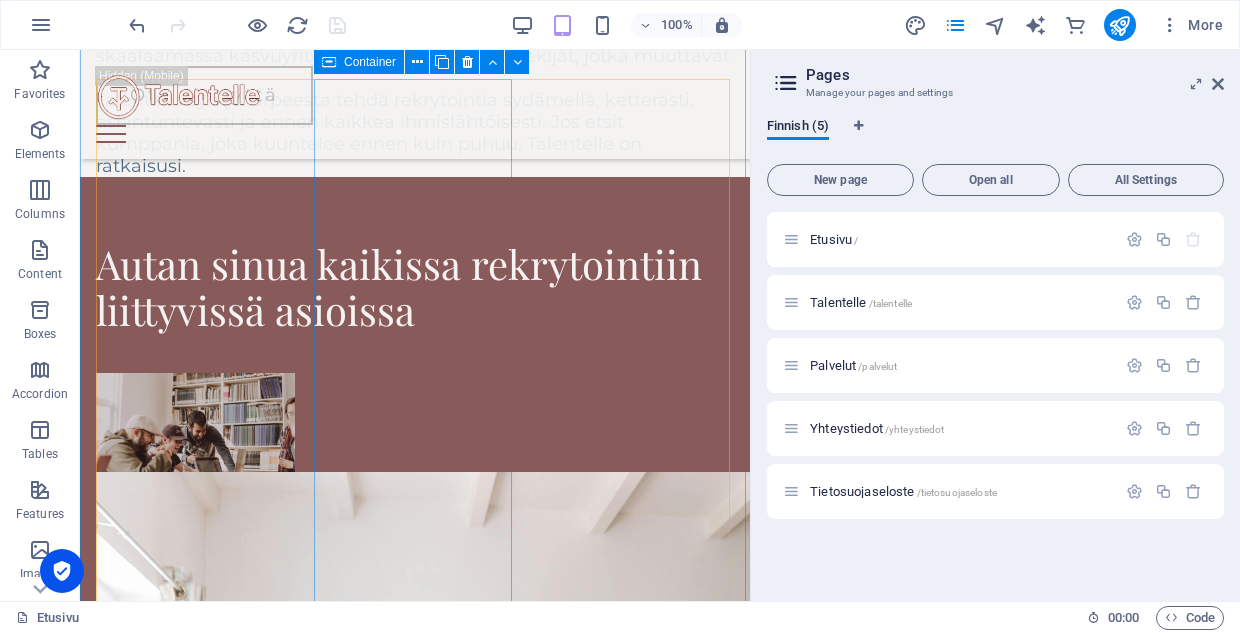 scroll, scrollTop: 848, scrollLeft: 0, axis: vertical 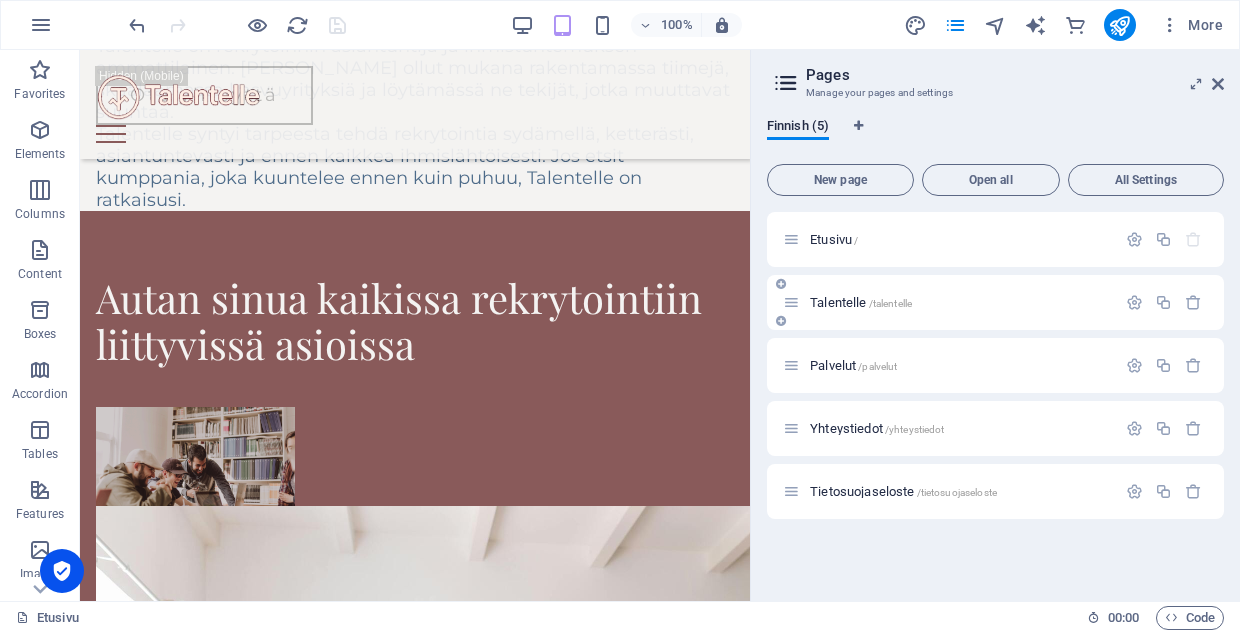 click on "Talentelle /talentelle" at bounding box center (861, 302) 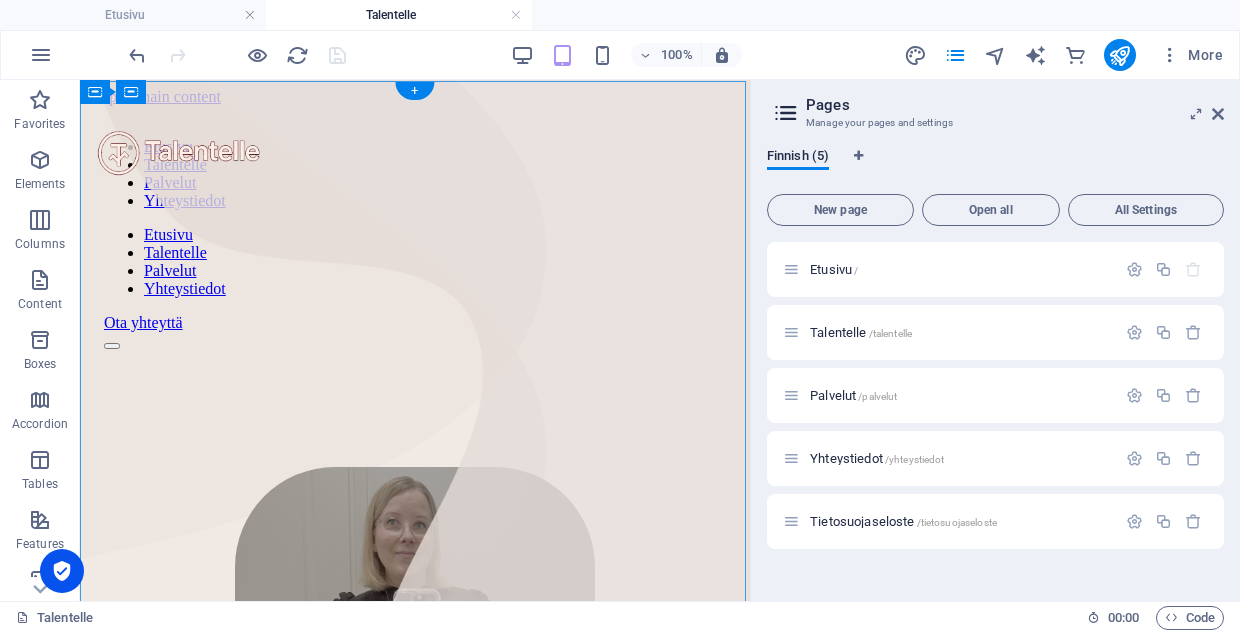 scroll, scrollTop: 0, scrollLeft: 0, axis: both 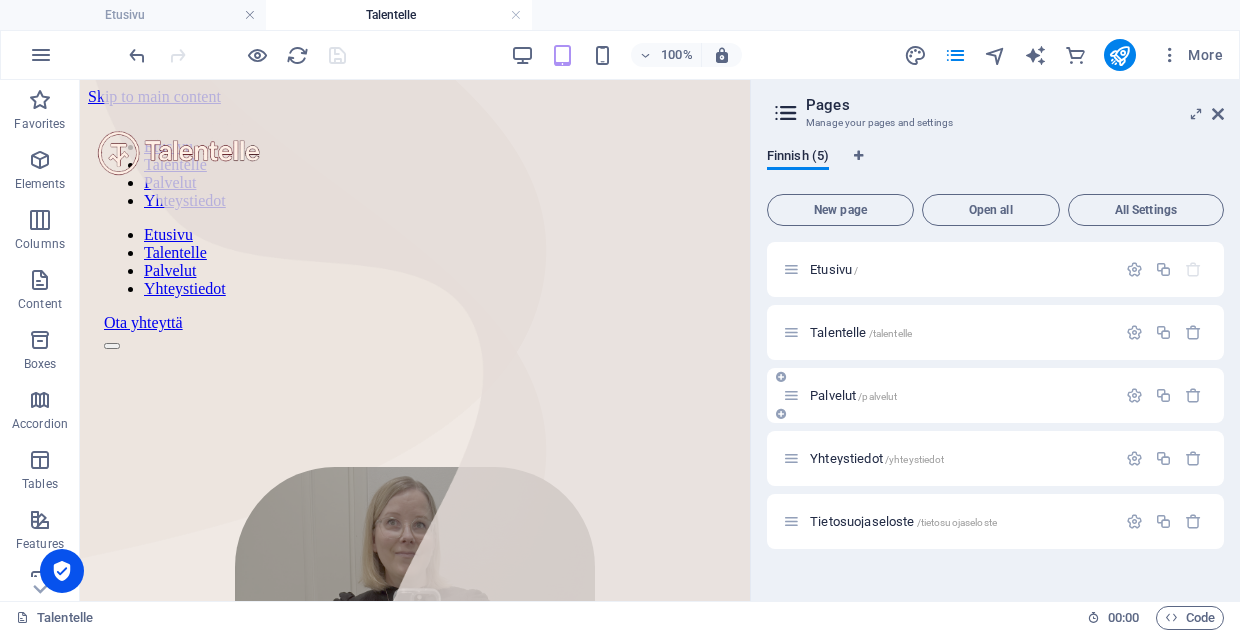 click on "Palvelut /palvelut" at bounding box center [853, 395] 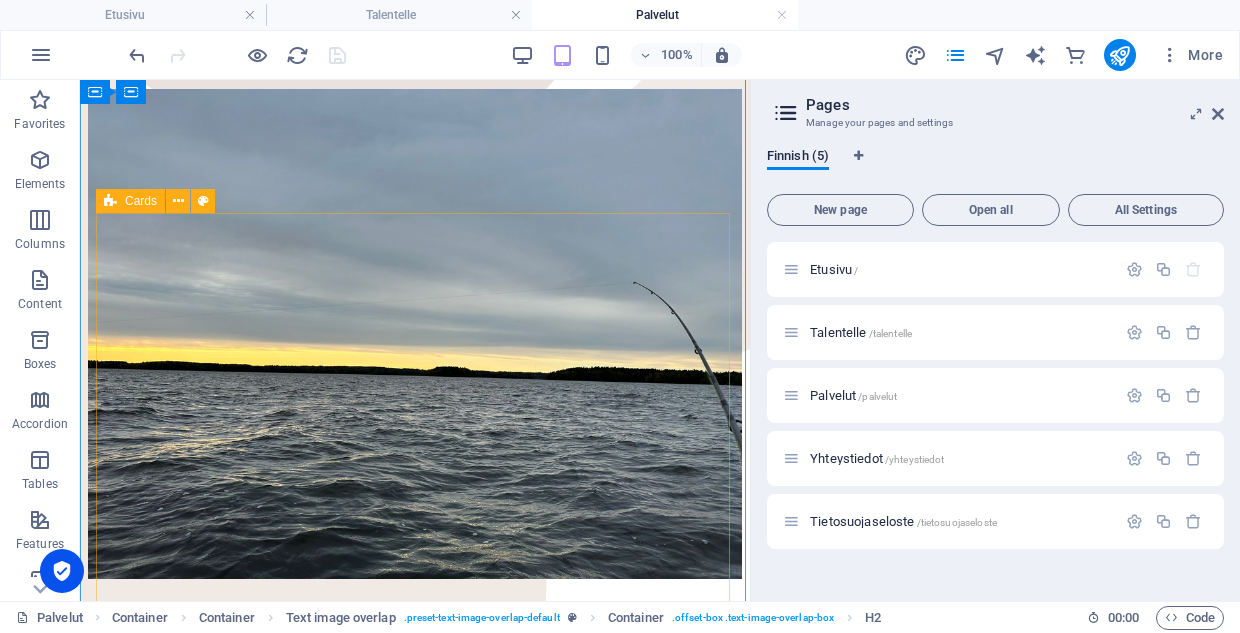 scroll, scrollTop: 387, scrollLeft: 0, axis: vertical 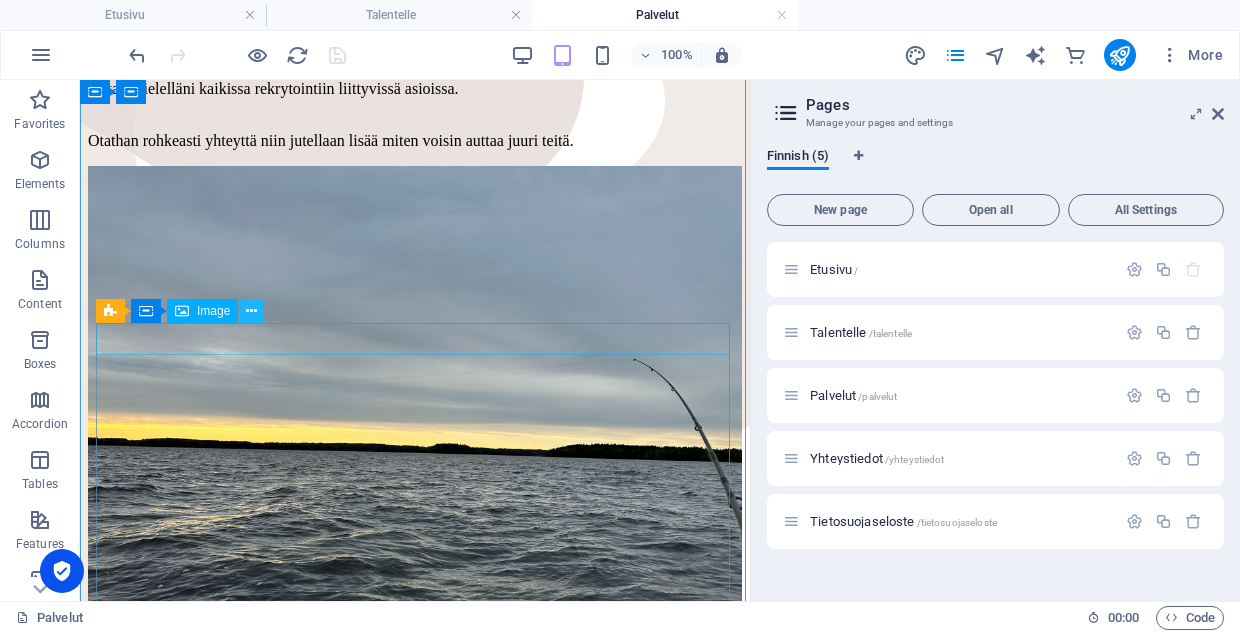 click at bounding box center (251, 311) 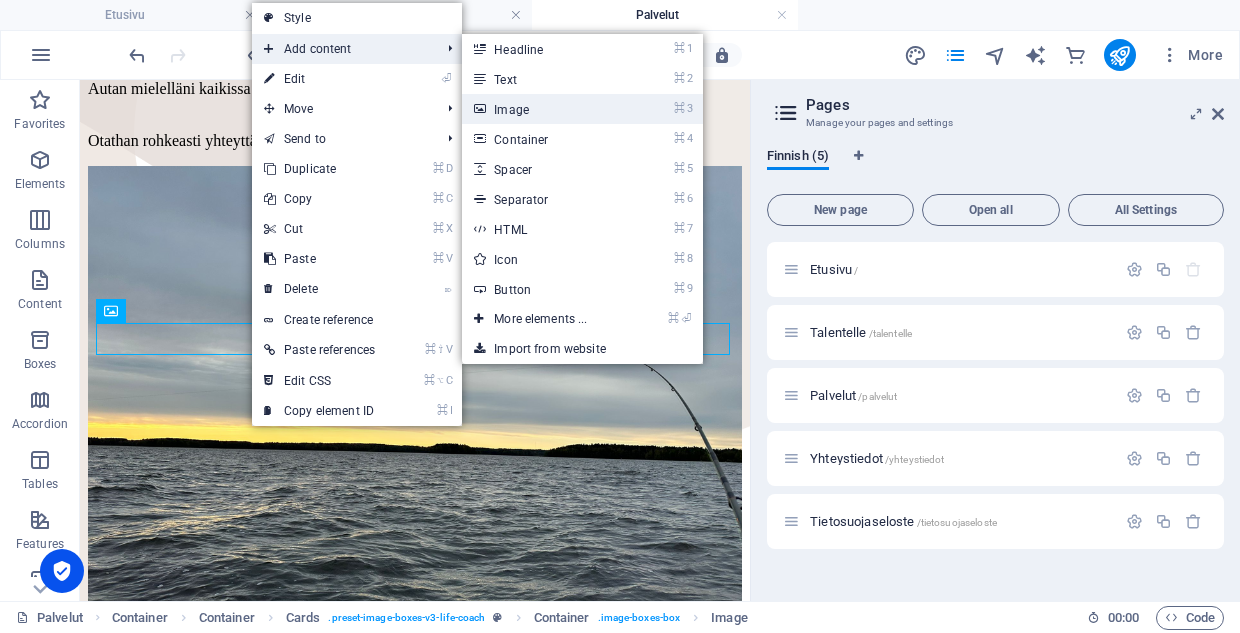 click on "⌘ 3  Image" at bounding box center [544, 109] 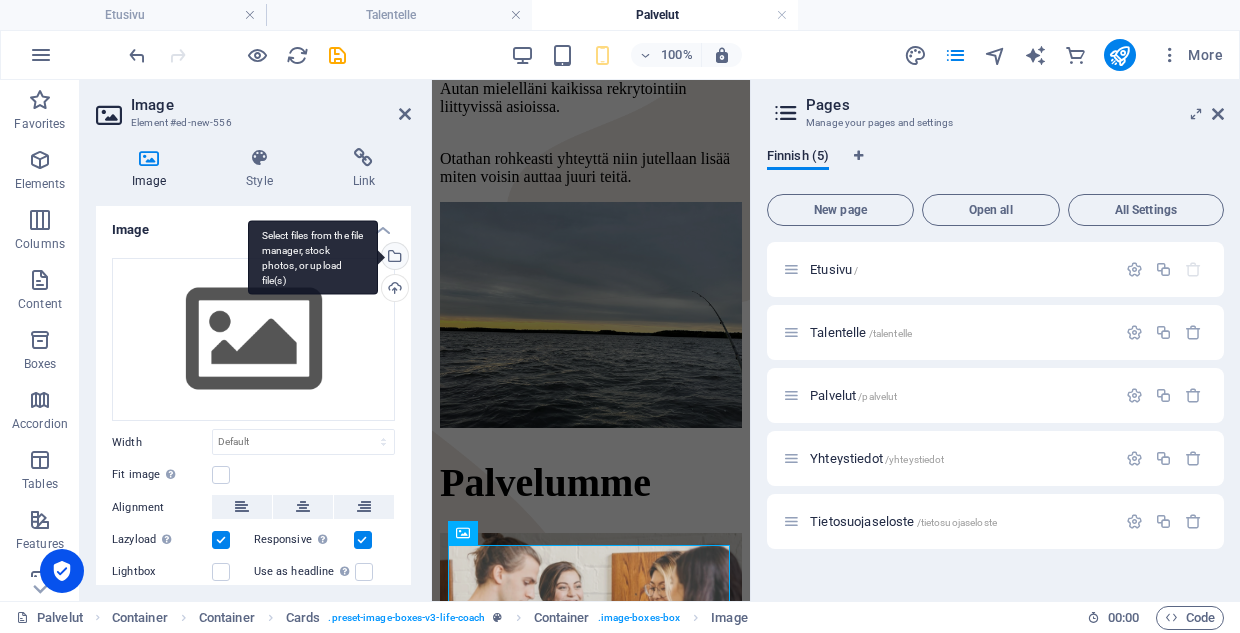 click on "Select files from the file manager, stock photos, or upload file(s)" at bounding box center (393, 258) 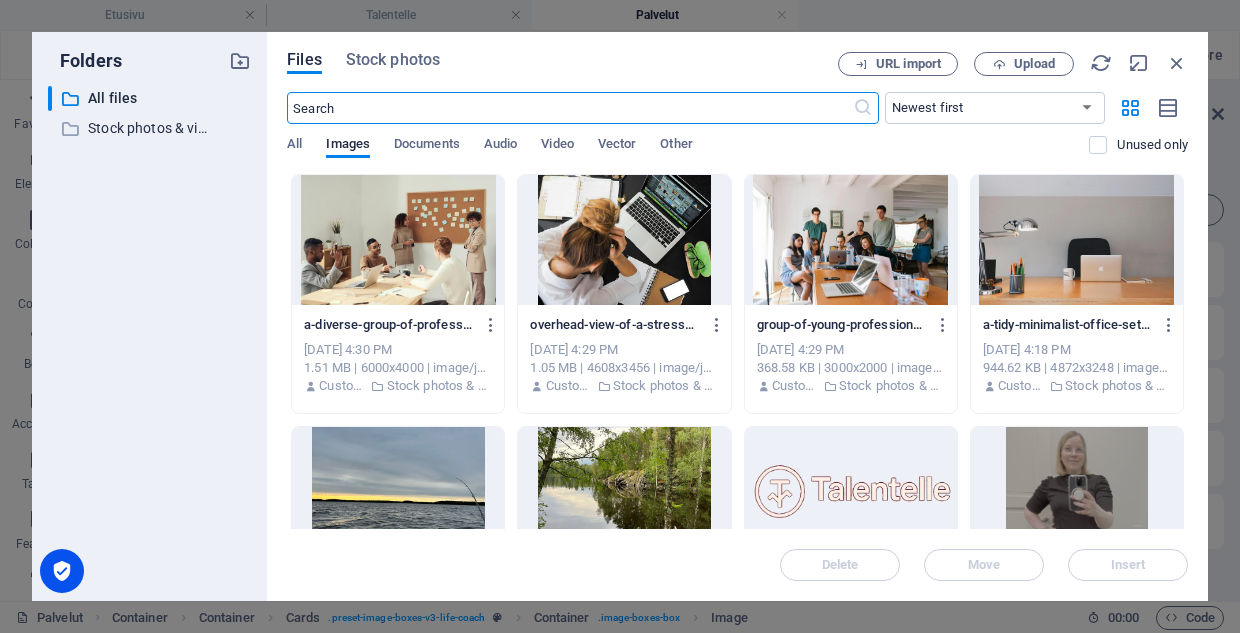 scroll, scrollTop: 0, scrollLeft: 0, axis: both 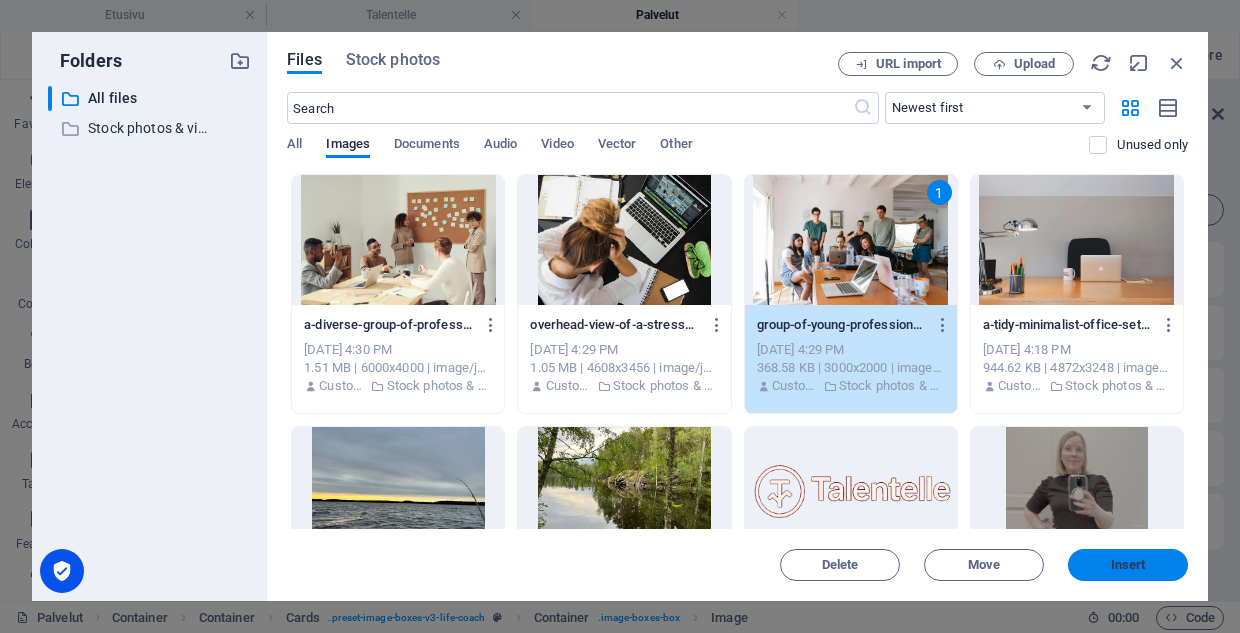 click on "Insert" at bounding box center (1128, 565) 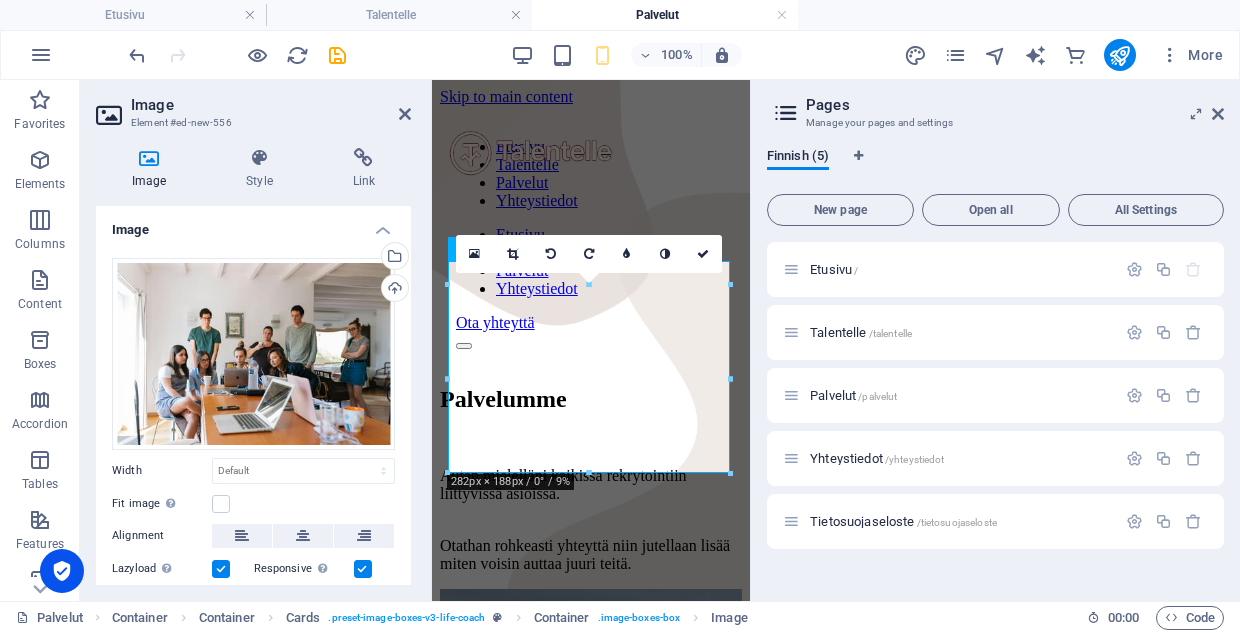 scroll, scrollTop: 671, scrollLeft: 0, axis: vertical 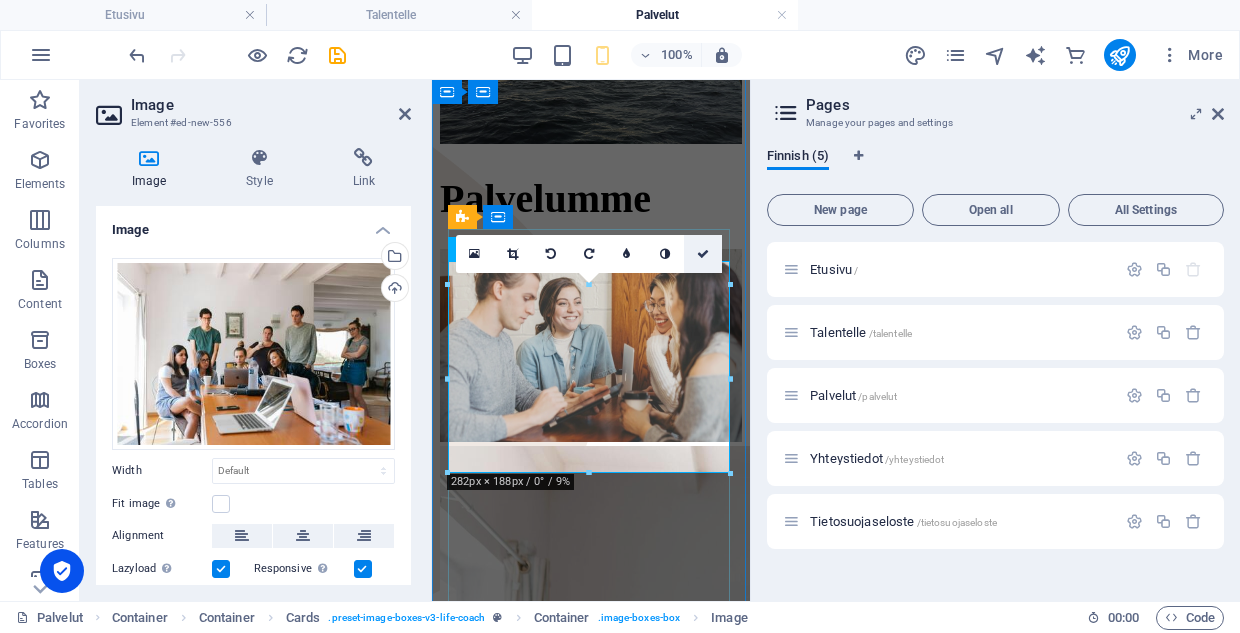 click at bounding box center (703, 254) 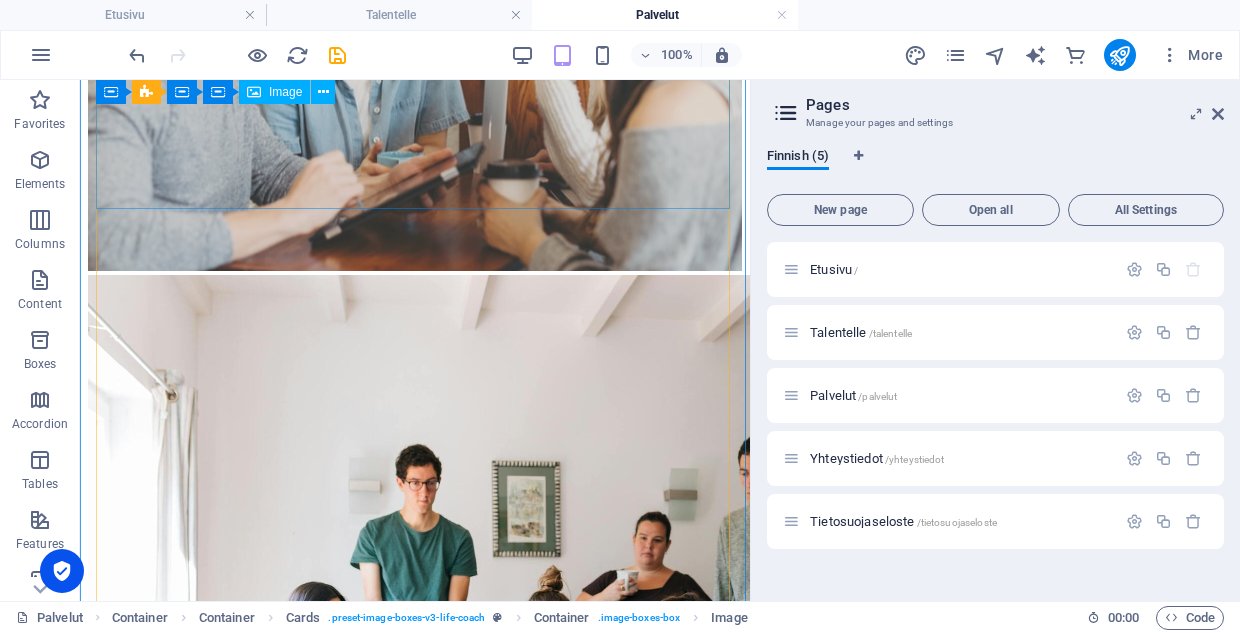 scroll, scrollTop: 1312, scrollLeft: 0, axis: vertical 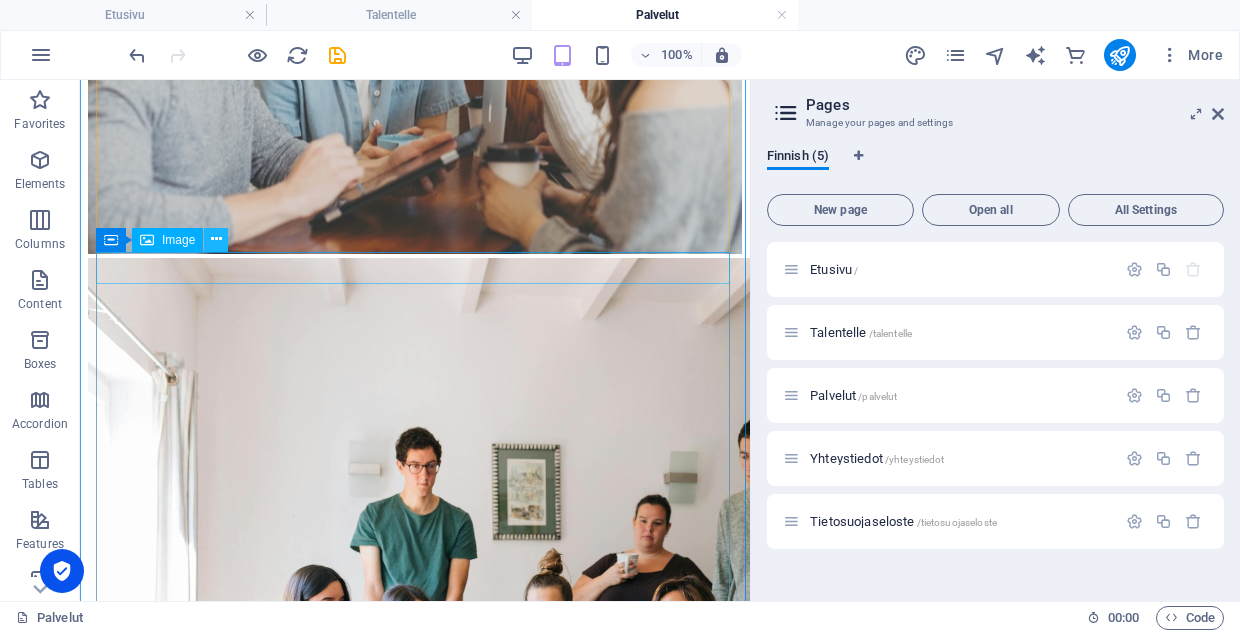 click at bounding box center [216, 239] 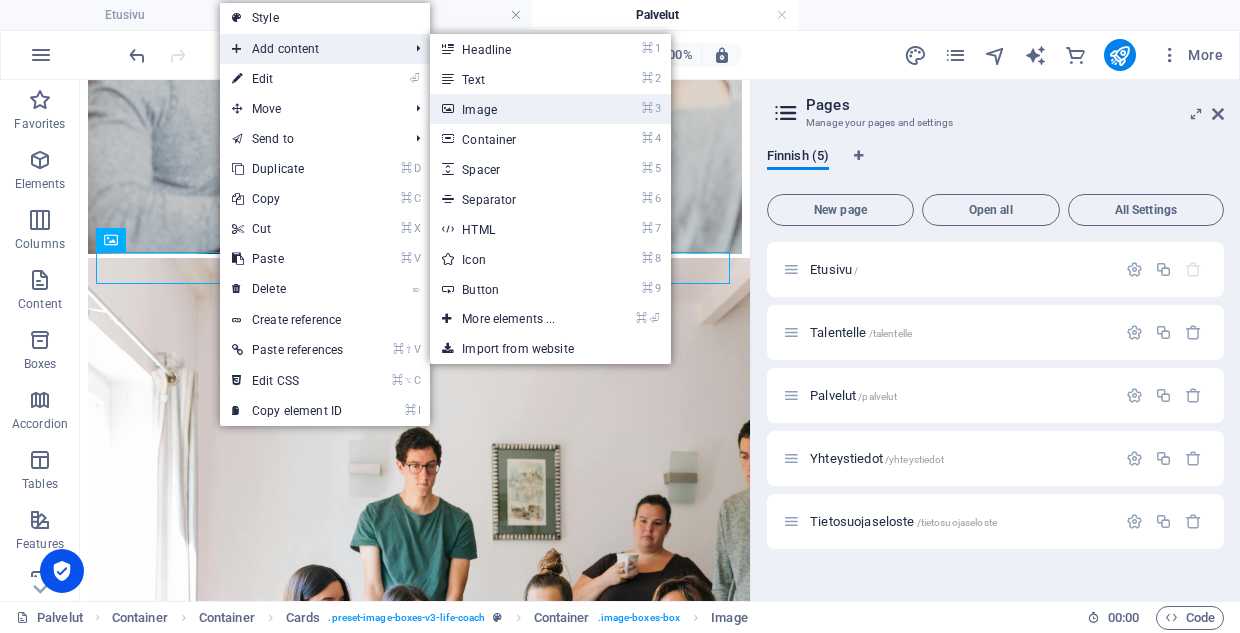 click on "⌘ 3  Image" at bounding box center [512, 109] 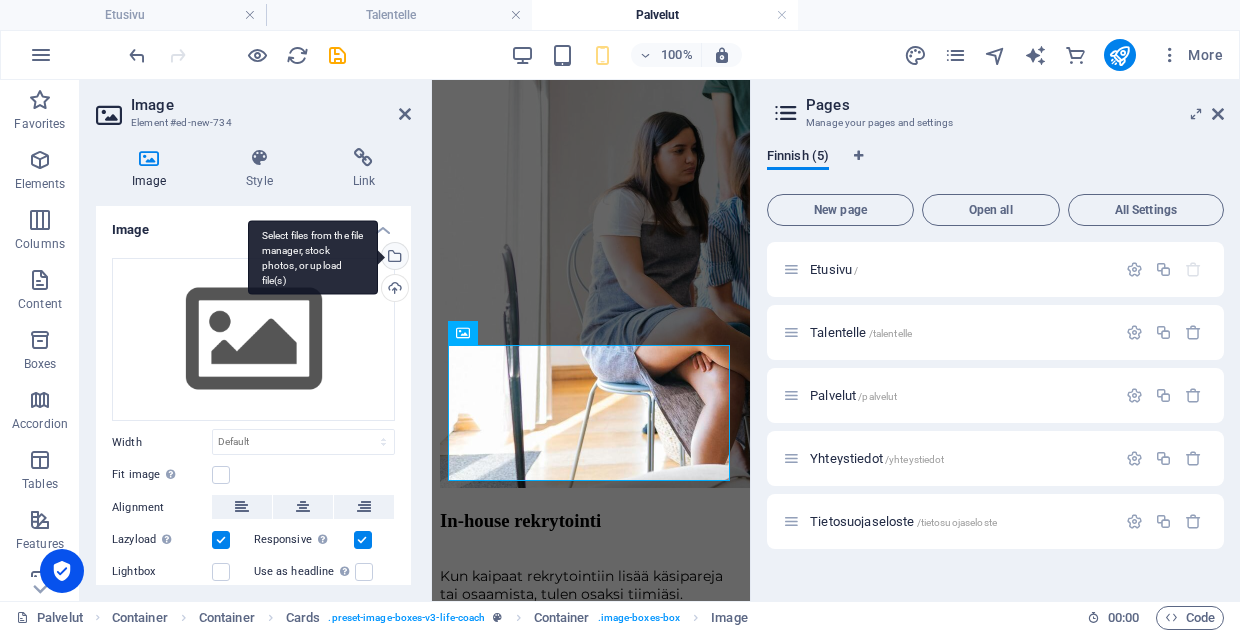 click on "Select files from the file manager, stock photos, or upload file(s)" at bounding box center [393, 258] 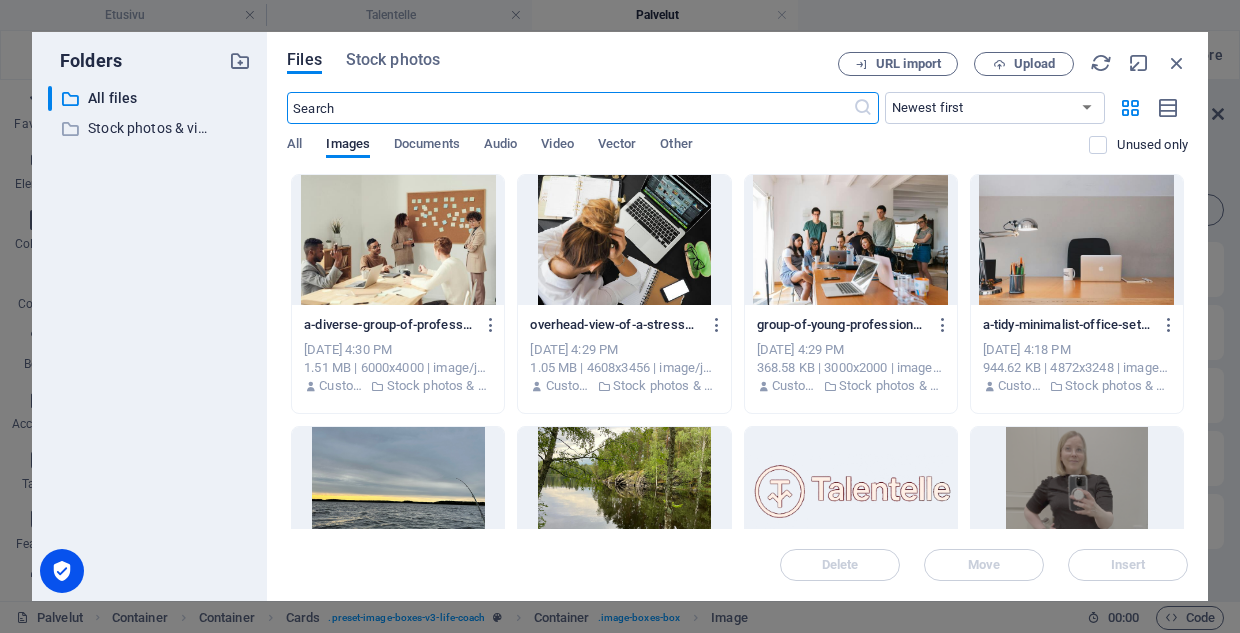 scroll, scrollTop: 0, scrollLeft: 0, axis: both 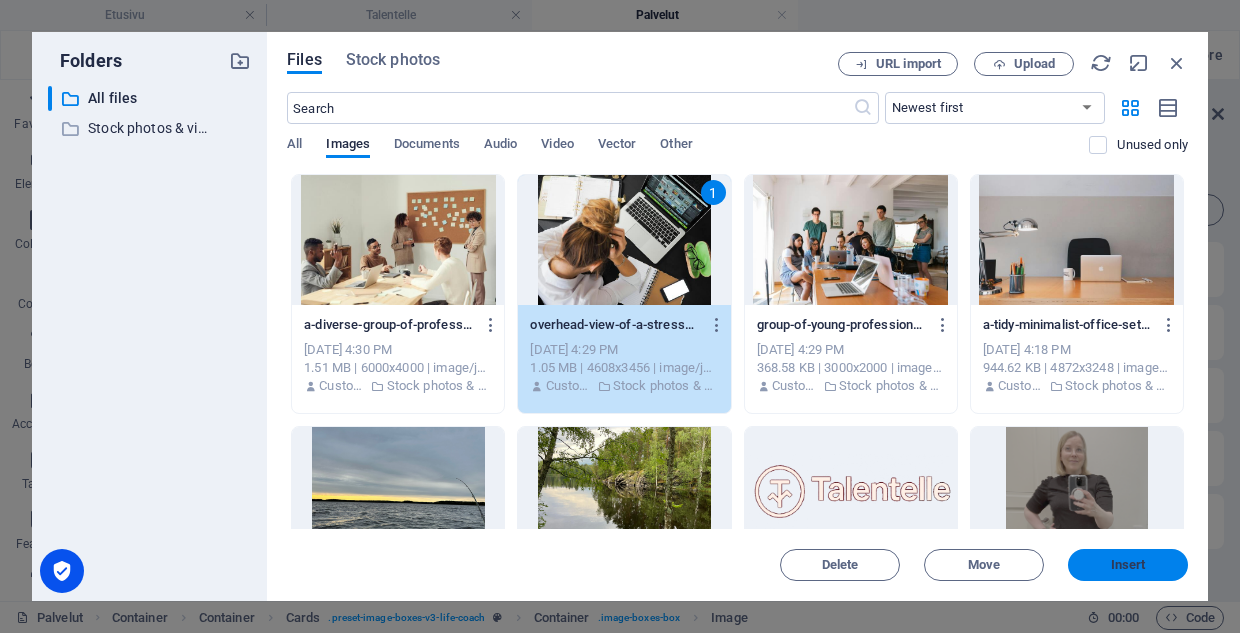 click on "Insert" at bounding box center [1128, 565] 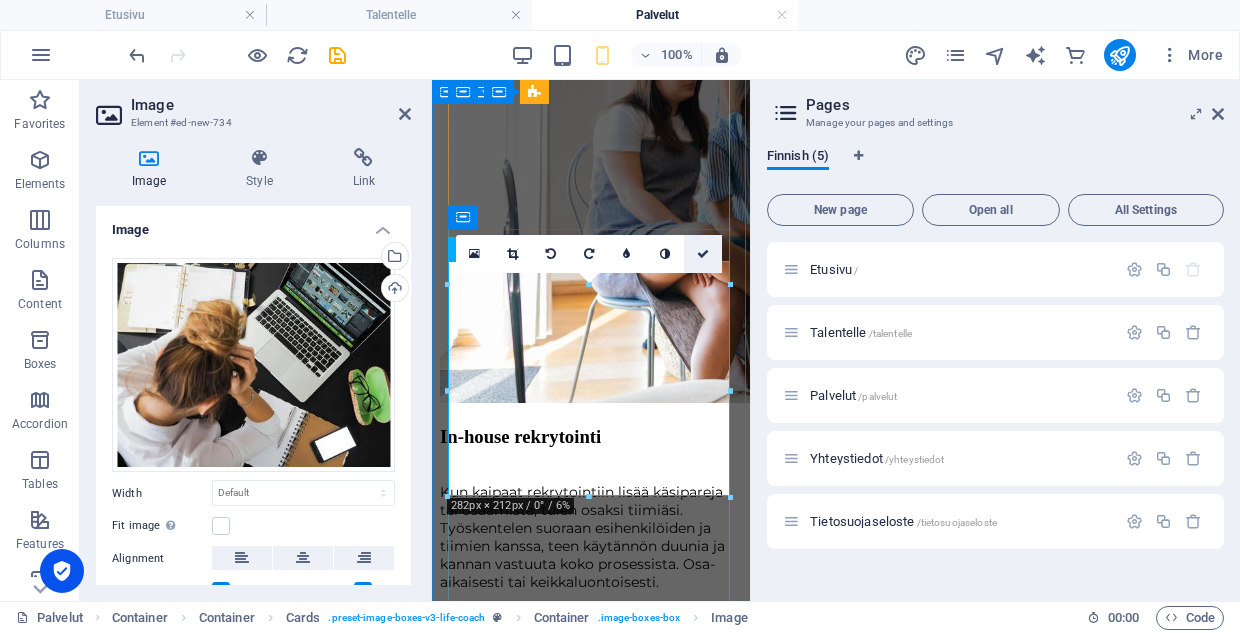 click at bounding box center (703, 254) 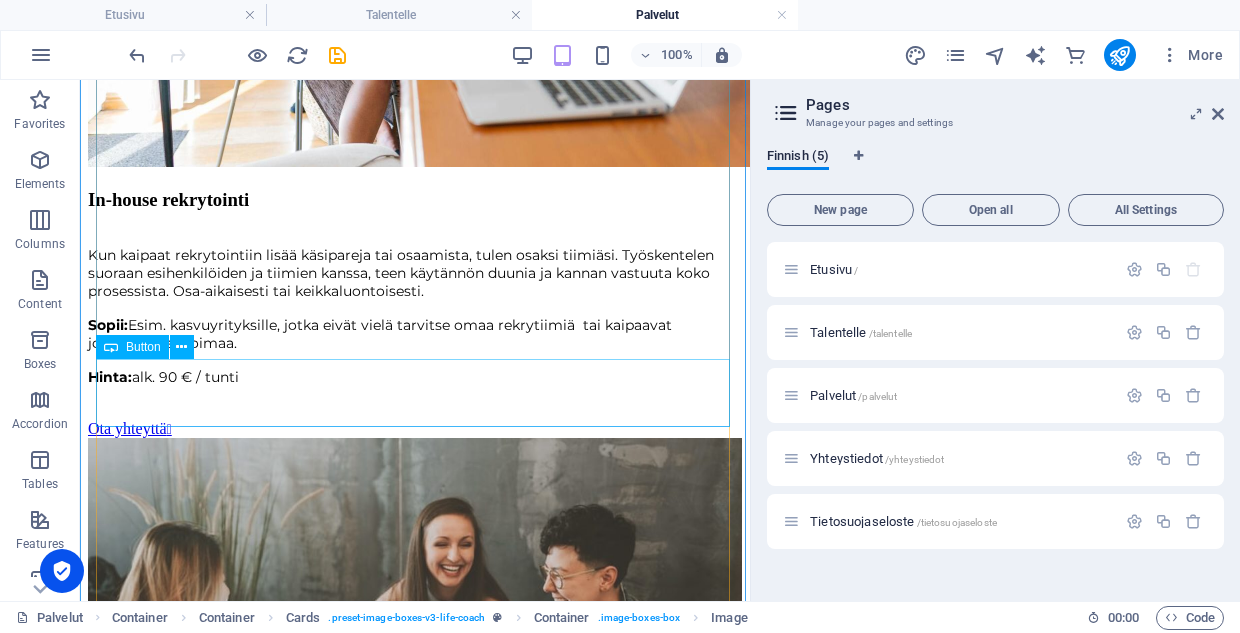 scroll, scrollTop: 2123, scrollLeft: 0, axis: vertical 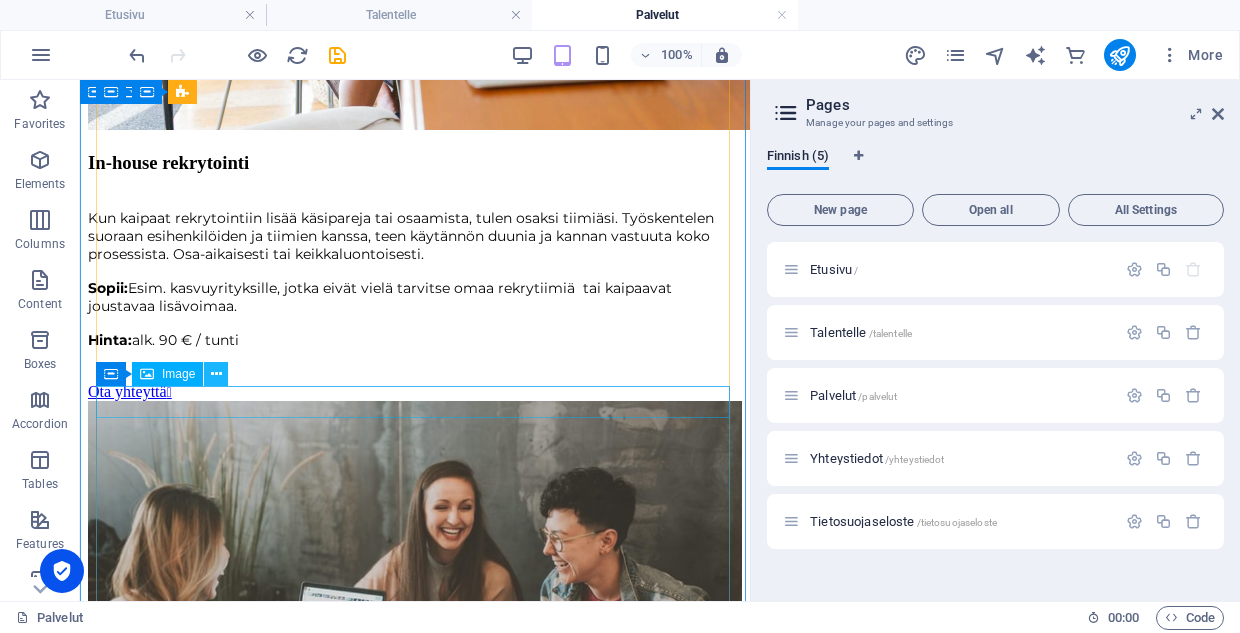 click at bounding box center (216, 374) 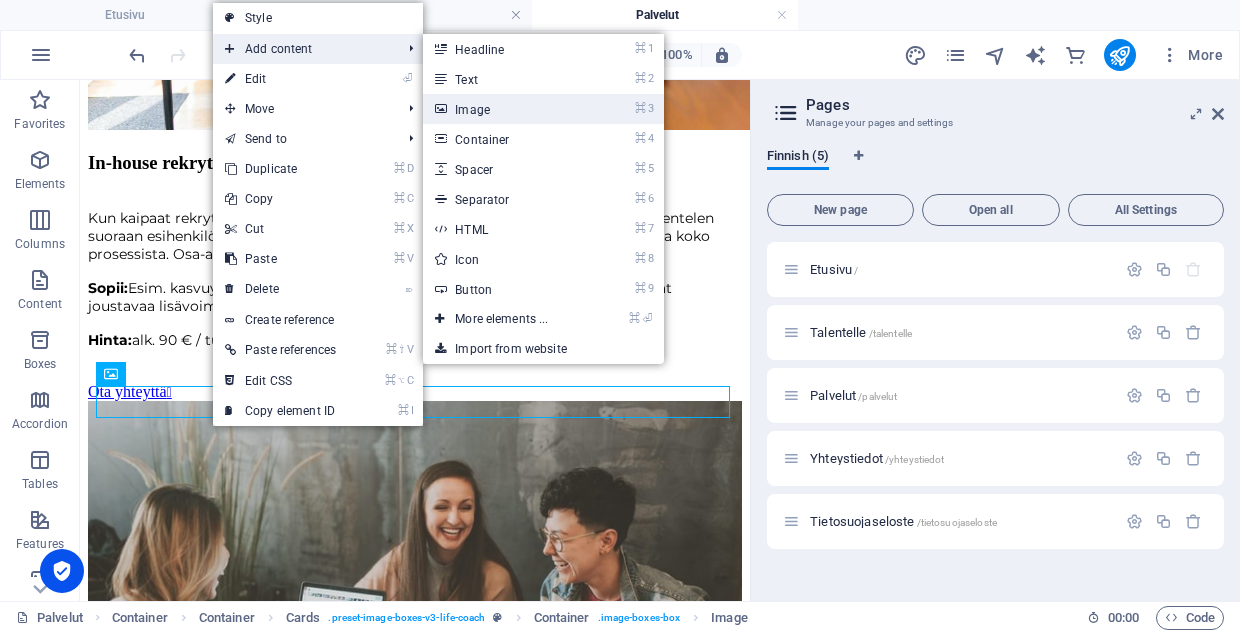 click on "⌘ 3  Image" at bounding box center [505, 109] 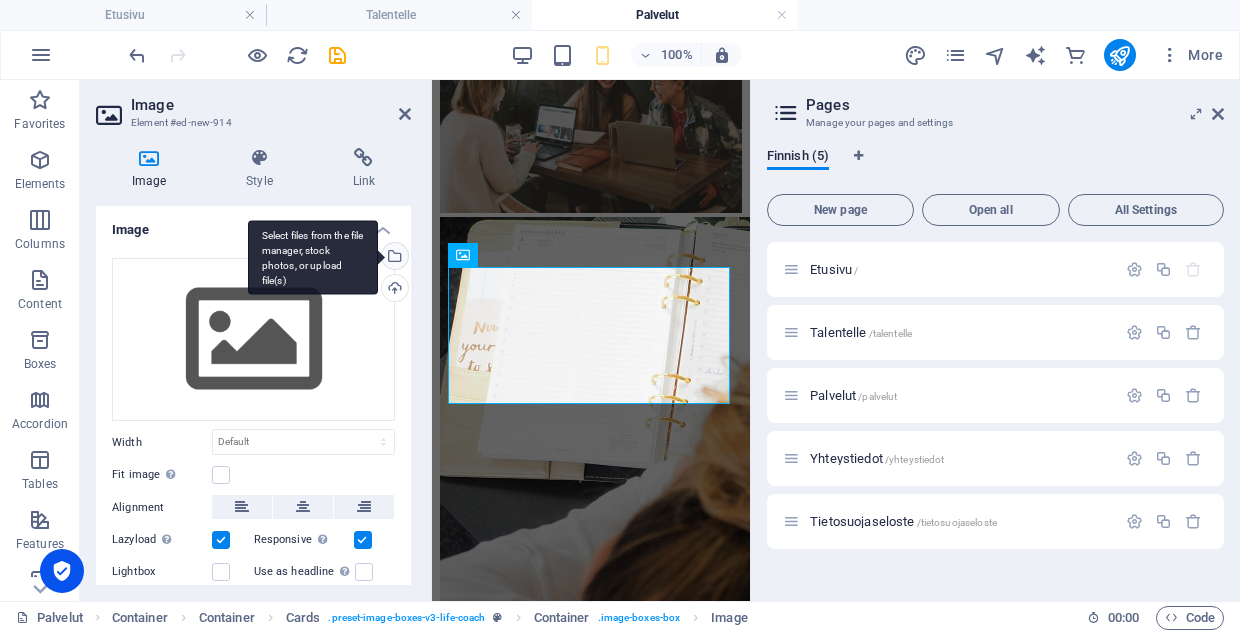 click on "Select files from the file manager, stock photos, or upload file(s)" at bounding box center [393, 258] 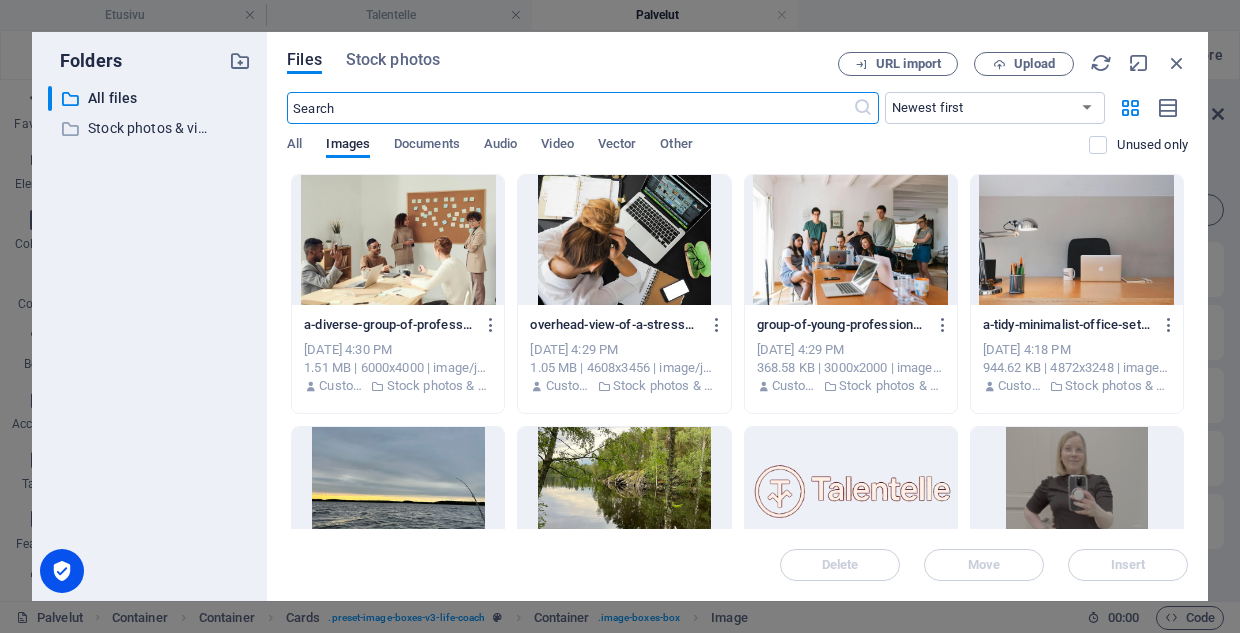 scroll, scrollTop: 0, scrollLeft: 0, axis: both 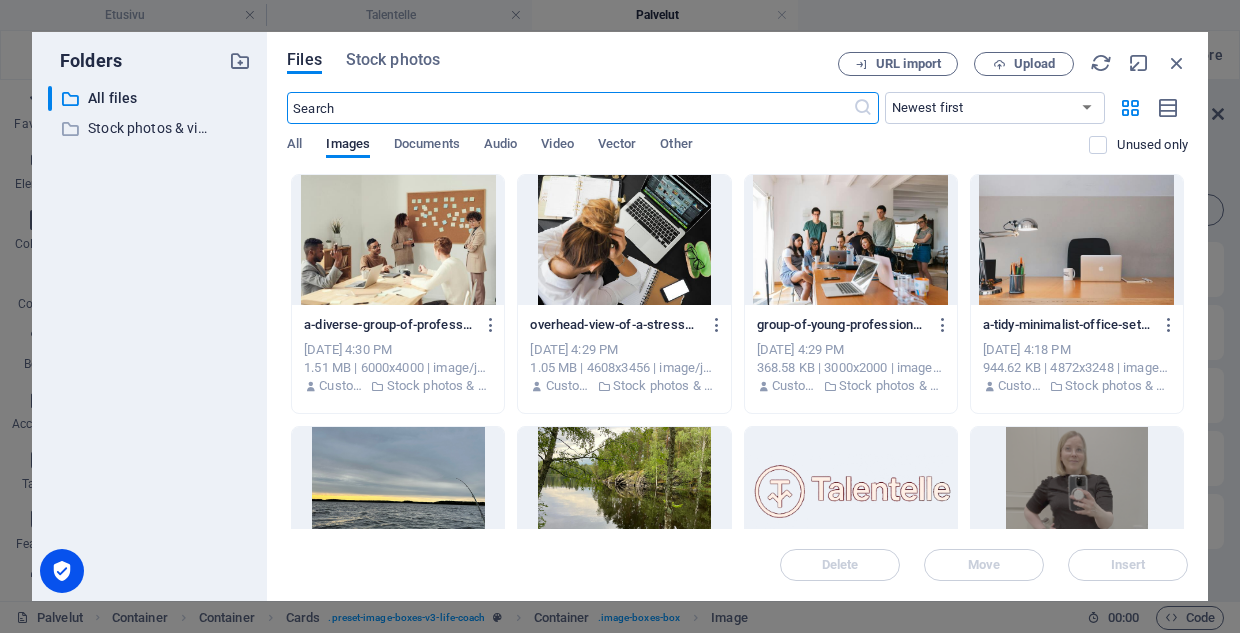 click at bounding box center (398, 240) 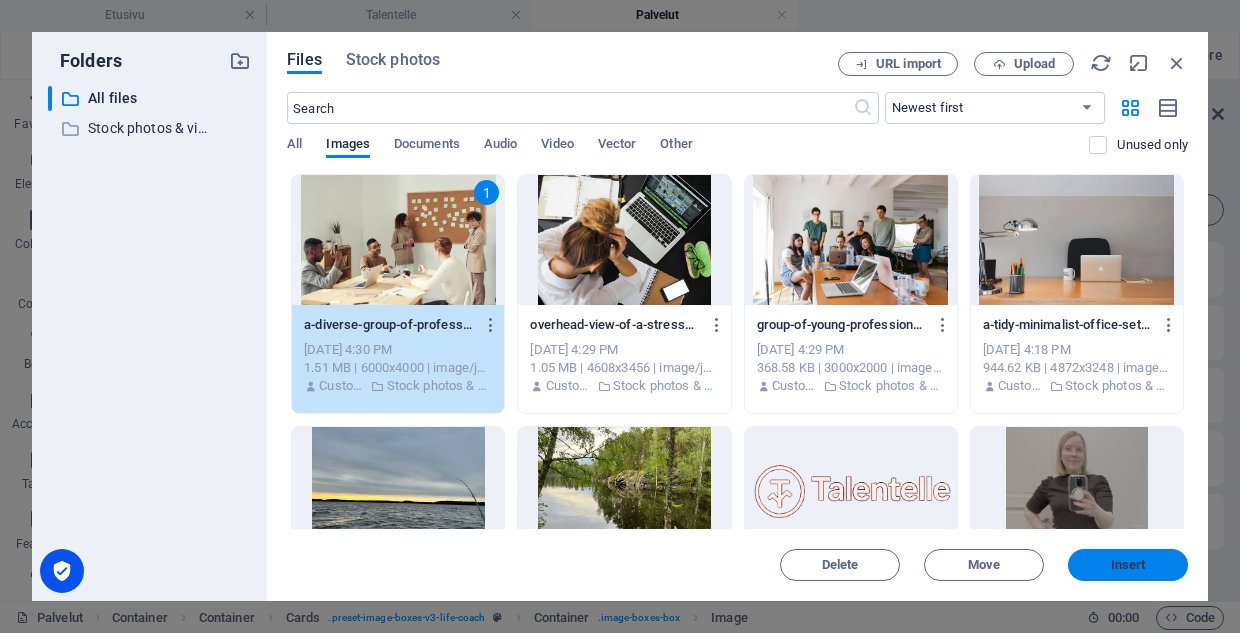 click on "Insert" at bounding box center [1128, 565] 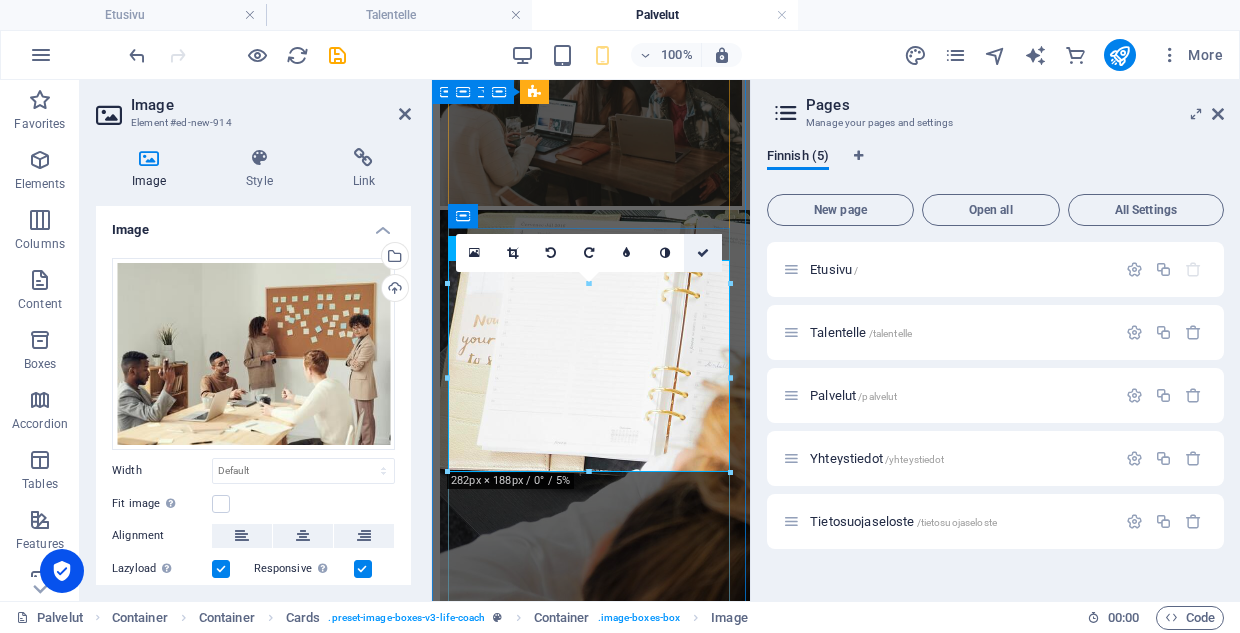 click at bounding box center [703, 253] 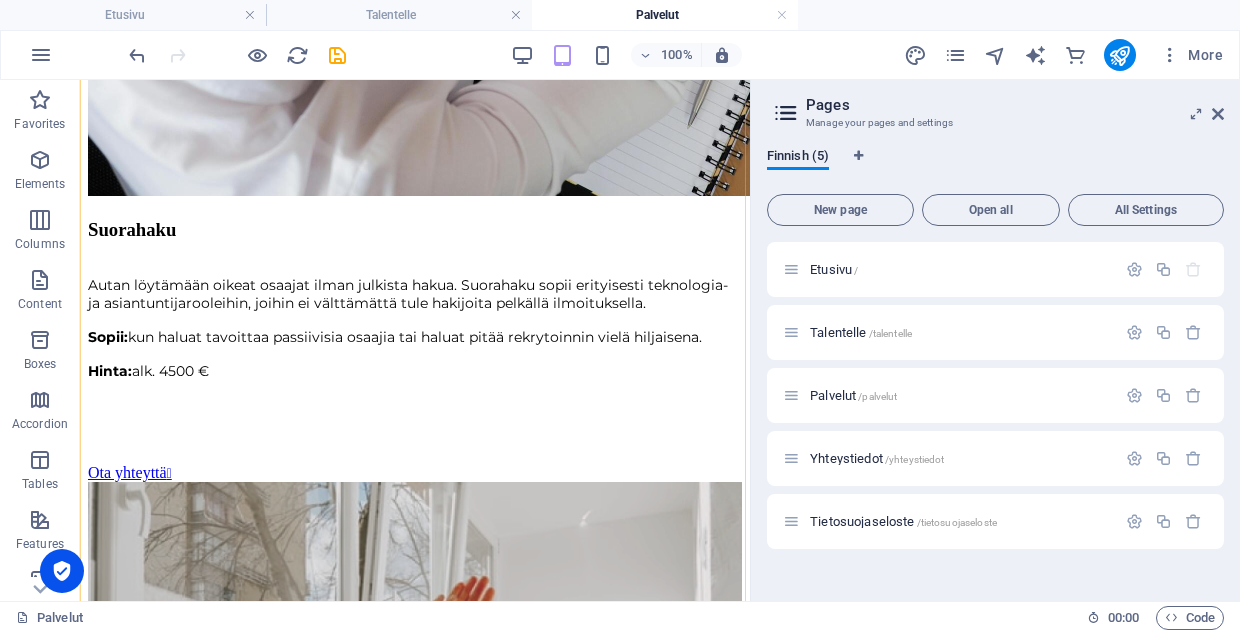 scroll, scrollTop: 3519, scrollLeft: 0, axis: vertical 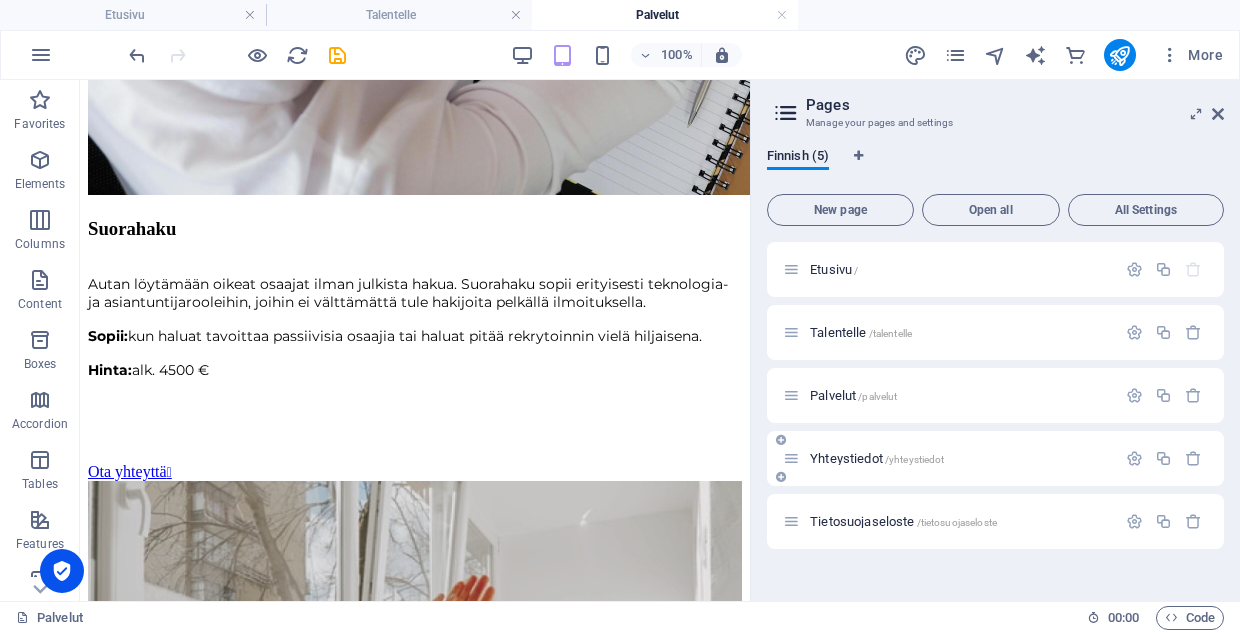 click on "Yhteystiedot /yhteystiedot" at bounding box center (877, 458) 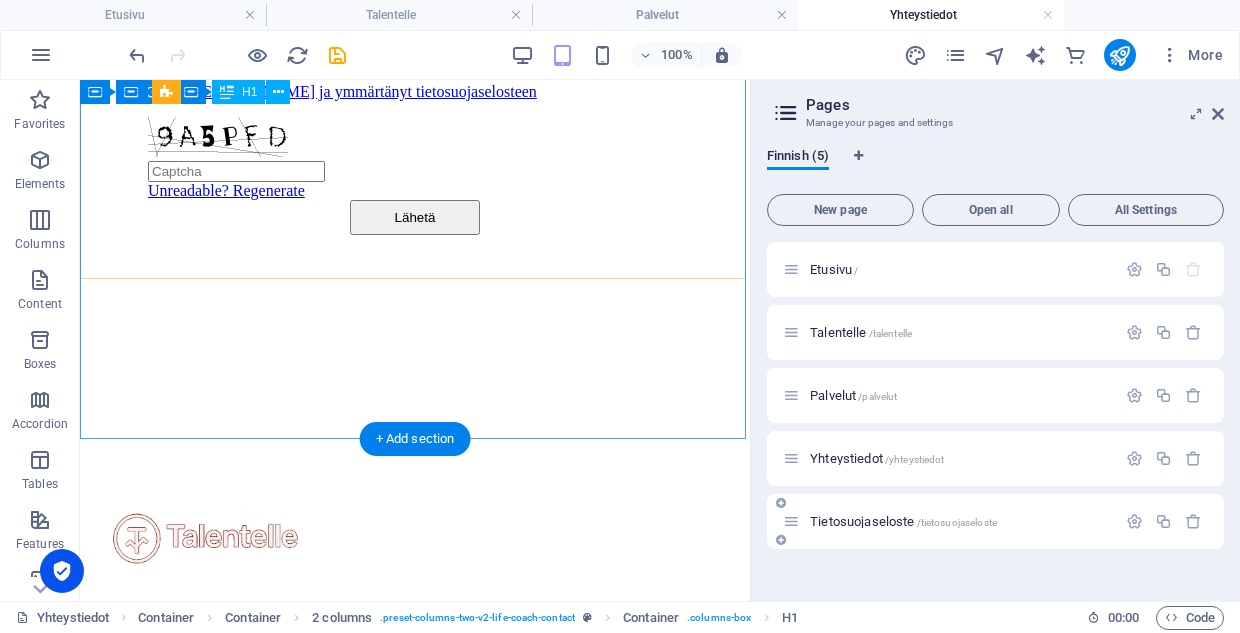 scroll, scrollTop: 1172, scrollLeft: 0, axis: vertical 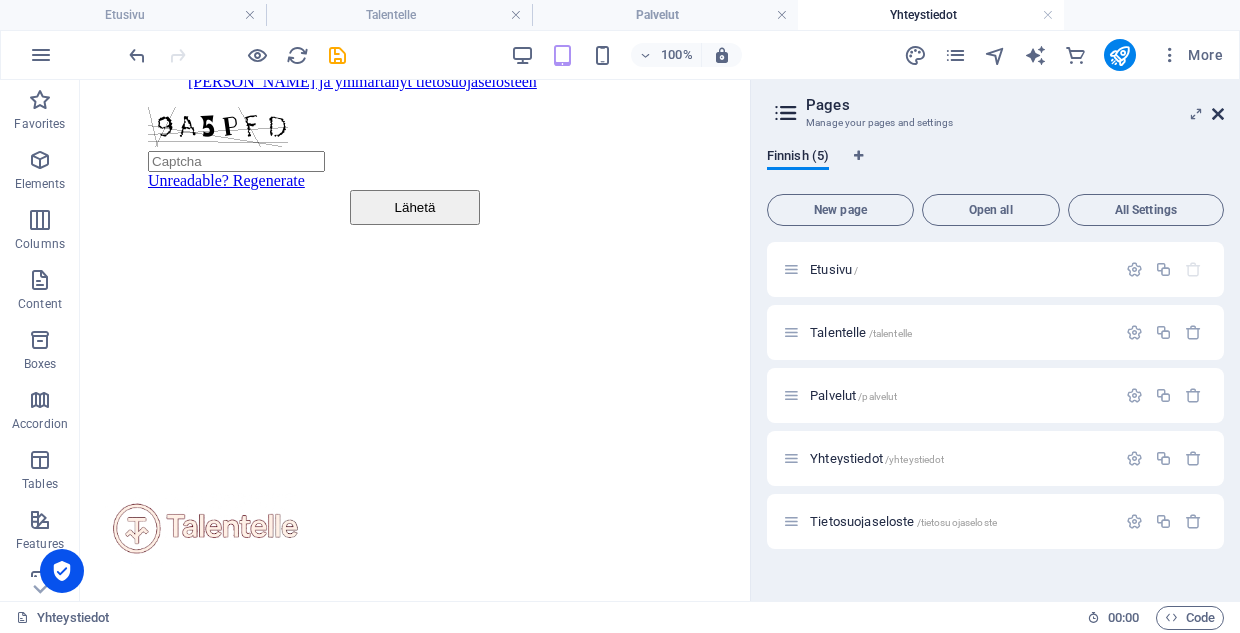 click at bounding box center (1218, 114) 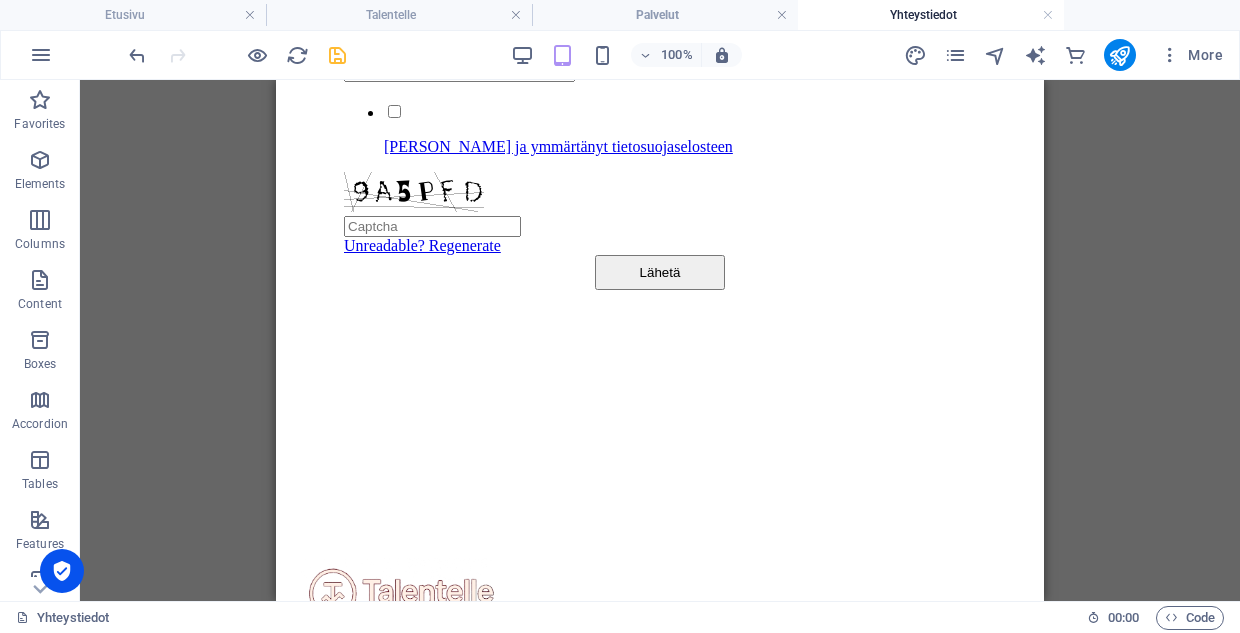 click at bounding box center [337, 55] 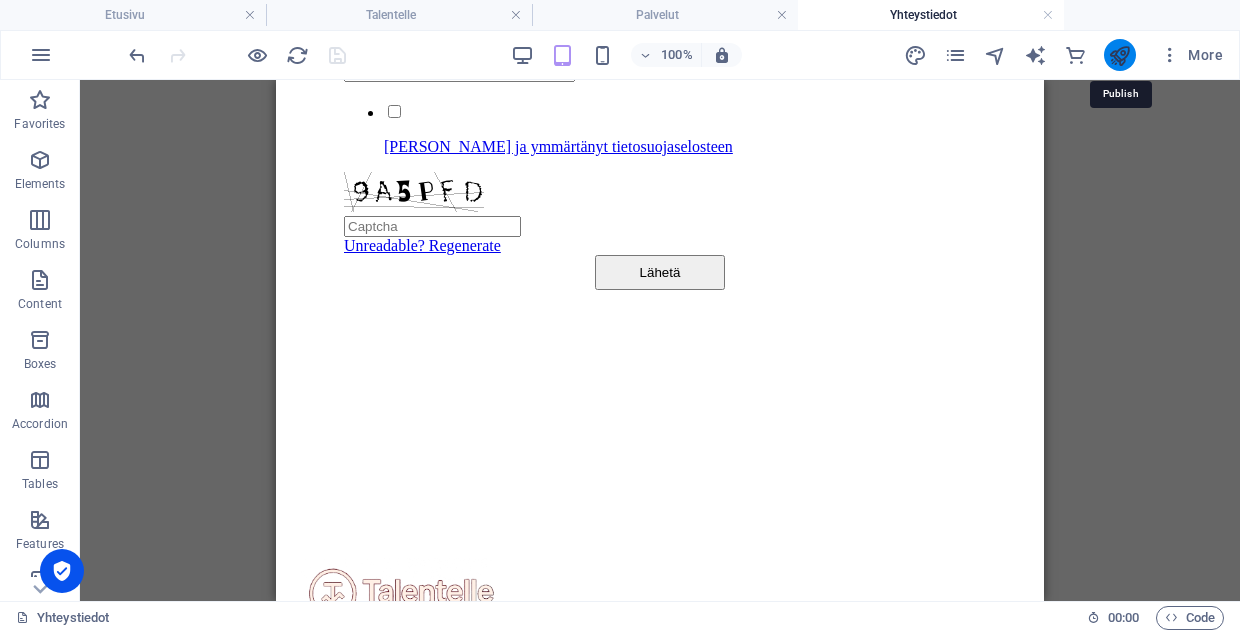 click at bounding box center (1119, 55) 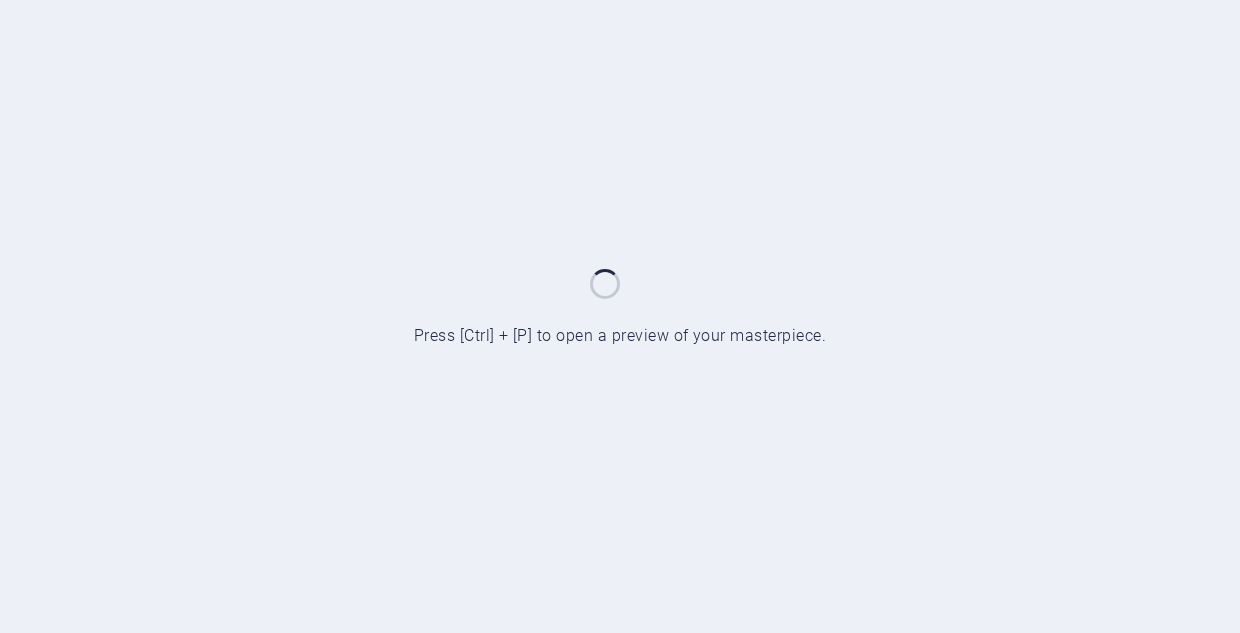 scroll, scrollTop: 0, scrollLeft: 0, axis: both 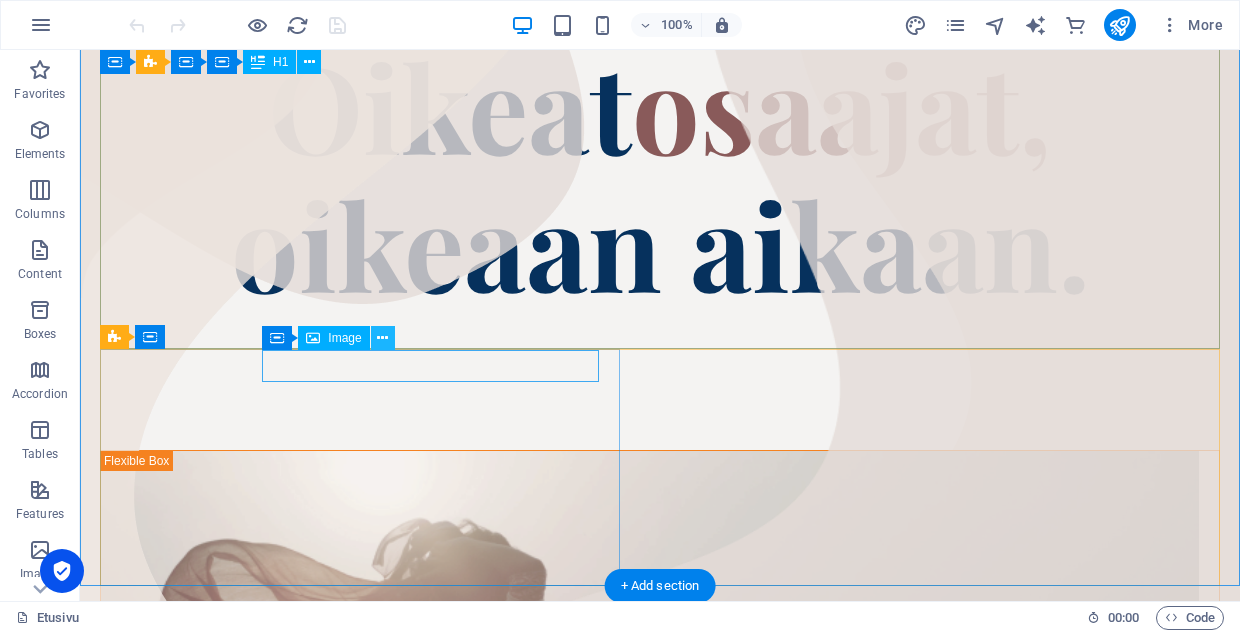 click at bounding box center (382, 338) 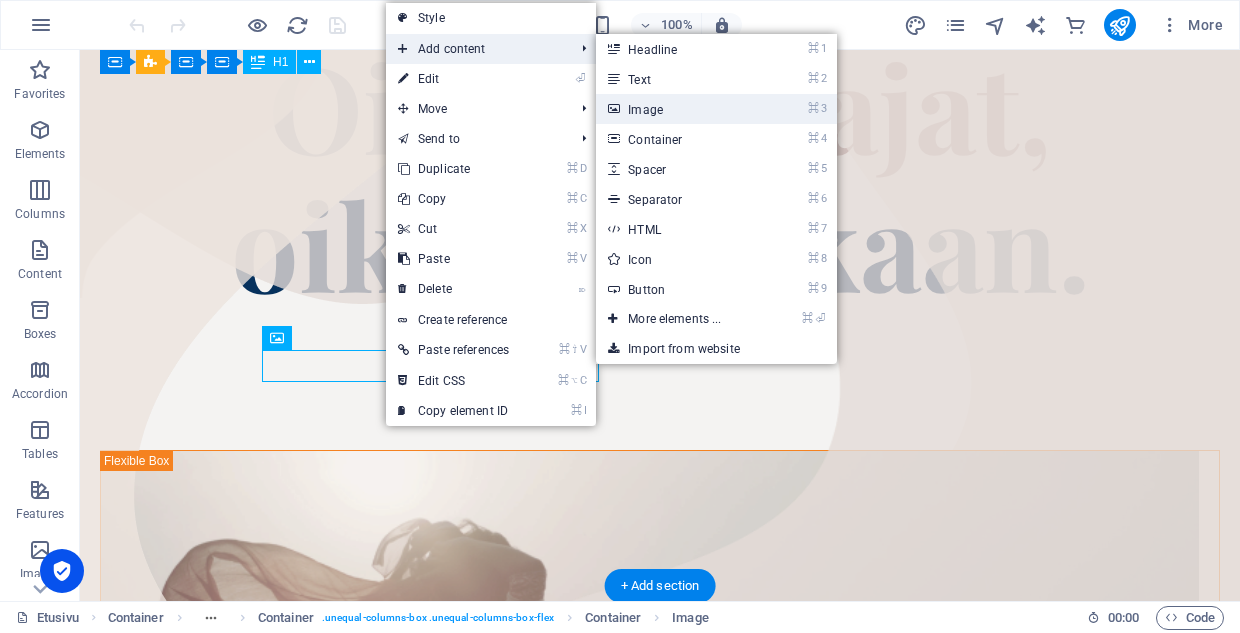 click on "⌘ 3  Image" at bounding box center (678, 109) 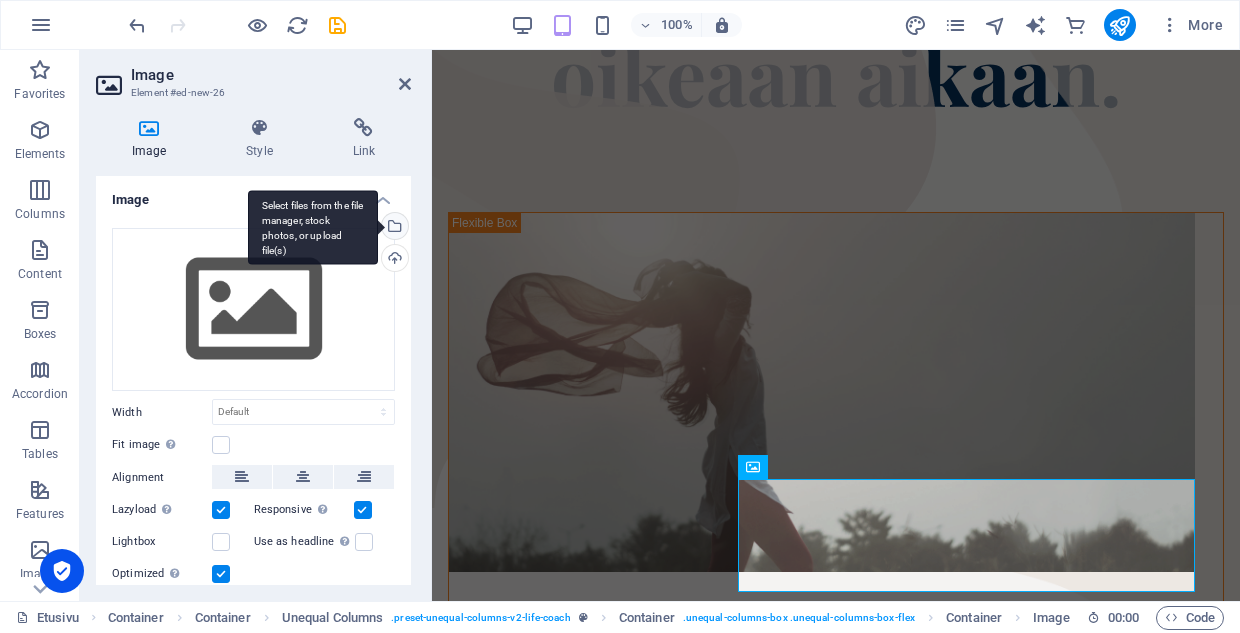 click on "Select files from the file manager, stock photos, or upload file(s)" at bounding box center [393, 228] 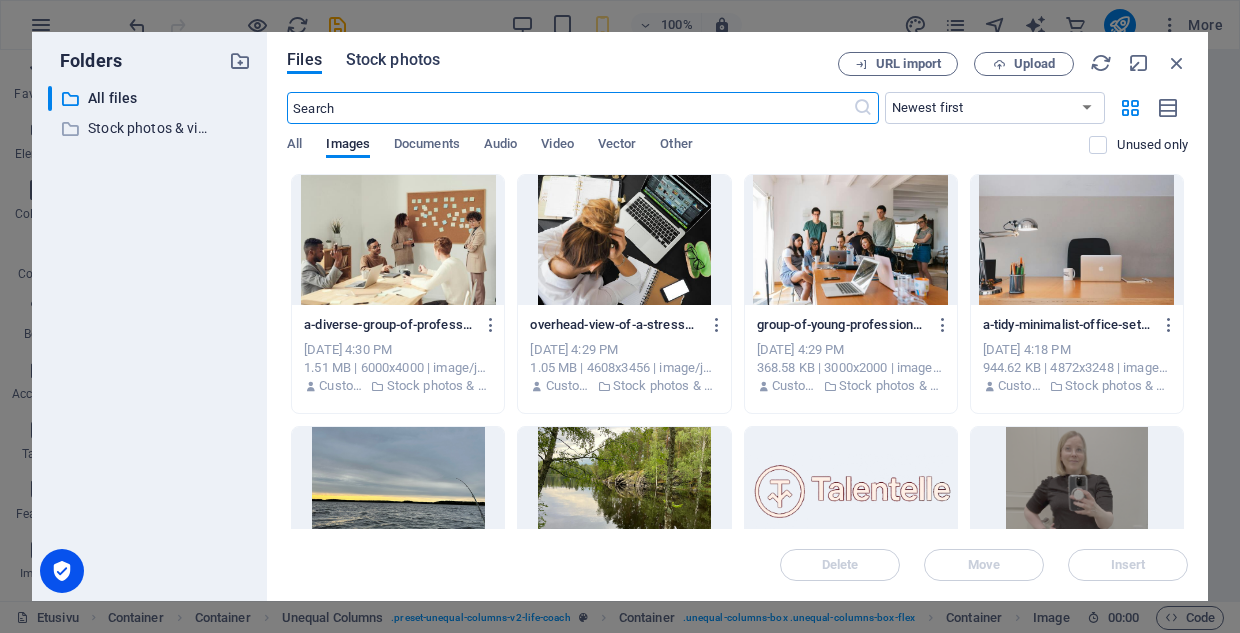 click on "Stock photos" at bounding box center (393, 60) 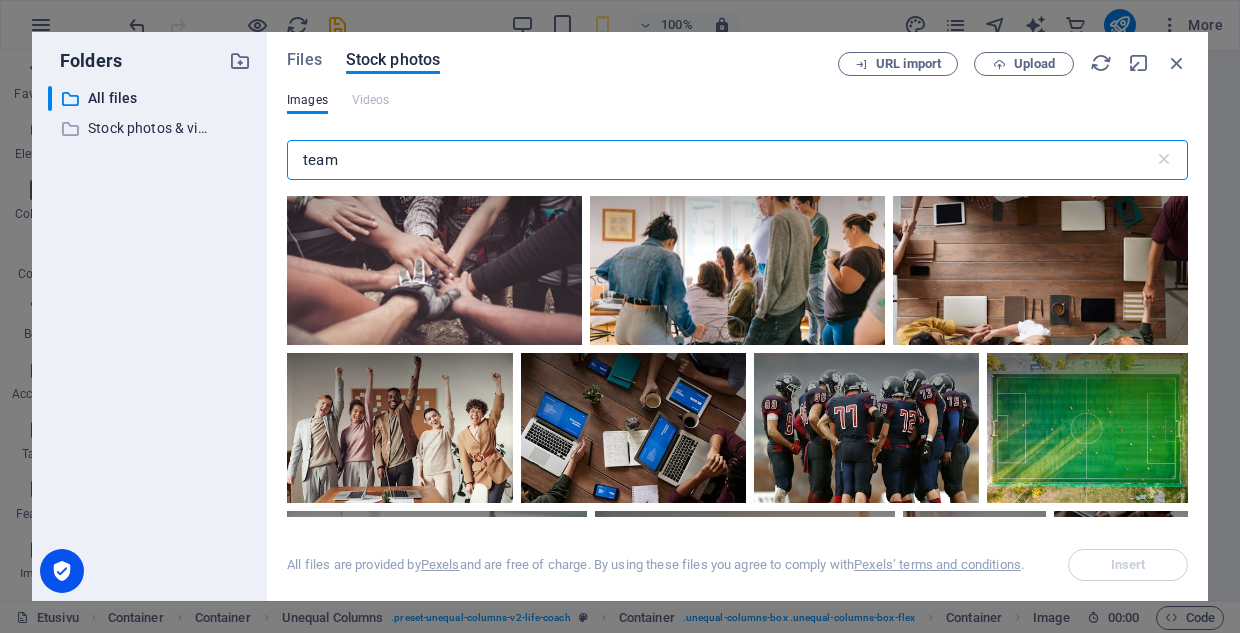 scroll, scrollTop: 2414, scrollLeft: 0, axis: vertical 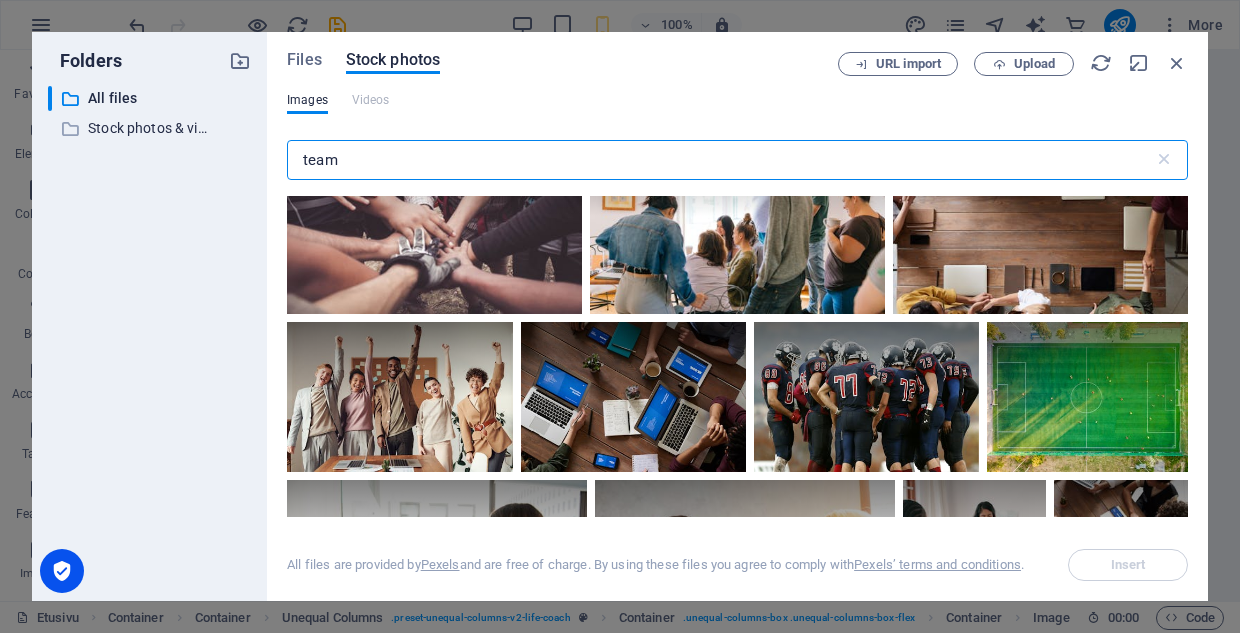 click on "team" at bounding box center (720, 160) 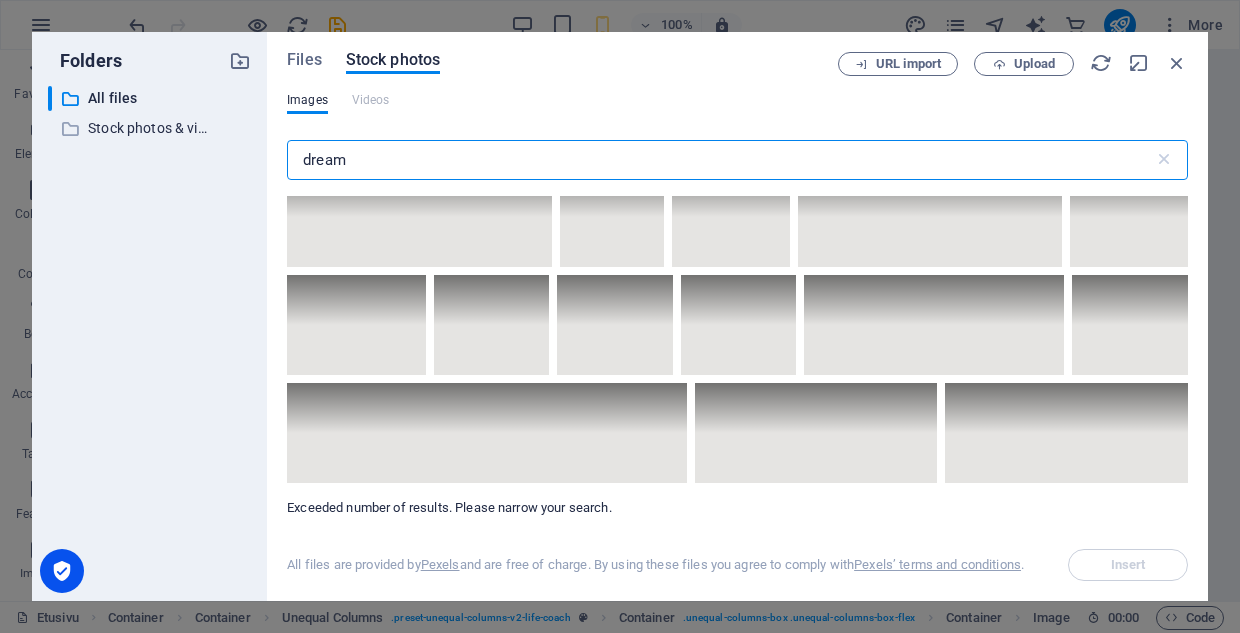 scroll, scrollTop: 11514, scrollLeft: 0, axis: vertical 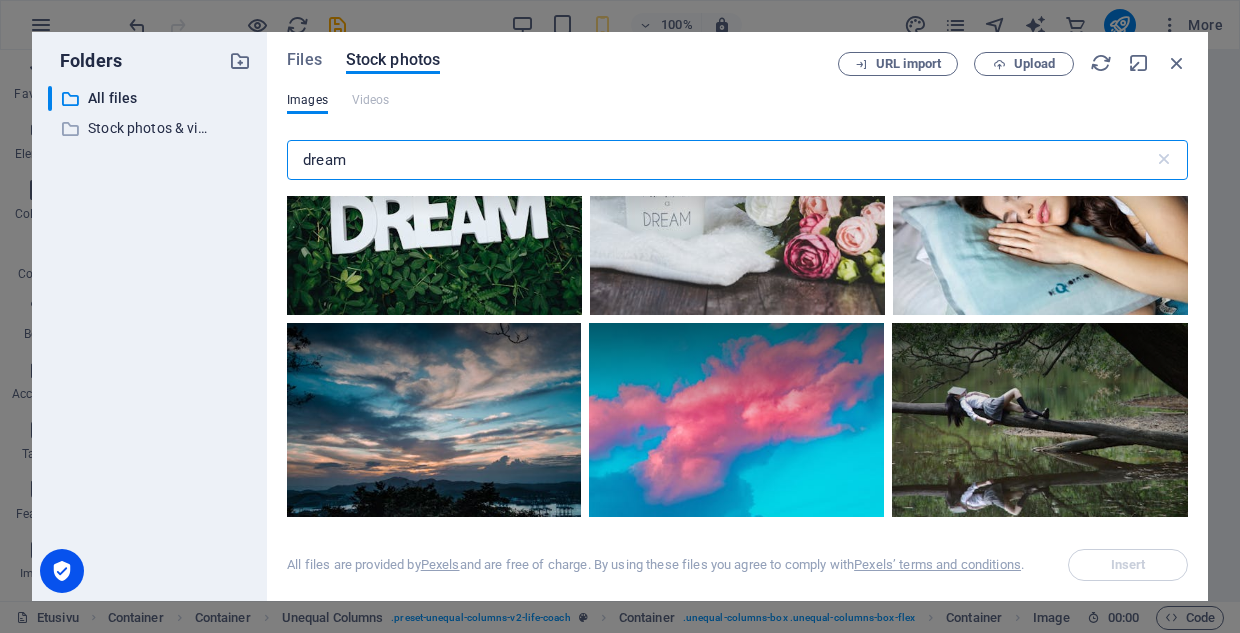 click on "dream" at bounding box center (720, 160) 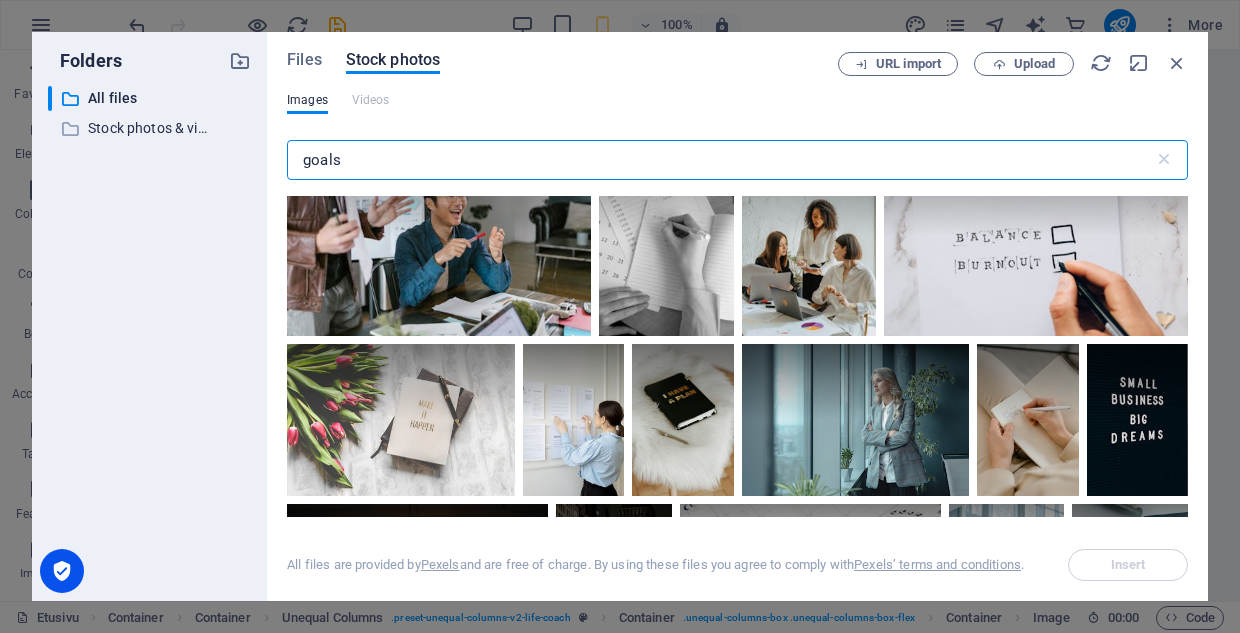 scroll, scrollTop: 1702, scrollLeft: 0, axis: vertical 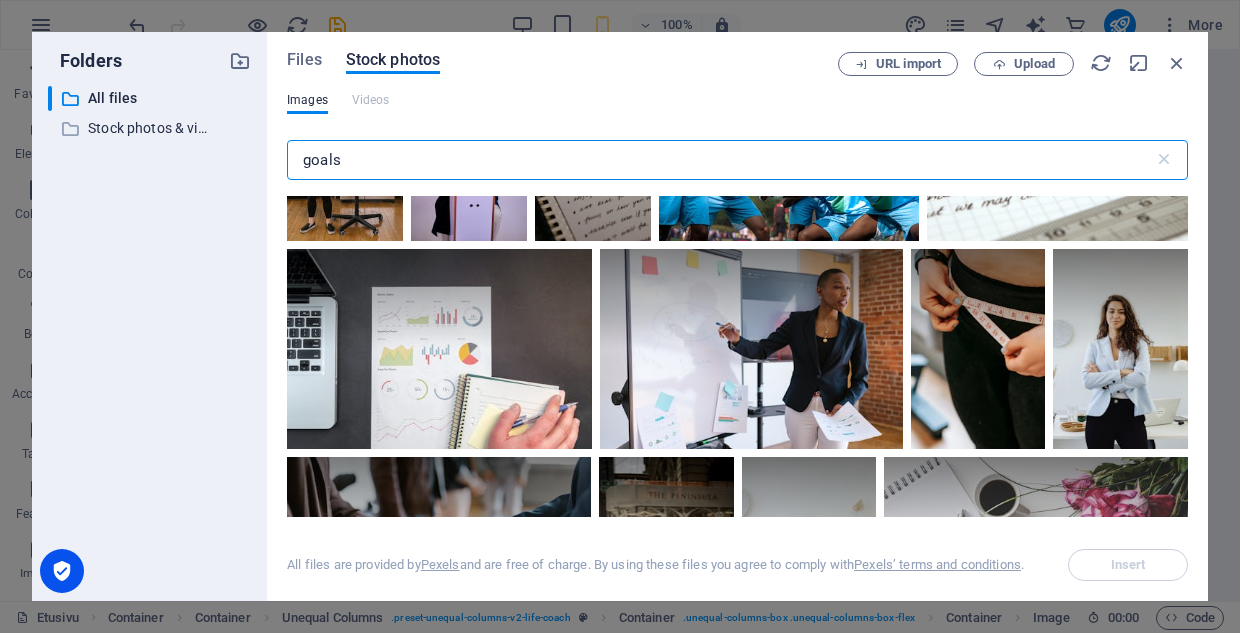 click on "goals" at bounding box center [720, 160] 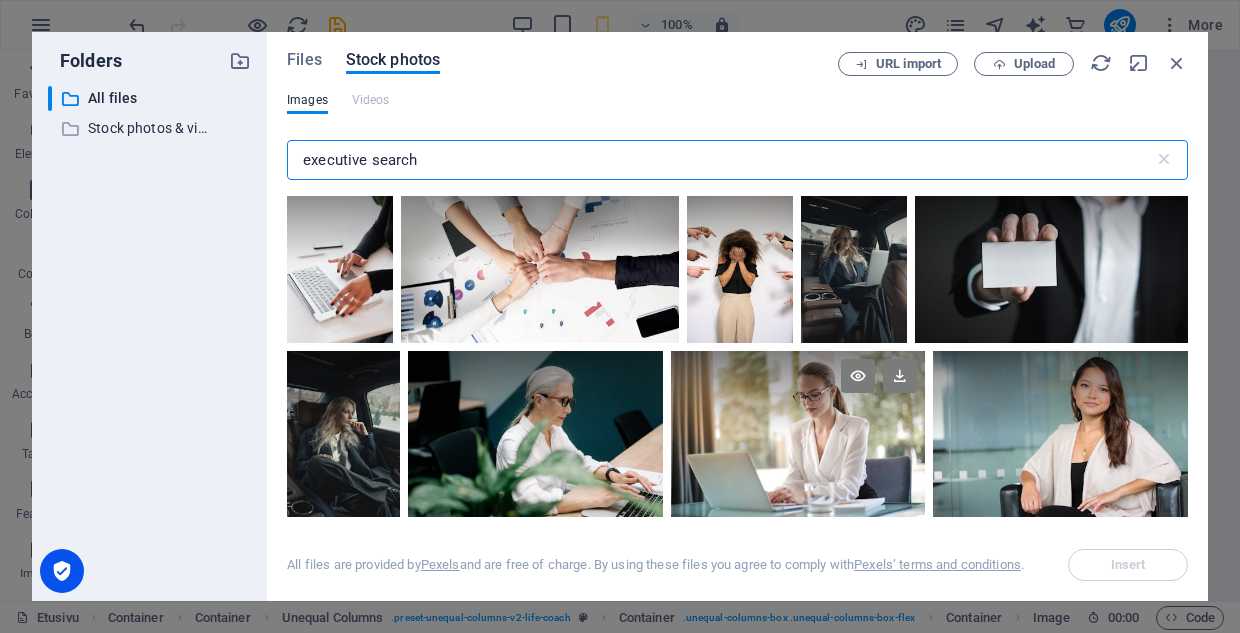 scroll, scrollTop: 886, scrollLeft: 0, axis: vertical 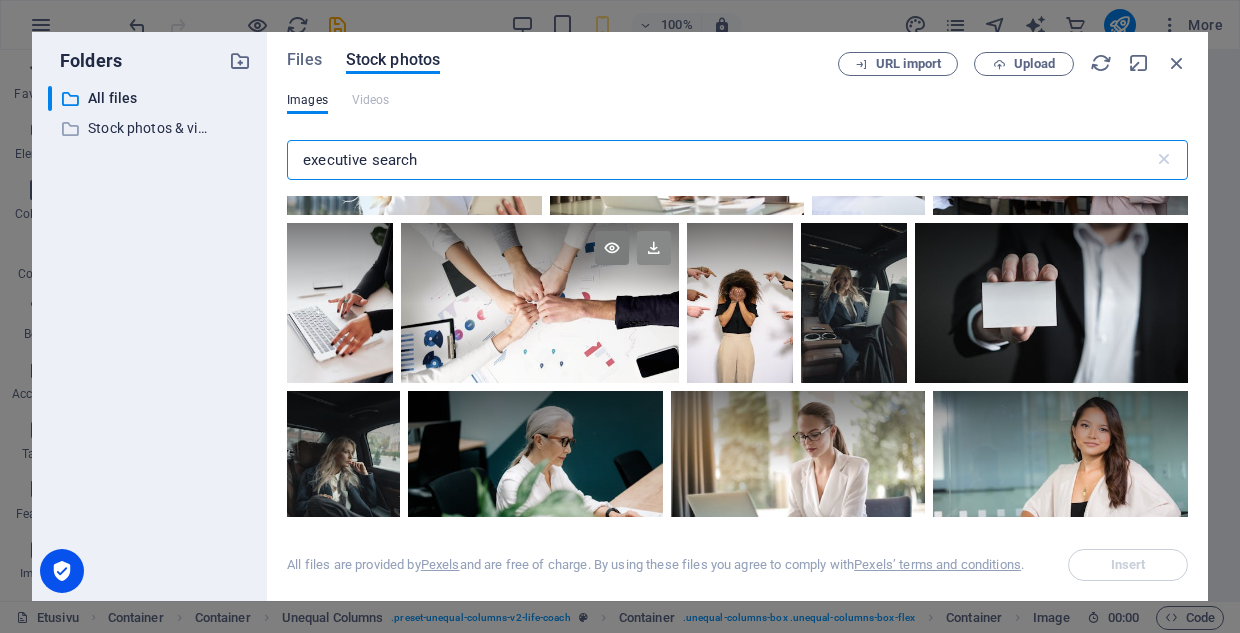 type on "executive search" 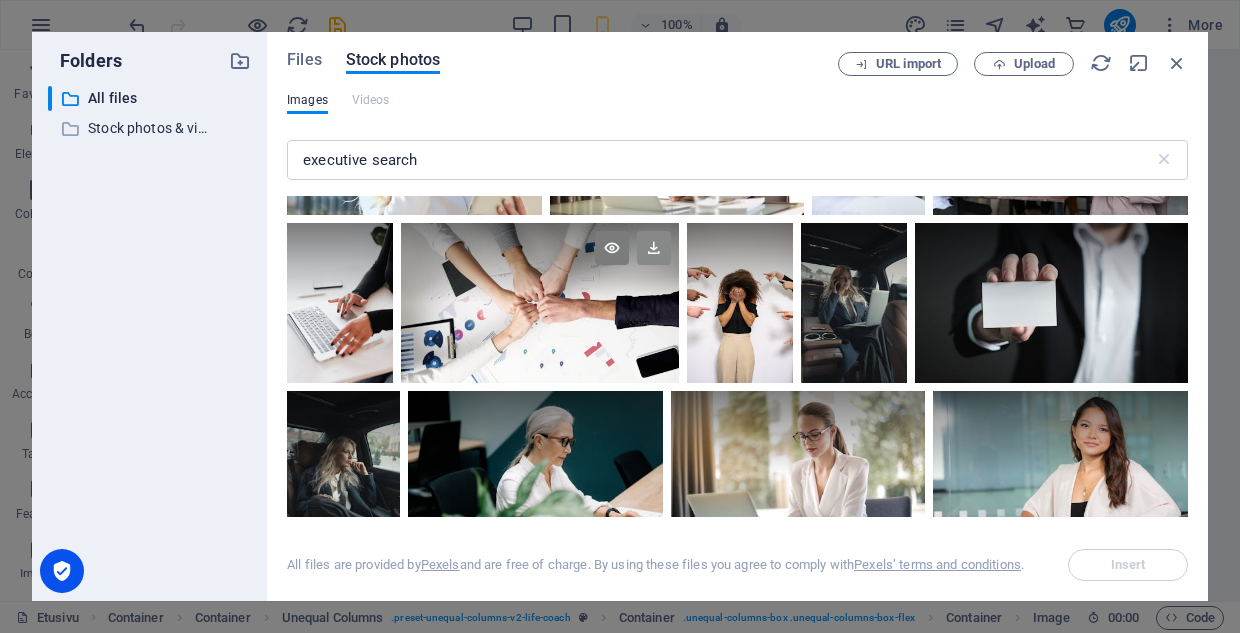 click at bounding box center (654, 248) 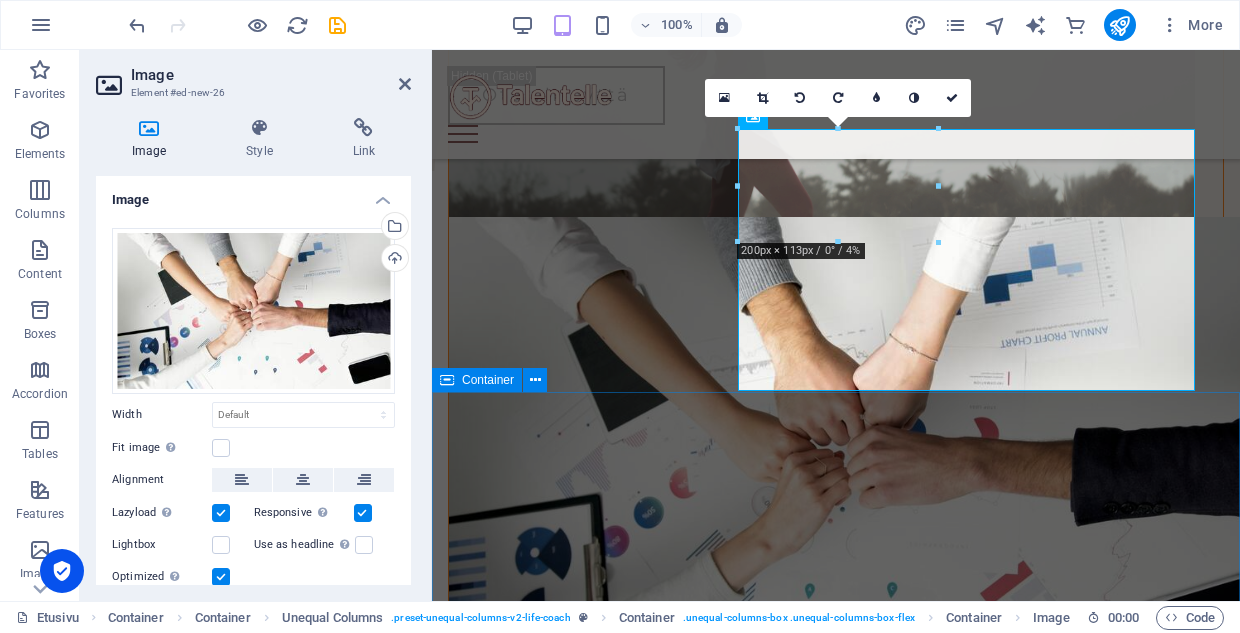 scroll, scrollTop: 659, scrollLeft: 0, axis: vertical 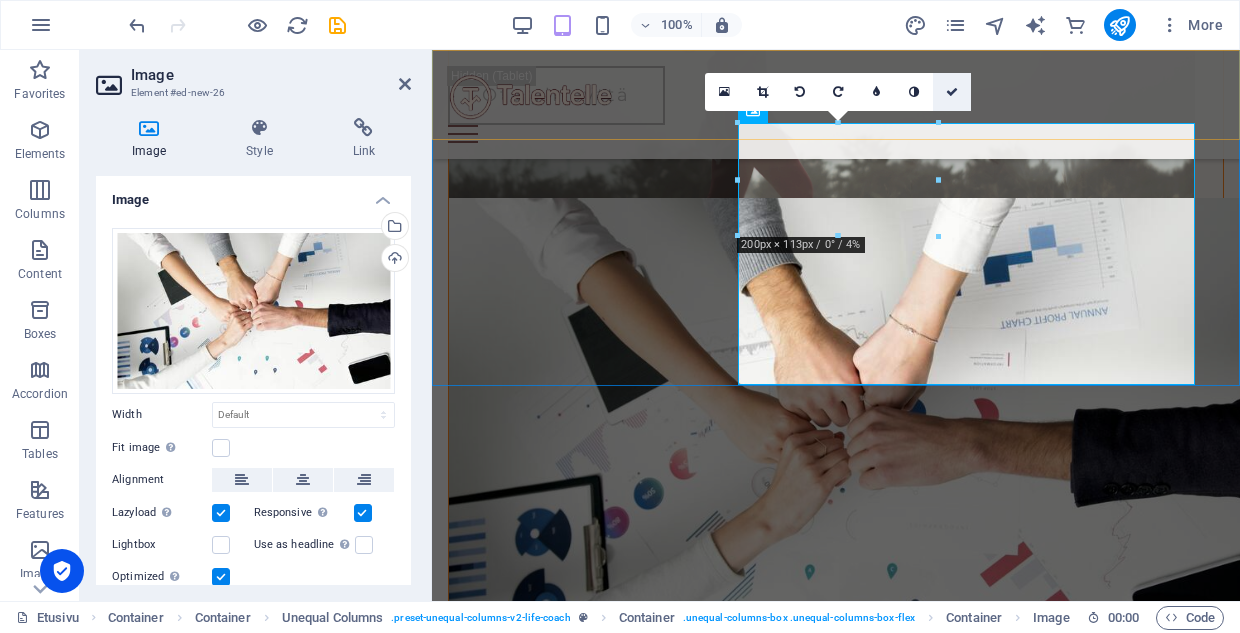 click at bounding box center [952, 92] 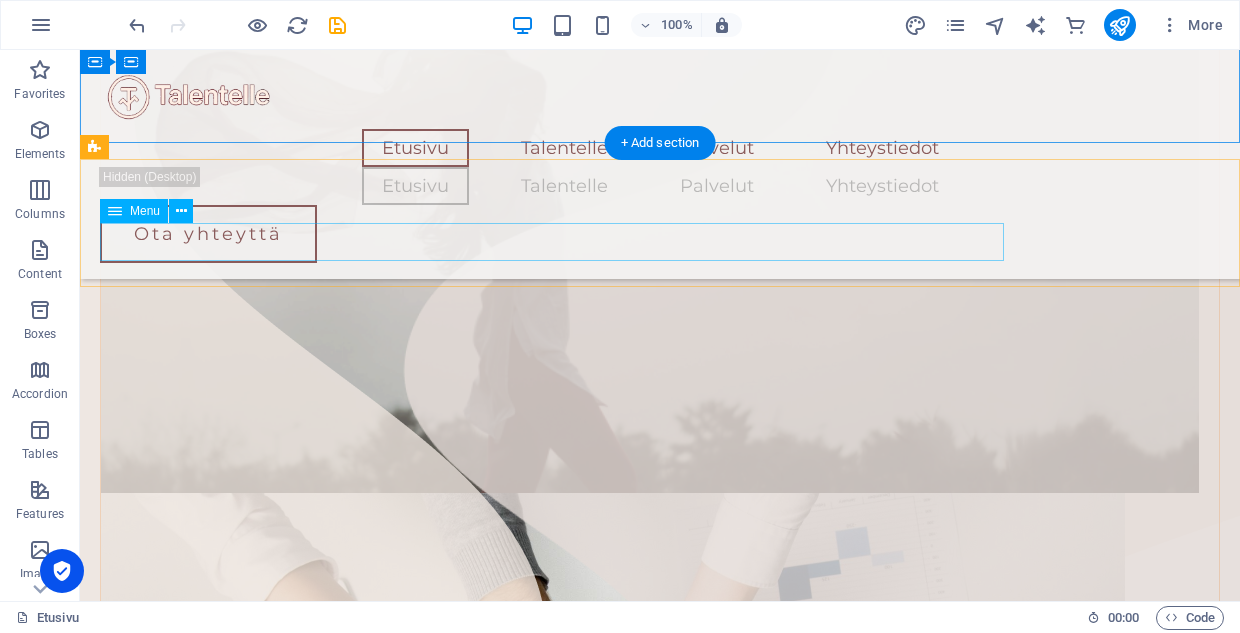 scroll, scrollTop: 659, scrollLeft: 0, axis: vertical 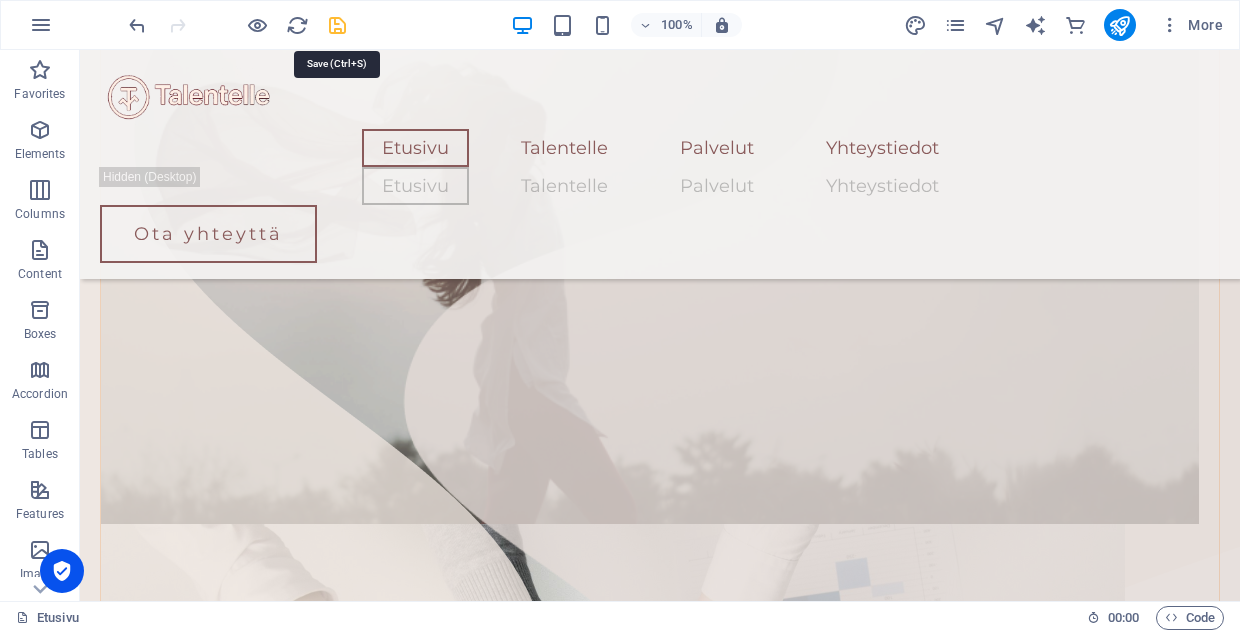 click at bounding box center [337, 25] 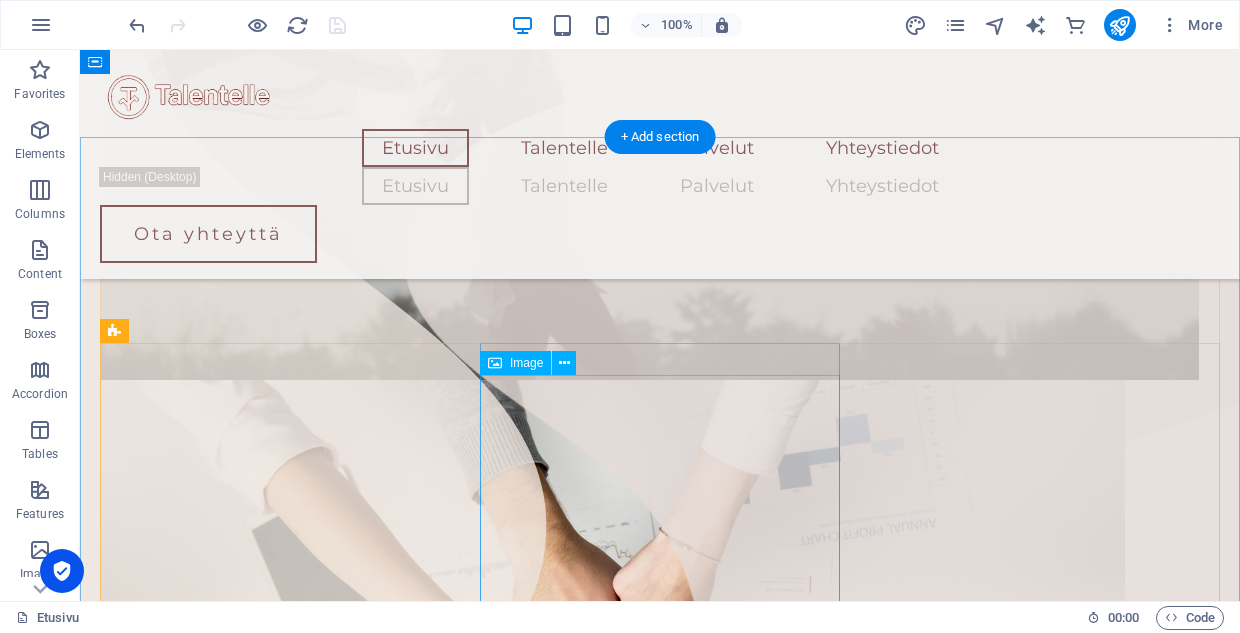 scroll, scrollTop: 735, scrollLeft: 0, axis: vertical 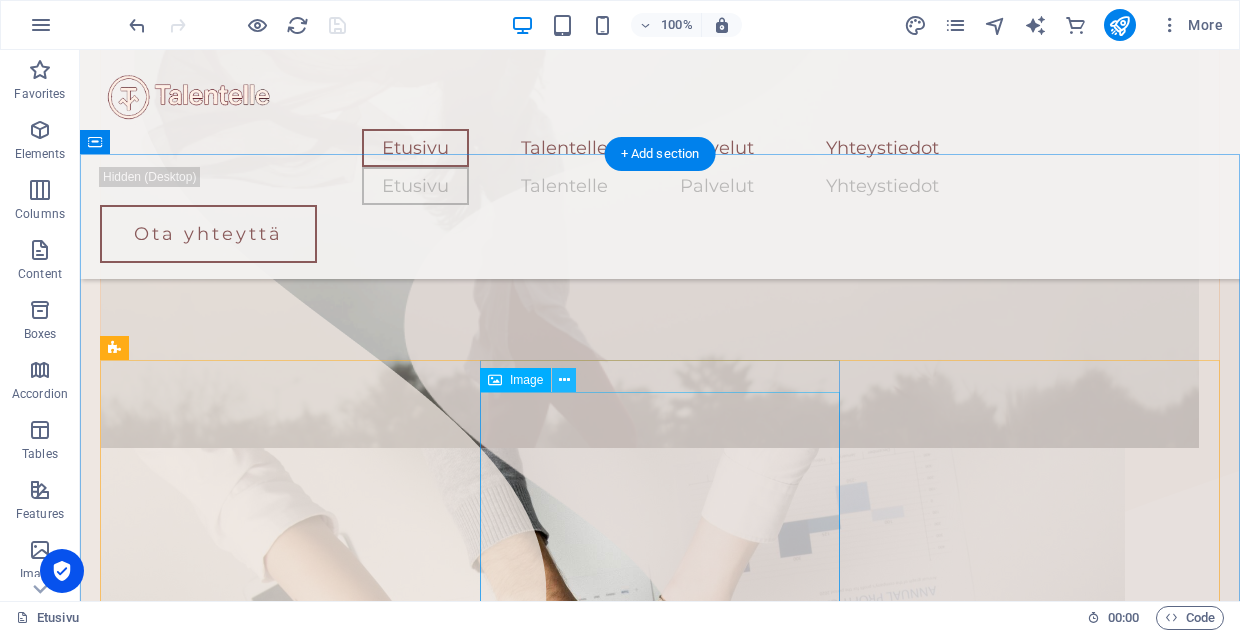 click at bounding box center [564, 380] 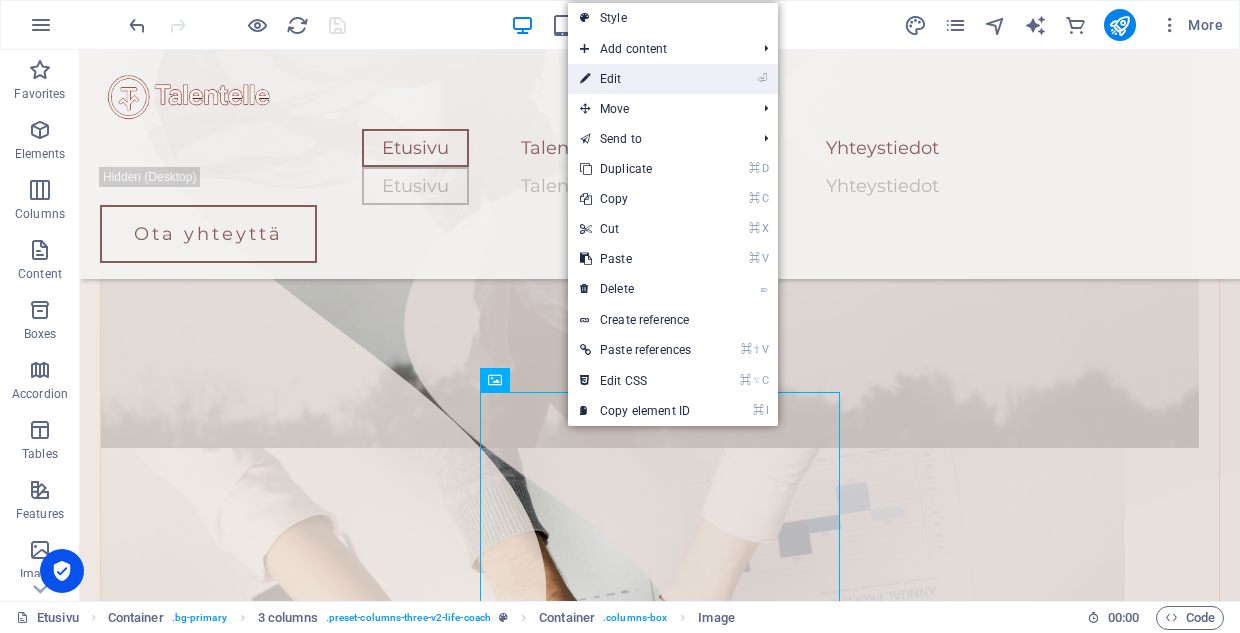 click on "⏎  Edit" at bounding box center [635, 79] 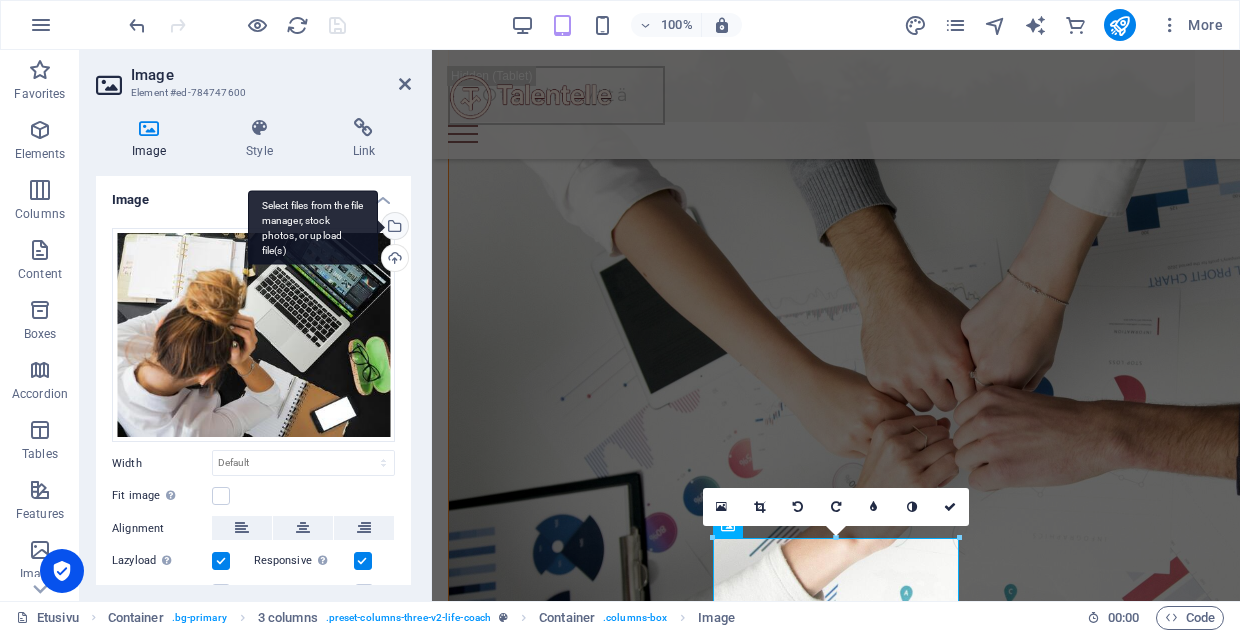 click on "Select files from the file manager, stock photos, or upload file(s)" at bounding box center [393, 228] 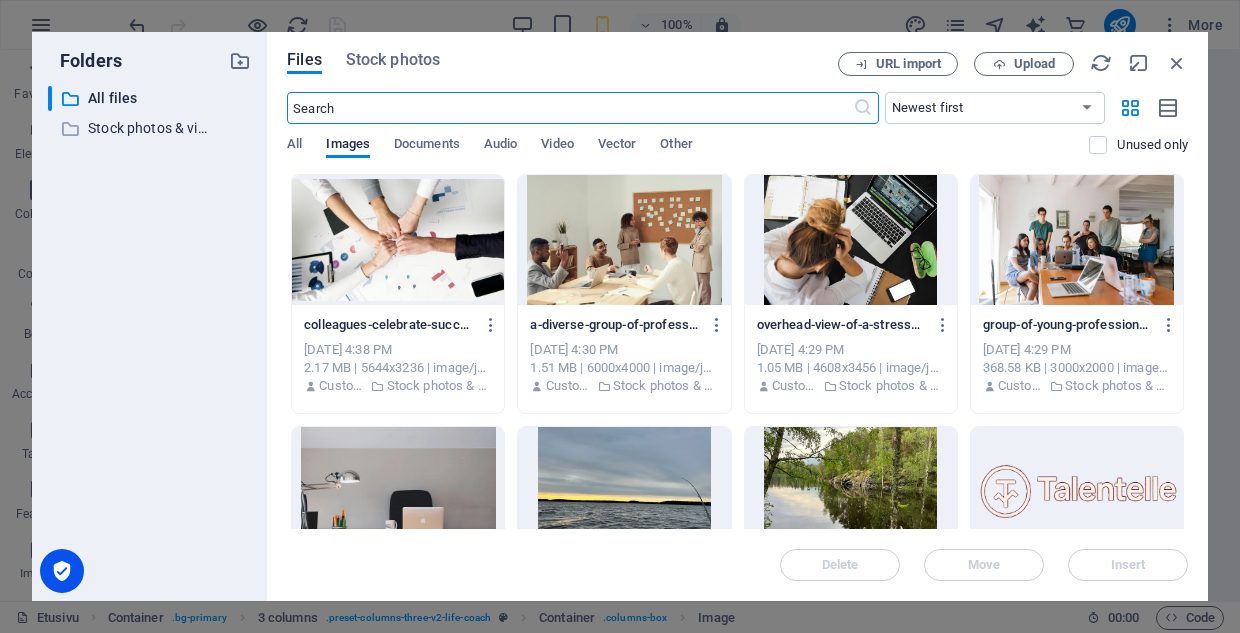 scroll, scrollTop: 1565, scrollLeft: 0, axis: vertical 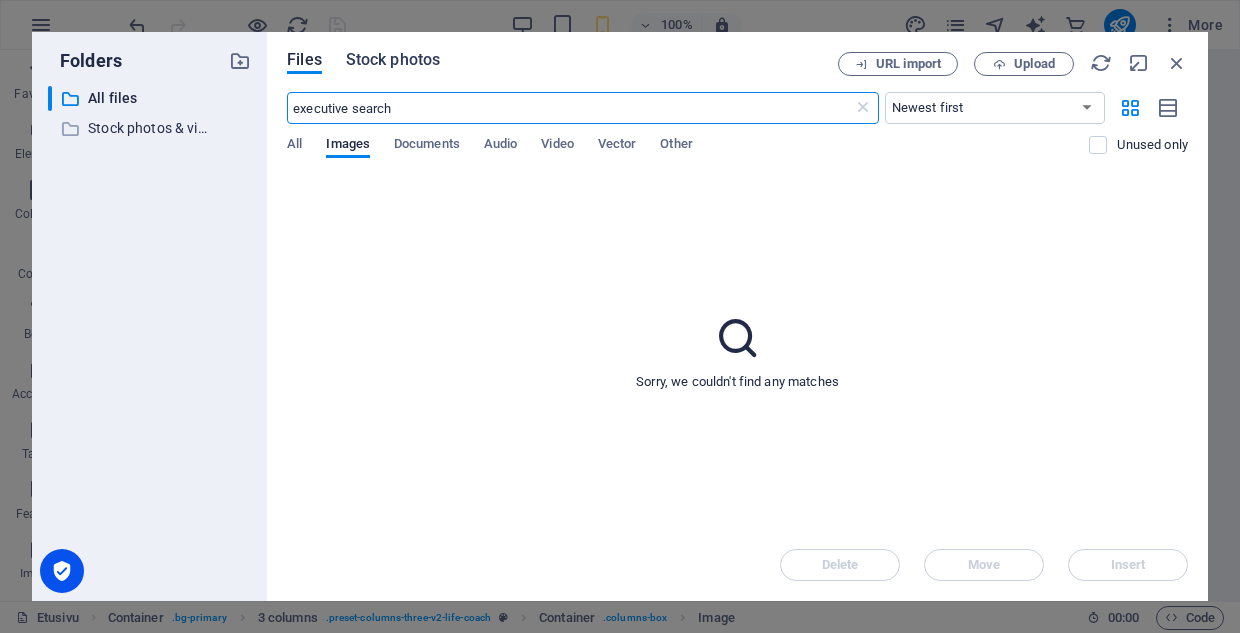 type on "executive search" 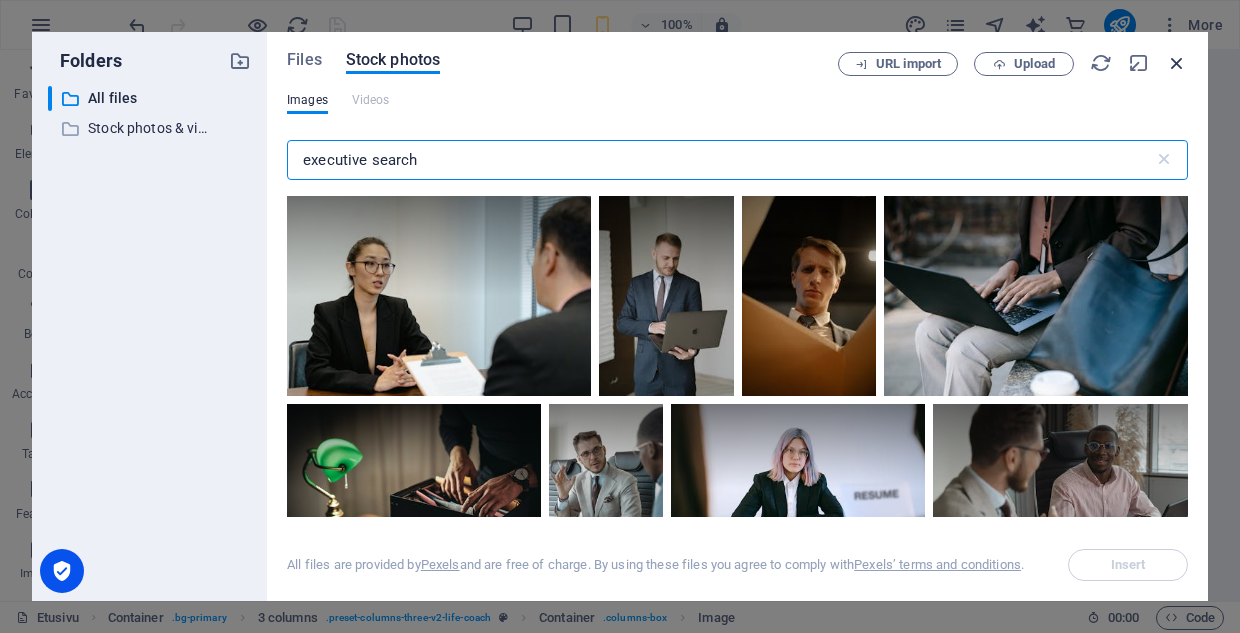 click at bounding box center (1177, 63) 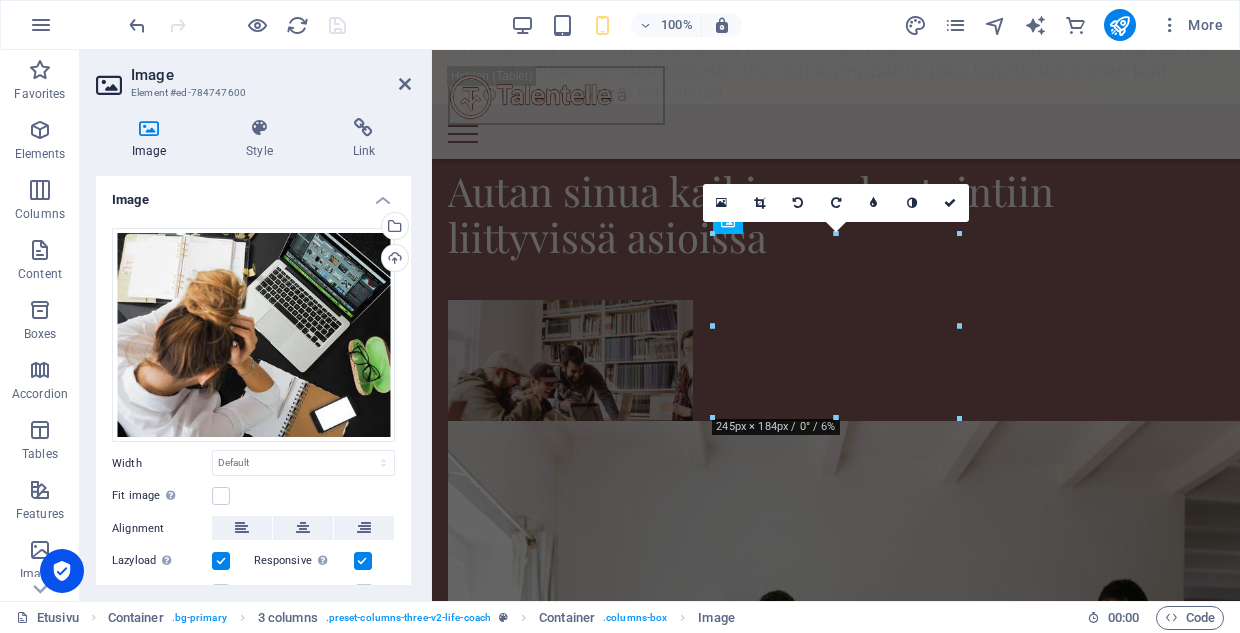 scroll, scrollTop: 1039, scrollLeft: 0, axis: vertical 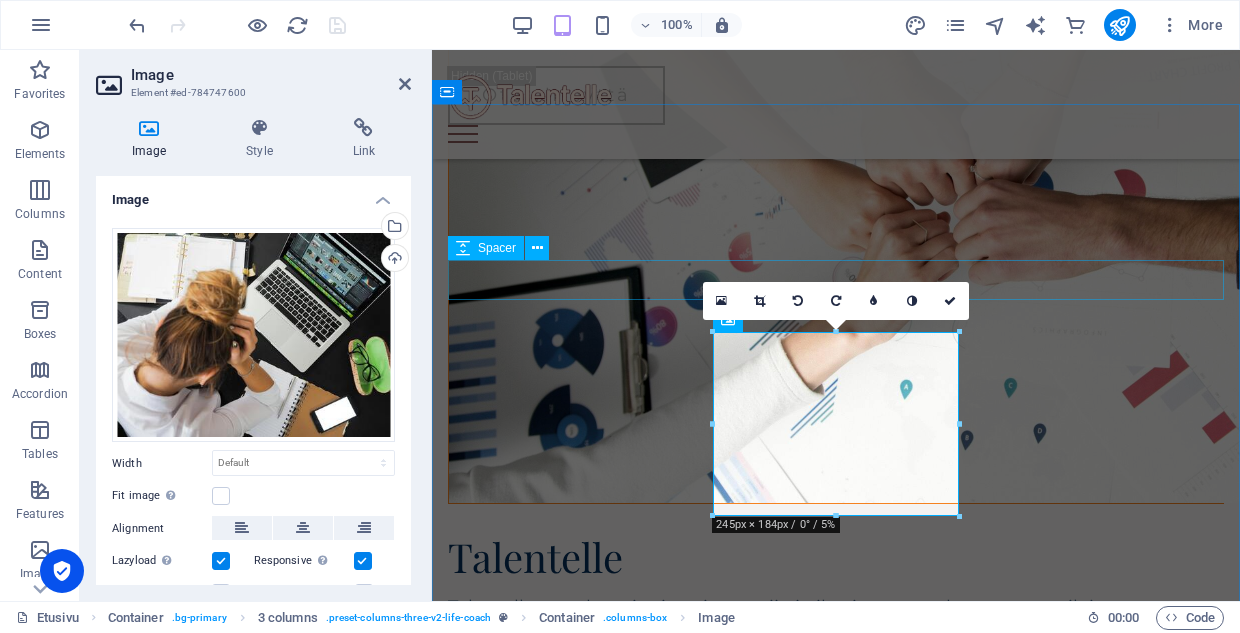 drag, startPoint x: 1506, startPoint y: 296, endPoint x: 1074, endPoint y: 246, distance: 434.88388 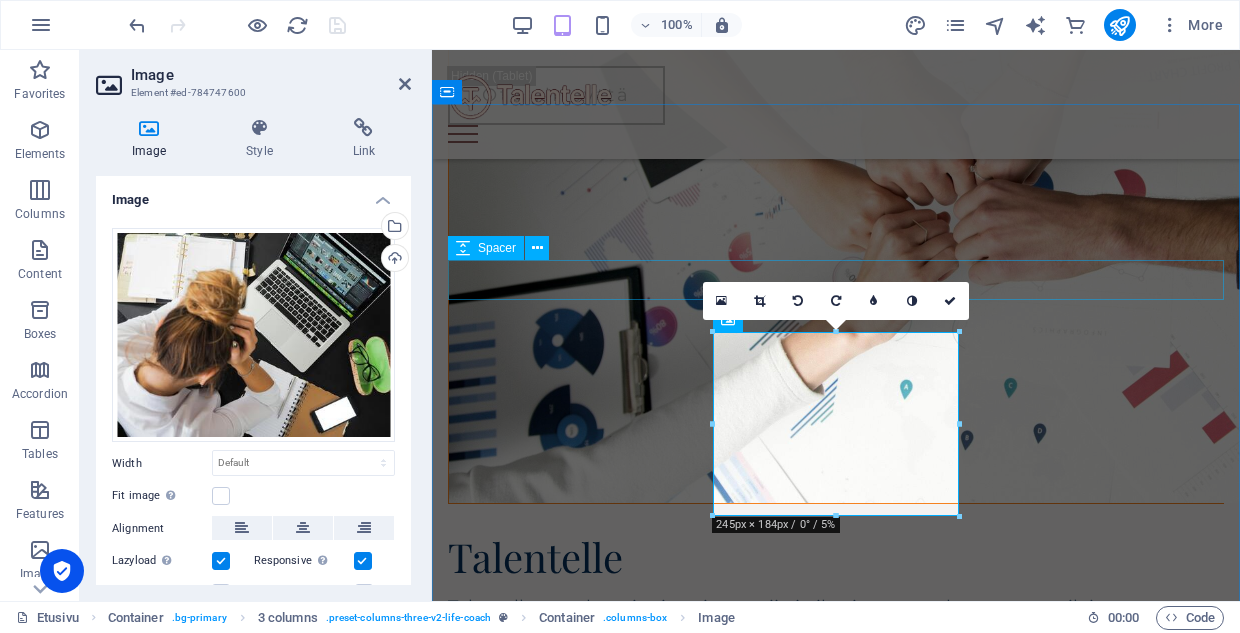 click on "Autan sinua kaikissa rekrytointiin liittyvissä asioissa" at bounding box center [836, 838] 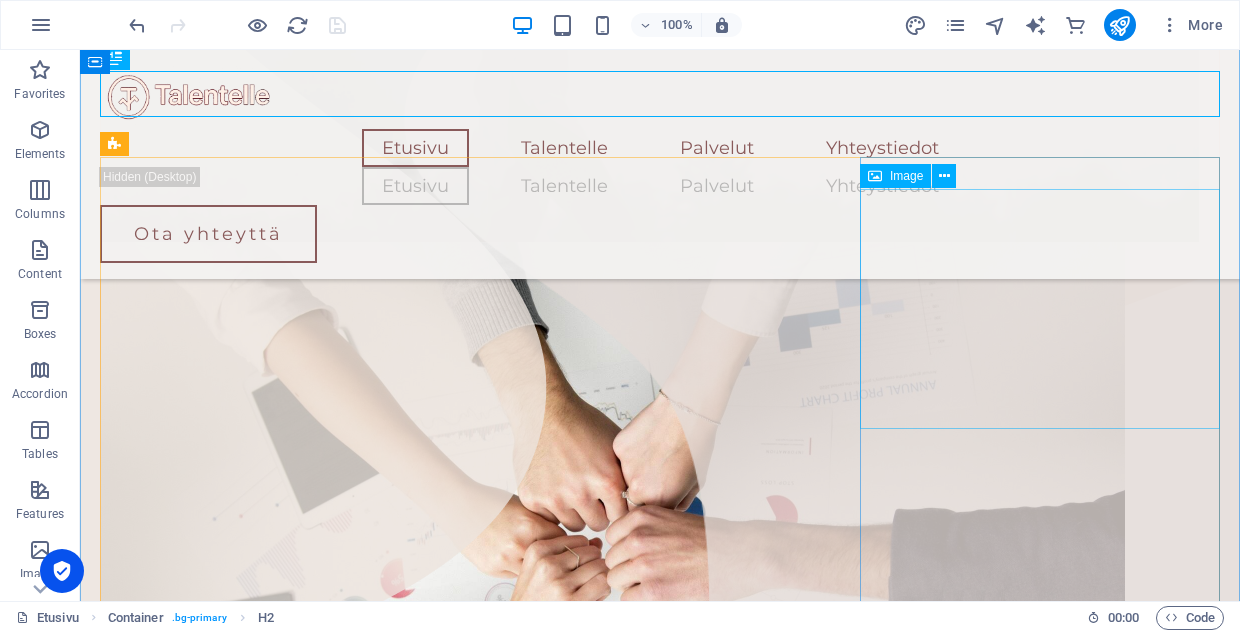 click at bounding box center (280, 3982) 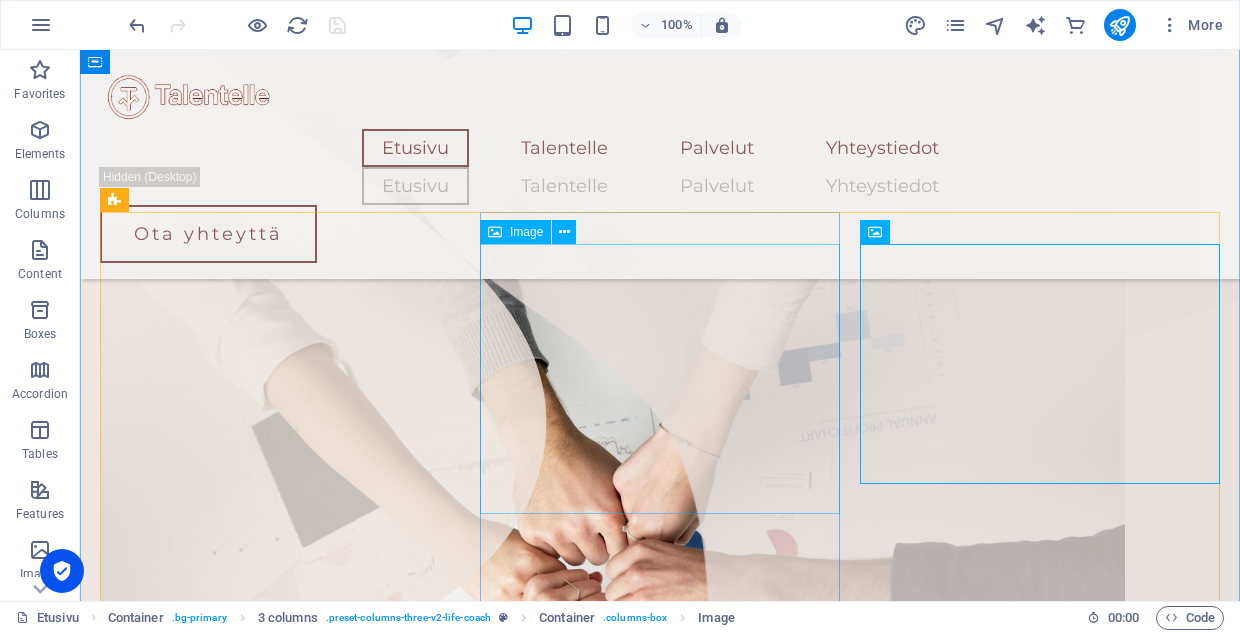 scroll, scrollTop: 883, scrollLeft: 0, axis: vertical 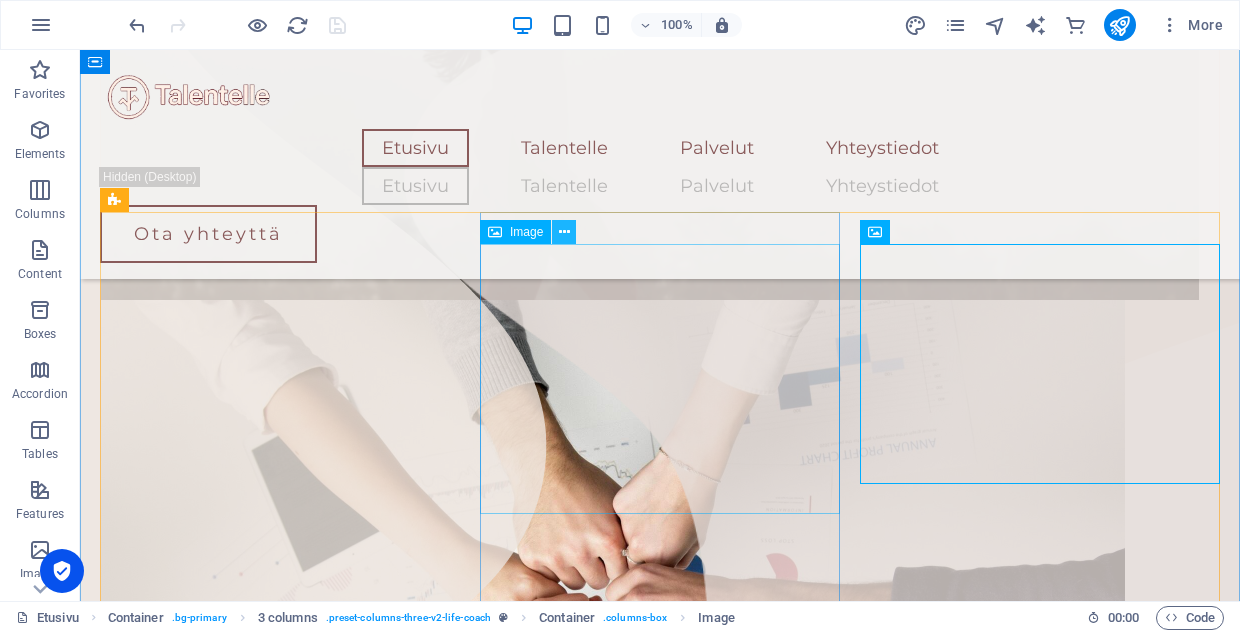 click at bounding box center (564, 232) 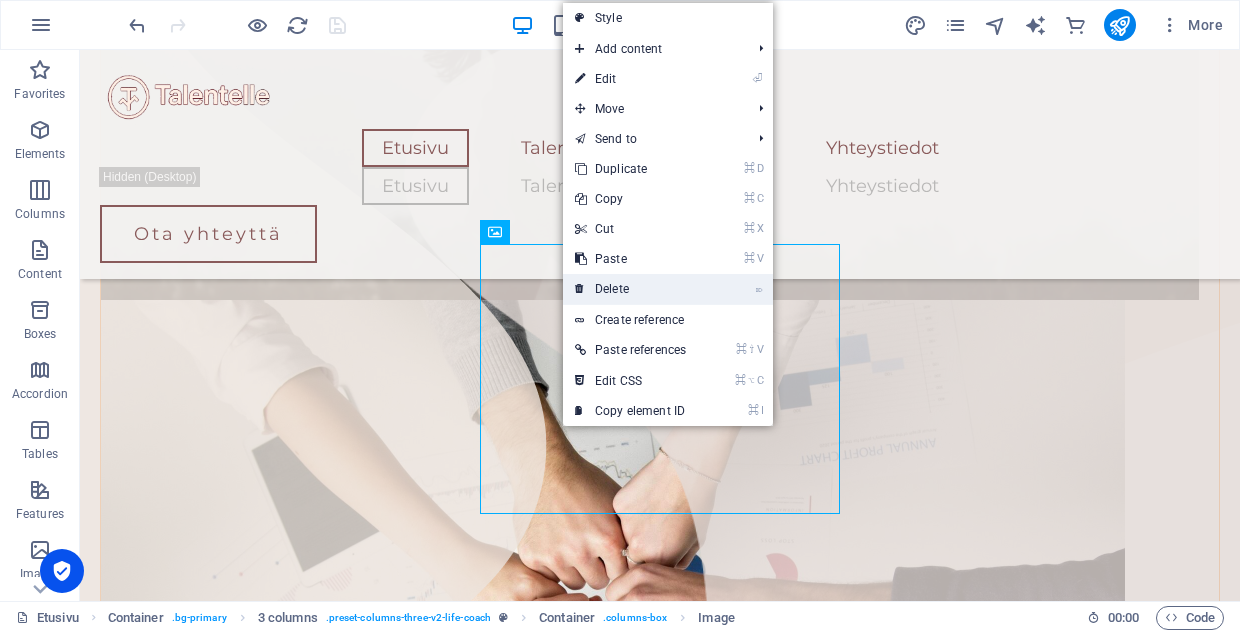 click on "⌦  Delete" at bounding box center (630, 289) 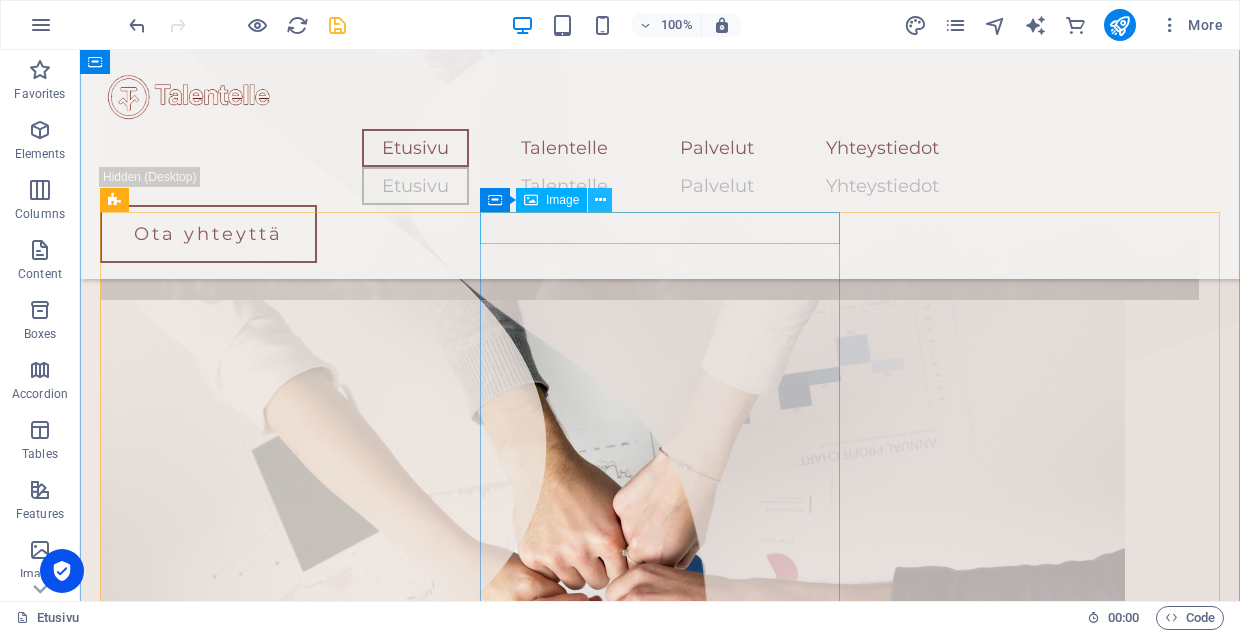 click at bounding box center [600, 200] 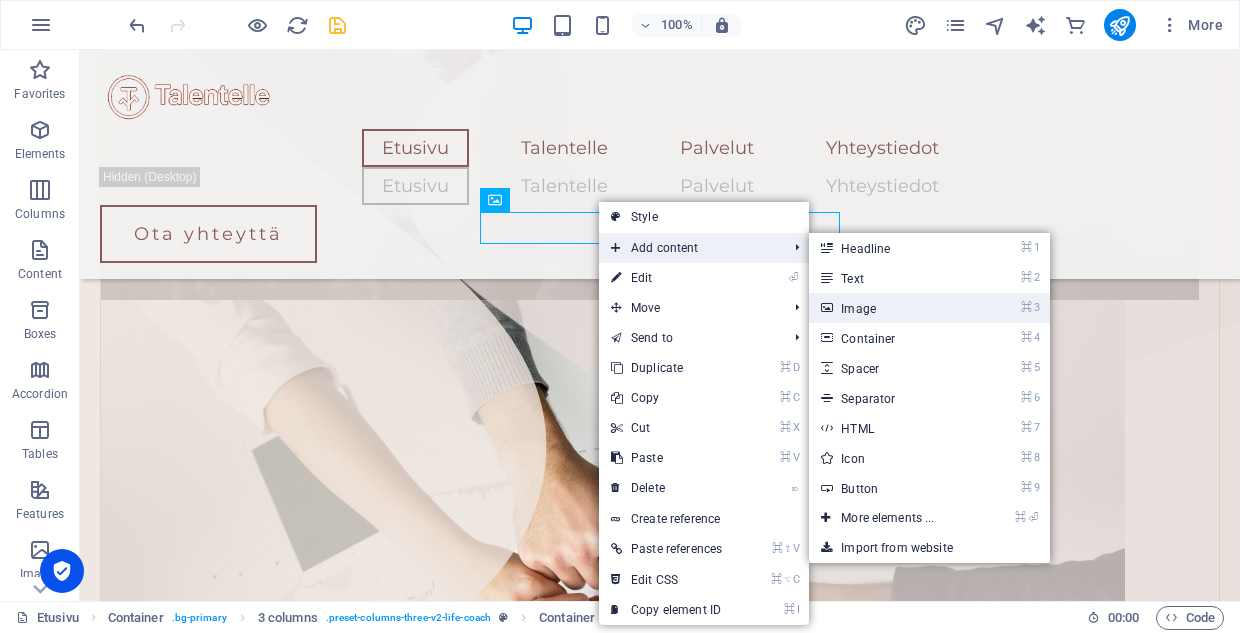 click on "⌘ 3  Image" at bounding box center [891, 308] 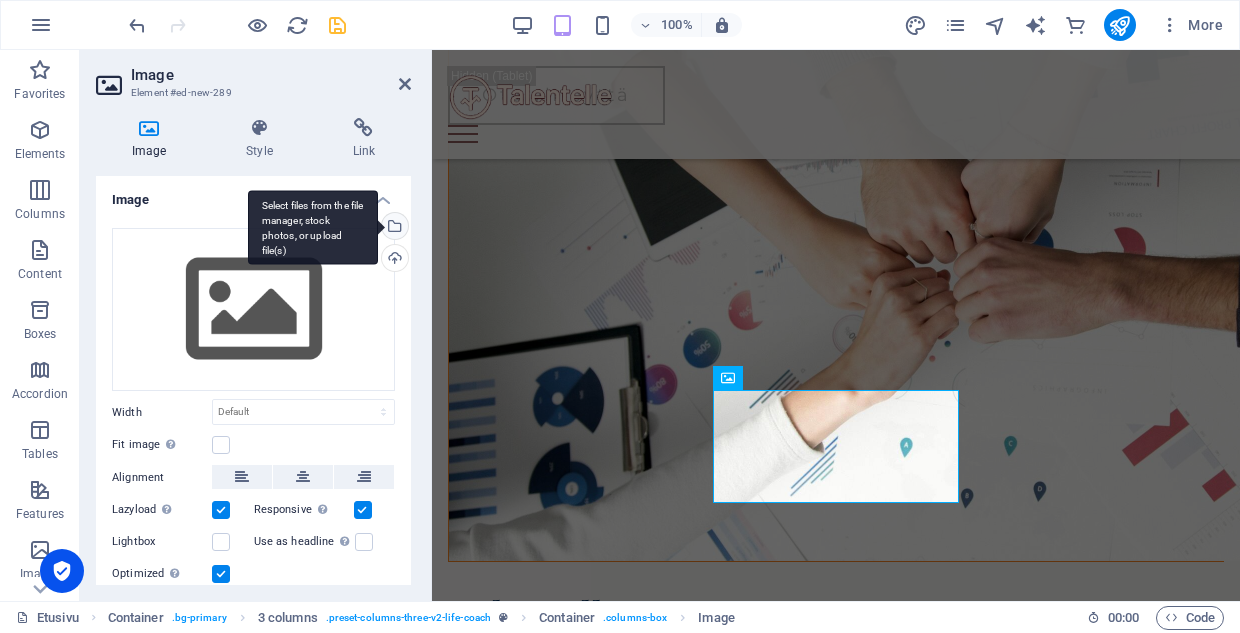 click on "Select files from the file manager, stock photos, or upload file(s)" at bounding box center [393, 228] 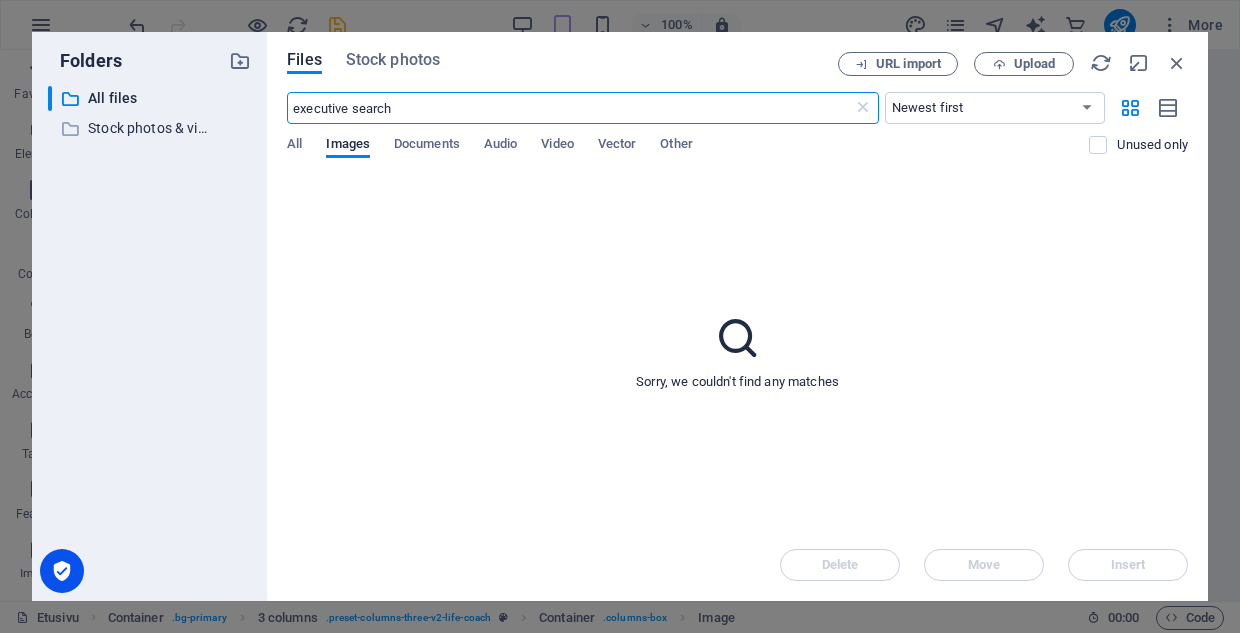 scroll, scrollTop: 1514, scrollLeft: 0, axis: vertical 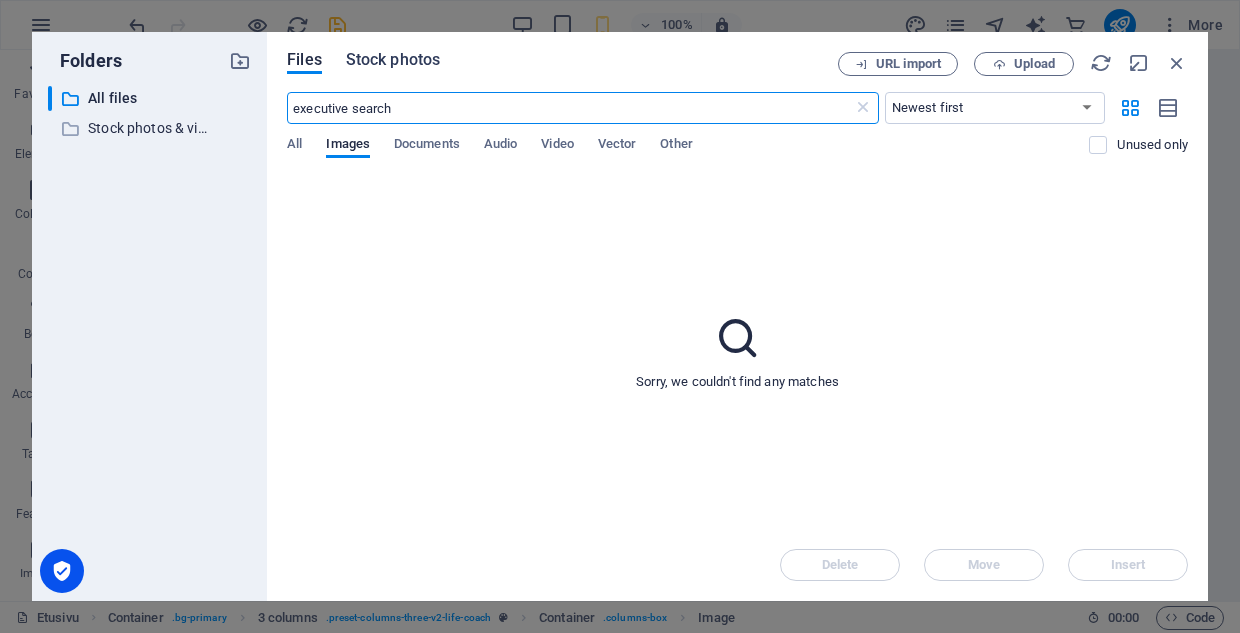 click on "Stock photos" at bounding box center (393, 60) 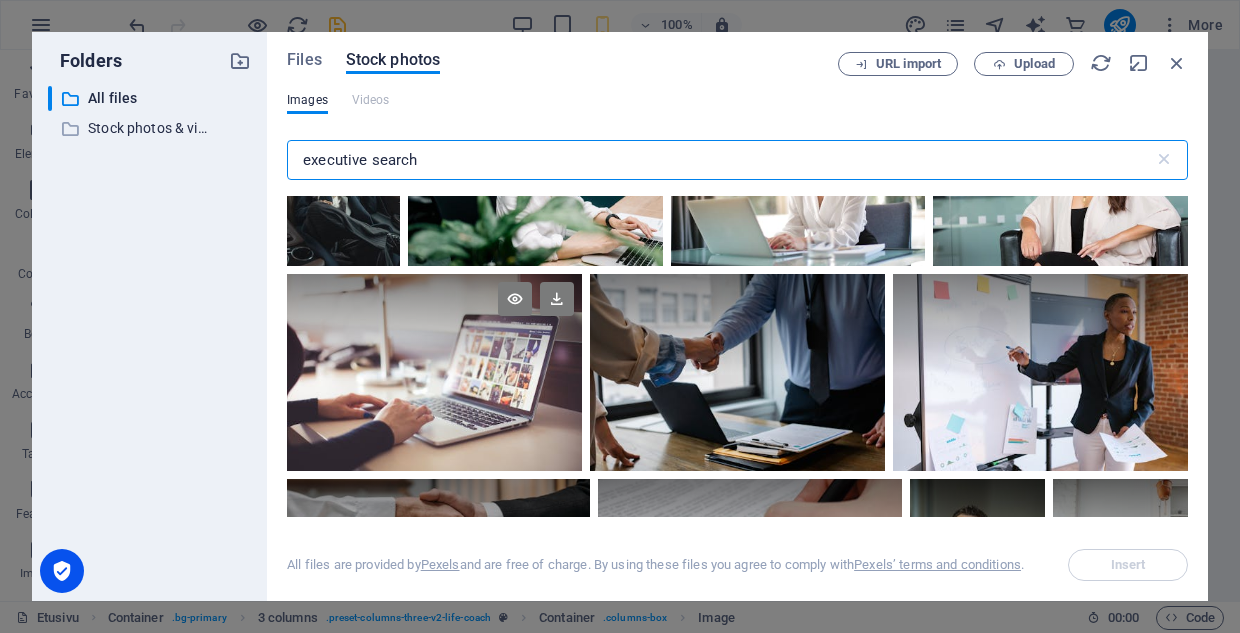 scroll, scrollTop: 1182, scrollLeft: 0, axis: vertical 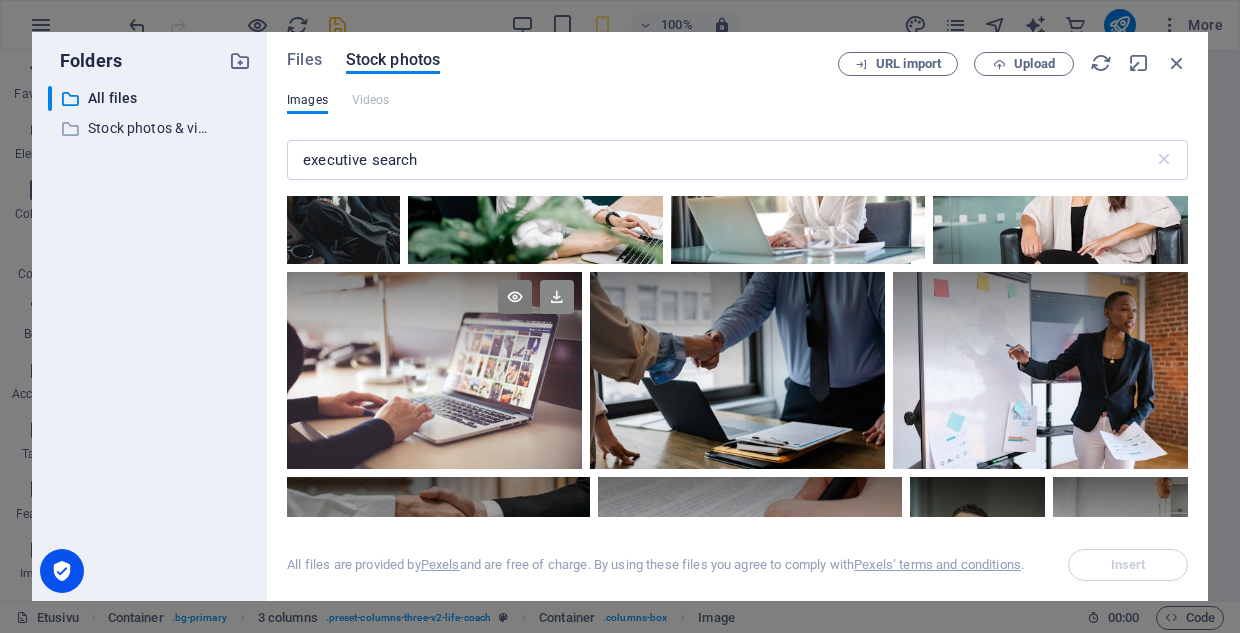click at bounding box center [557, 297] 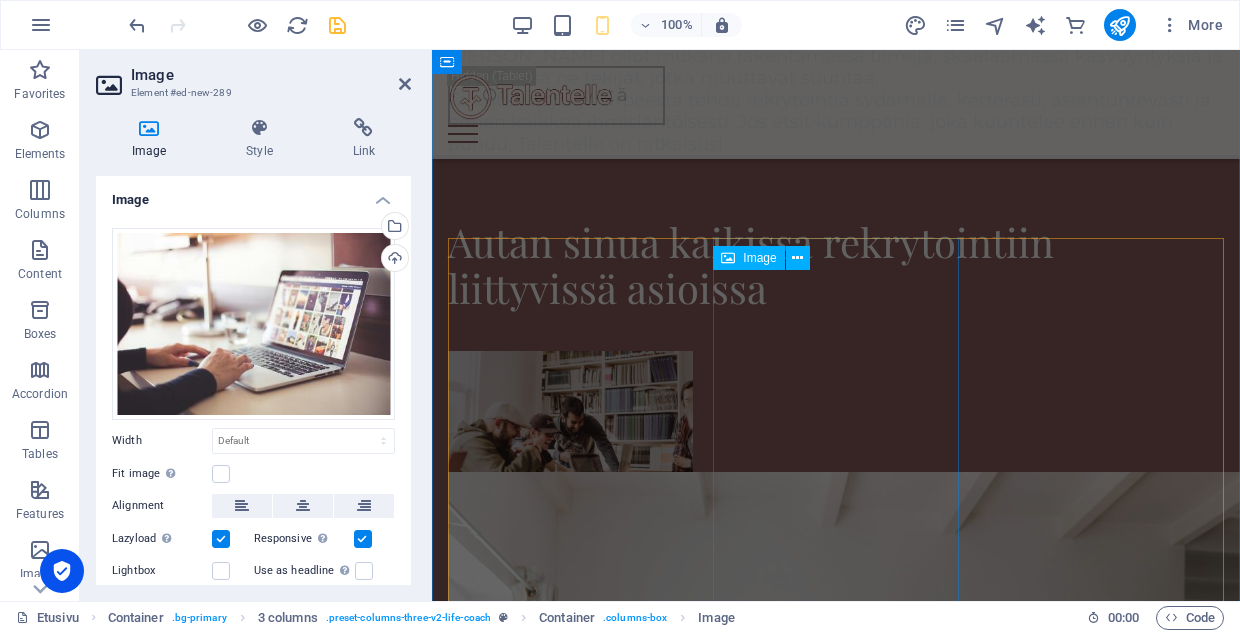 scroll, scrollTop: 1003, scrollLeft: 0, axis: vertical 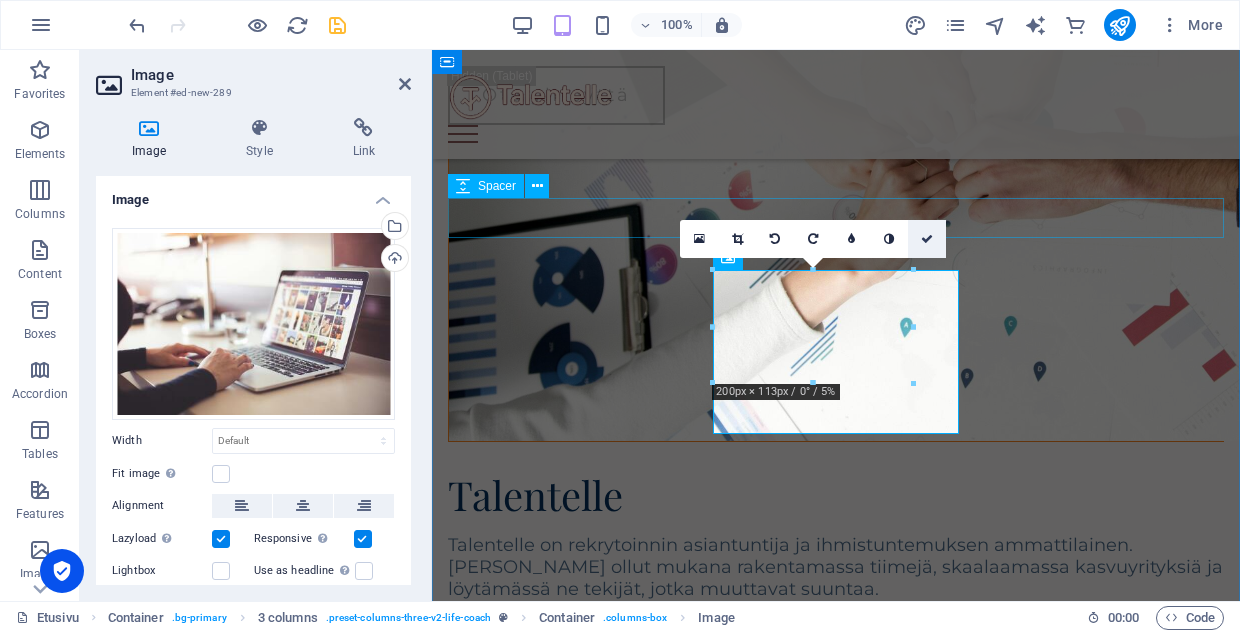 click at bounding box center (927, 239) 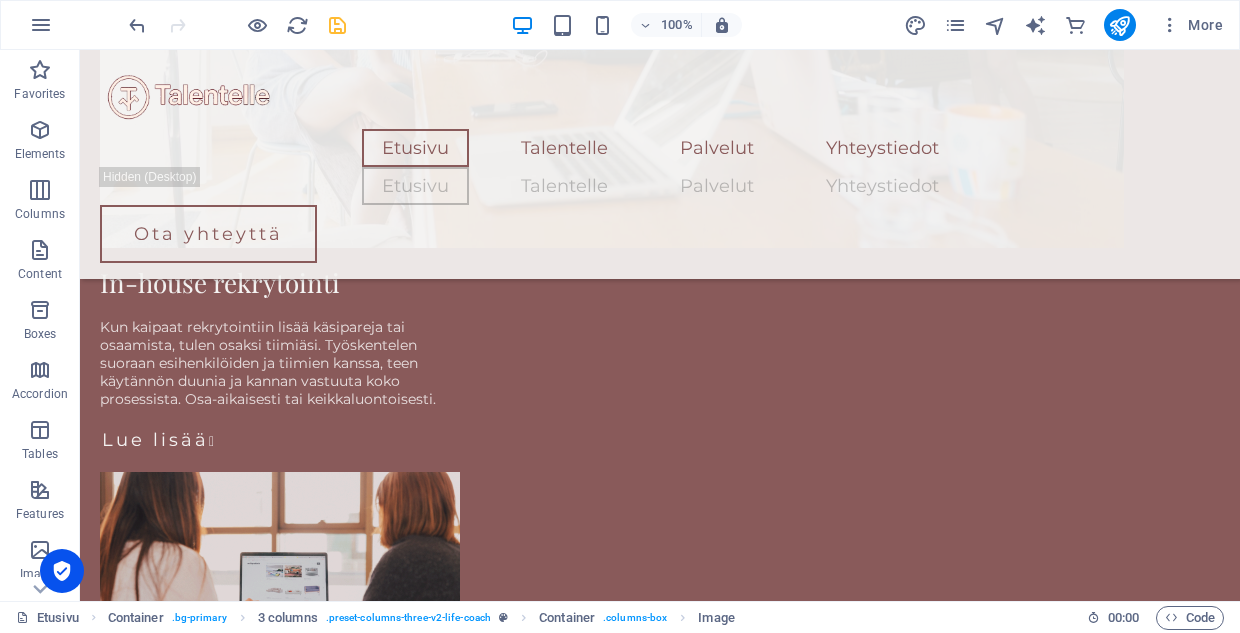 scroll, scrollTop: 2778, scrollLeft: 0, axis: vertical 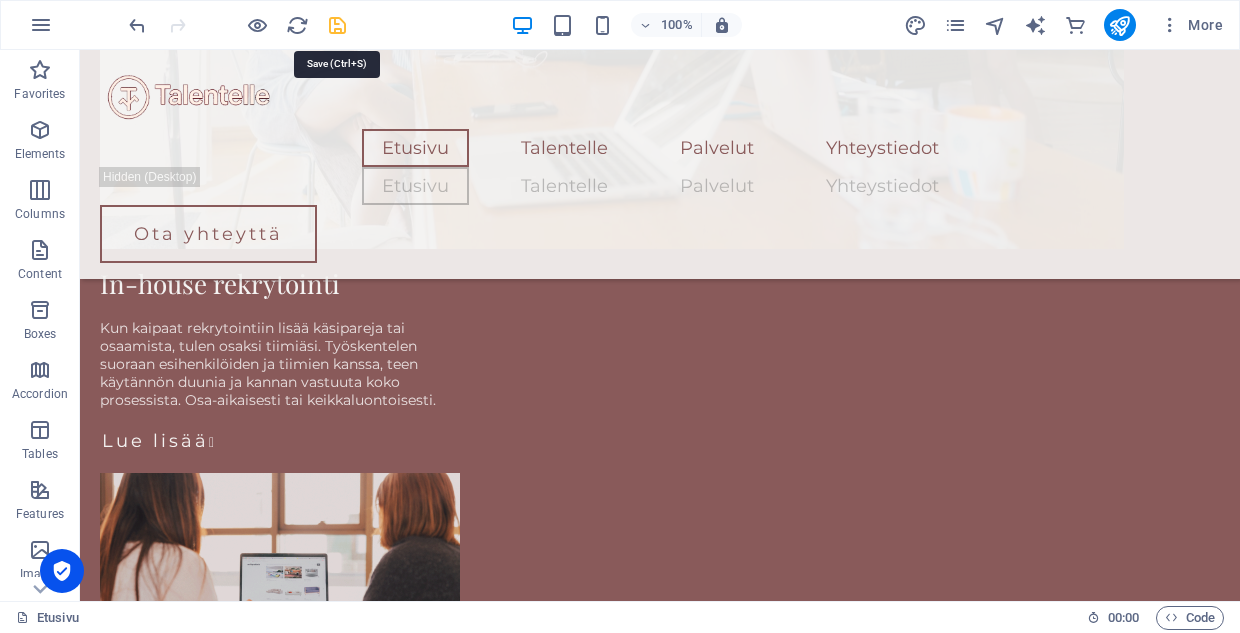 click at bounding box center (337, 25) 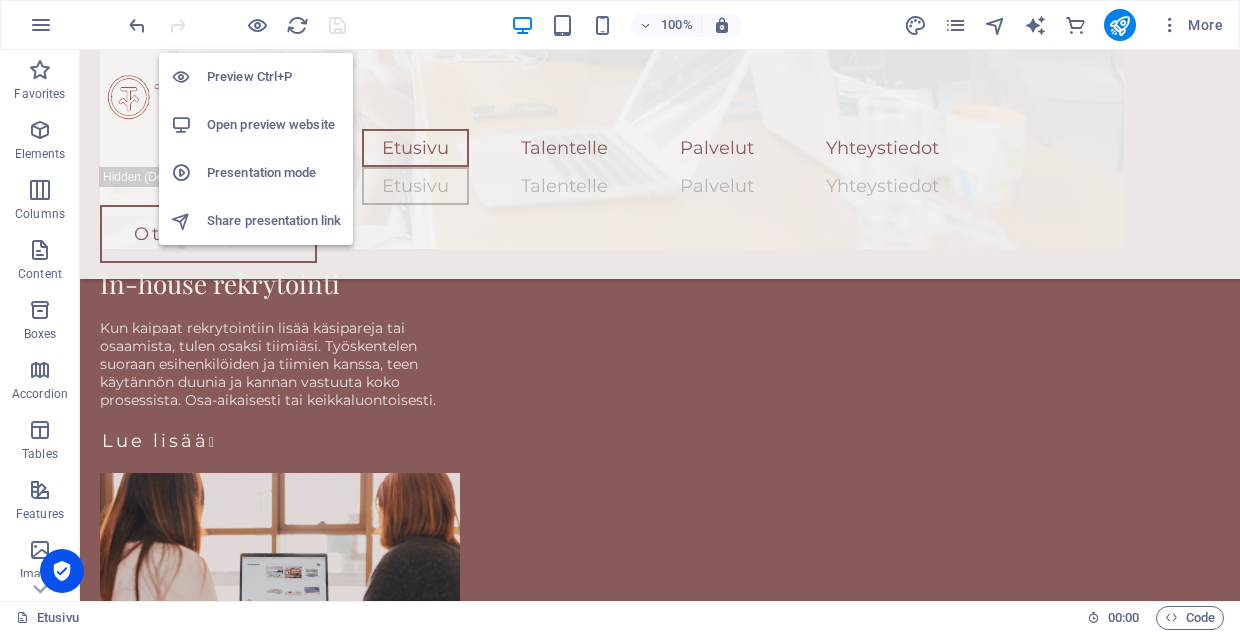 click on "Preview Ctrl+P" at bounding box center (274, 77) 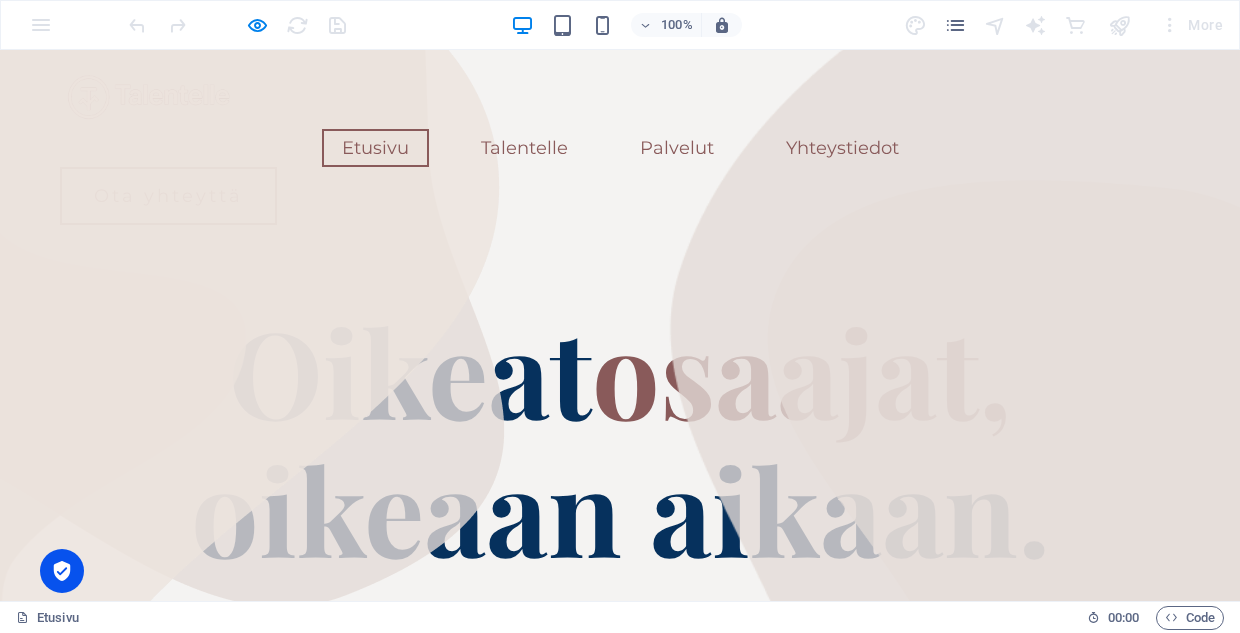 scroll, scrollTop: 0, scrollLeft: 0, axis: both 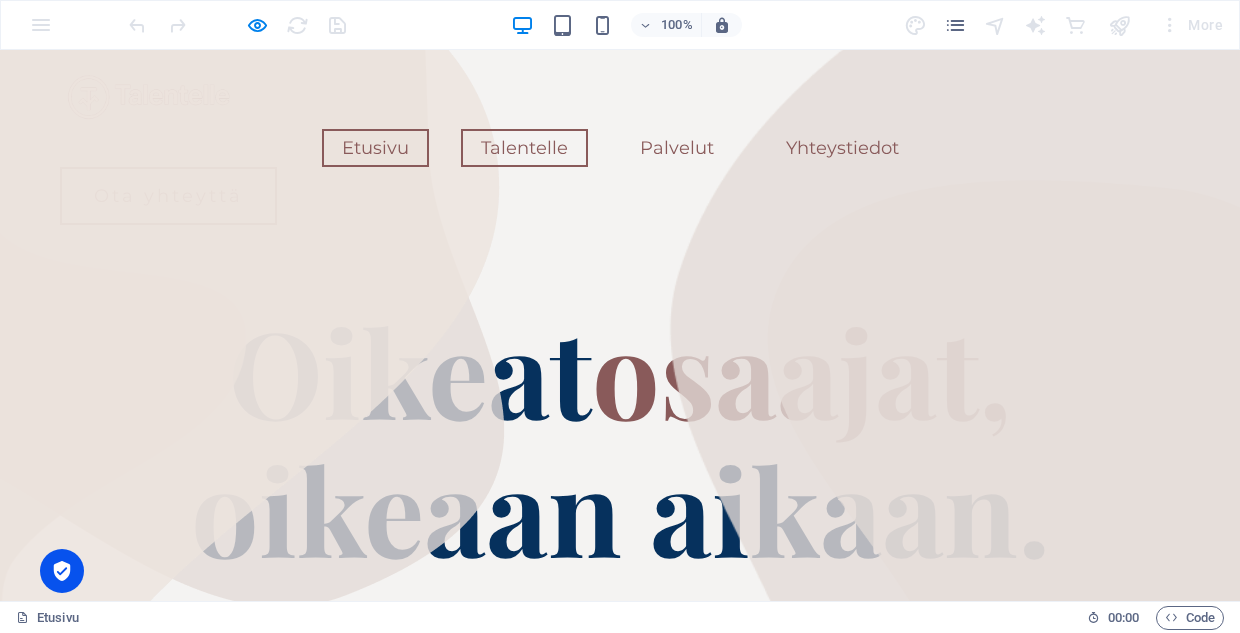 click on "Talentelle" at bounding box center [524, 148] 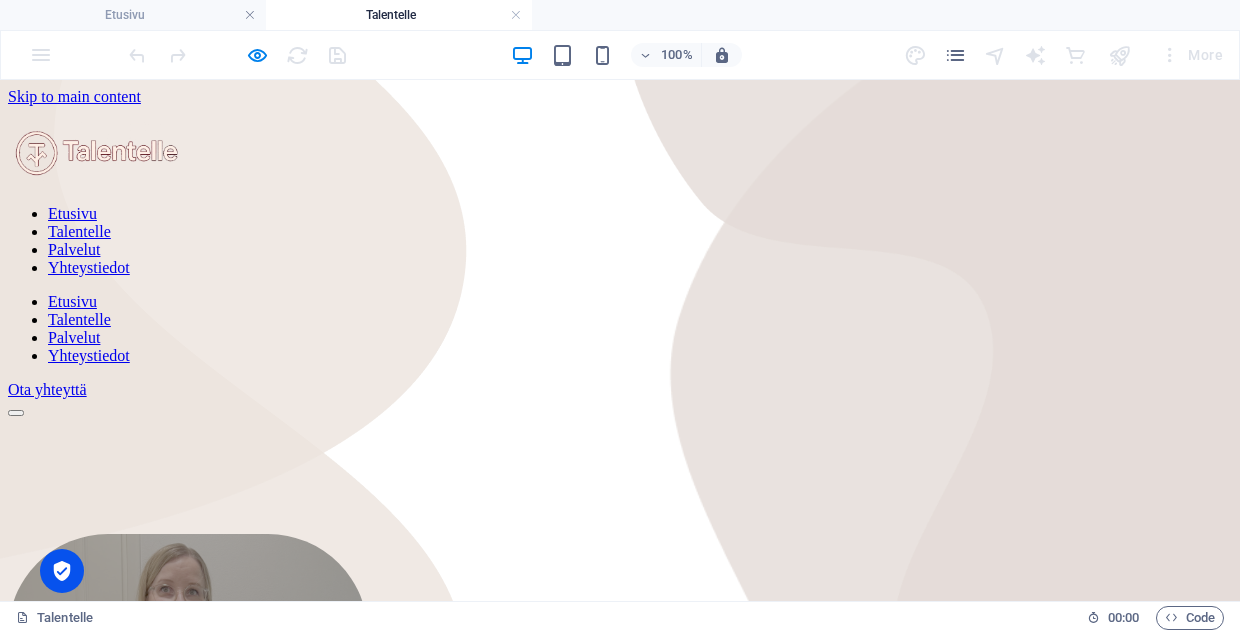scroll, scrollTop: 0, scrollLeft: 0, axis: both 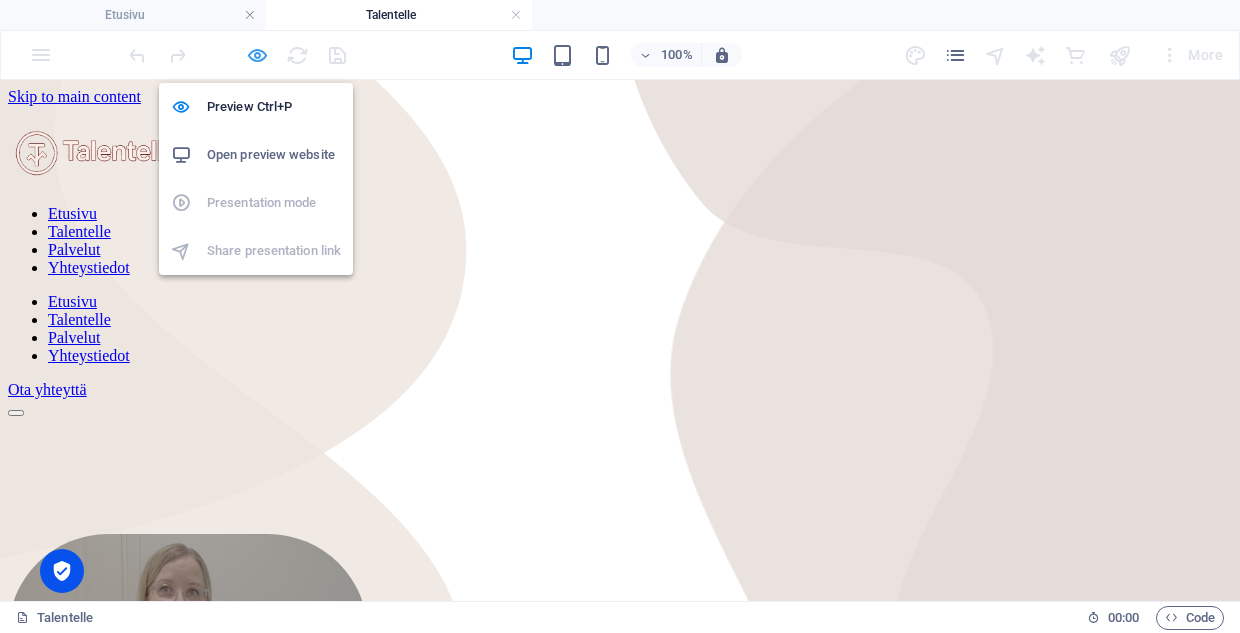 click at bounding box center (257, 55) 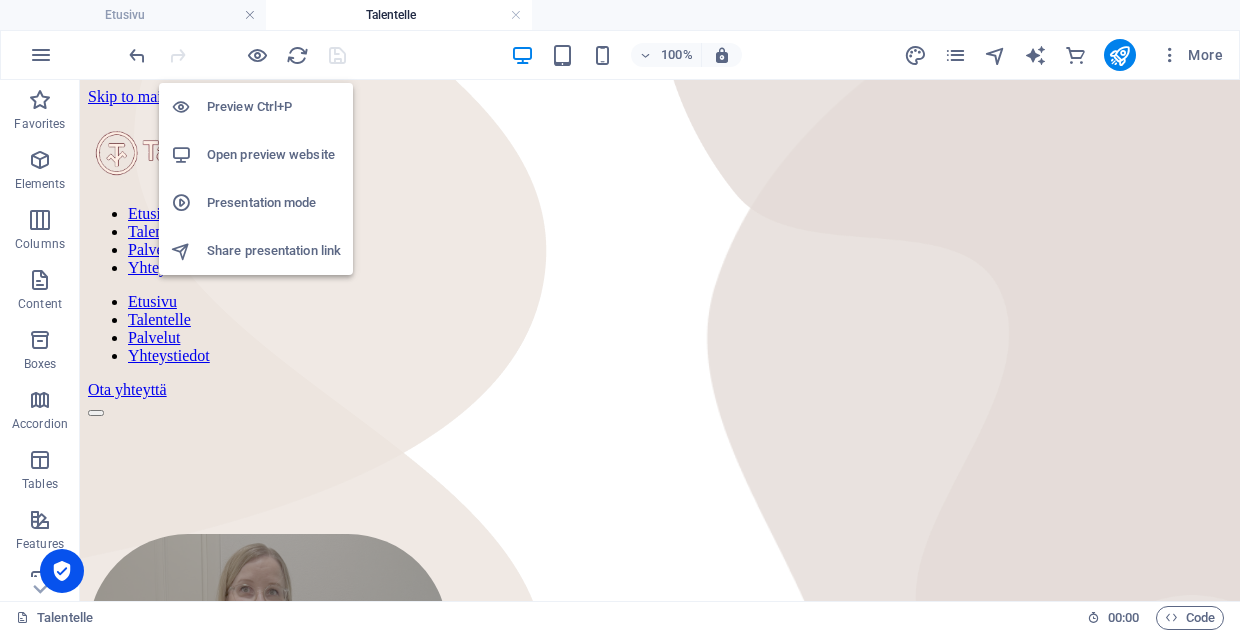 click on "Open preview website" at bounding box center [274, 155] 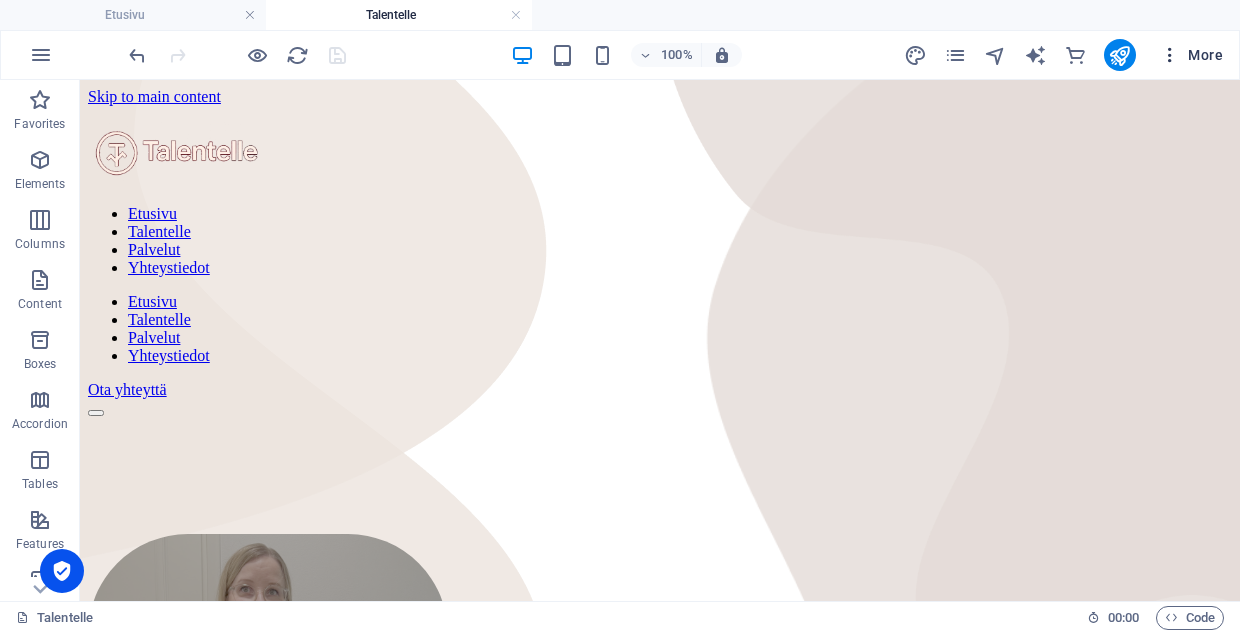 click at bounding box center [1170, 55] 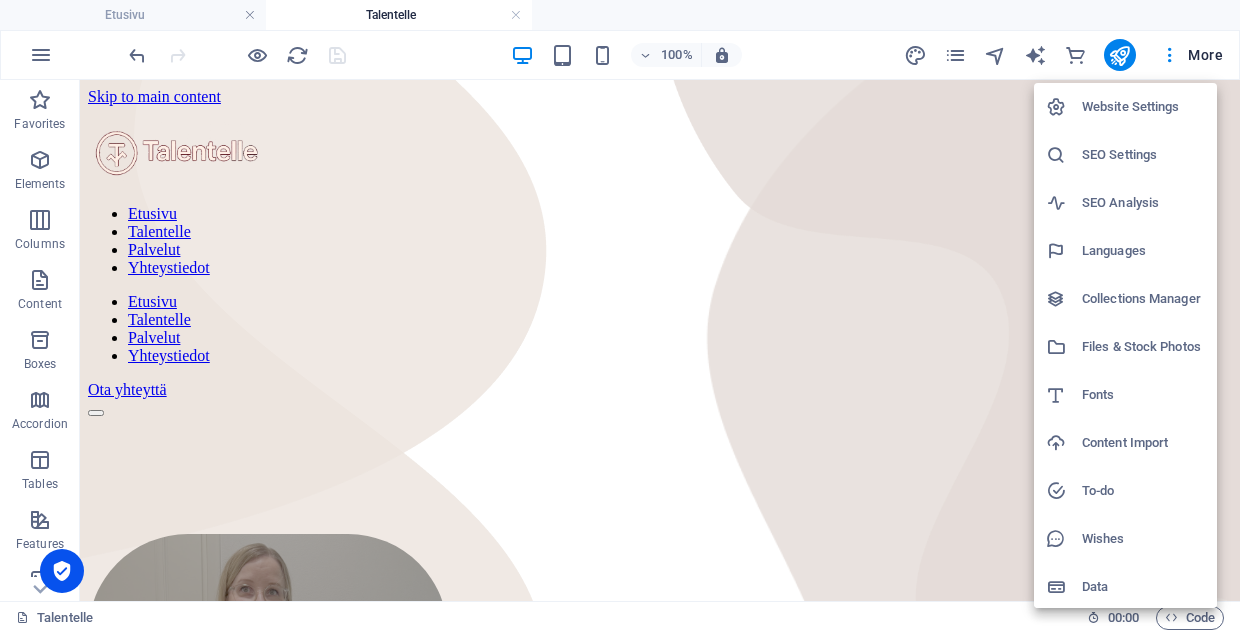 click at bounding box center (620, 316) 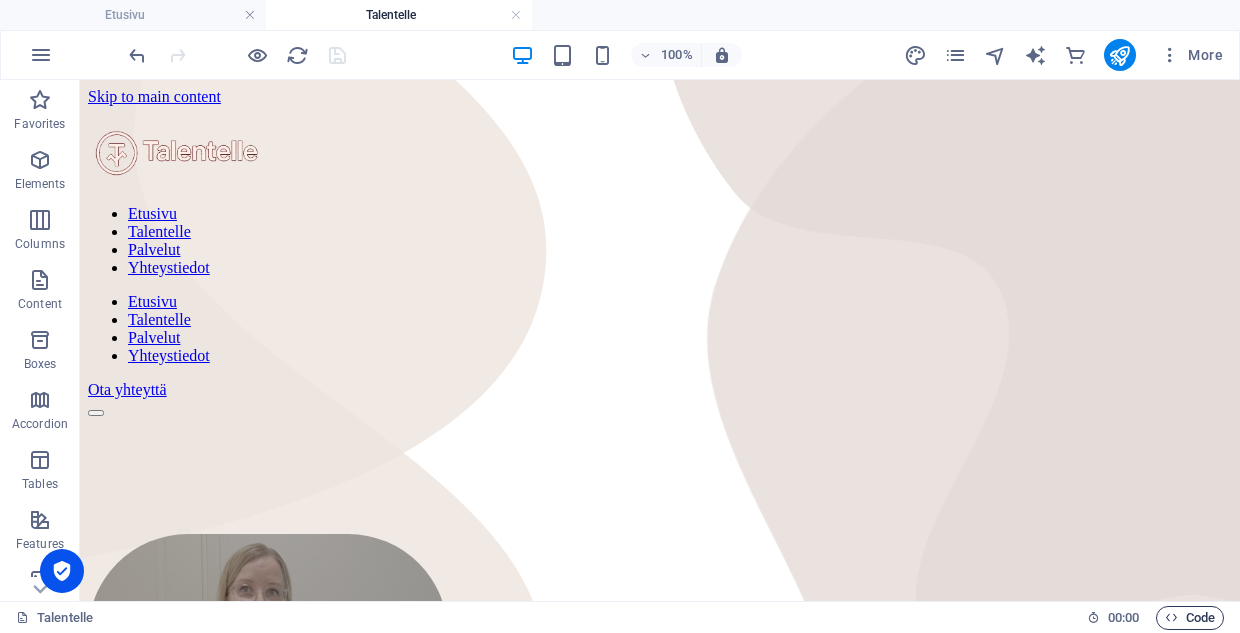 click on "Code" at bounding box center (1190, 618) 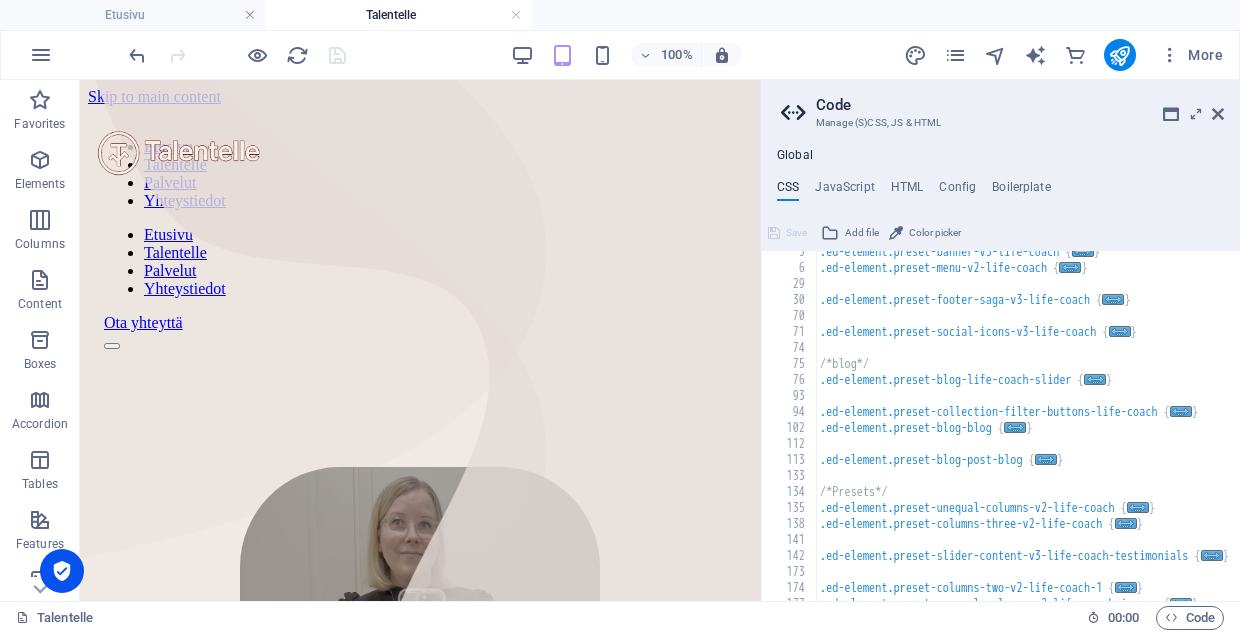 scroll, scrollTop: 337, scrollLeft: 0, axis: vertical 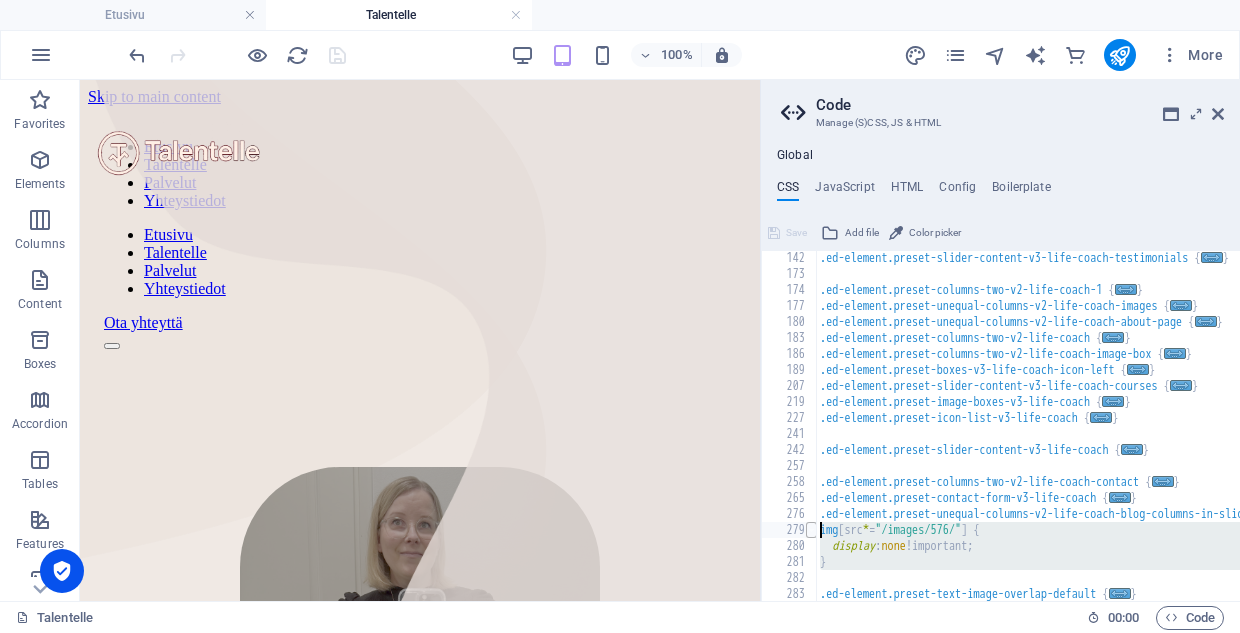 drag, startPoint x: 888, startPoint y: 570, endPoint x: 808, endPoint y: 529, distance: 89.89438 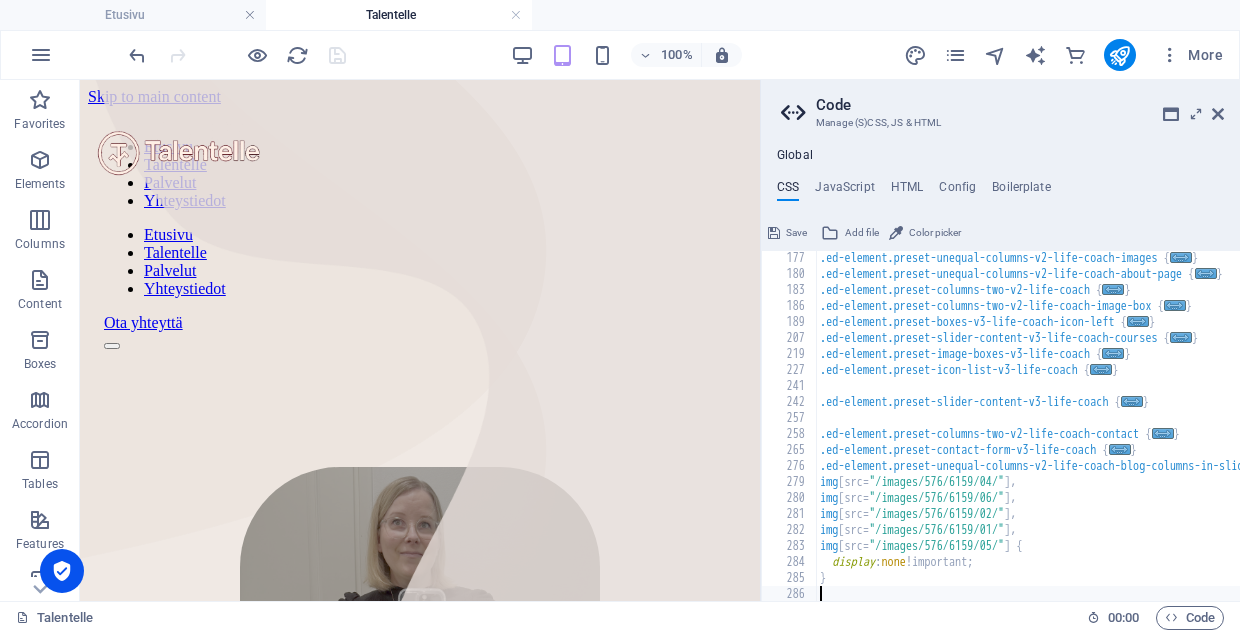 scroll, scrollTop: 385, scrollLeft: 0, axis: vertical 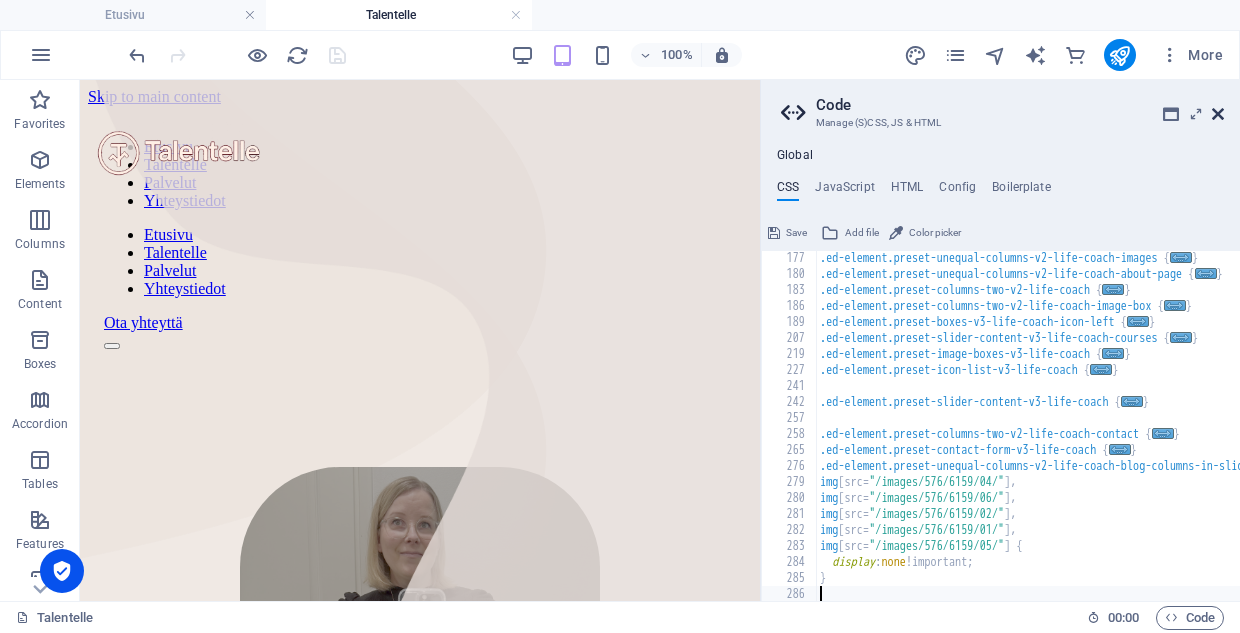 click at bounding box center [1218, 114] 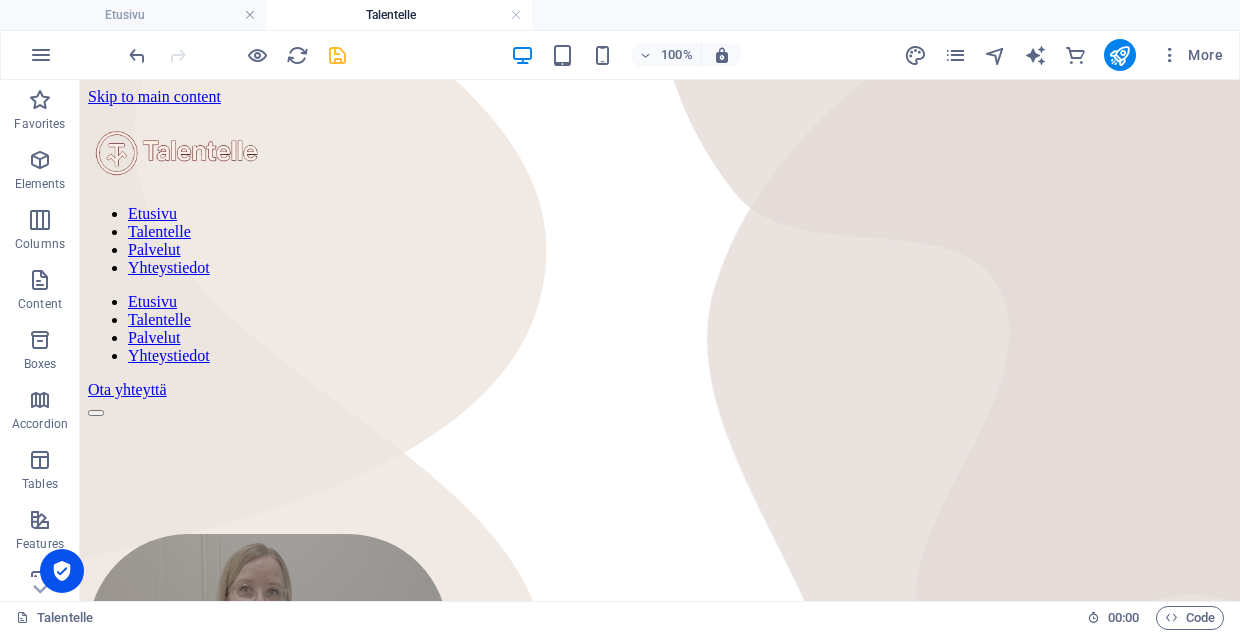click at bounding box center [337, 55] 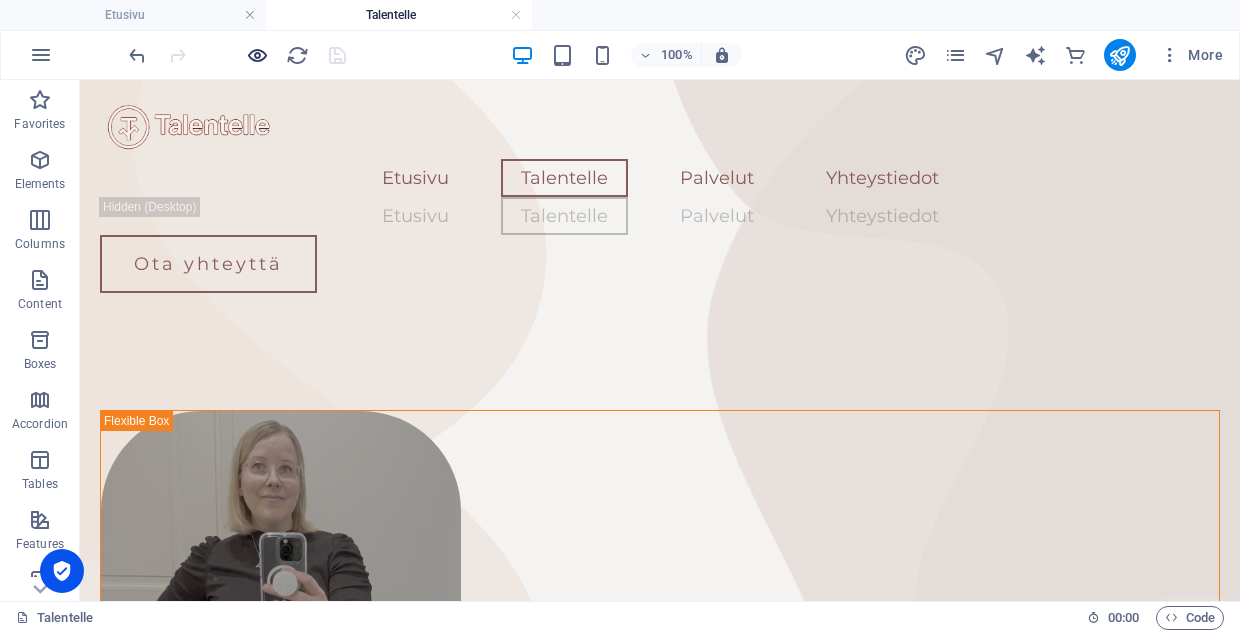 scroll, scrollTop: 0, scrollLeft: 0, axis: both 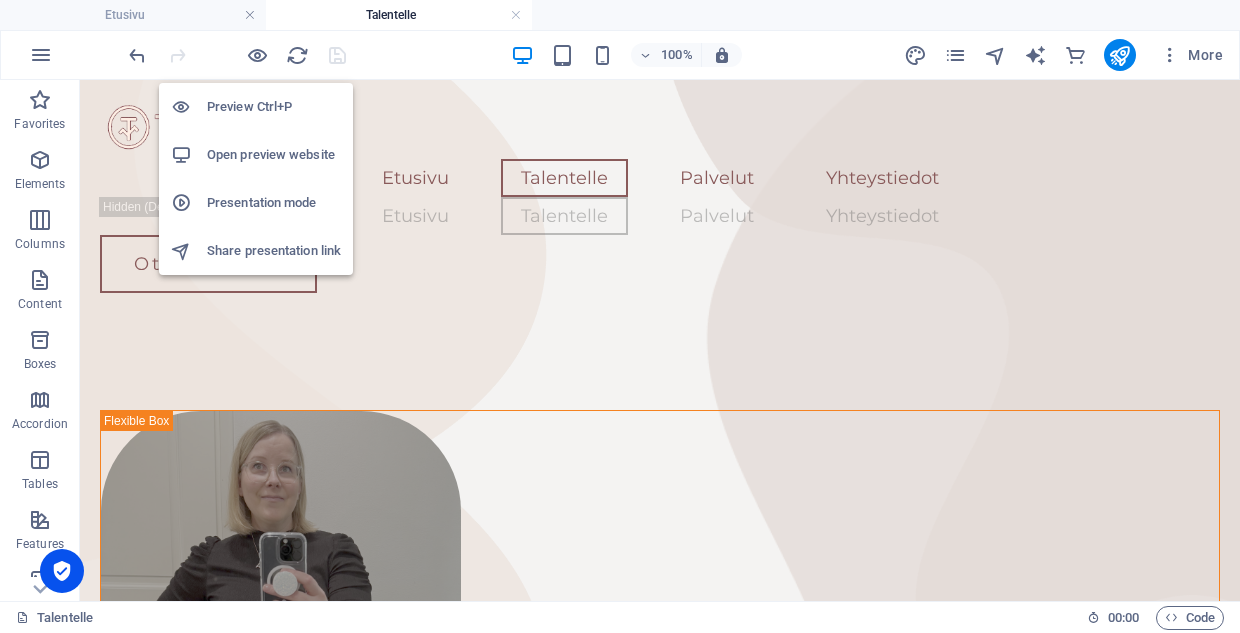 click on "Open preview website" at bounding box center [274, 155] 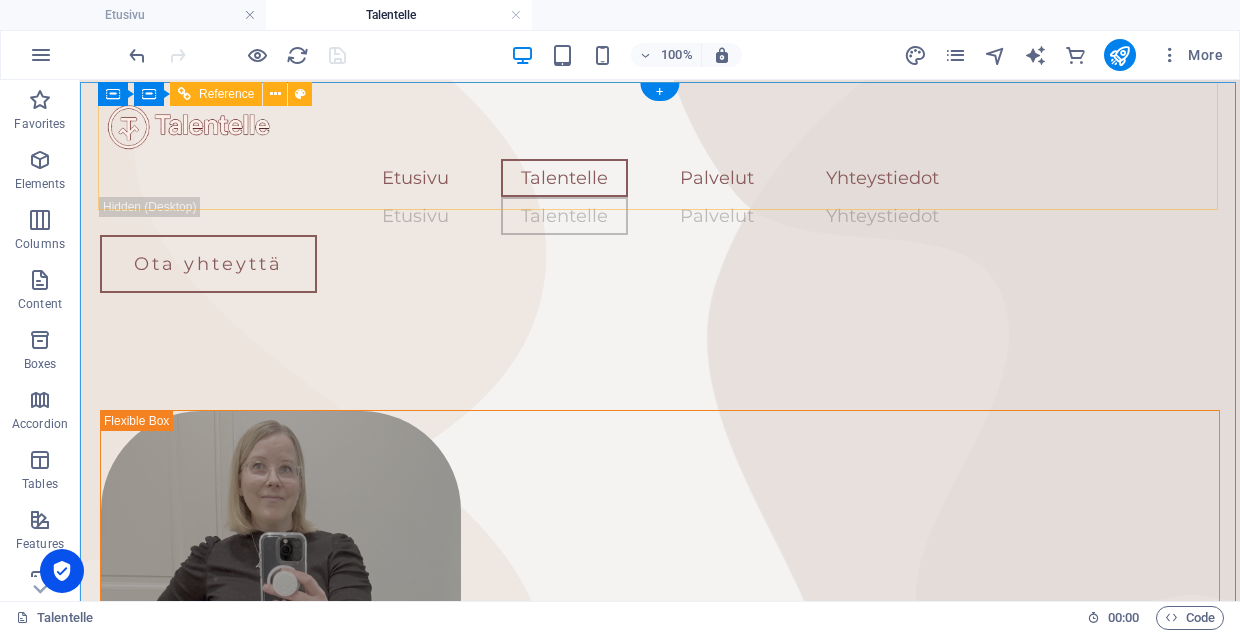 scroll, scrollTop: 0, scrollLeft: 0, axis: both 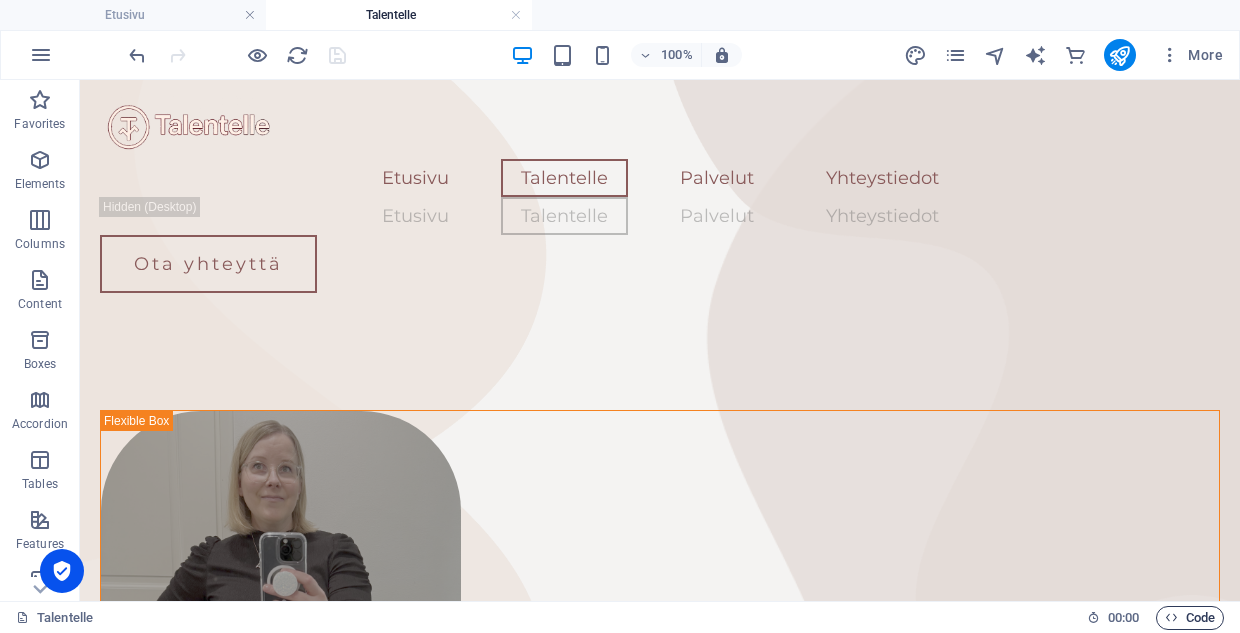 click on "Code" at bounding box center [1190, 618] 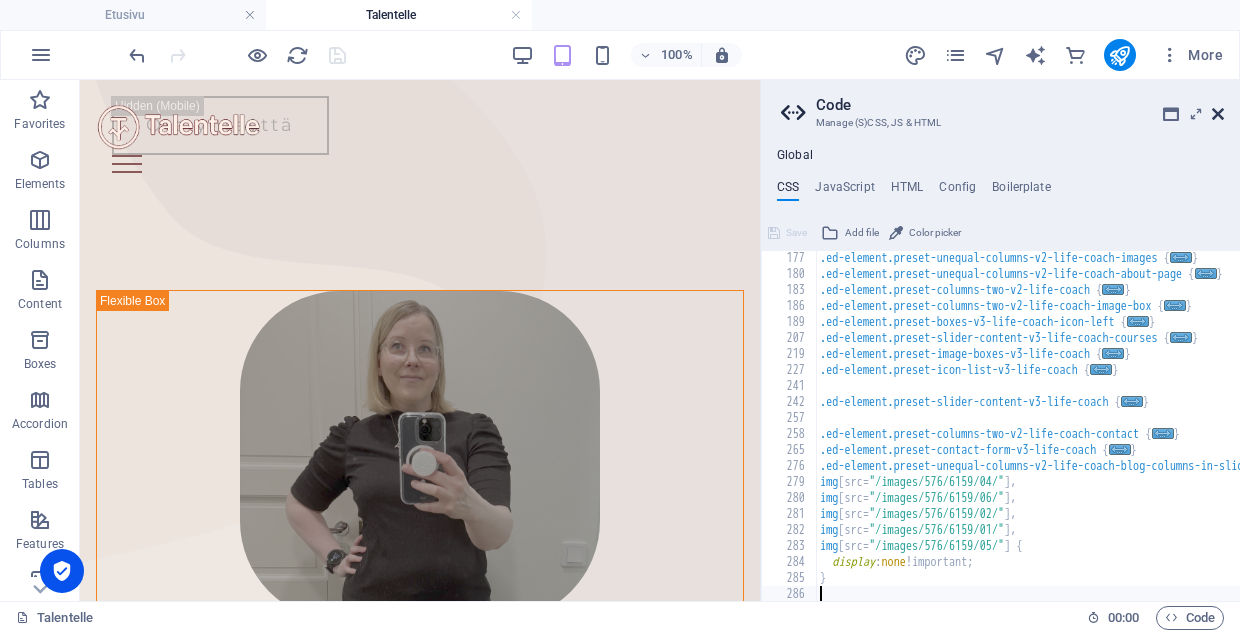 click at bounding box center [1218, 114] 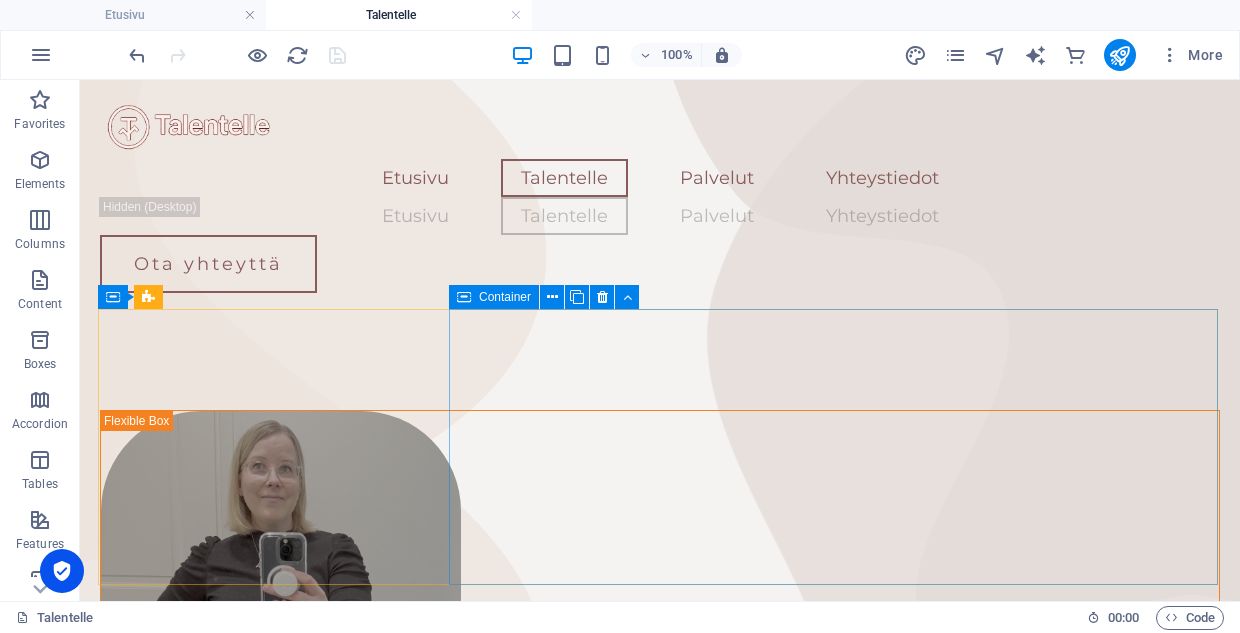 click at bounding box center [237, 55] 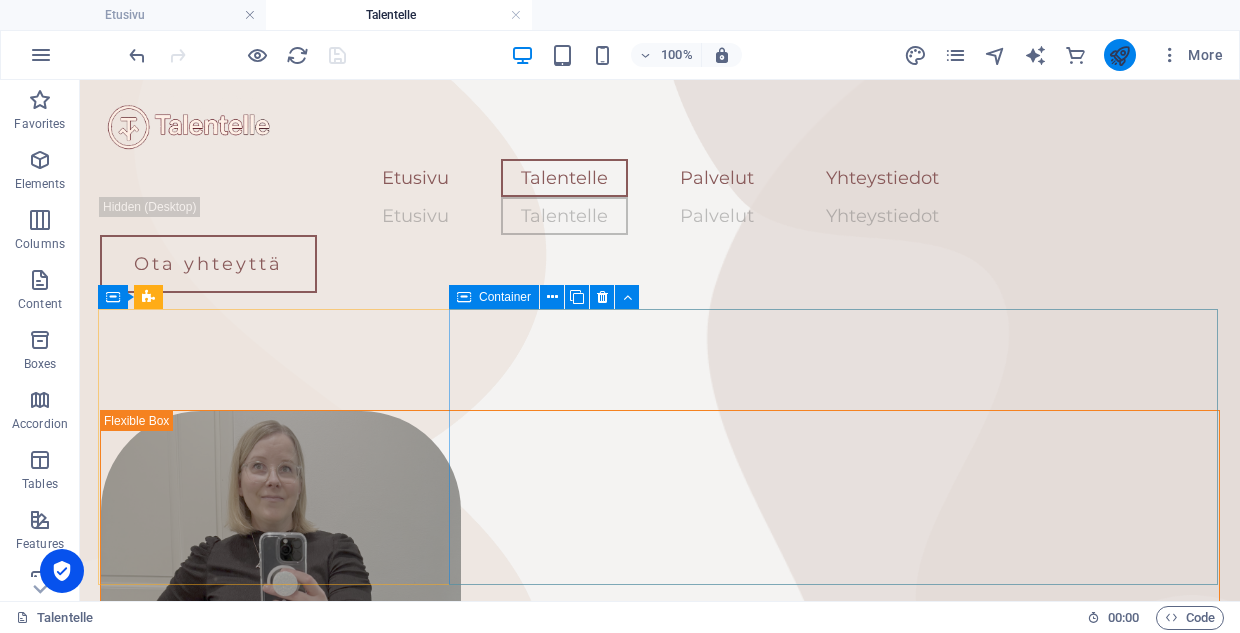 click at bounding box center (1119, 55) 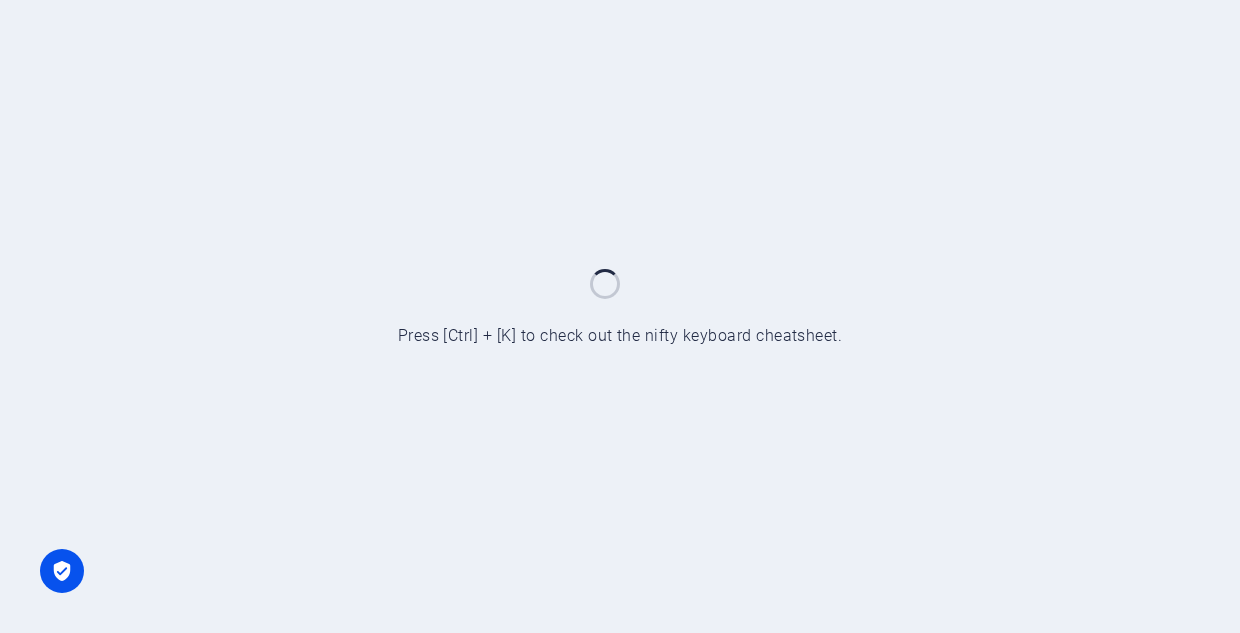 scroll, scrollTop: 0, scrollLeft: 0, axis: both 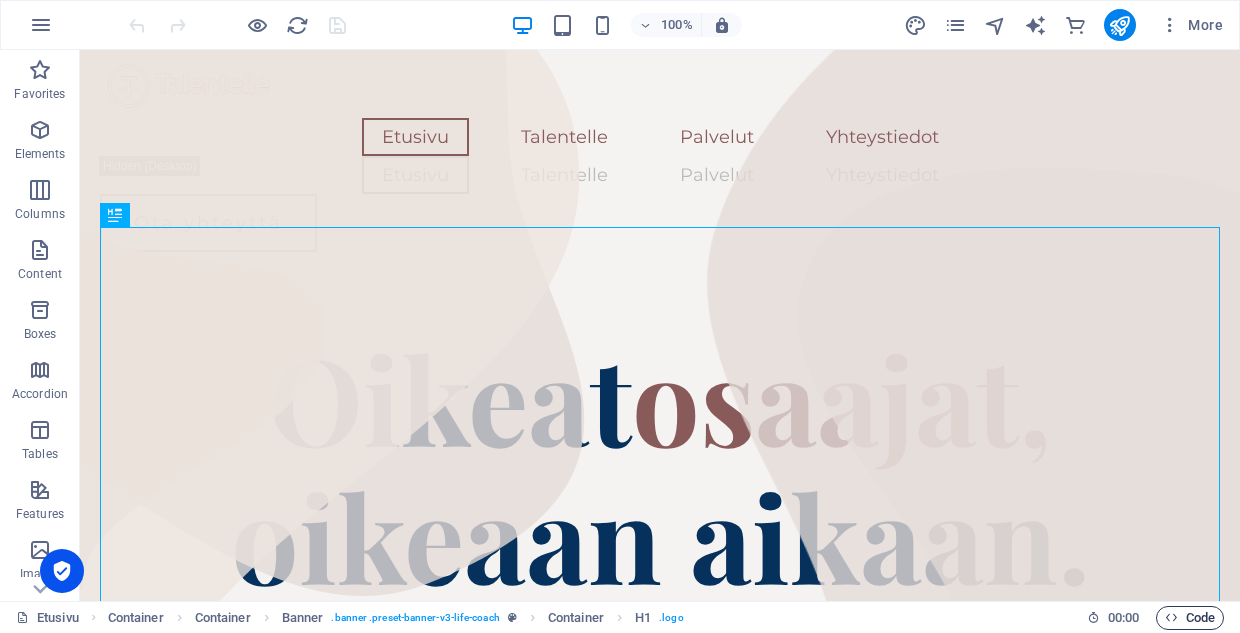 click on "Code" at bounding box center (1190, 618) 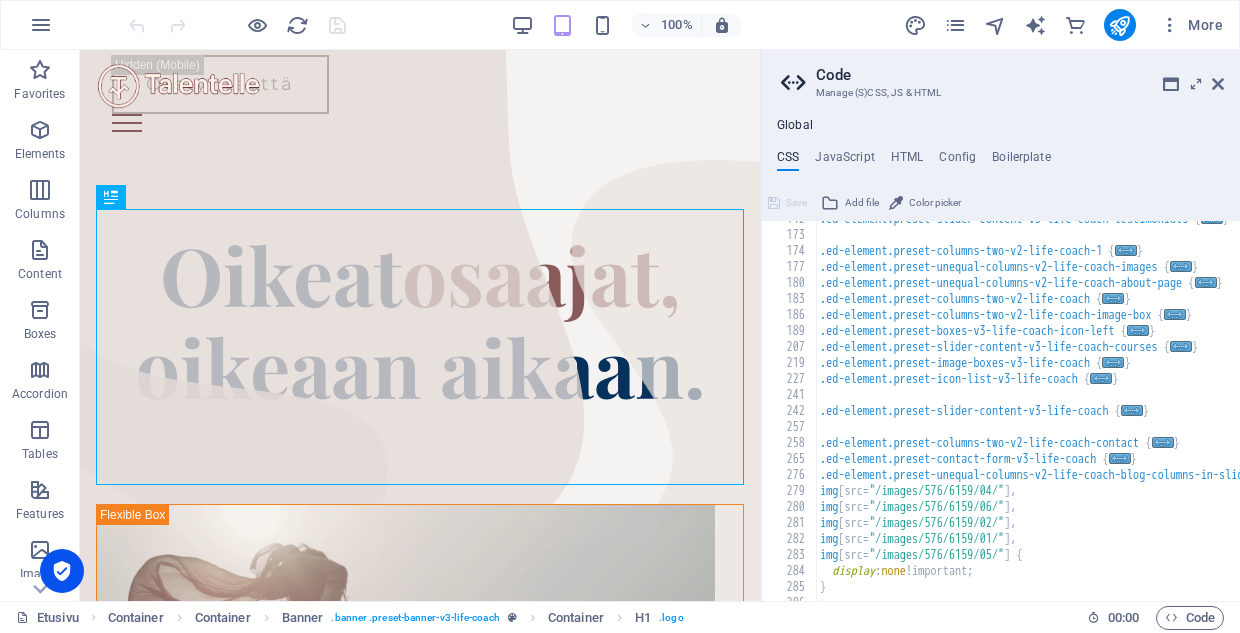 scroll, scrollTop: 371, scrollLeft: 0, axis: vertical 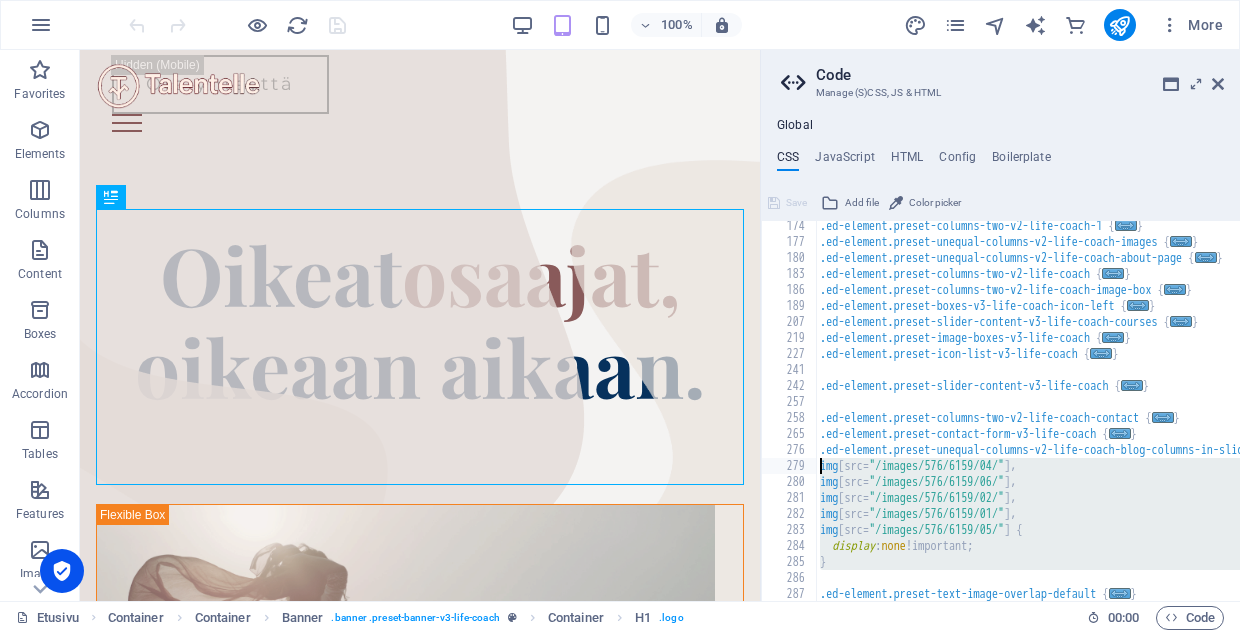 drag, startPoint x: 830, startPoint y: 573, endPoint x: 806, endPoint y: 457, distance: 118.45674 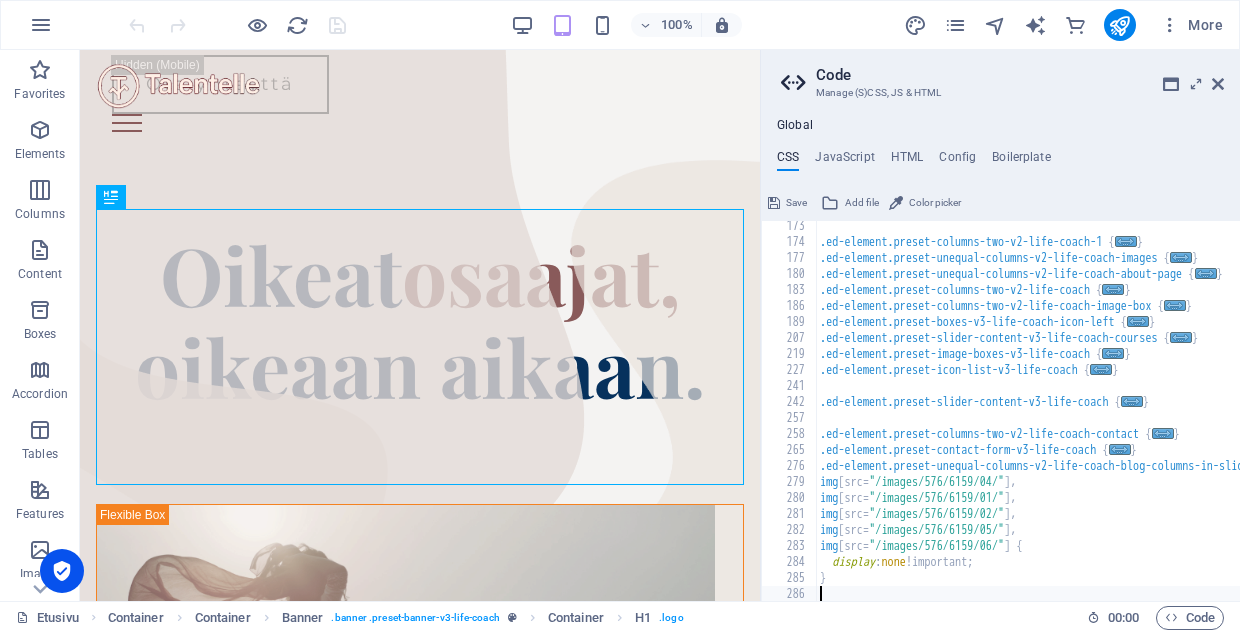 scroll, scrollTop: 355, scrollLeft: 0, axis: vertical 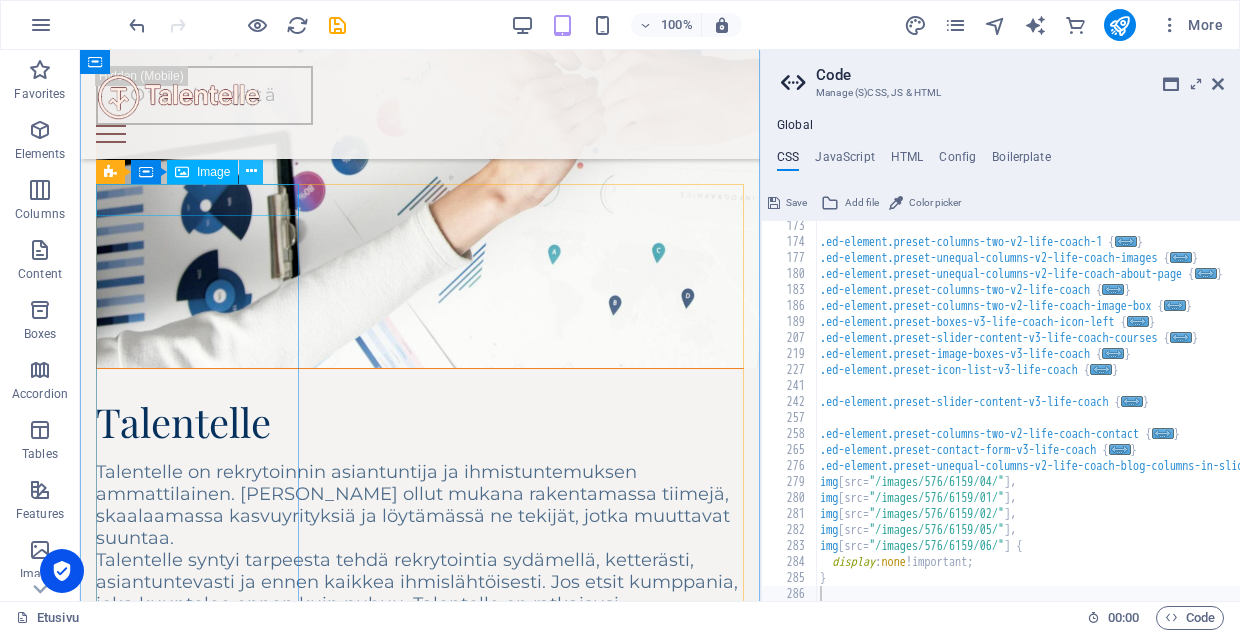 click at bounding box center [251, 171] 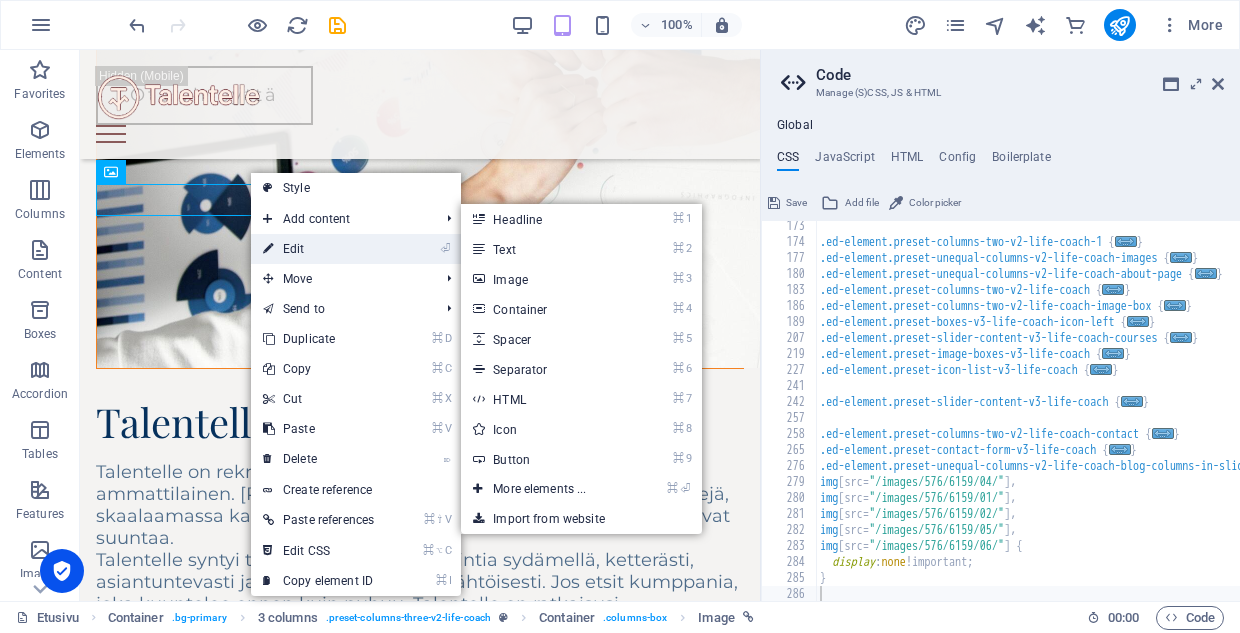 click on "⏎  Edit" at bounding box center [318, 249] 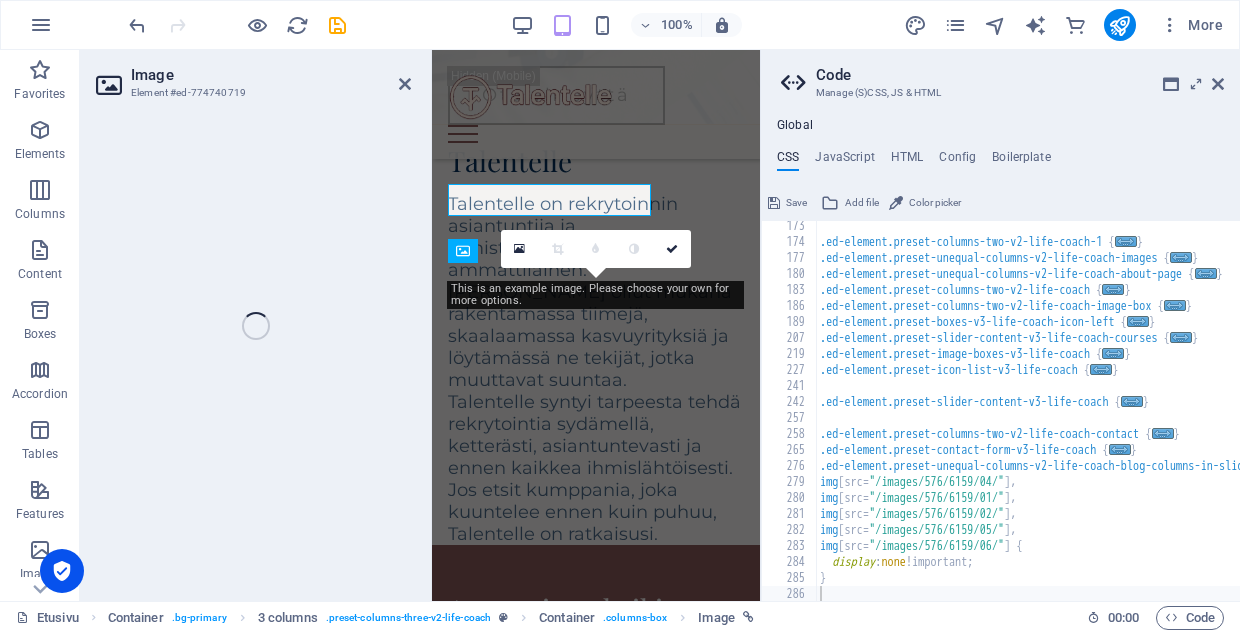 select on "%" 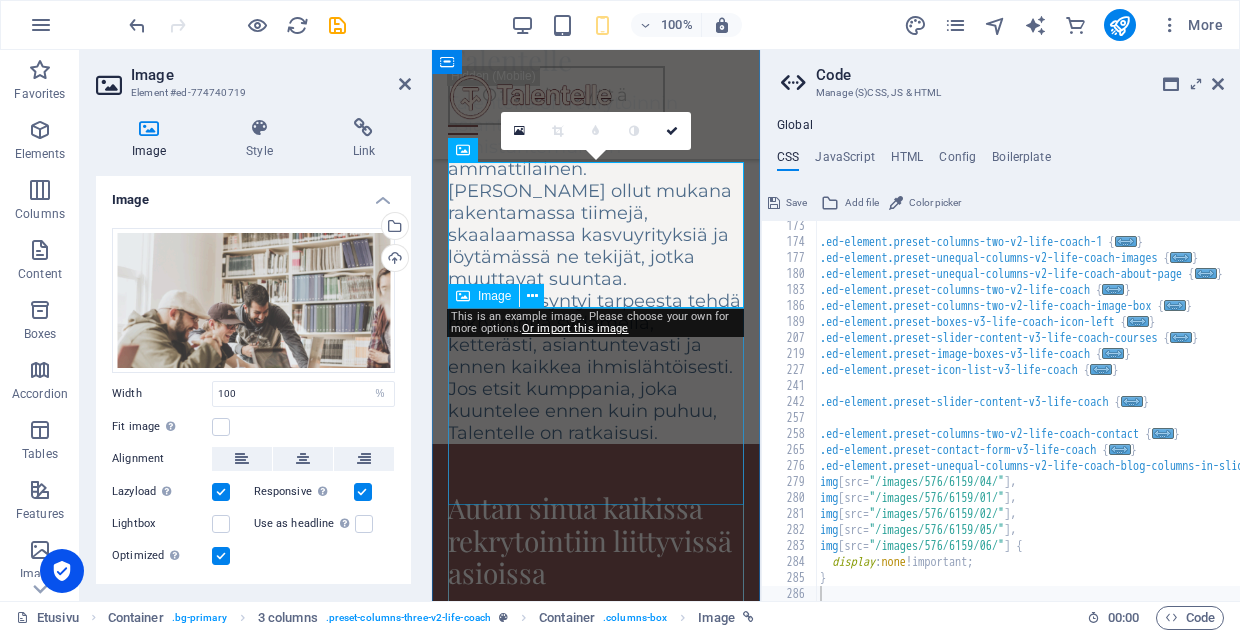 scroll, scrollTop: 1120, scrollLeft: 0, axis: vertical 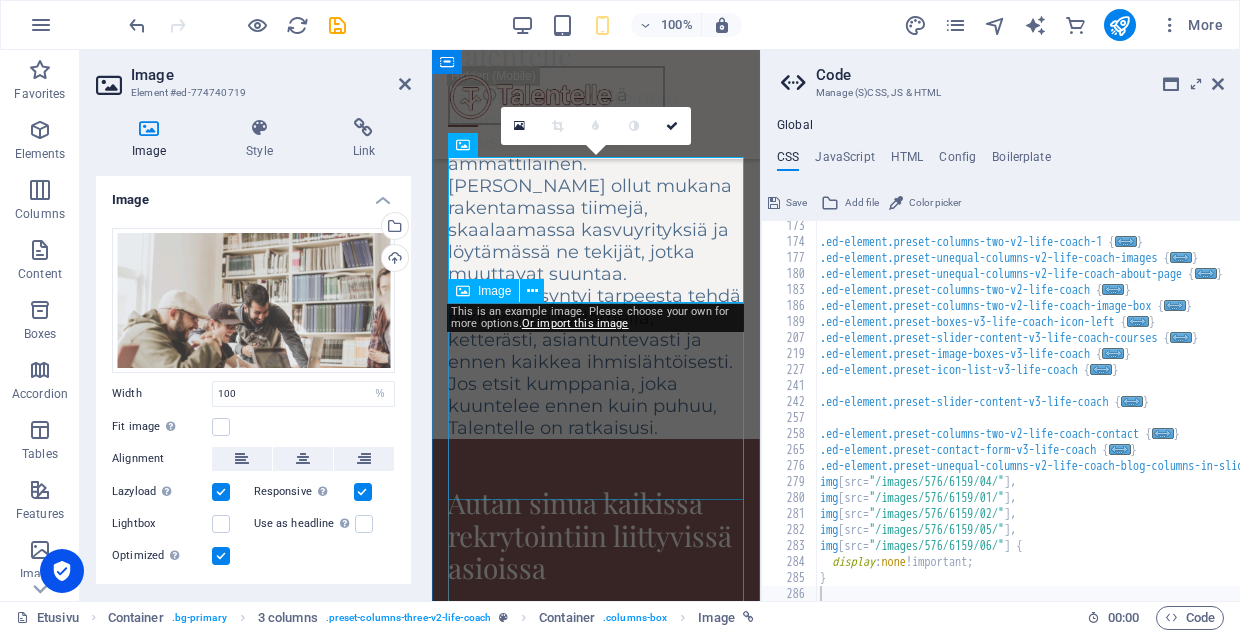 click at bounding box center (596, 1111) 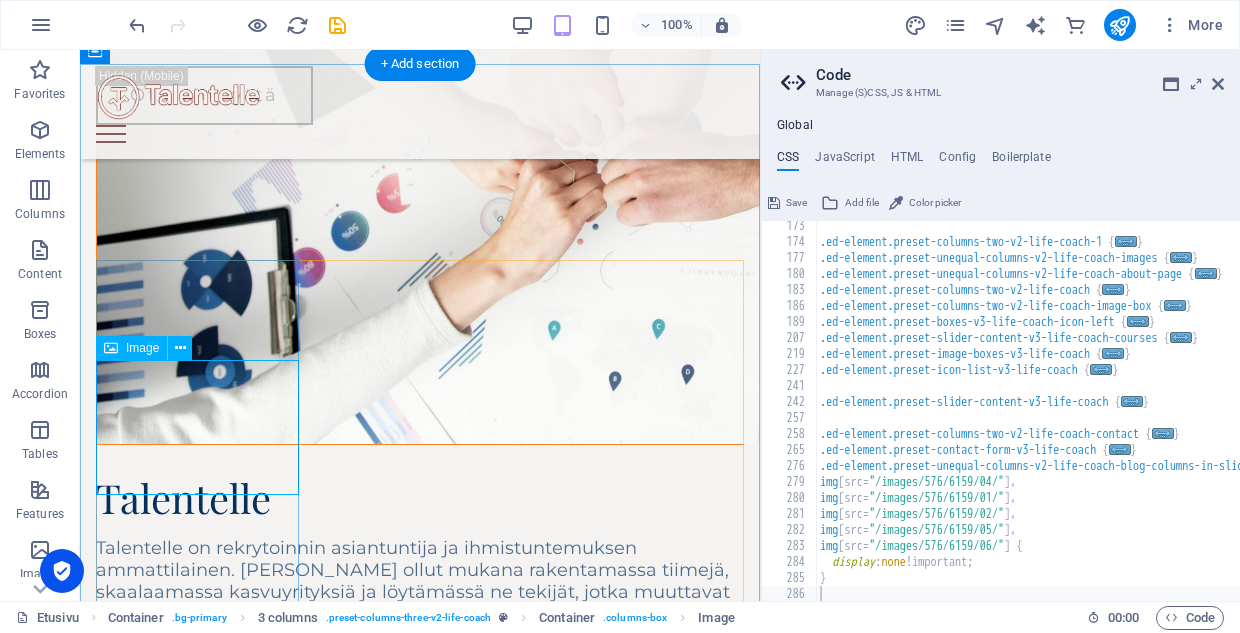 scroll, scrollTop: 940, scrollLeft: 0, axis: vertical 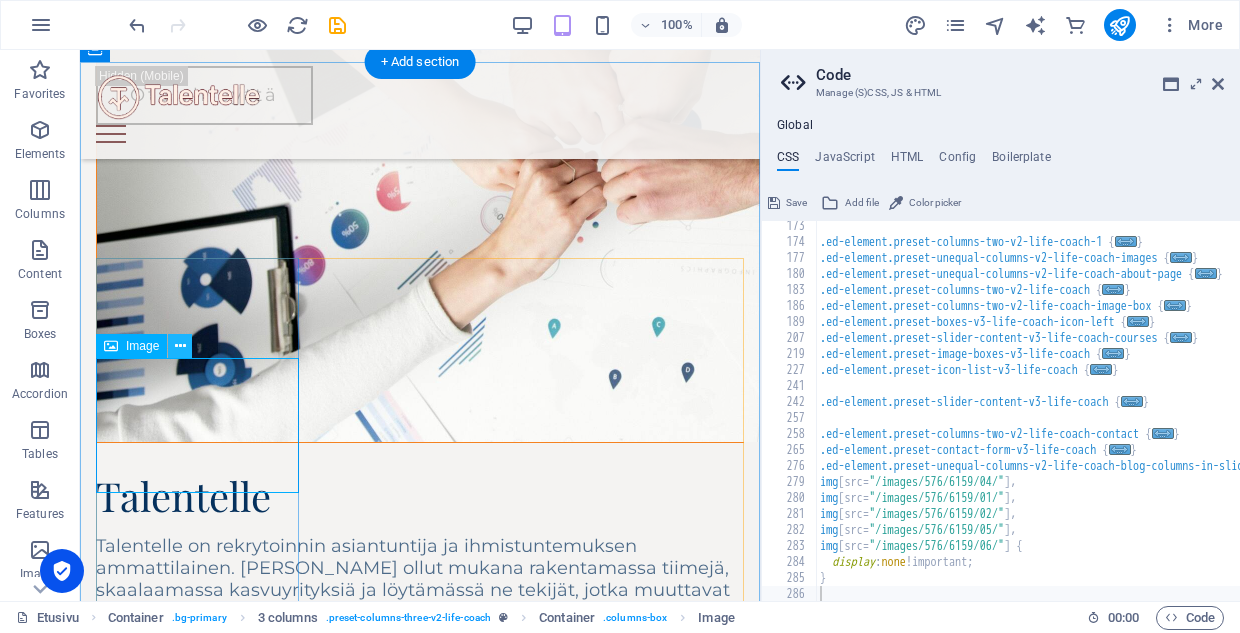 click at bounding box center [180, 346] 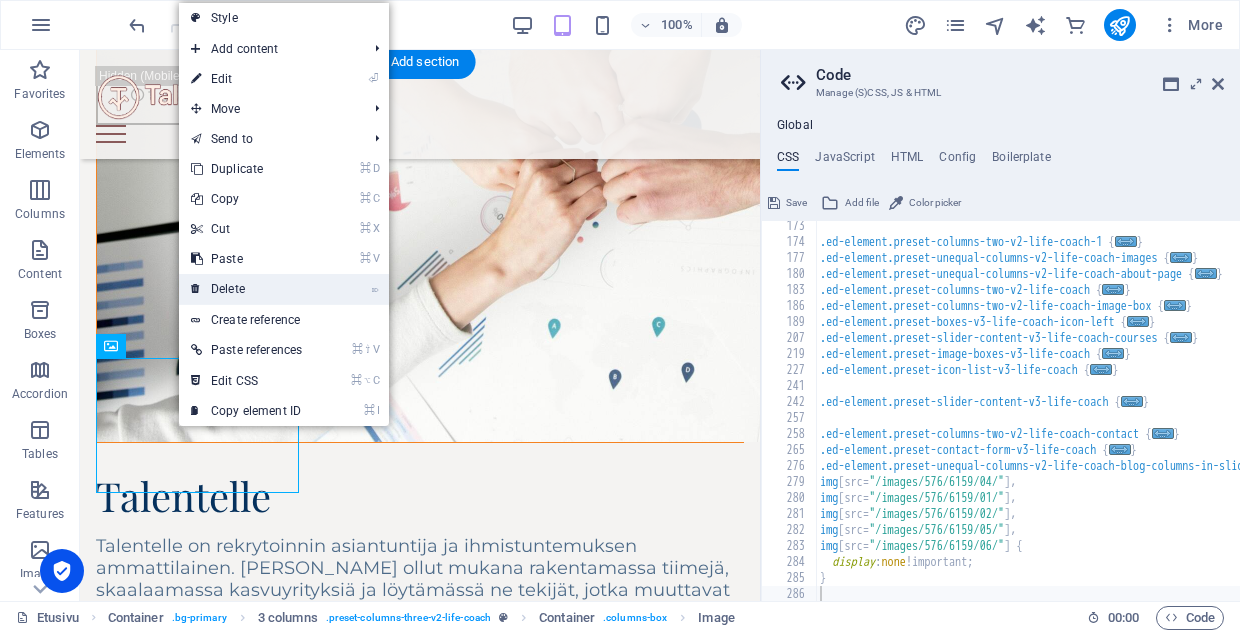 click on "⌦  Delete" at bounding box center (246, 289) 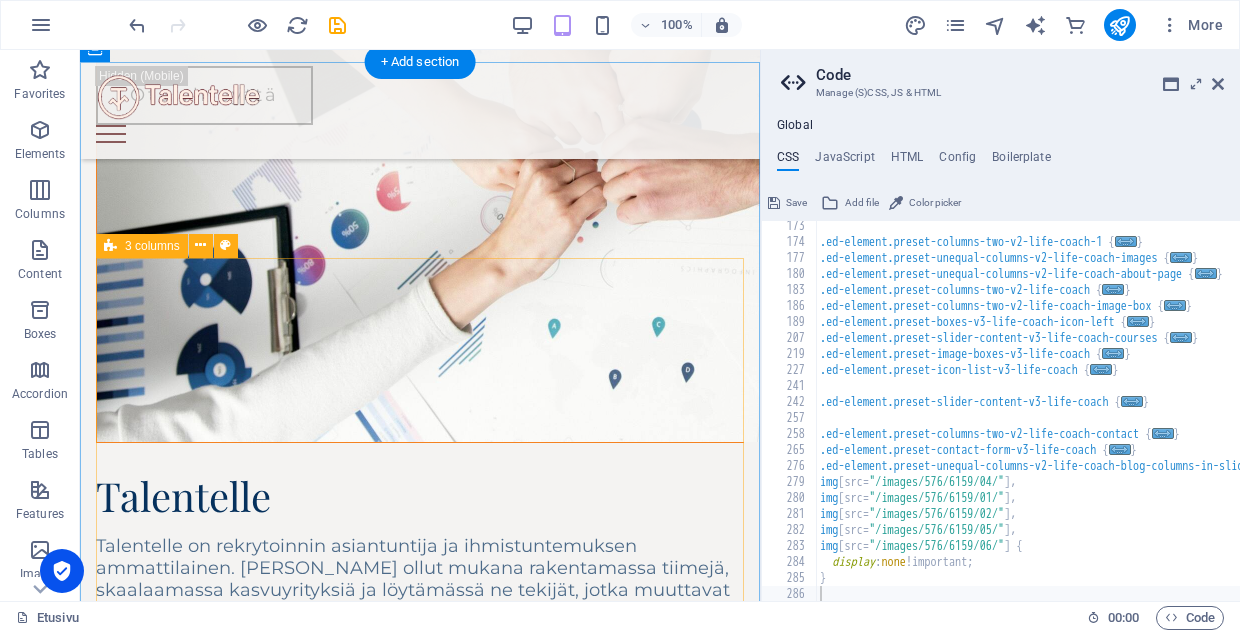 scroll, scrollTop: 938, scrollLeft: 0, axis: vertical 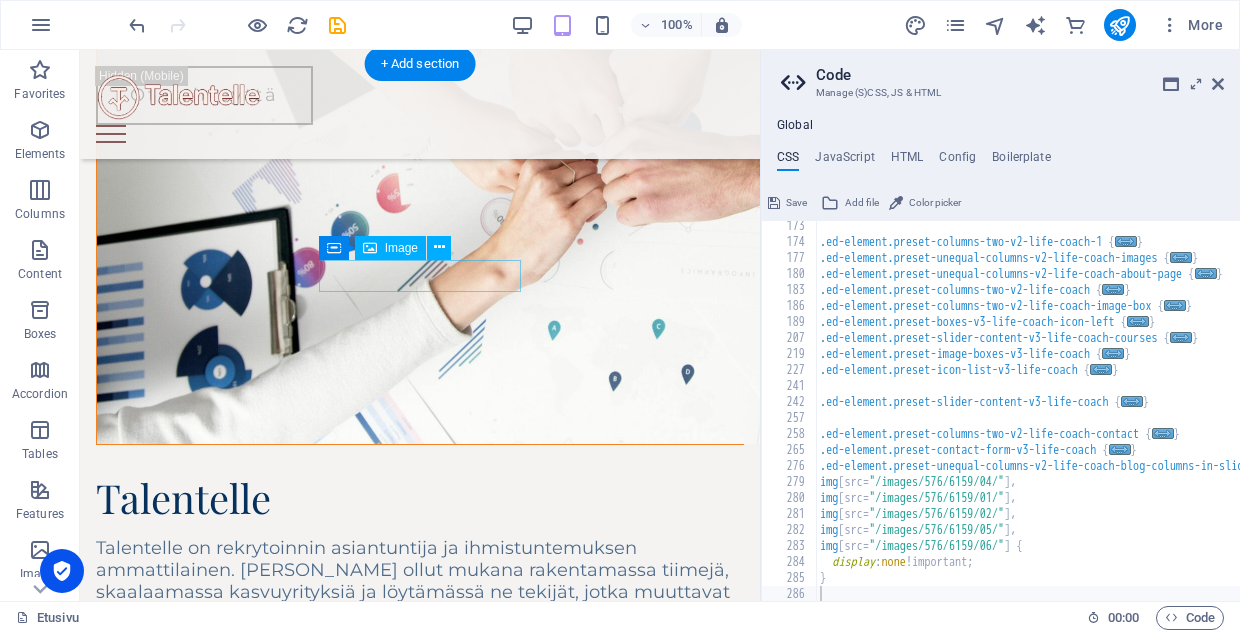 click at bounding box center (197, 1382) 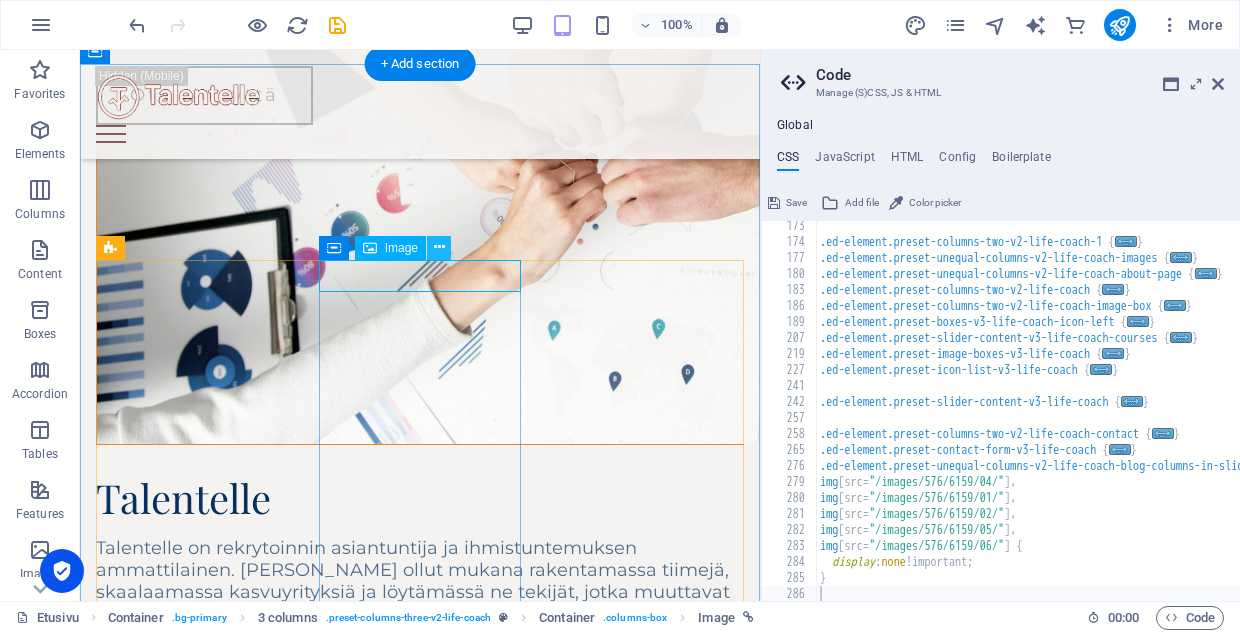 click at bounding box center (439, 247) 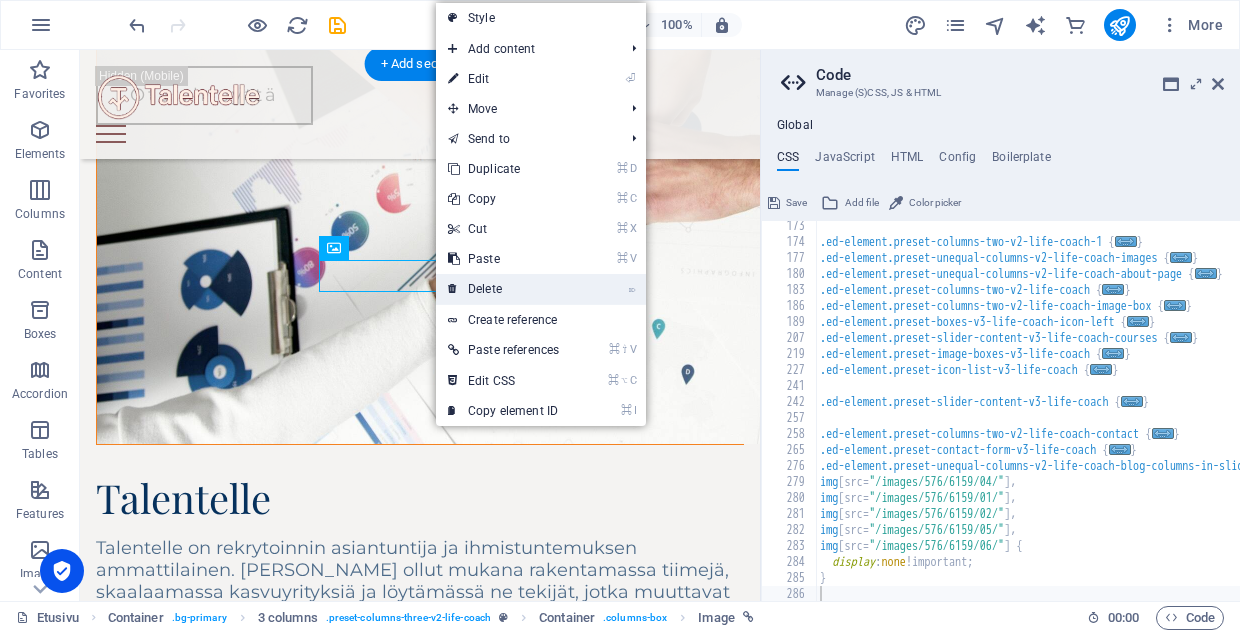 click on "⌦  Delete" at bounding box center (503, 289) 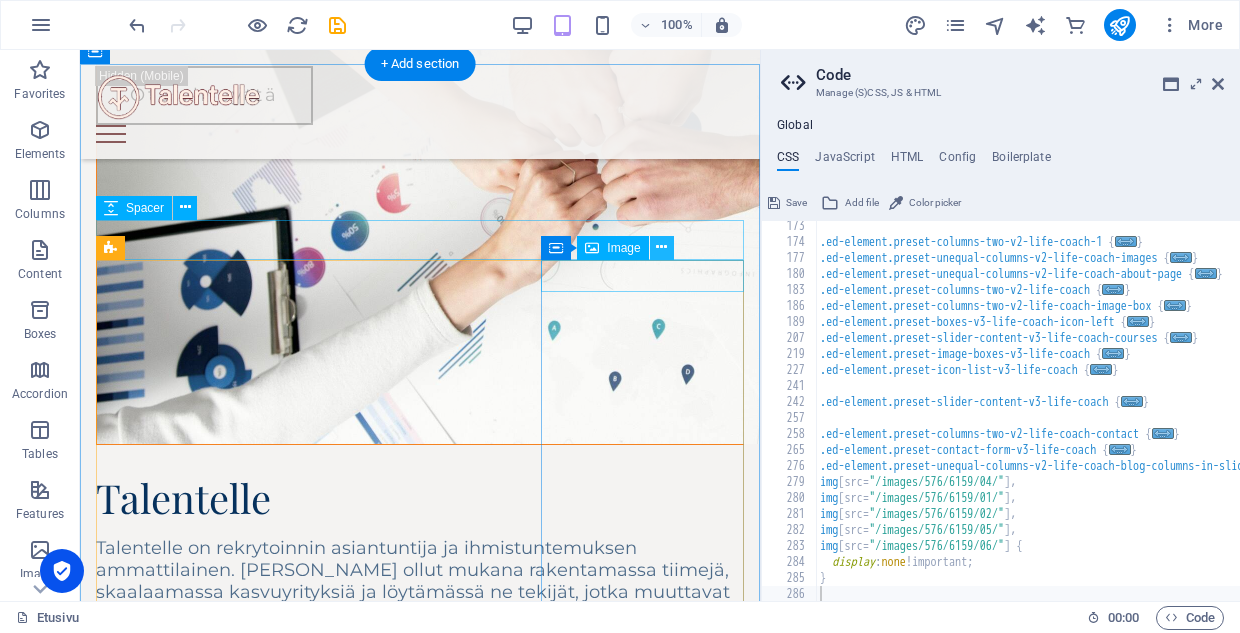 click at bounding box center (661, 247) 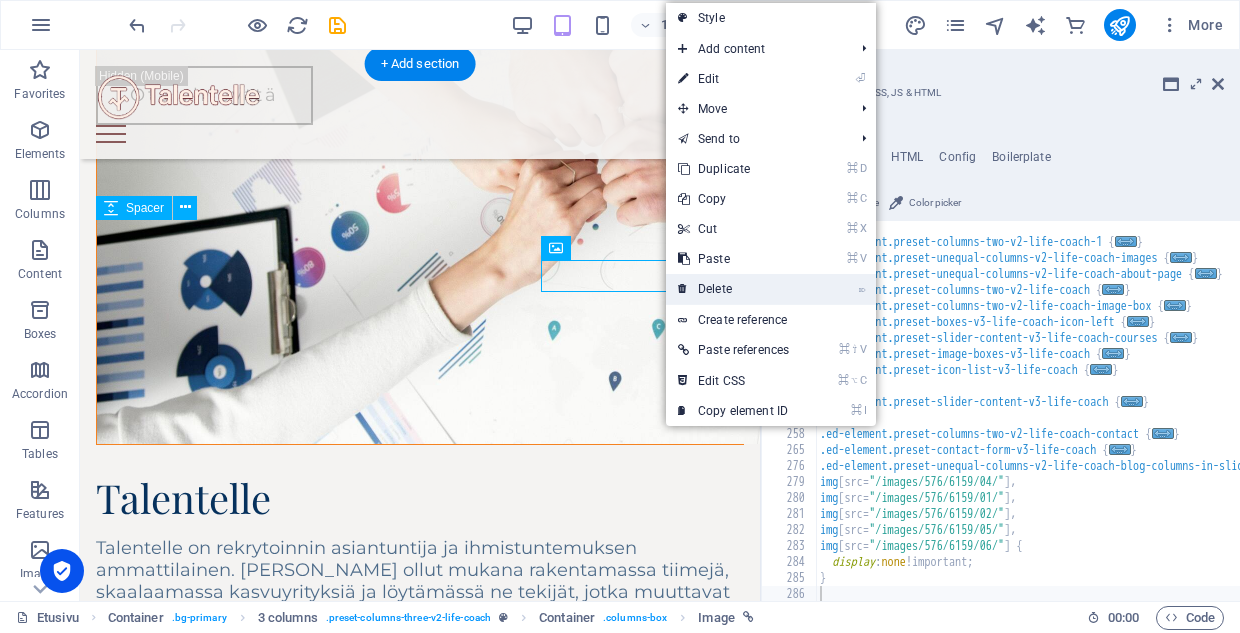 click on "⌦  Delete" at bounding box center [733, 289] 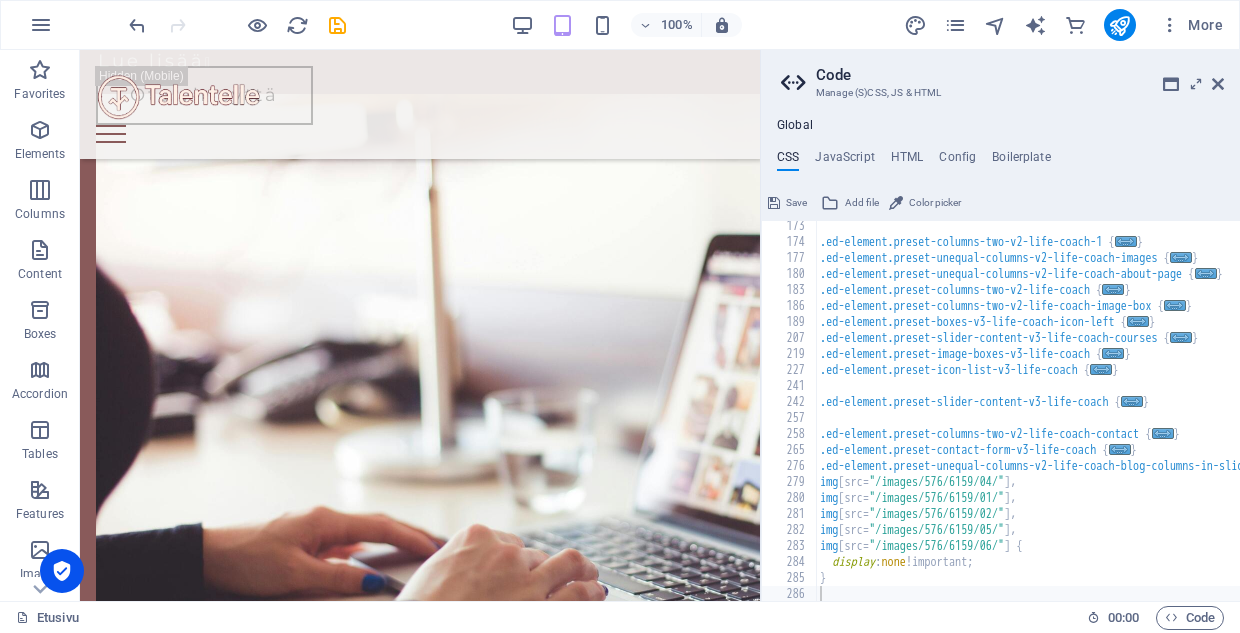 scroll, scrollTop: 1030, scrollLeft: 0, axis: vertical 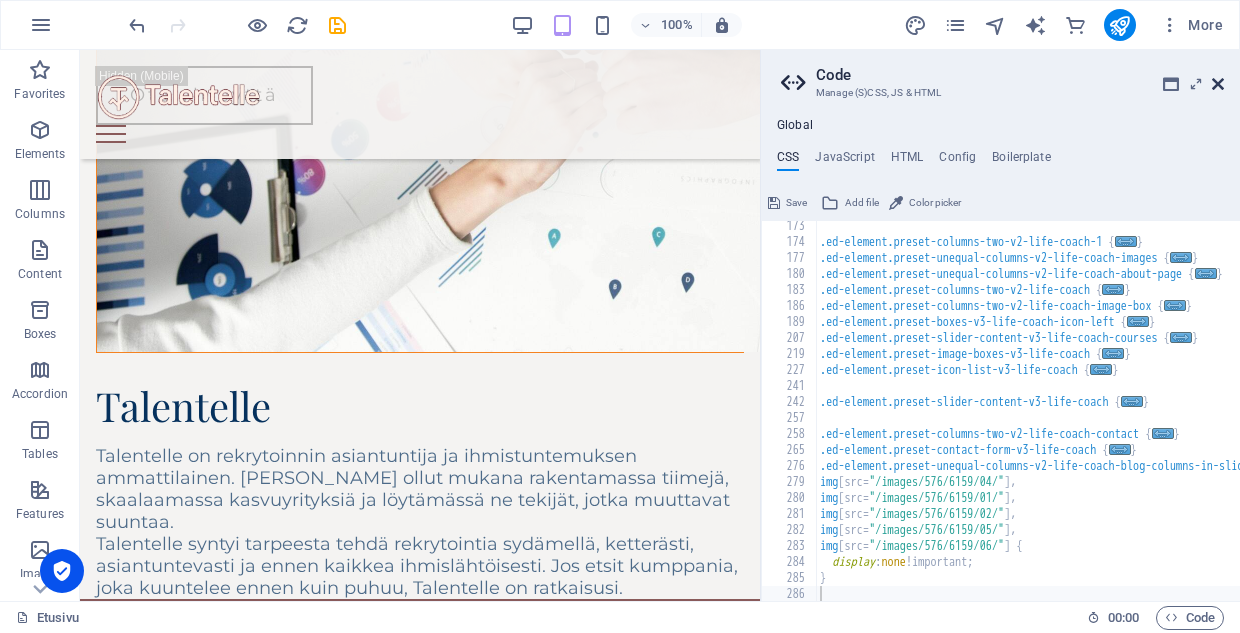 click at bounding box center [1218, 84] 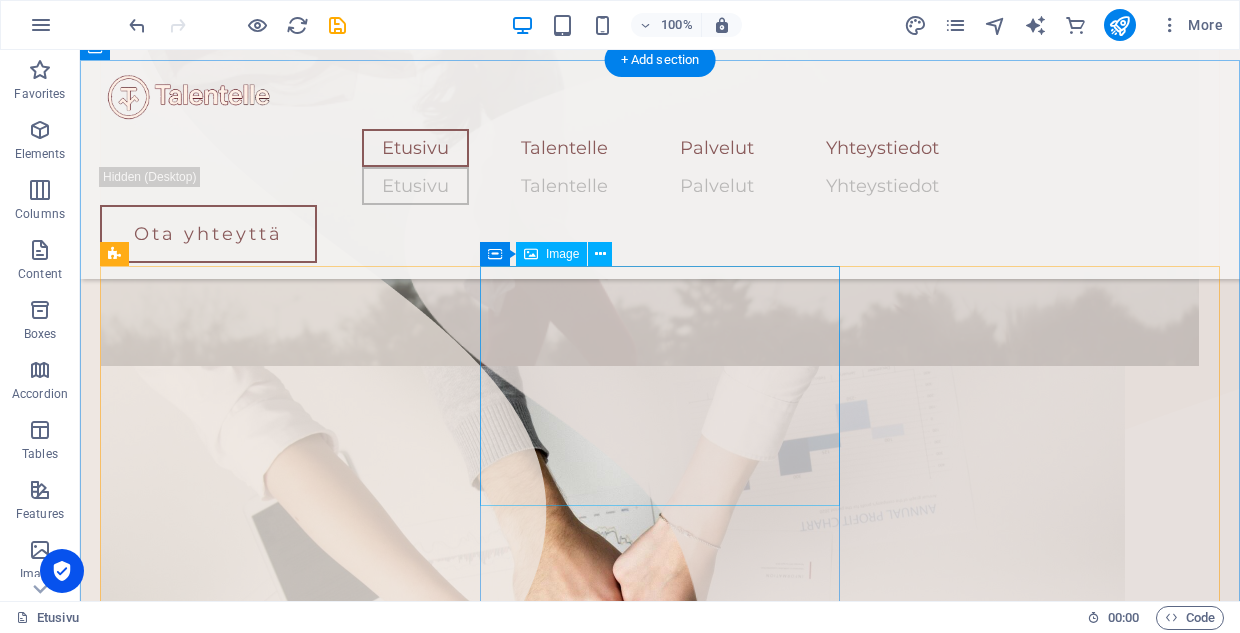 scroll, scrollTop: 829, scrollLeft: 0, axis: vertical 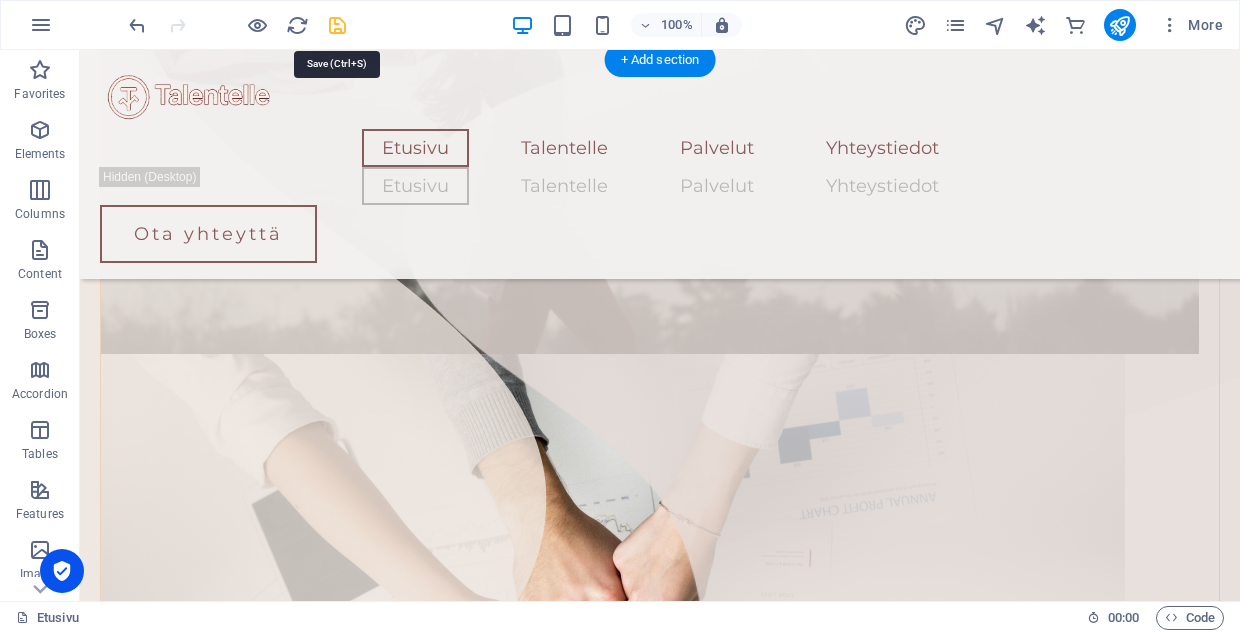 click at bounding box center (337, 25) 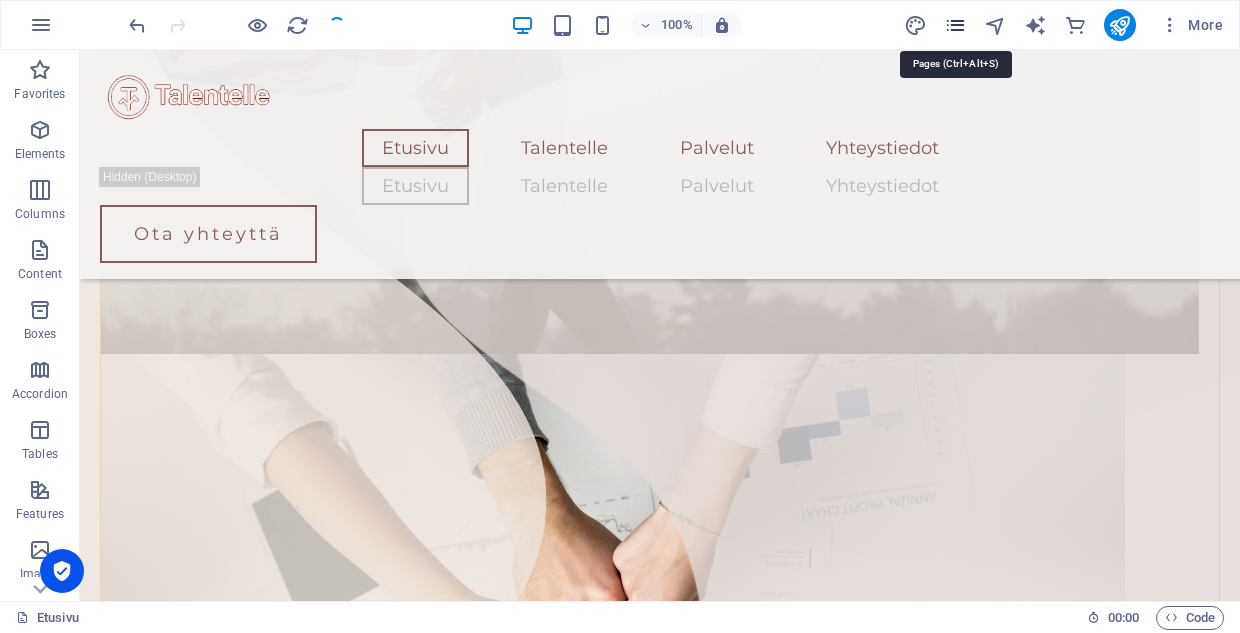 click at bounding box center (955, 25) 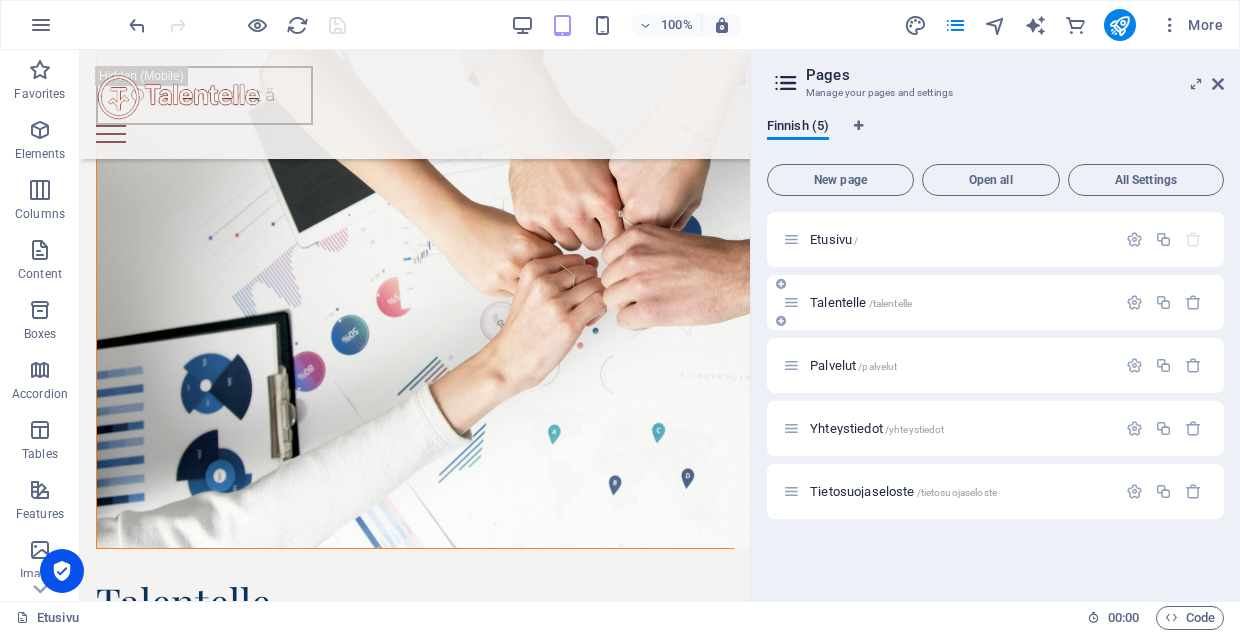 click on "Talentelle /talentelle" at bounding box center (861, 302) 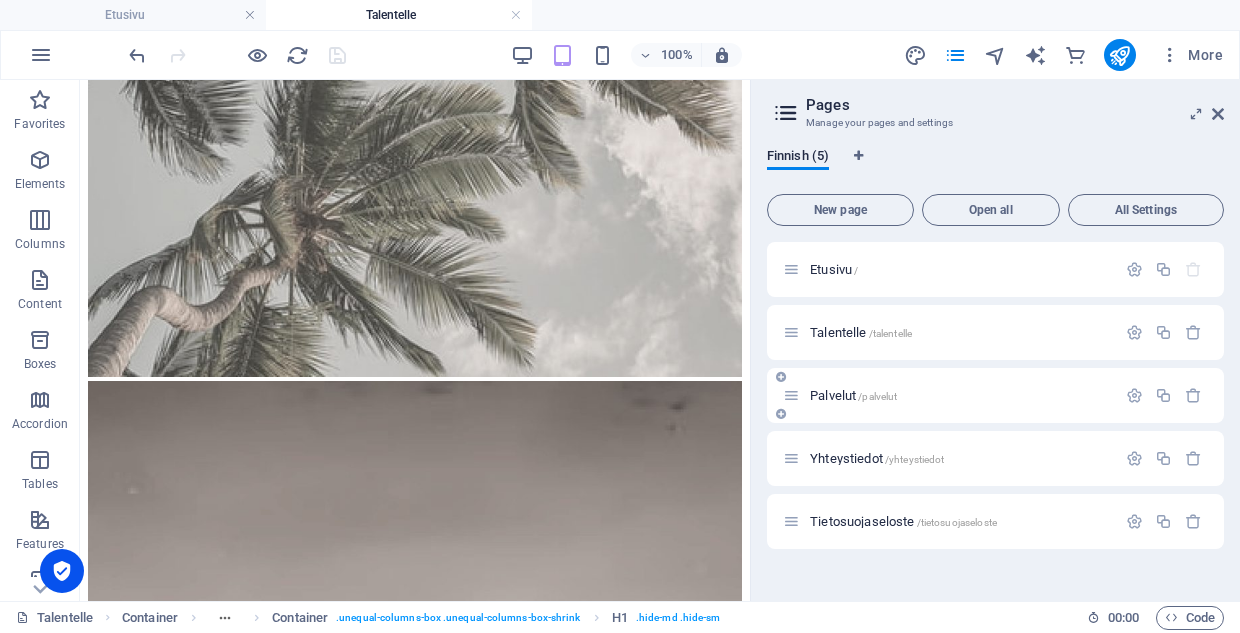 click on "Palvelut /palvelut" at bounding box center (853, 395) 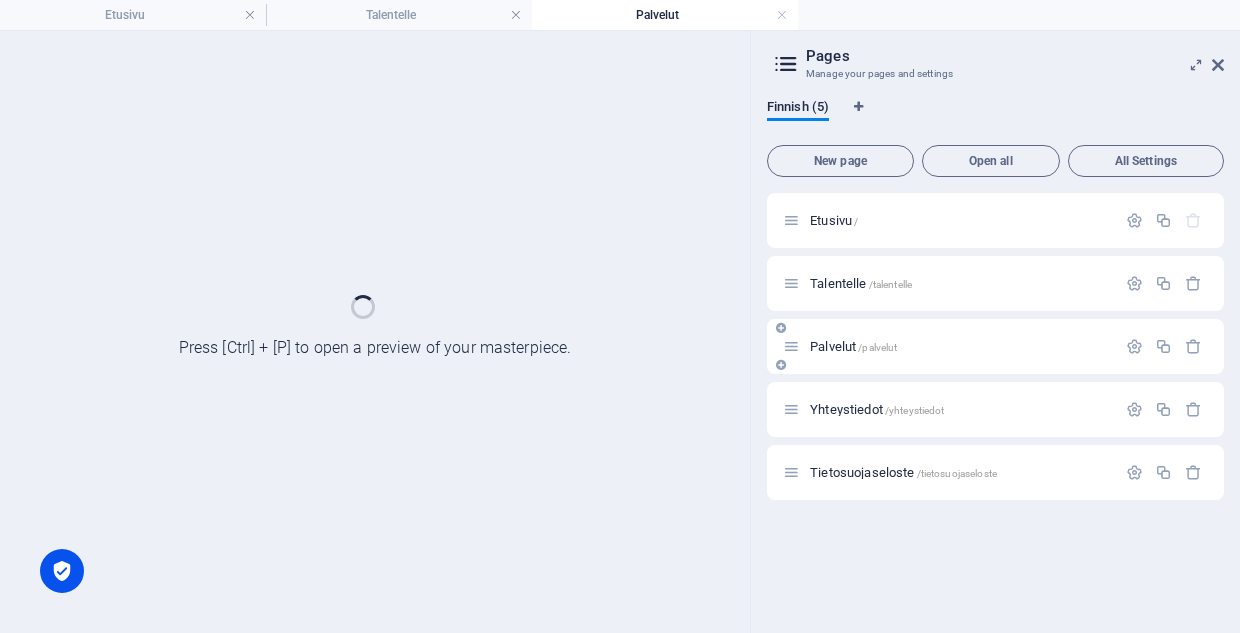 scroll, scrollTop: 3009, scrollLeft: 0, axis: vertical 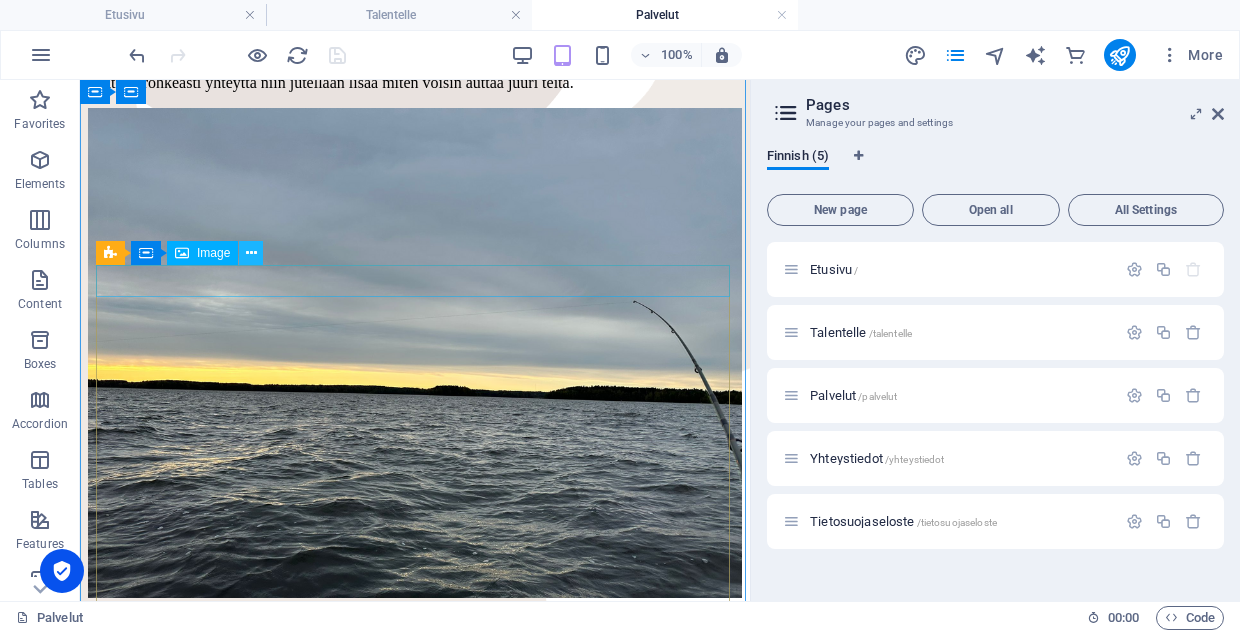 click at bounding box center [251, 253] 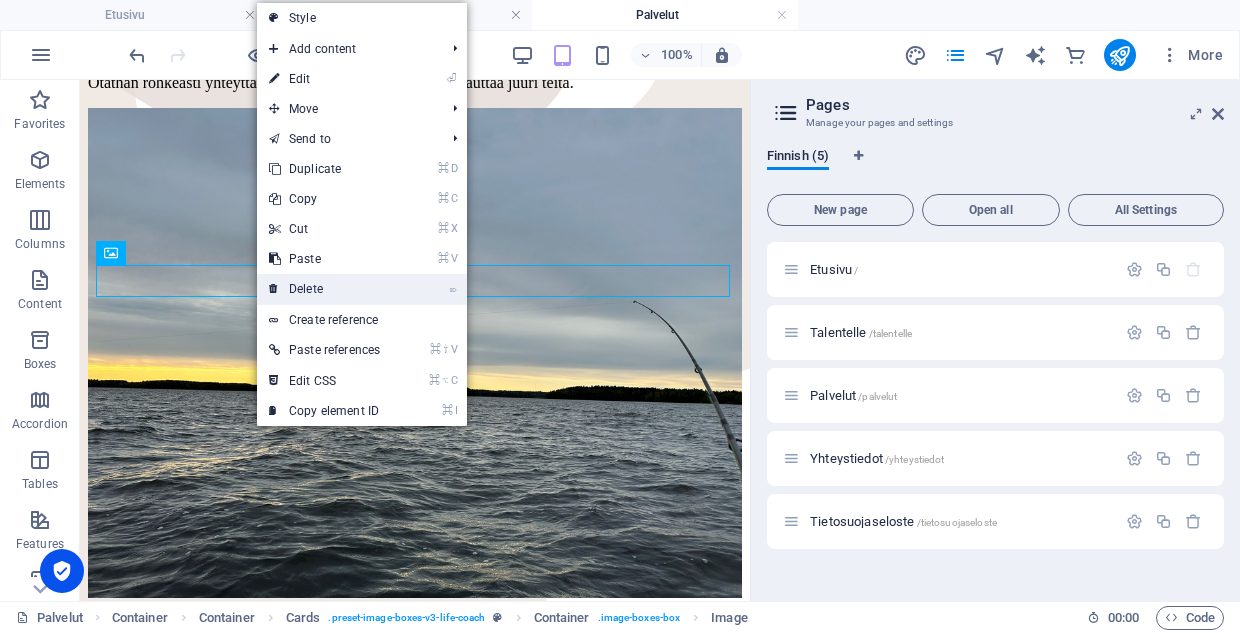 click on "⌦  Delete" at bounding box center [324, 289] 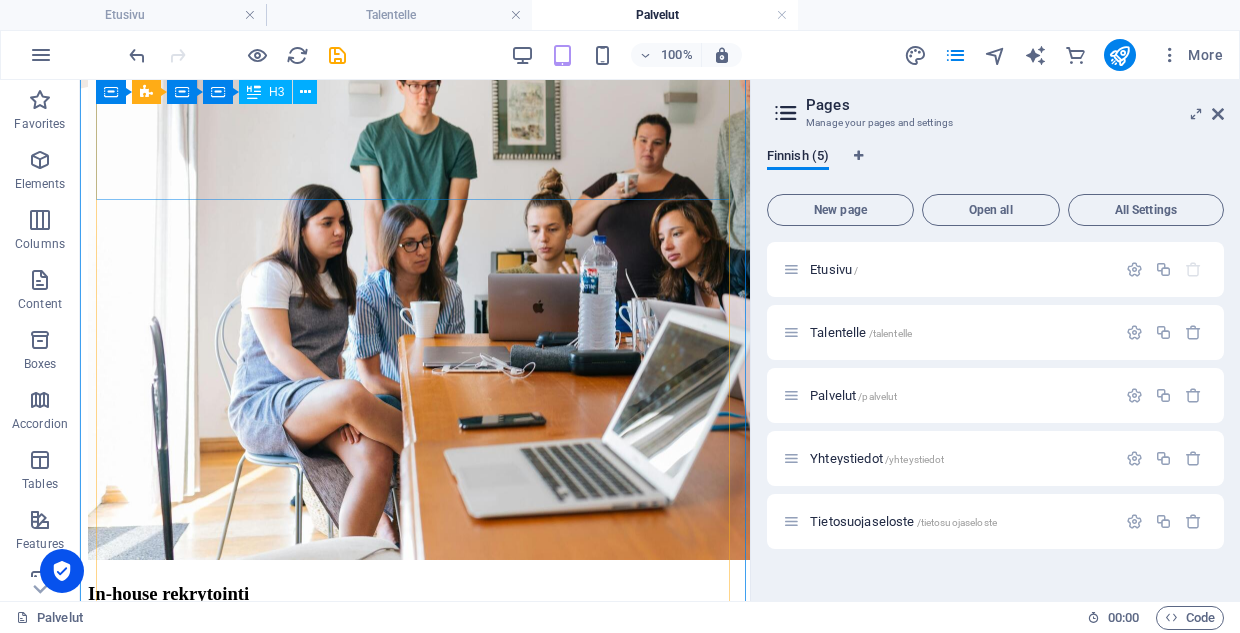scroll, scrollTop: 1275, scrollLeft: 0, axis: vertical 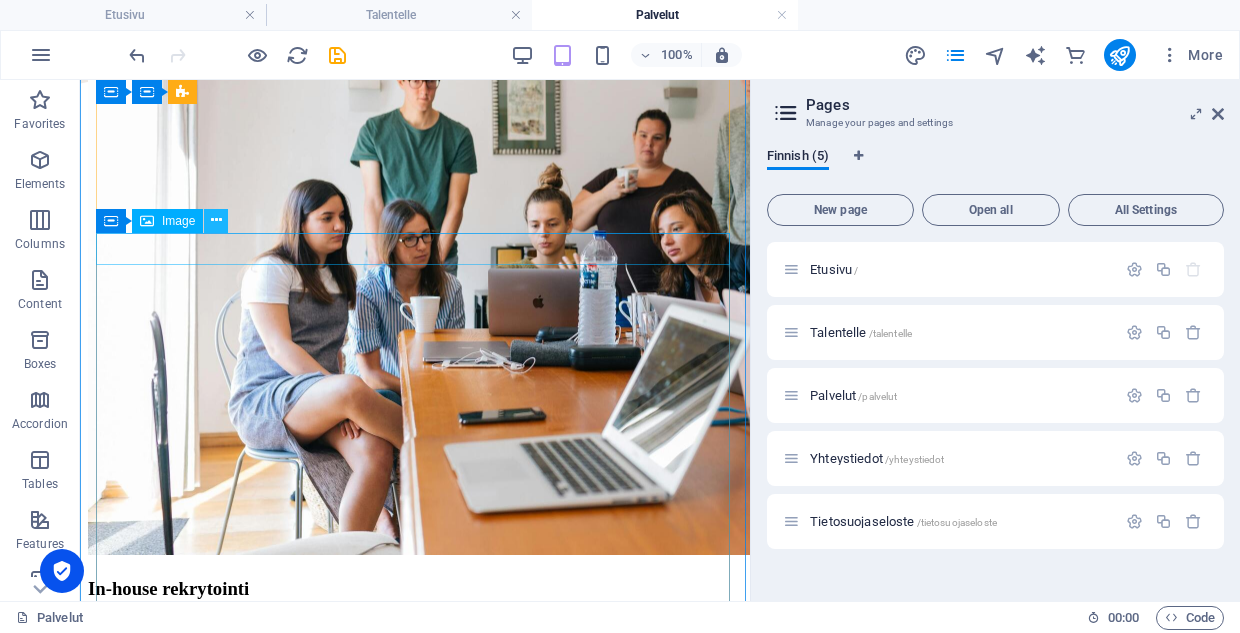 click at bounding box center (216, 220) 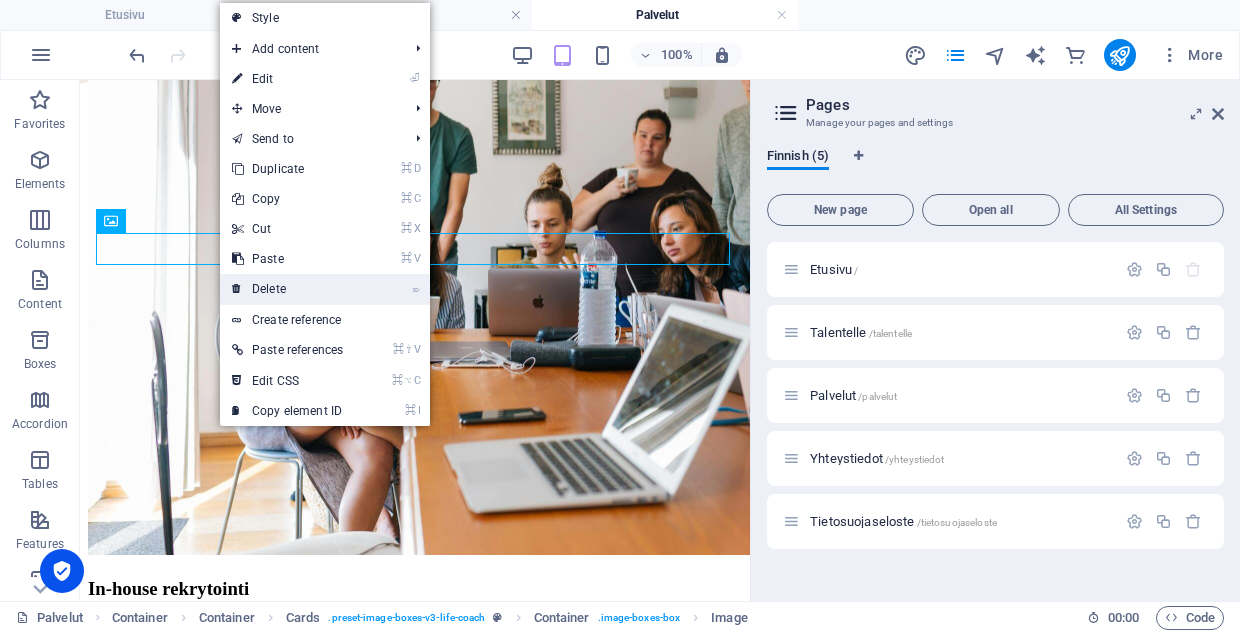 click on "⌦  Delete" at bounding box center (287, 289) 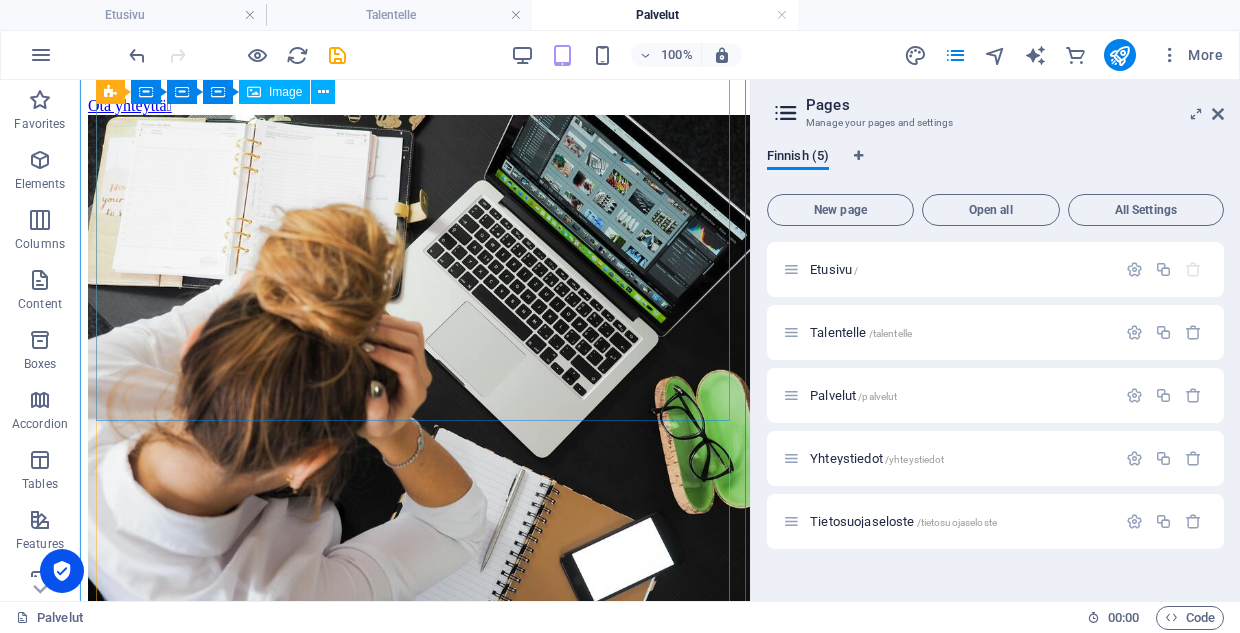 scroll, scrollTop: 2108, scrollLeft: 0, axis: vertical 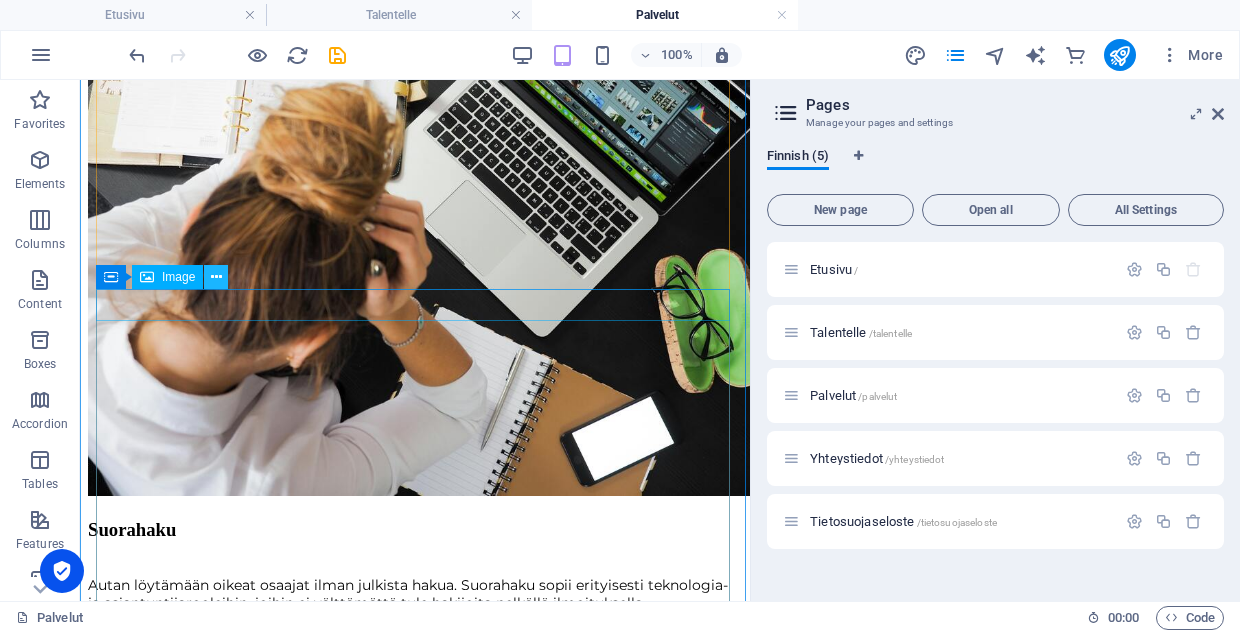click at bounding box center [216, 277] 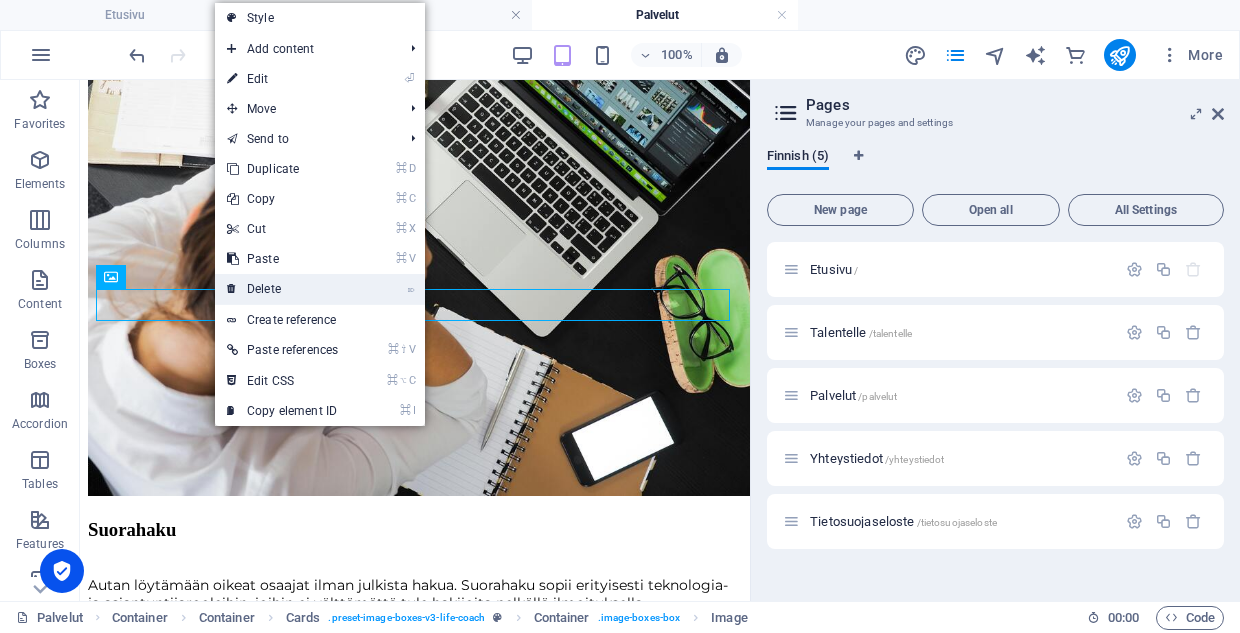 click on "⌦  Delete" at bounding box center [282, 289] 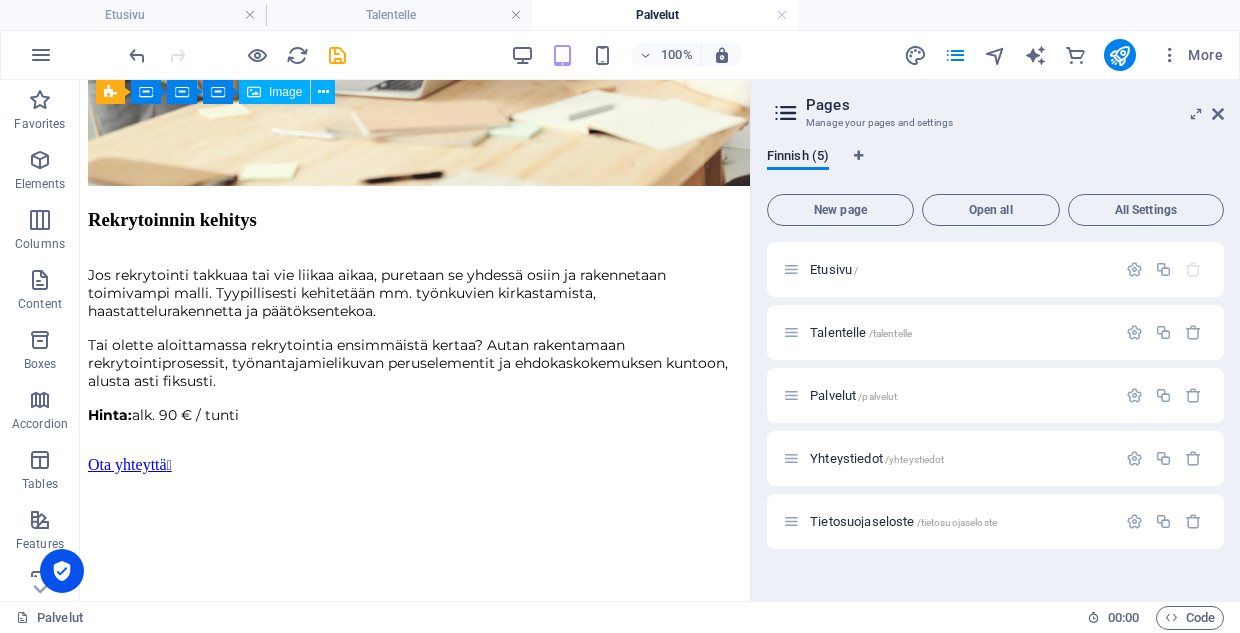 scroll, scrollTop: 3396, scrollLeft: 0, axis: vertical 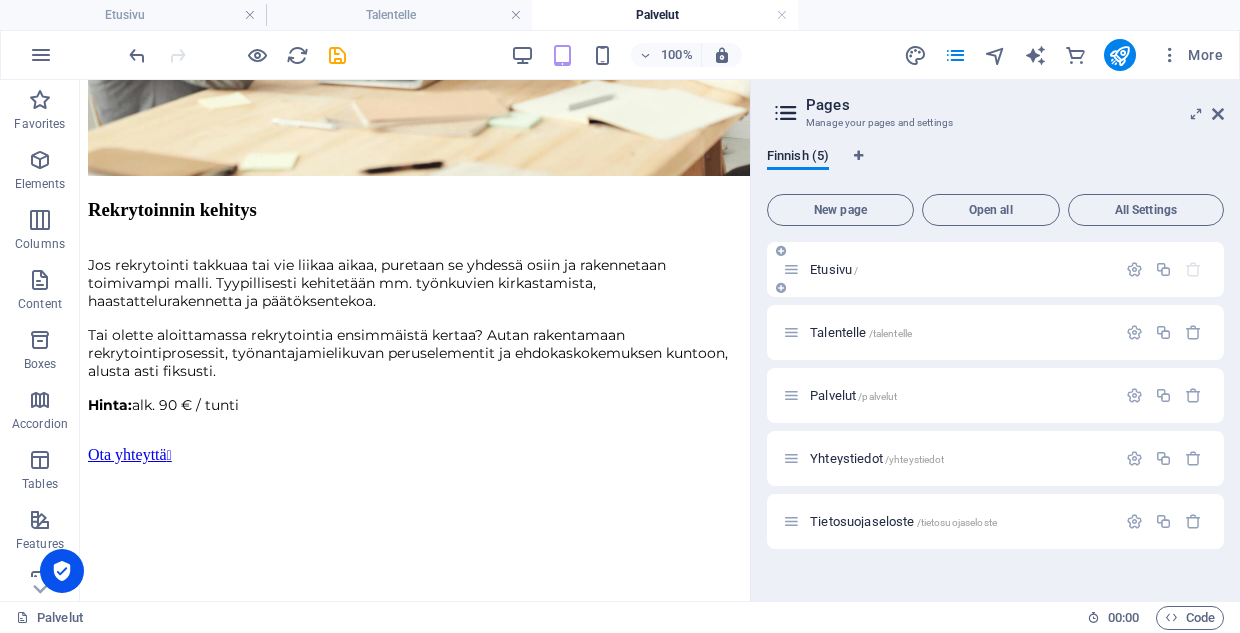 click on "Etusivu /" at bounding box center (834, 269) 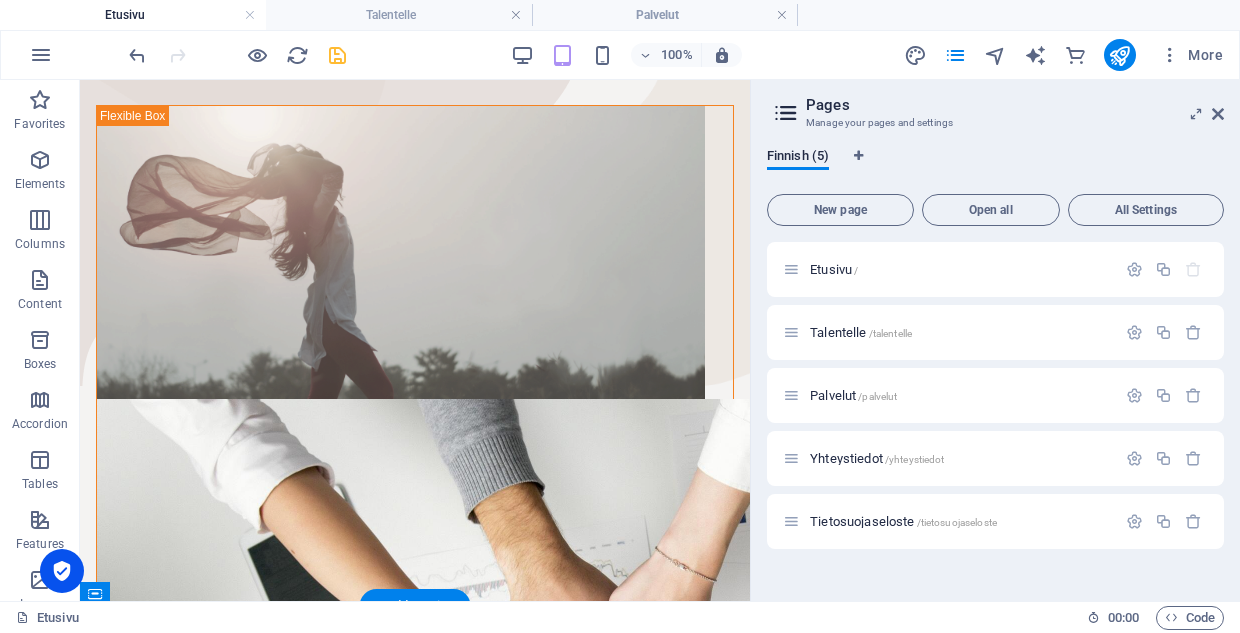 scroll, scrollTop: 425, scrollLeft: 0, axis: vertical 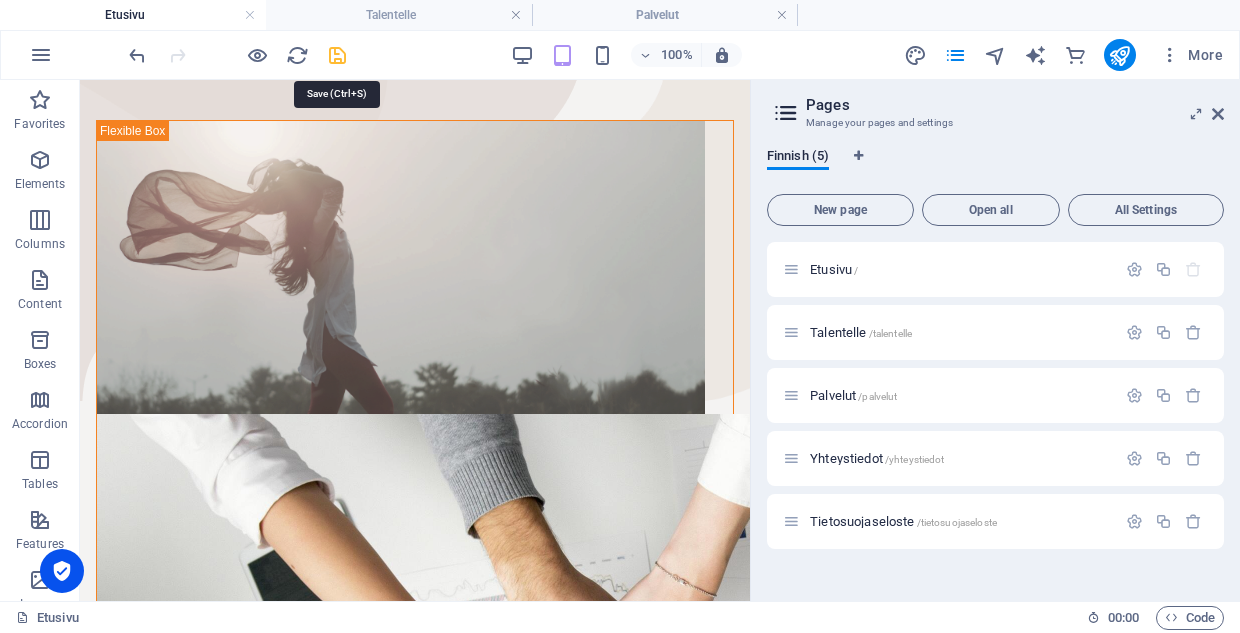 click at bounding box center [337, 55] 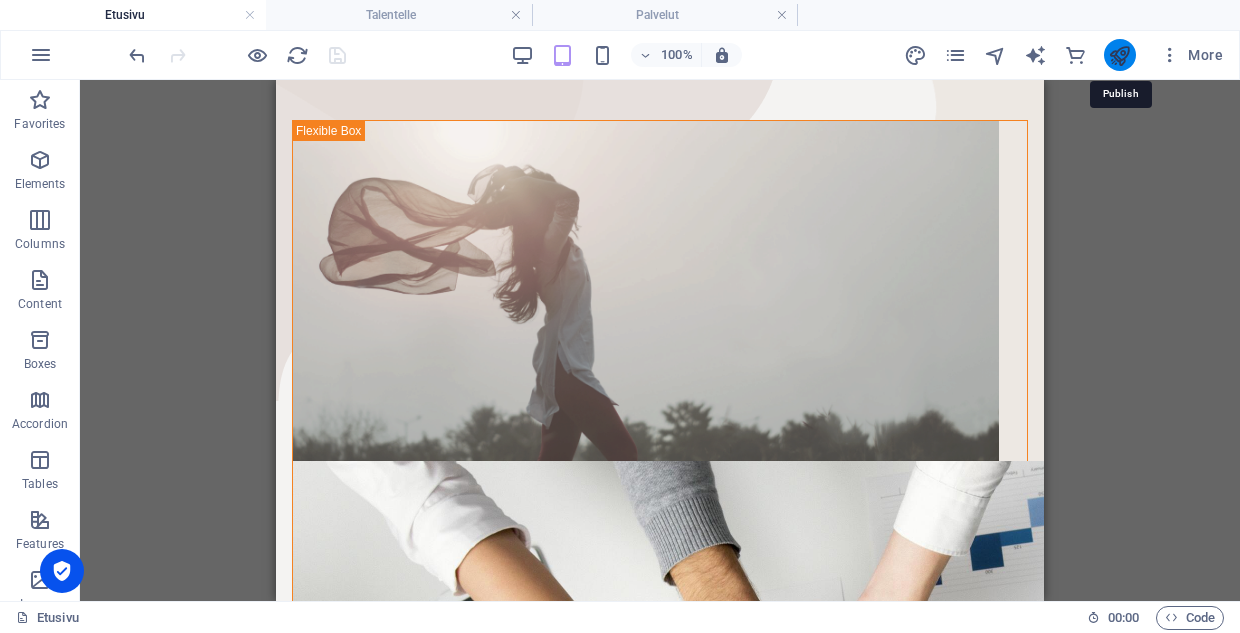 click at bounding box center (1119, 55) 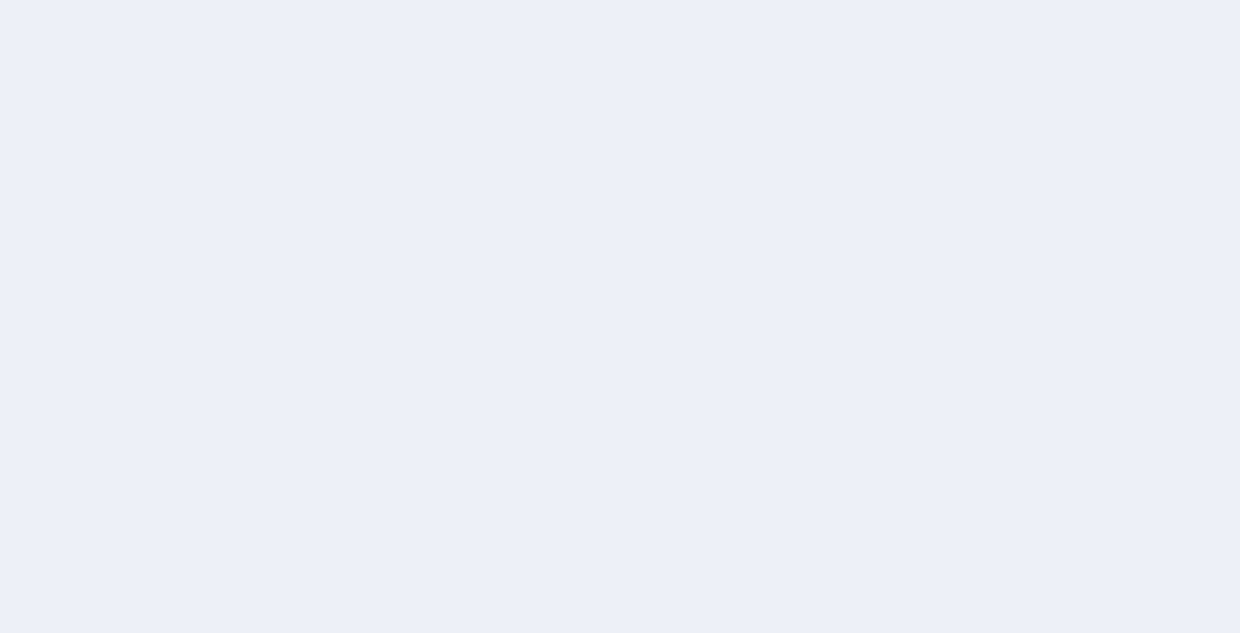 scroll, scrollTop: 0, scrollLeft: 0, axis: both 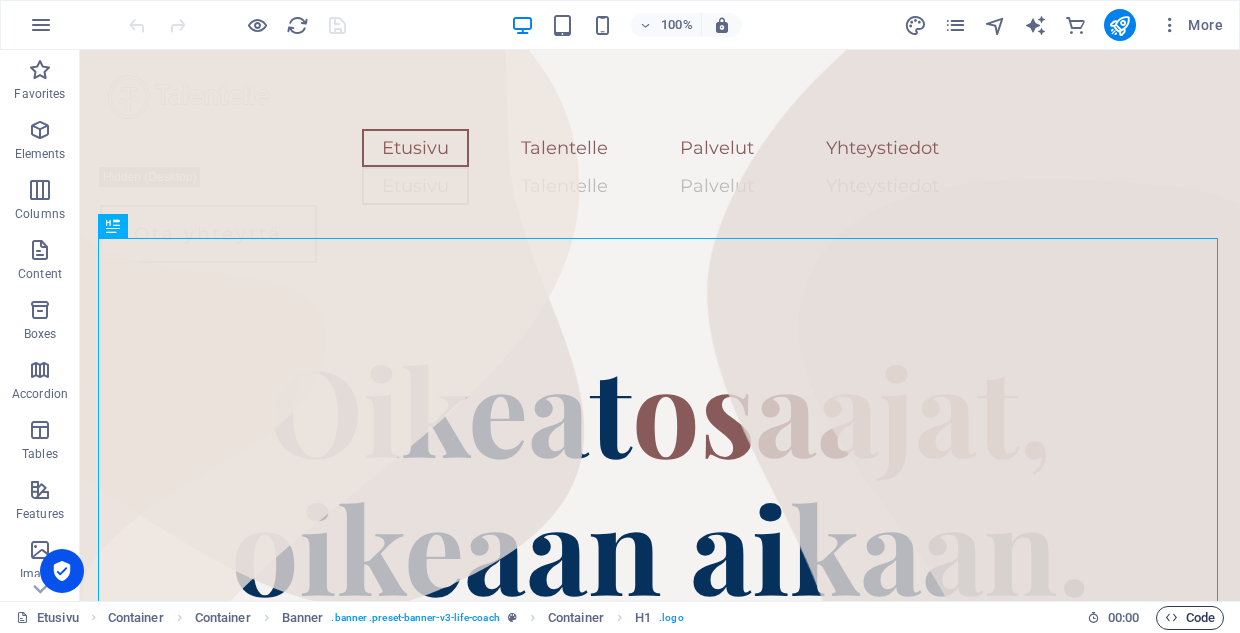 click on "Code" at bounding box center (1190, 618) 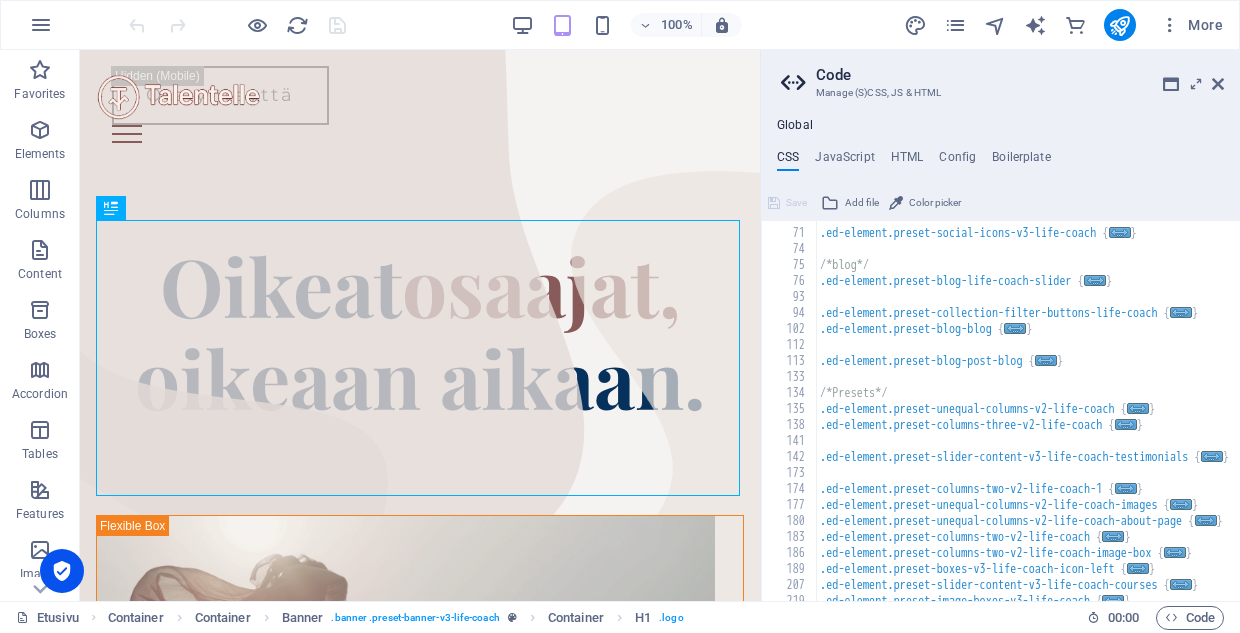 scroll, scrollTop: 371, scrollLeft: 0, axis: vertical 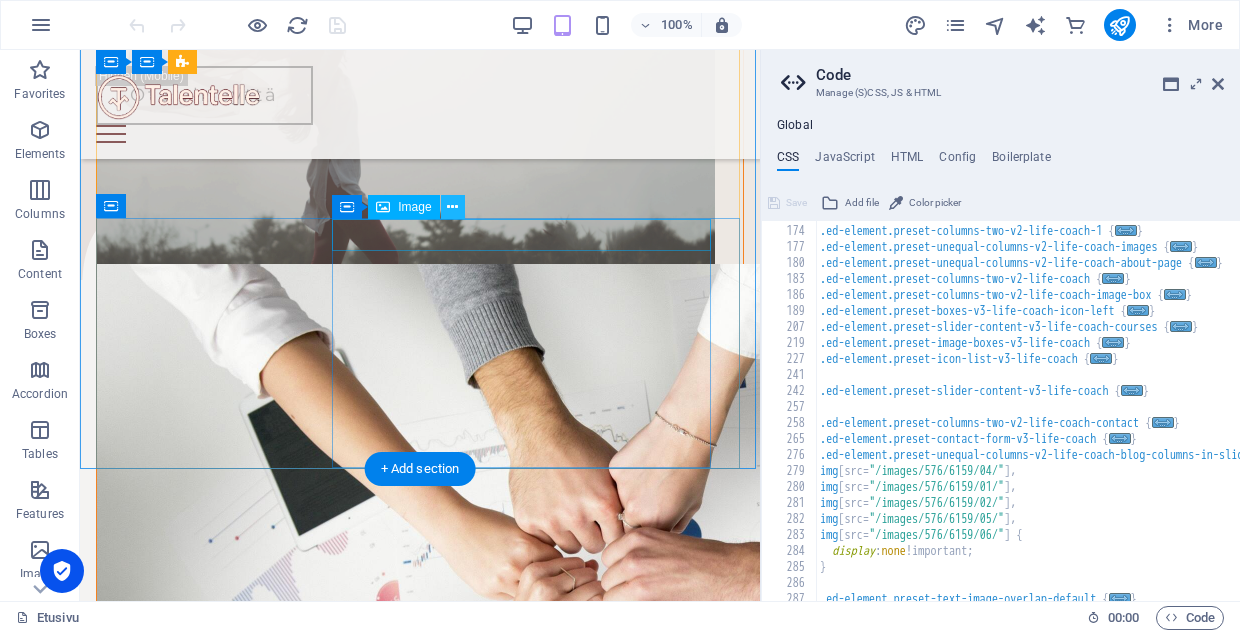 click at bounding box center [452, 207] 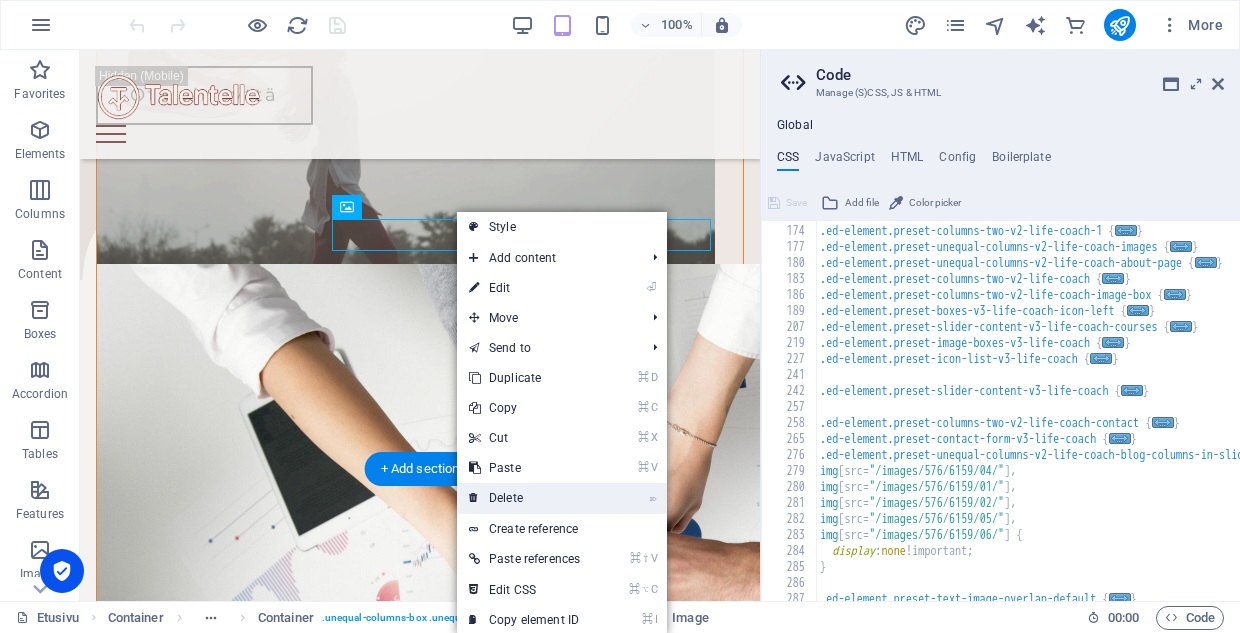 click on "⌦  Delete" at bounding box center [524, 498] 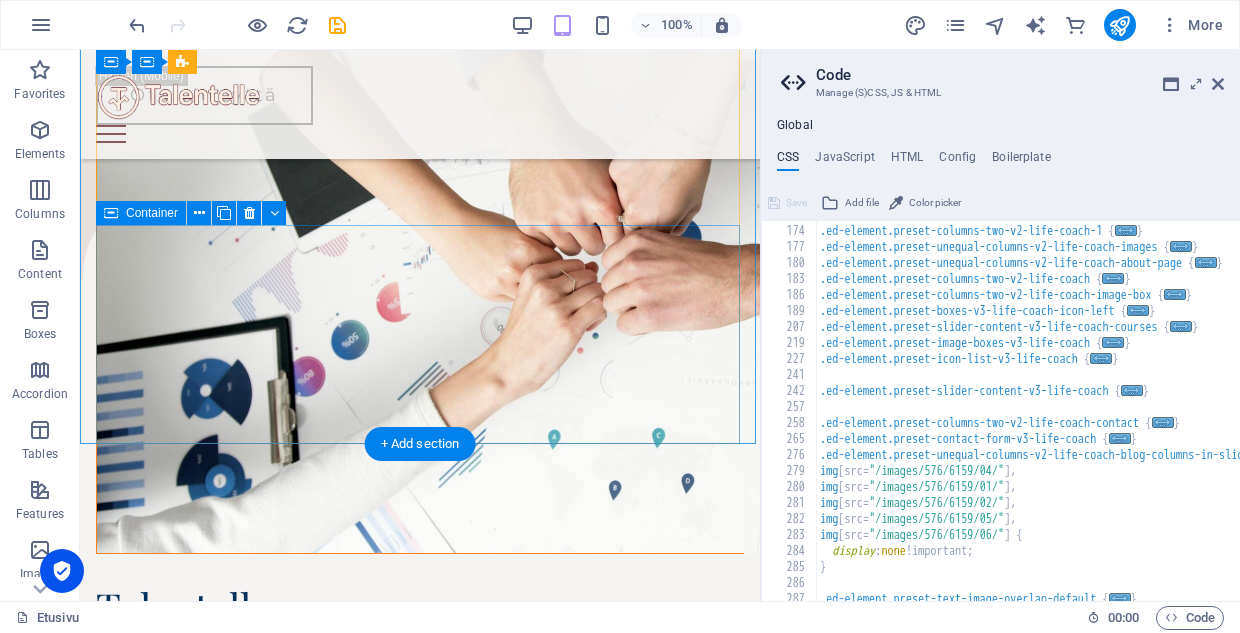 scroll, scrollTop: 504, scrollLeft: 0, axis: vertical 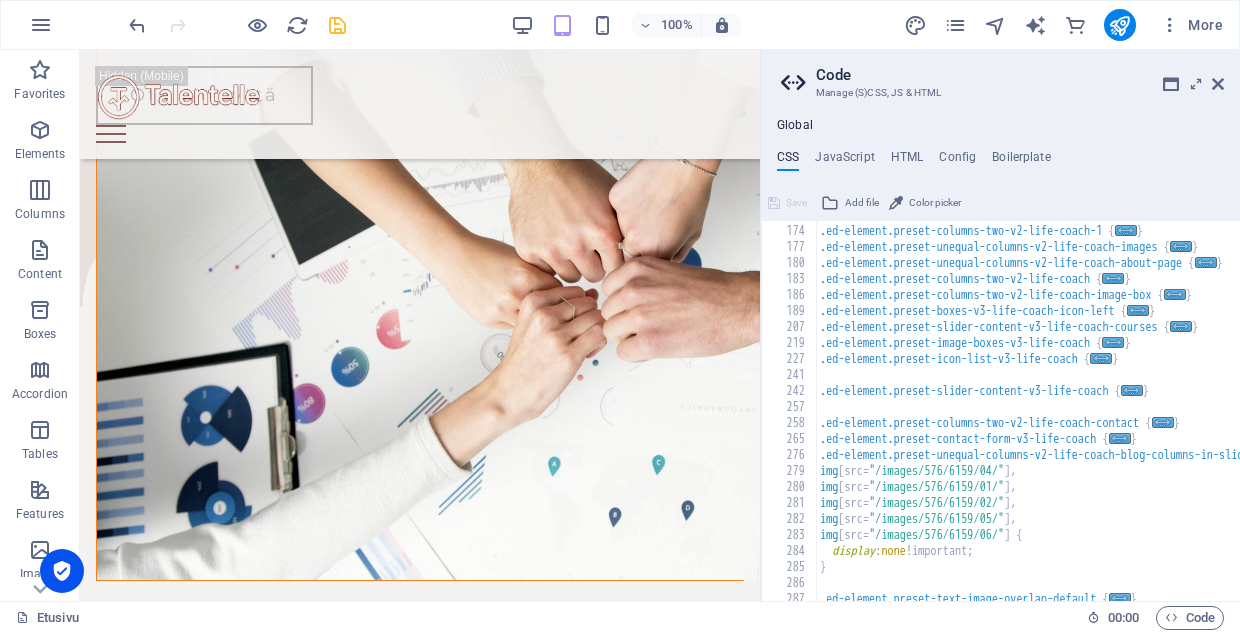 click at bounding box center [337, 25] 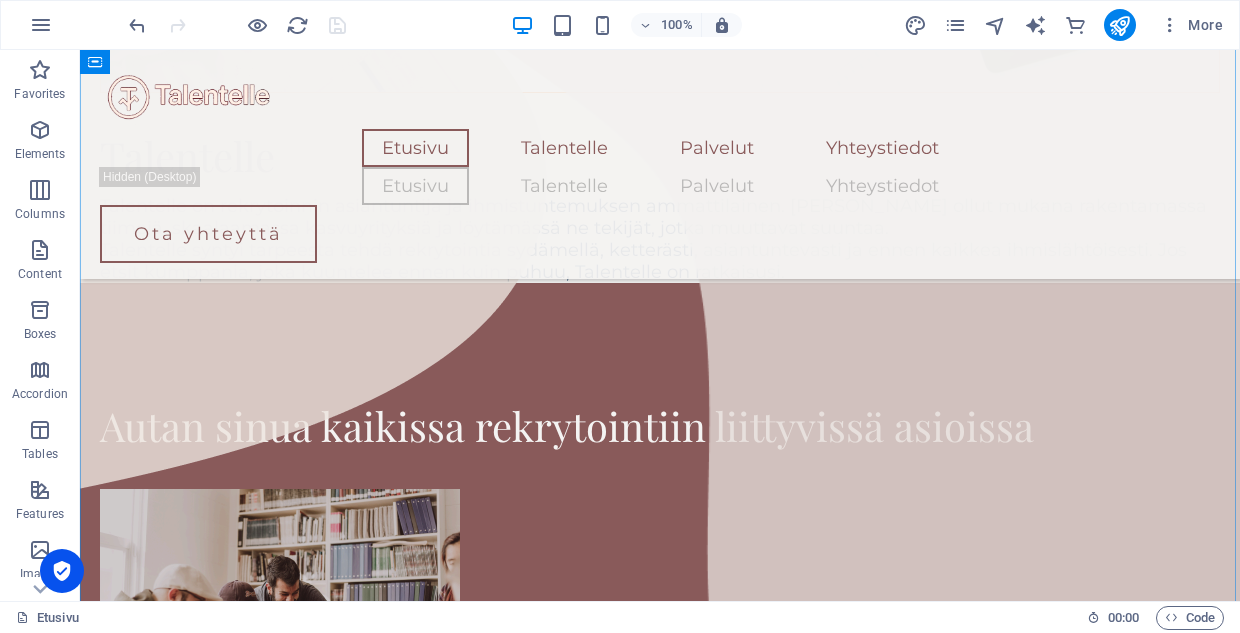 scroll, scrollTop: 1163, scrollLeft: 0, axis: vertical 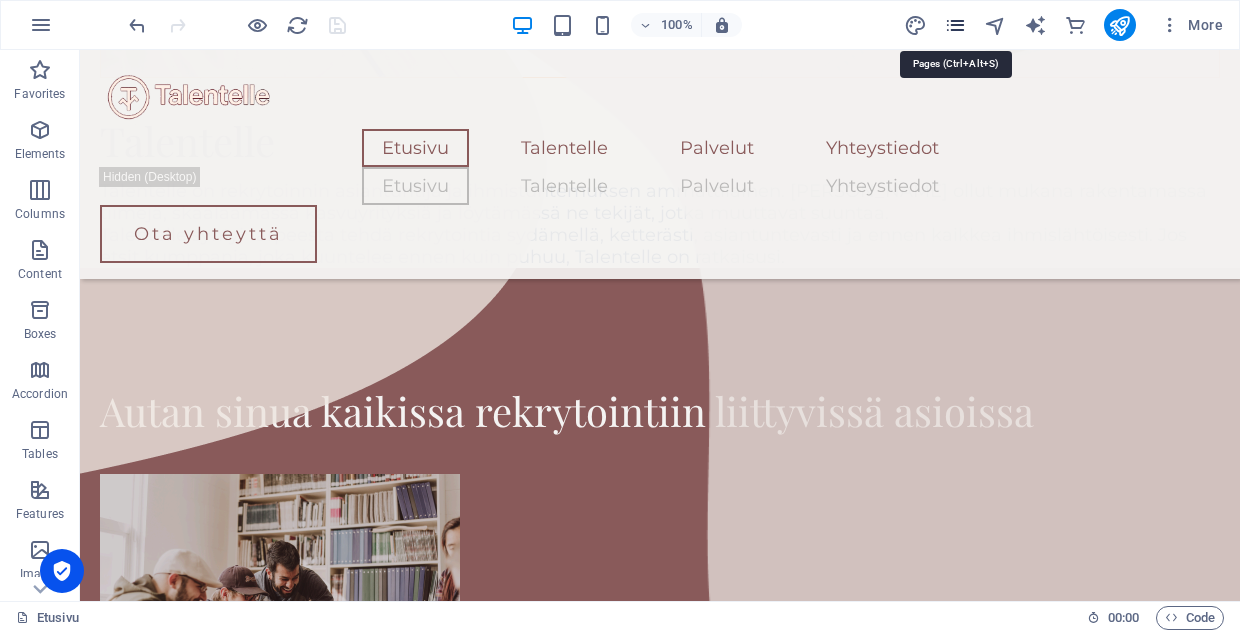 click at bounding box center (955, 25) 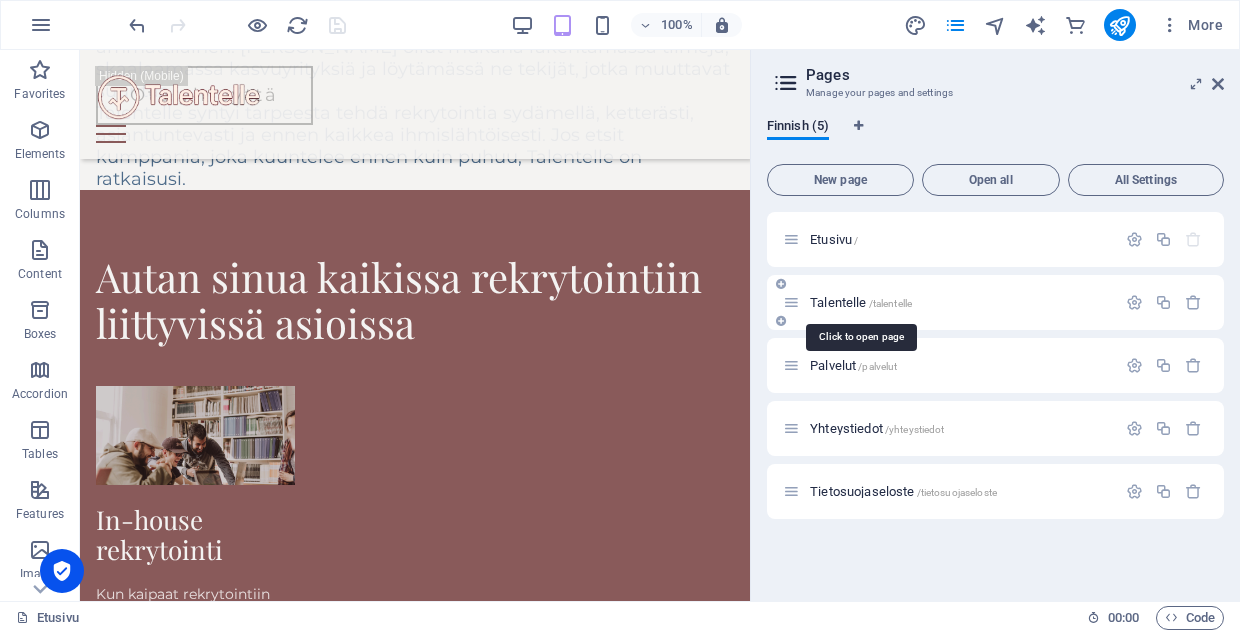 click on "Talentelle /talentelle" at bounding box center (861, 302) 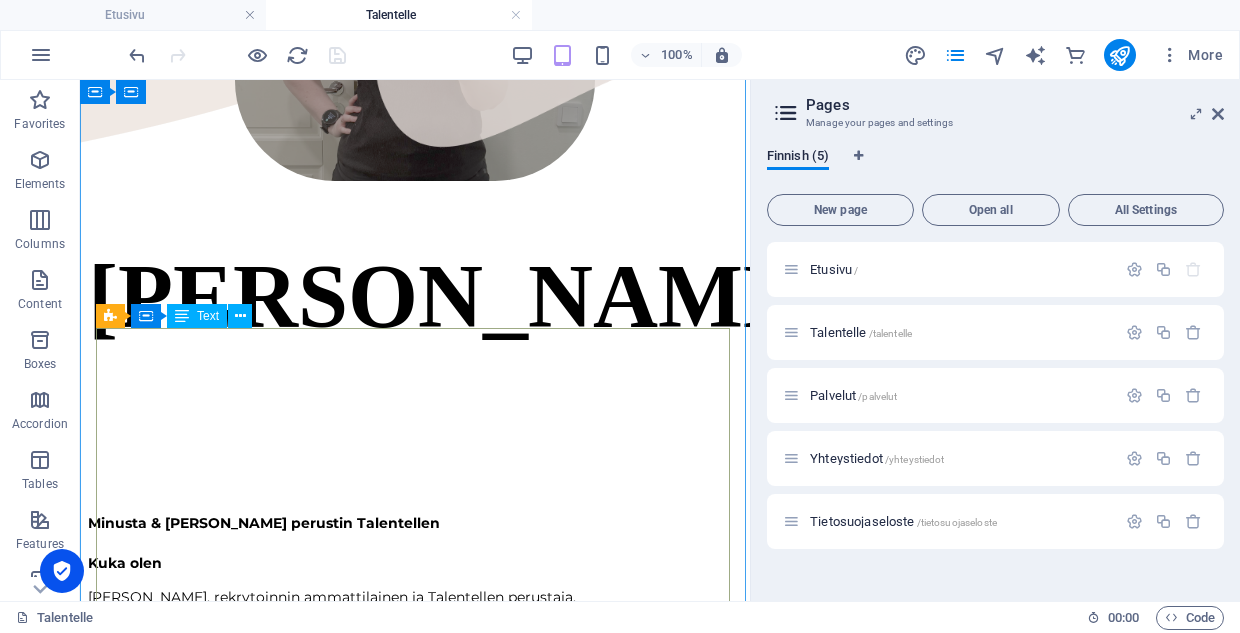 scroll, scrollTop: 541, scrollLeft: 0, axis: vertical 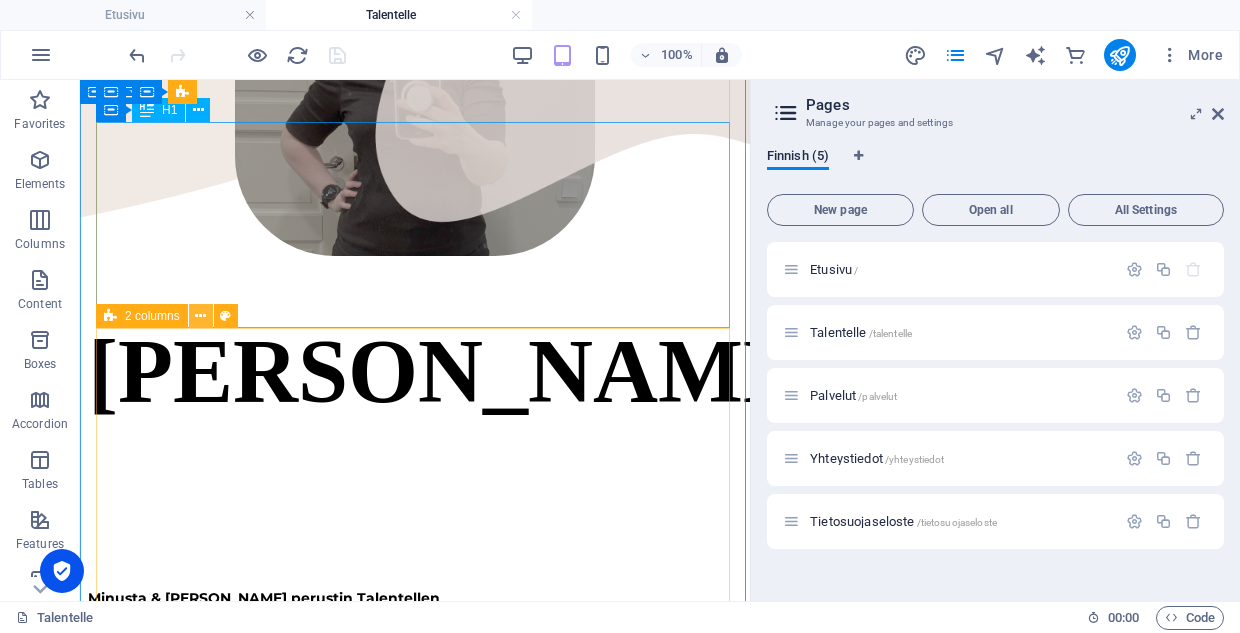 click at bounding box center (200, 316) 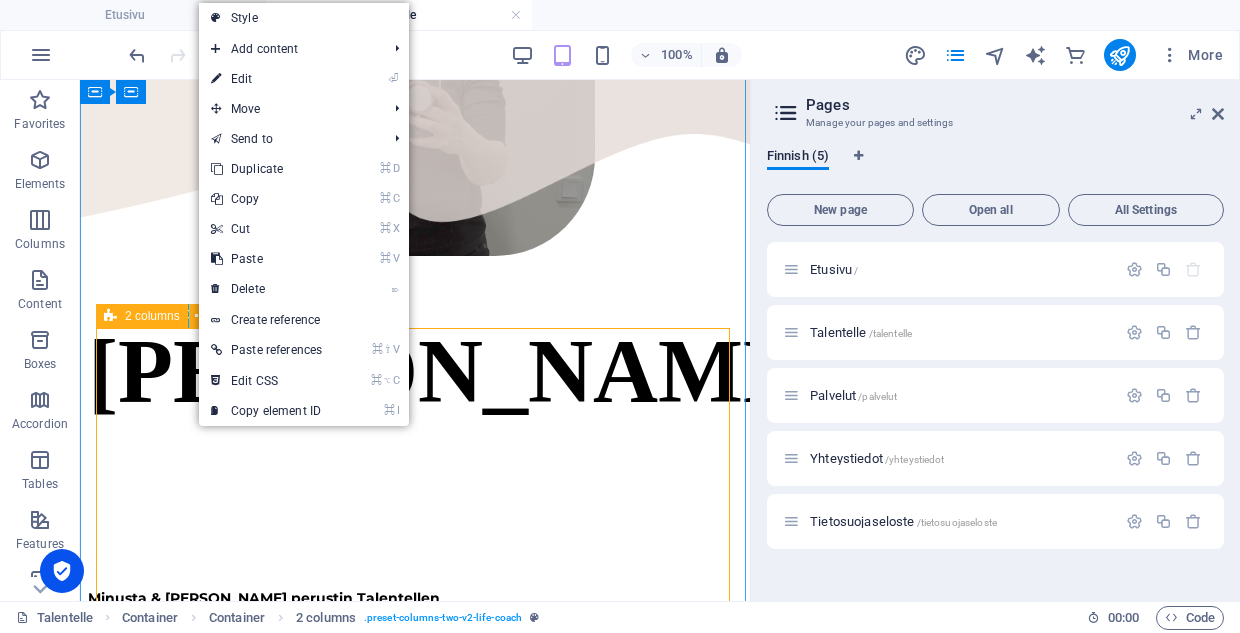 click at bounding box center [110, 316] 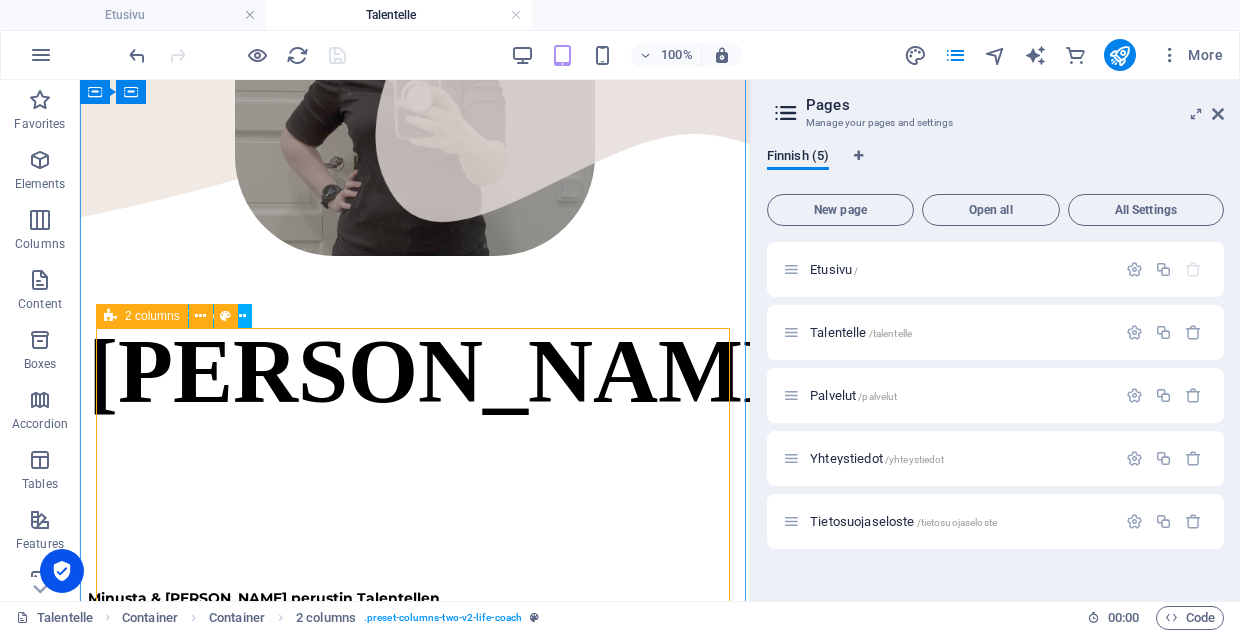 click on "2 columns" at bounding box center [173, 316] 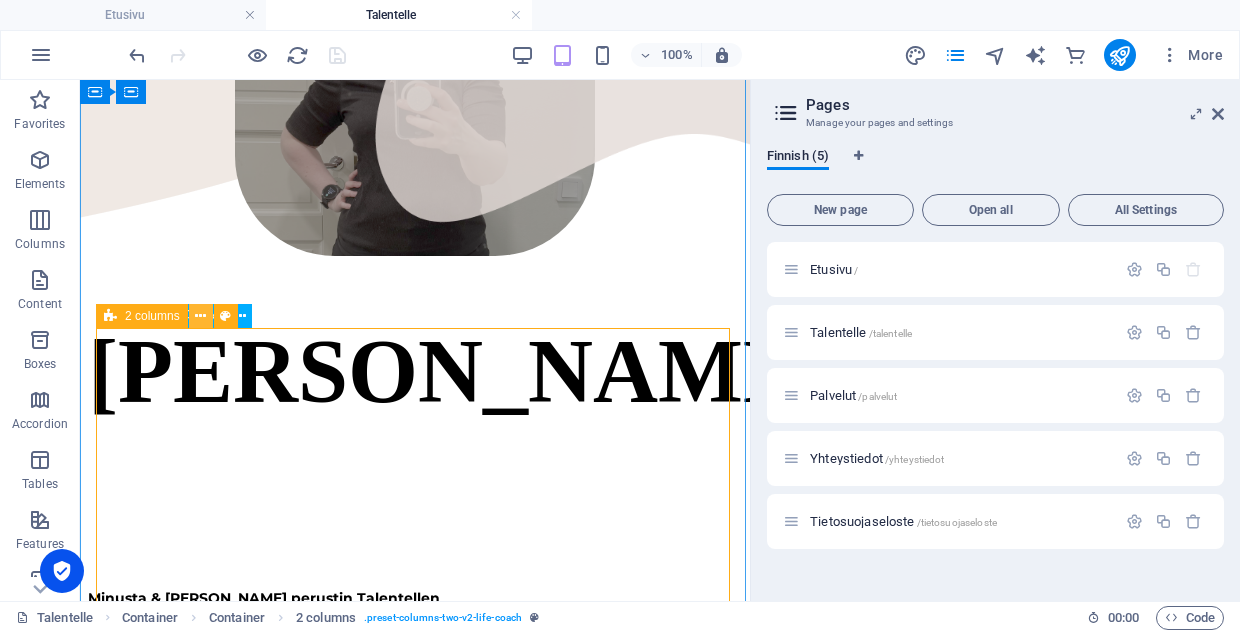 click at bounding box center (200, 316) 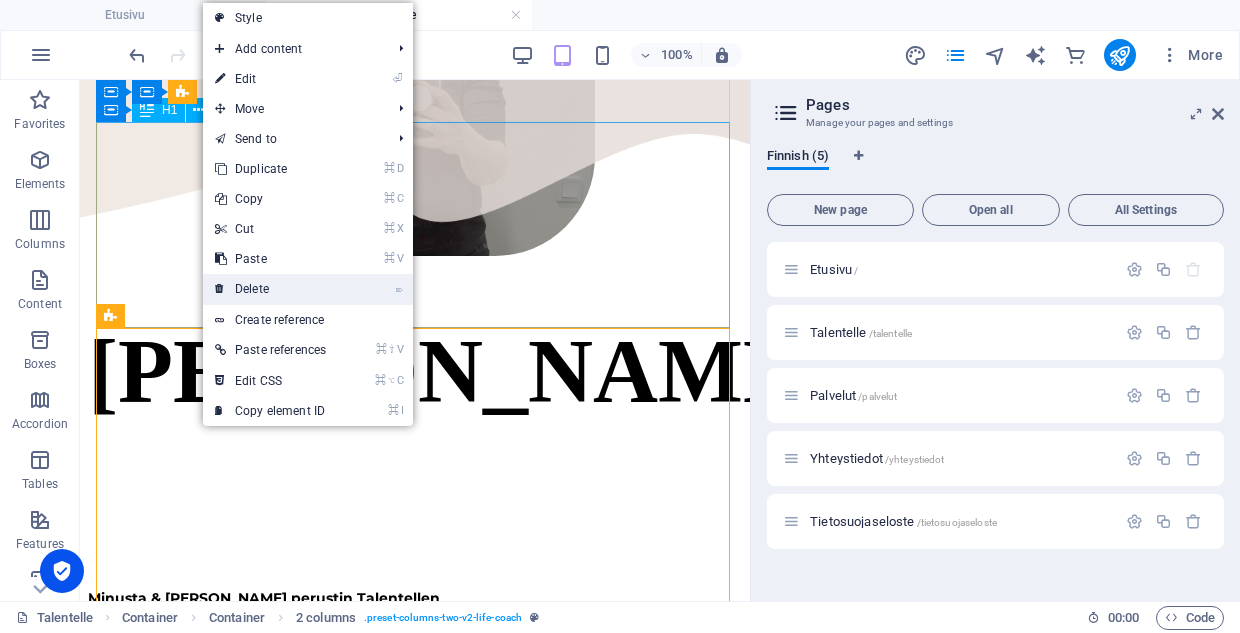 click on "⌦  Delete" at bounding box center (270, 289) 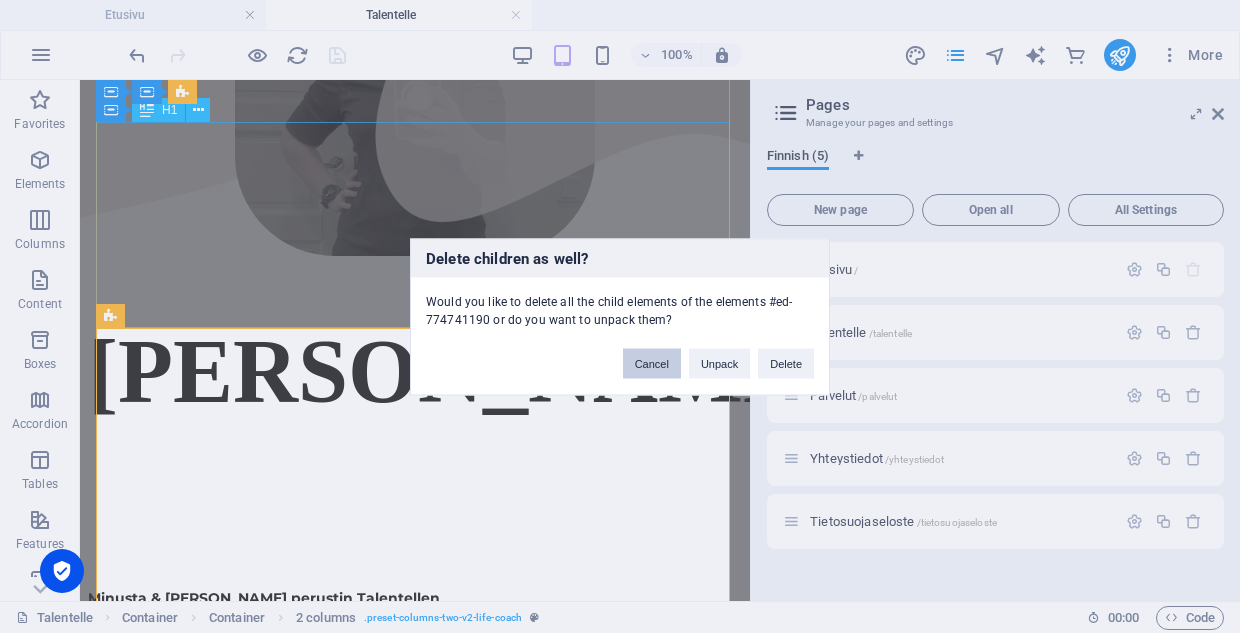 click on "Cancel" at bounding box center [652, 363] 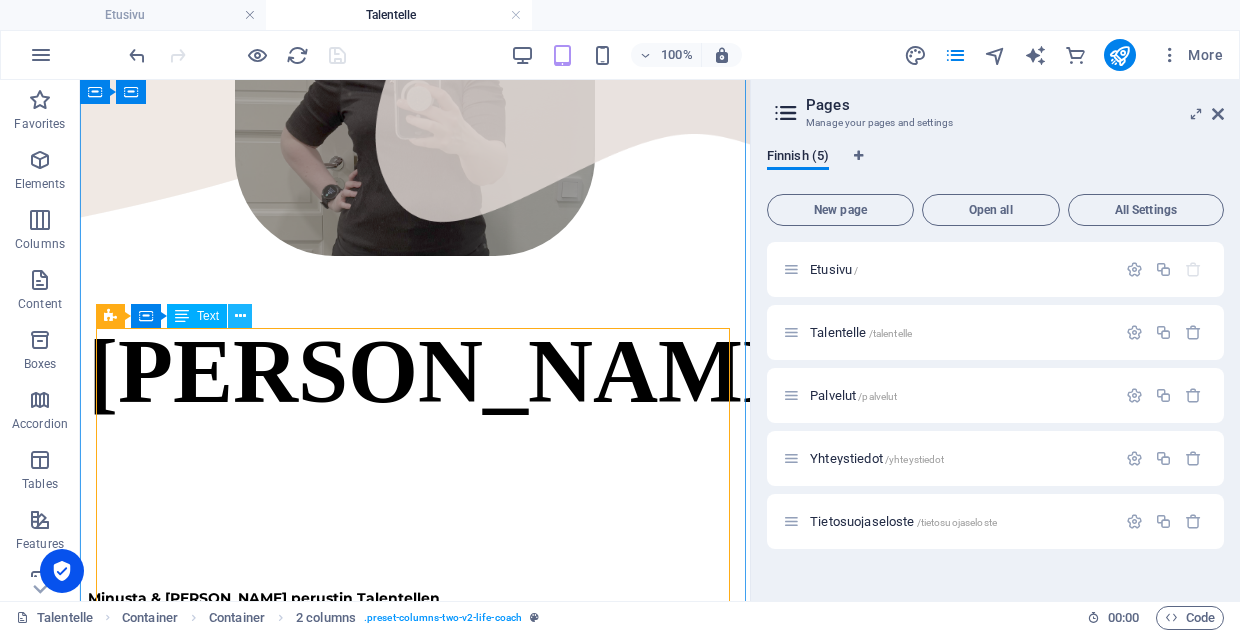 click at bounding box center [240, 316] 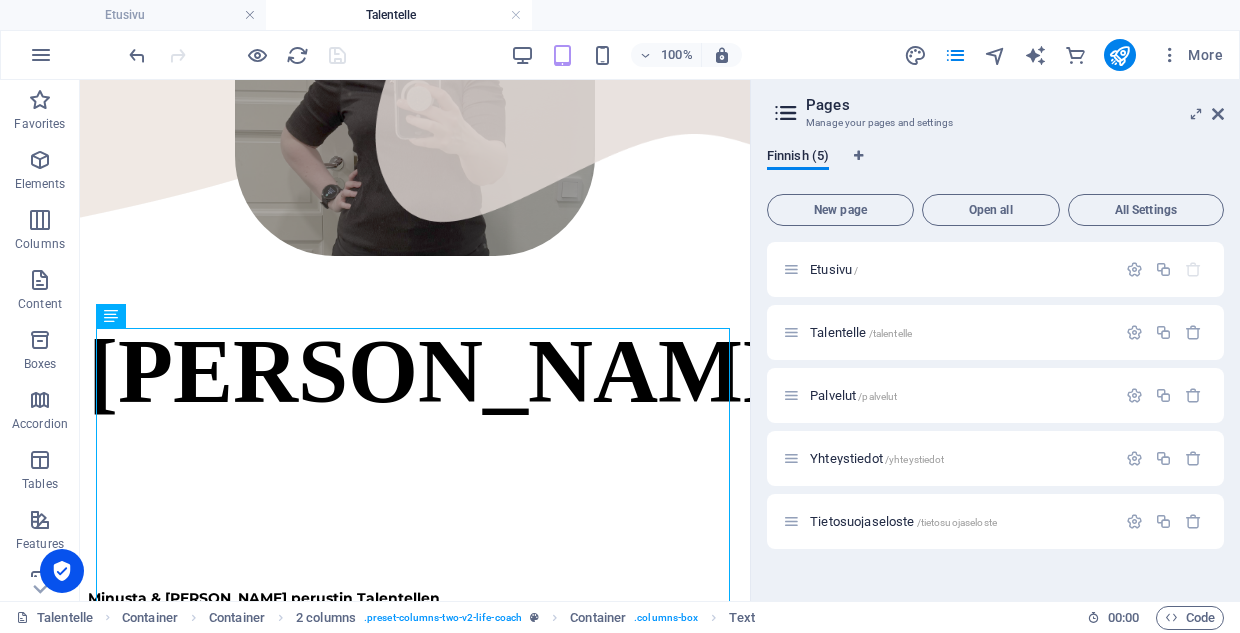 click on "Minusta & [PERSON_NAME] perustin Talentellen Kuka olen [PERSON_NAME], rekrytoinnin ammattilainen ja Talentellen perustaja. Minulla on lähes 20 vuoden kokemus rekrytoinnista eri rooleissa, toimialoilla ja maantieteellisissä konteksteissa. Rekrytointikokemusta minulla on niin suurista globaaleista pörssiyhtiöistä kuin nopeasti kasvavista kasvuyrityksistä. Minulla on rekrytointikokemusta [GEOGRAPHIC_DATA] [GEOGRAPHIC_DATA], Piilaaksosta [GEOGRAPHIC_DATA] ja kaikkea siltä väliltä. Vuosien varrella olen rakentanut rekrytointiprosesseja nollasta, kehittänyt rekrytointivalmiutta kasvun tueksi, kouluttanut esihenkilöitä ja rekrytoijia sekä tukenut teknologia-alan tiimejä kilpailluilla markkinoilla, joissa osaajista taistellaan päivittäin. Miksi perustin Talentellen Perustin Talentellen, koska halusin tehdä rekrytointia toisin: ihmislähtöisemmin, suoremmin ja fiksummalla otteella. Halusin tarjota vaihtoehdon massaratkaisuille ja konsultointipalveluille, joissa yksilö usein hukkuu prosessin alle. Mitä haluan rakentaa Talentellen kautta" at bounding box center [415, 930] 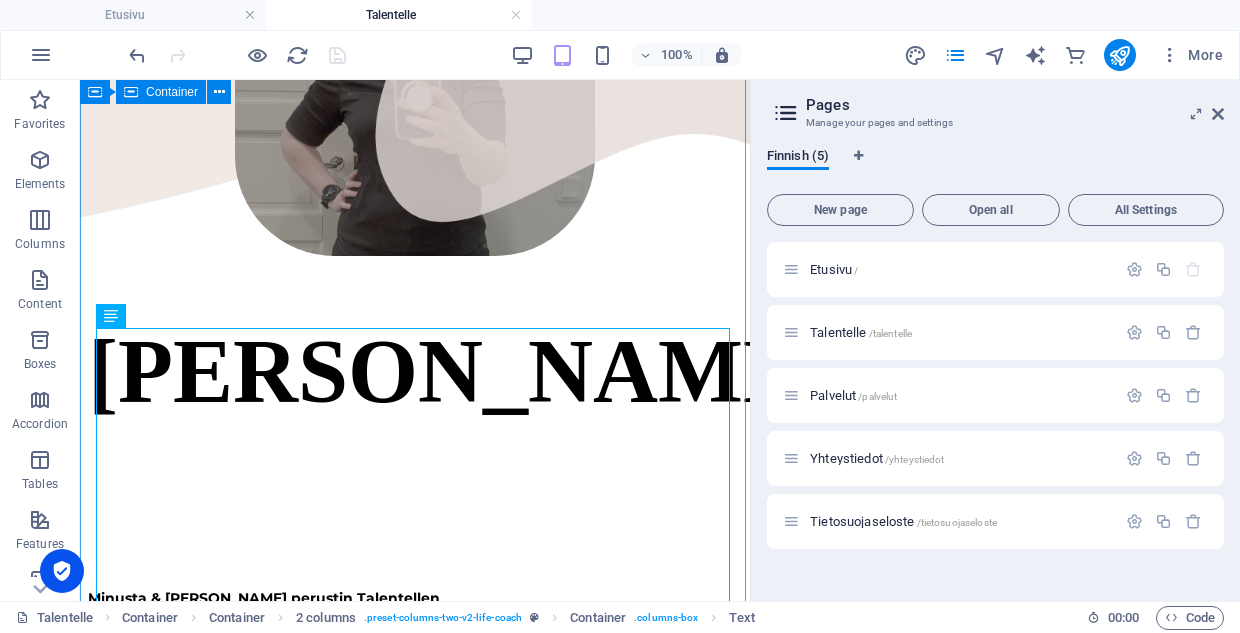 click on "Etusivu Talentelle [PERSON_NAME] Yhteystiedot Etusivu Talentelle [PERSON_NAME] Yhteystiedot Ota yhteyttä [PERSON_NAME] Minusta & [PERSON_NAME] perustin Talentellen Kuka olen [PERSON_NAME], rekrytoinnin ammattilainen ja Talentellen perustaja. Minulla on lähes 20 vuoden kokemus rekrytoinnista eri rooleissa, toimialoilla ja maantieteellisissä konteksteissa. Rekrytointikokemusta minulla on niin suurista globaaleista pörssiyhtiöistä kuin nopeasti kasvavista kasvuyrityksistä. Minulla on rekrytointikokemusta [GEOGRAPHIC_DATA] [GEOGRAPHIC_DATA], Piilaaksosta [GEOGRAPHIC_DATA] ja kaikkea siltä väliltä. Vuosien varrella olen rakentanut rekrytointiprosesseja nollasta, kehittänyt rekrytointivalmiutta kasvun tueksi, kouluttanut esihenkilöitä ja rekrytoijia sekä tukenut teknologia-alan tiimejä kilpailluilla markkinoilla, joissa osaajista taistellaan päivittäin. Miksi perustin Talentellen Perustin Talentellen, koska halusin tehdä rekrytointia toisin: ihmislähtöisemmin, suoremmin ja fiksummalla otteella. Mitä haluan rakentaa Talentellen kautta ni" at bounding box center [415, 1926] 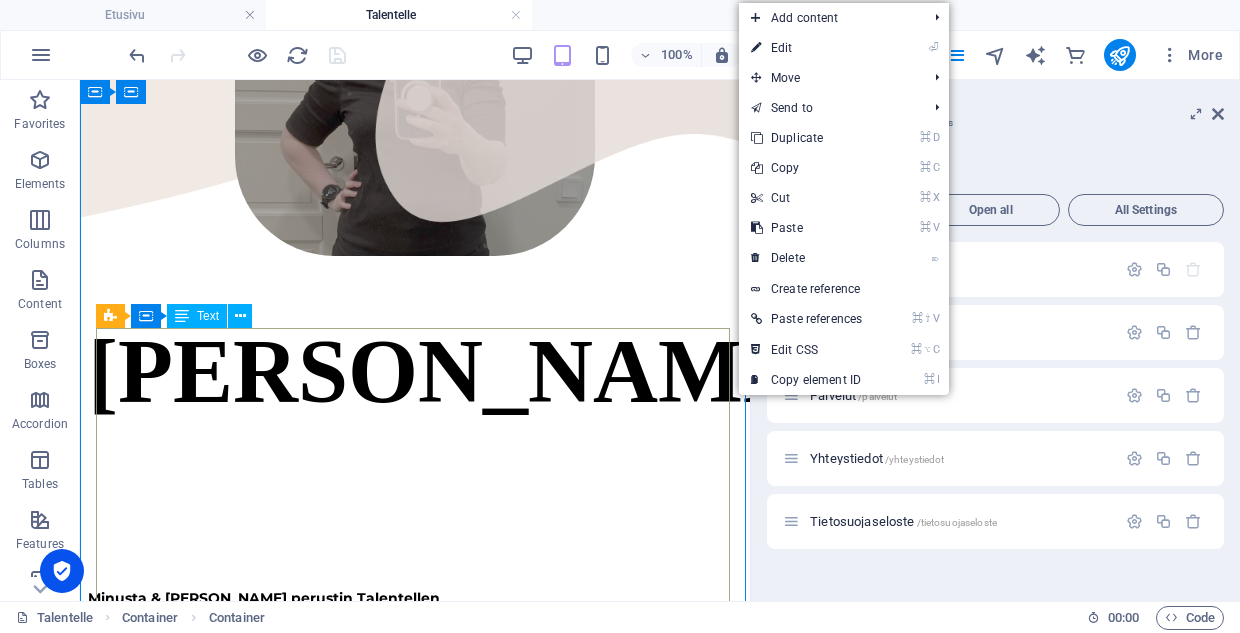 click on "Minusta & [PERSON_NAME] perustin Talentellen Kuka olen [PERSON_NAME], rekrytoinnin ammattilainen ja Talentellen perustaja. Minulla on lähes 20 vuoden kokemus rekrytoinnista eri rooleissa, toimialoilla ja maantieteellisissä konteksteissa. Rekrytointikokemusta minulla on niin suurista globaaleista pörssiyhtiöistä kuin nopeasti kasvavista kasvuyrityksistä. Minulla on rekrytointikokemusta [GEOGRAPHIC_DATA] [GEOGRAPHIC_DATA], Piilaaksosta [GEOGRAPHIC_DATA] ja kaikkea siltä väliltä. Vuosien varrella olen rakentanut rekrytointiprosesseja nollasta, kehittänyt rekrytointivalmiutta kasvun tueksi, kouluttanut esihenkilöitä ja rekrytoijia sekä tukenut teknologia-alan tiimejä kilpailluilla markkinoilla, joissa osaajista taistellaan päivittäin. Miksi perustin Talentellen Perustin Talentellen, koska halusin tehdä rekrytointia toisin: ihmislähtöisemmin, suoremmin ja fiksummalla otteella. Halusin tarjota vaihtoehdon massaratkaisuille ja konsultointipalveluille, joissa yksilö usein hukkuu prosessin alle. Mitä haluan rakentaa Talentellen kautta" at bounding box center [415, 930] 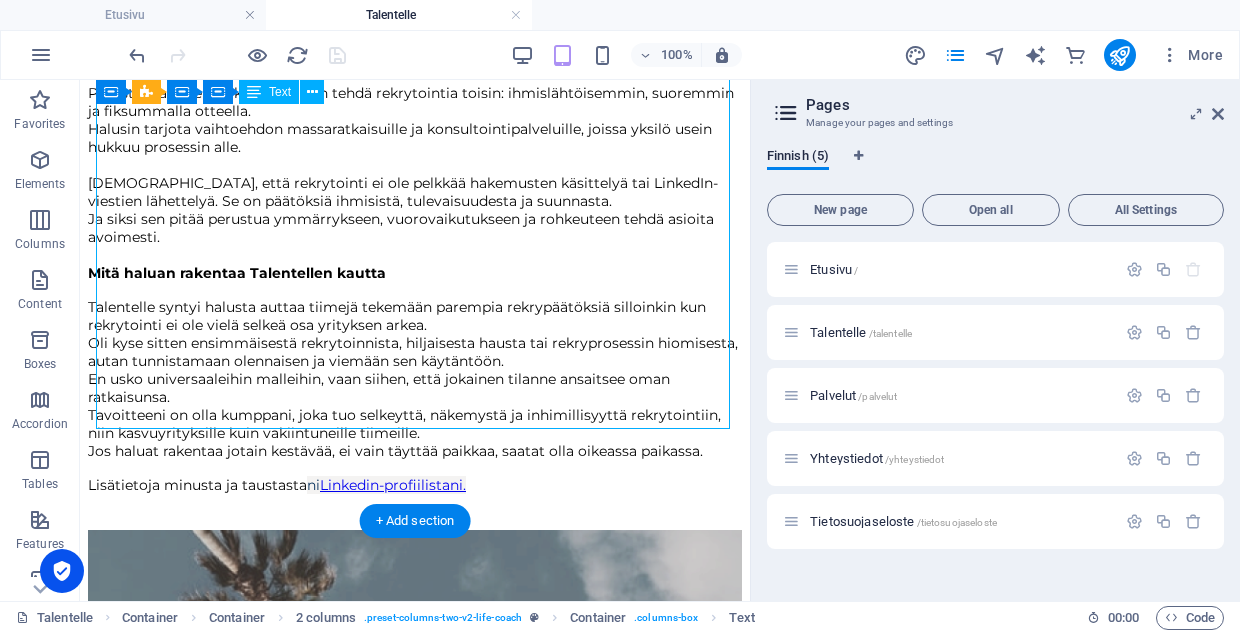 scroll, scrollTop: 1499, scrollLeft: 0, axis: vertical 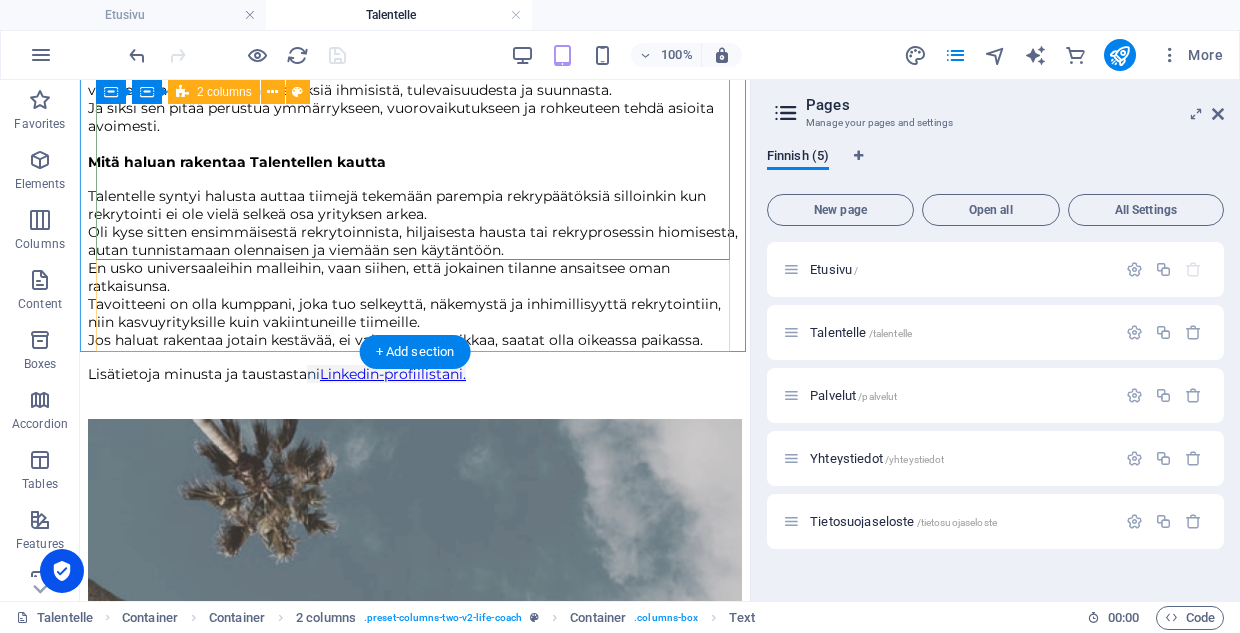 click on "Minusta & [PERSON_NAME] perustin Talentellen Kuka olen [PERSON_NAME], rekrytoinnin ammattilainen ja Talentellen perustaja. Minulla on lähes 20 vuoden kokemus rekrytoinnista eri rooleissa, toimialoilla ja maantieteellisissä konteksteissa. Rekrytointikokemusta minulla on niin suurista globaaleista pörssiyhtiöistä kuin nopeasti kasvavista kasvuyrityksistä. Minulla on rekrytointikokemusta [GEOGRAPHIC_DATA] [GEOGRAPHIC_DATA], Piilaaksosta [GEOGRAPHIC_DATA] ja kaikkea siltä väliltä. Vuosien varrella olen rakentanut rekrytointiprosesseja nollasta, kehittänyt rekrytointivalmiutta kasvun tueksi, kouluttanut esihenkilöitä ja rekrytoijia sekä tukenut teknologia-alan tiimejä kilpailluilla markkinoilla, joissa osaajista taistellaan päivittäin. Miksi perustin Talentellen Perustin Talentellen, koska halusin tehdä rekrytointia toisin: ihmislähtöisemmin, suoremmin ja fiksummalla otteella. Halusin tarjota vaihtoehdon massaratkaisuille ja konsultointipalveluille, joissa yksilö usein hukkuu prosessin alle. Mitä haluan rakentaa Talentellen kautta" at bounding box center [415, 1428] 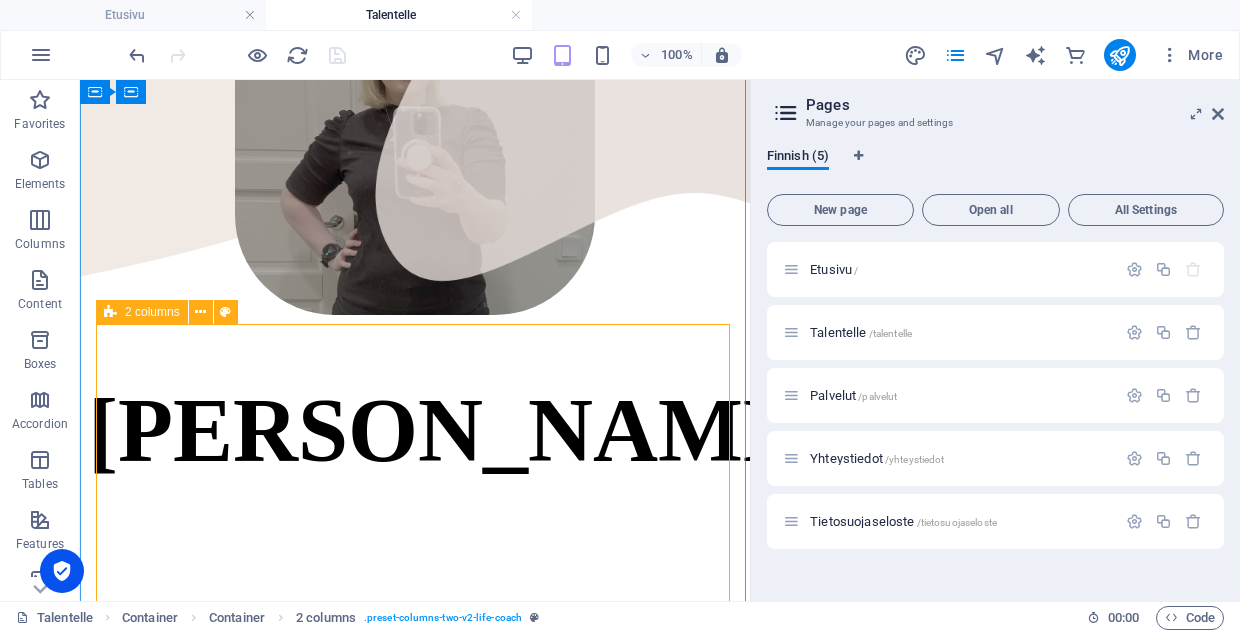 scroll, scrollTop: 433, scrollLeft: 0, axis: vertical 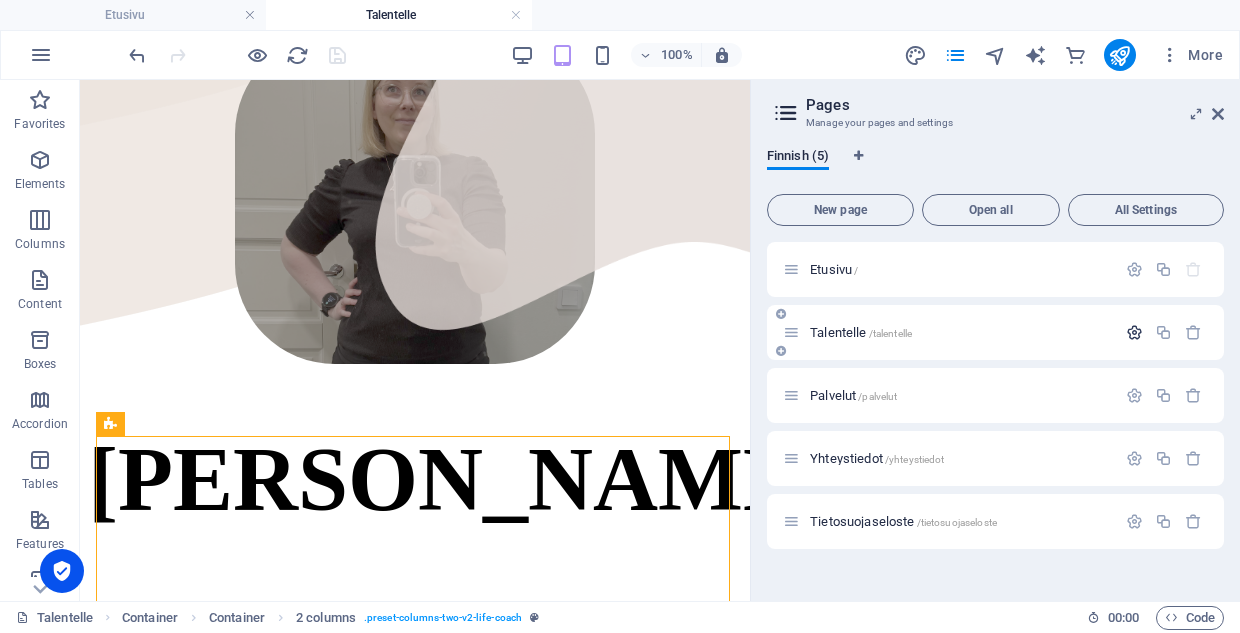 click at bounding box center [1134, 332] 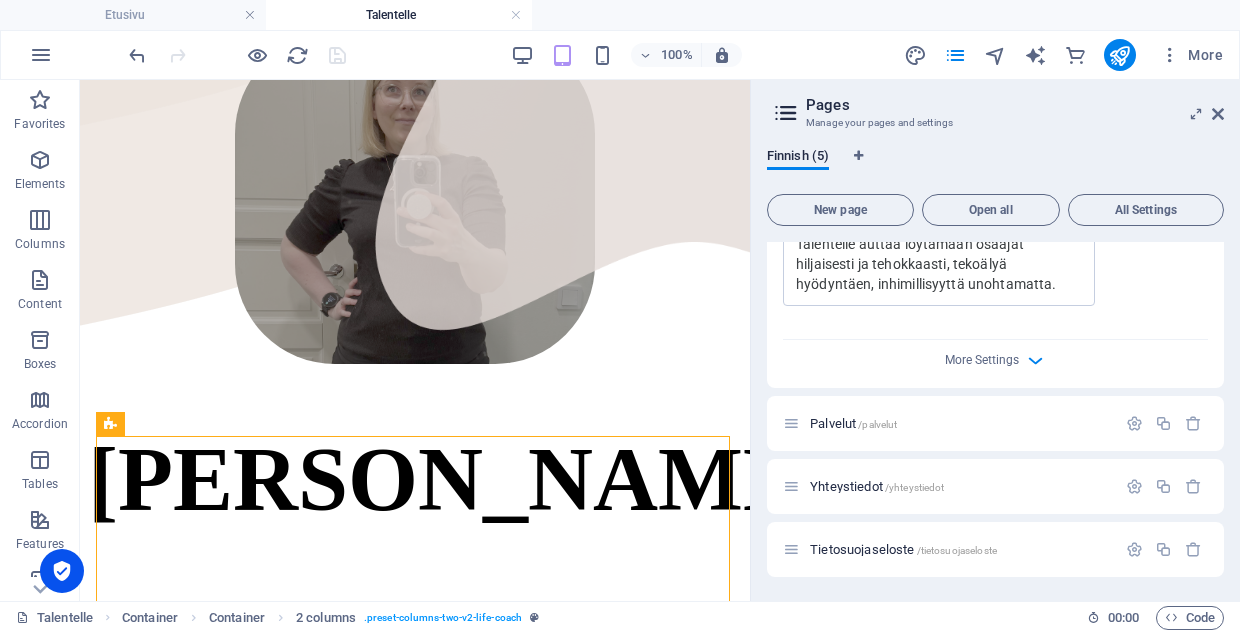 scroll, scrollTop: 757, scrollLeft: 0, axis: vertical 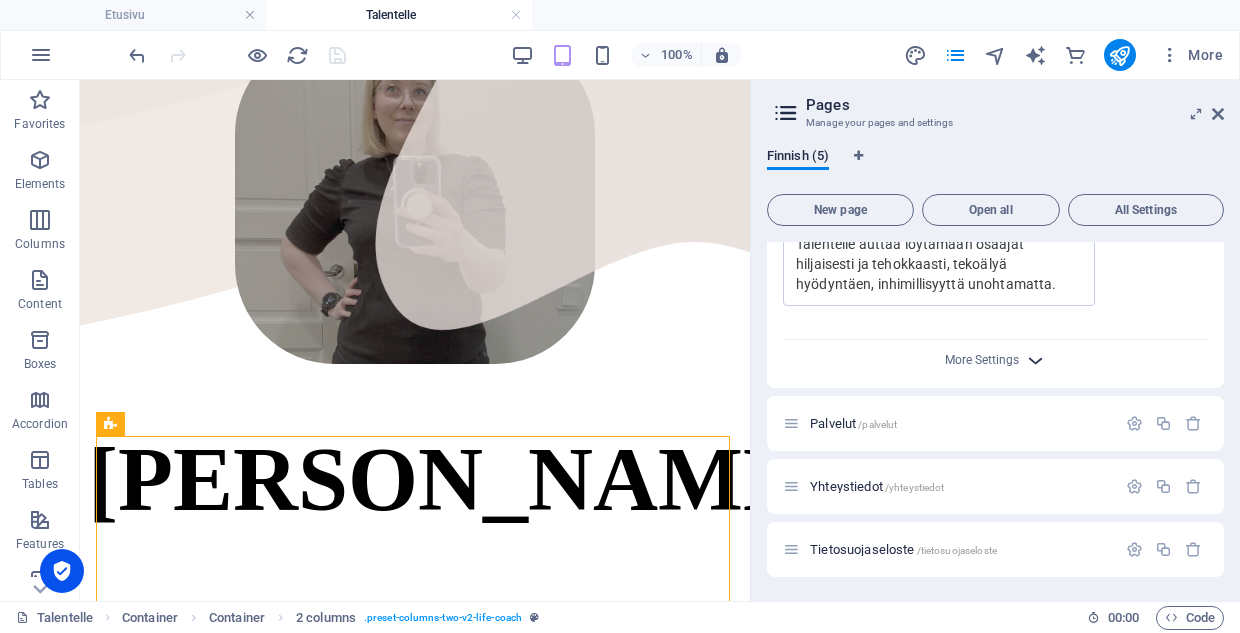 click at bounding box center (1035, 360) 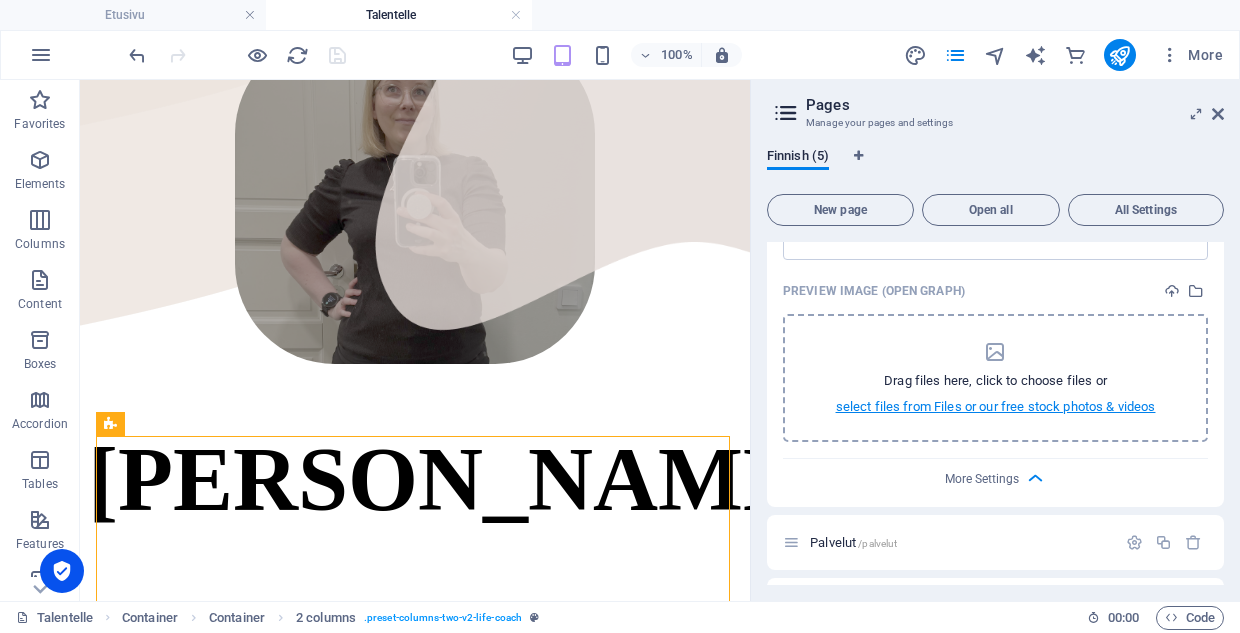 scroll, scrollTop: 943, scrollLeft: 0, axis: vertical 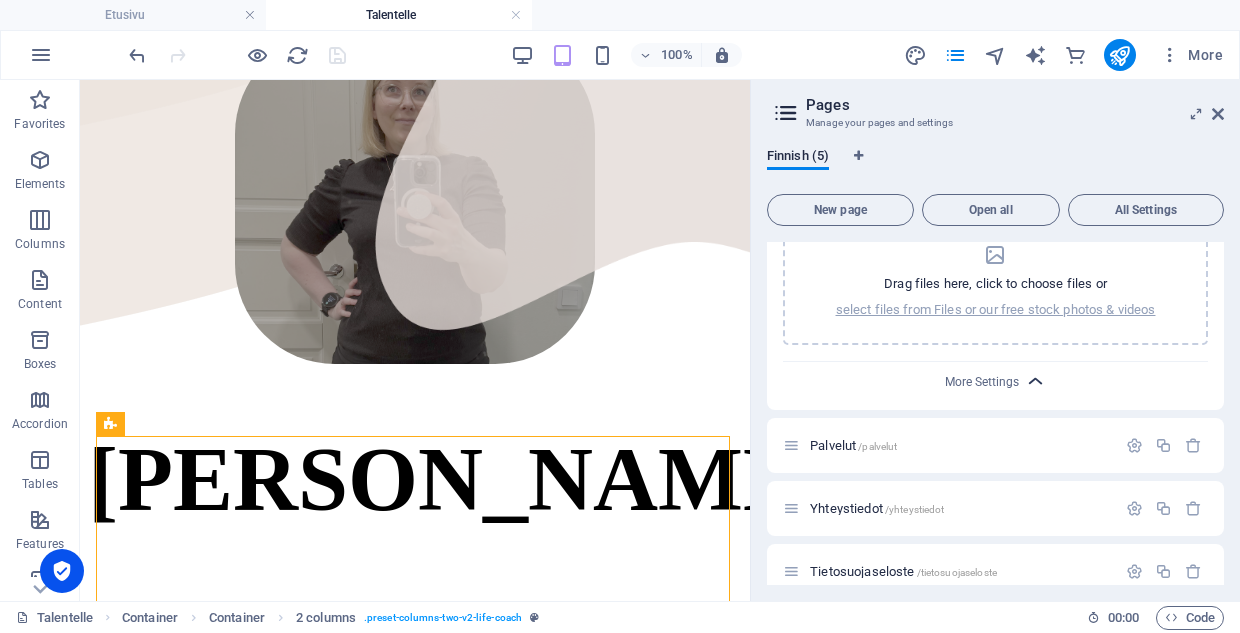 click at bounding box center [1035, 381] 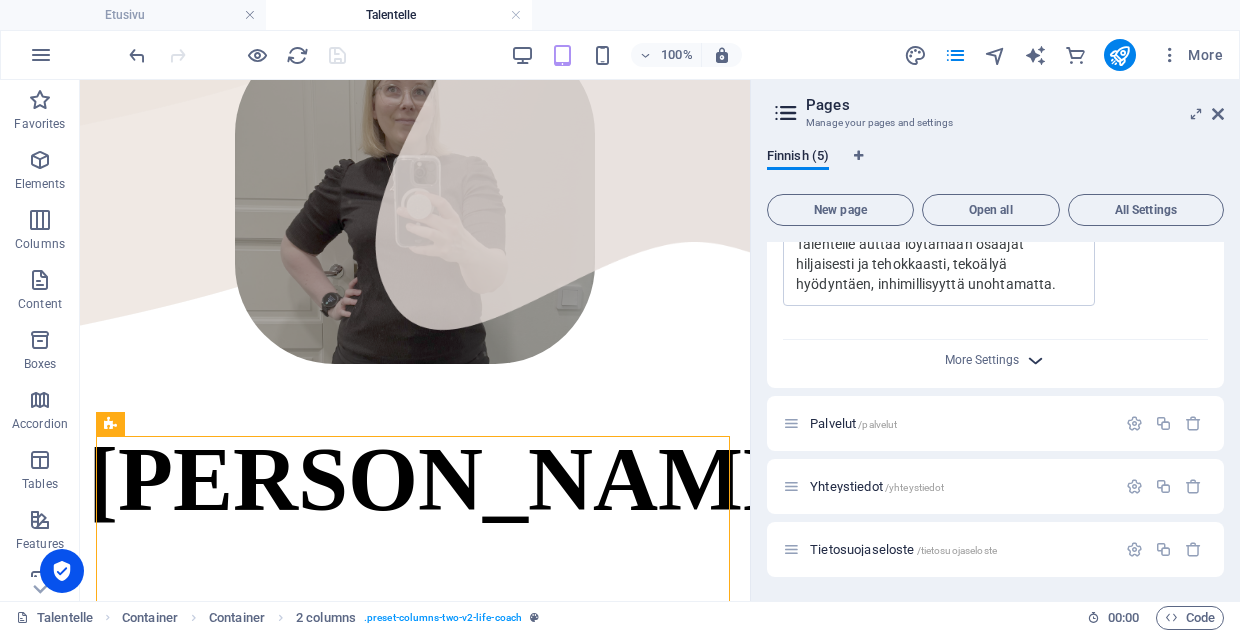 scroll, scrollTop: 757, scrollLeft: 0, axis: vertical 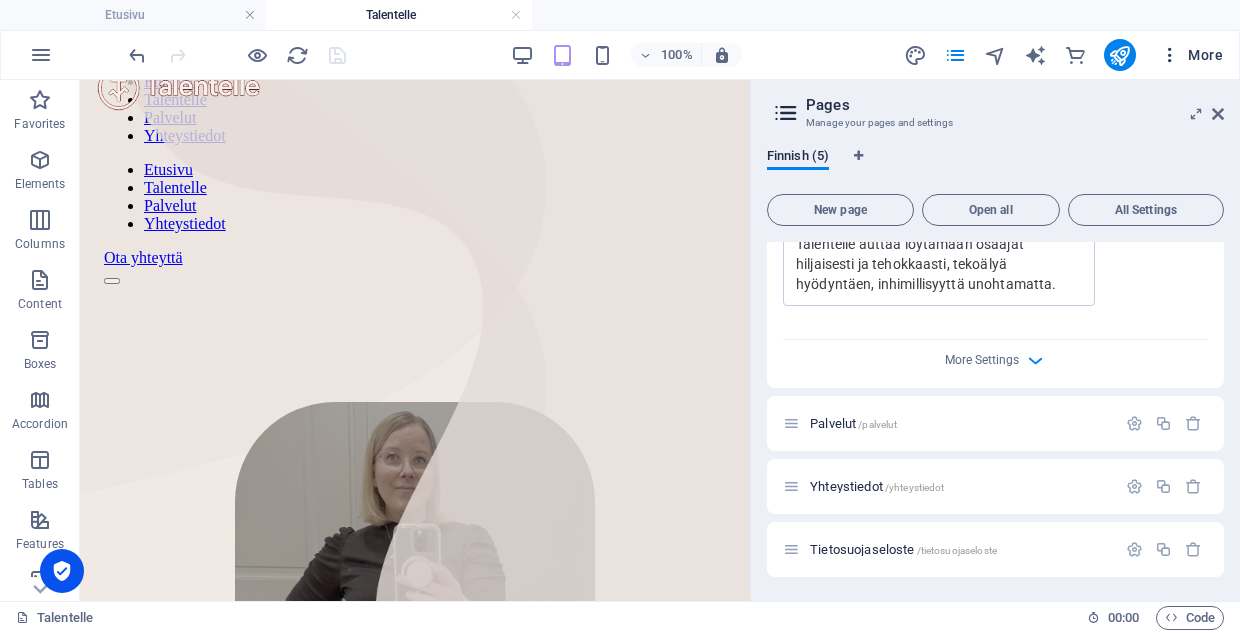 click at bounding box center (1170, 55) 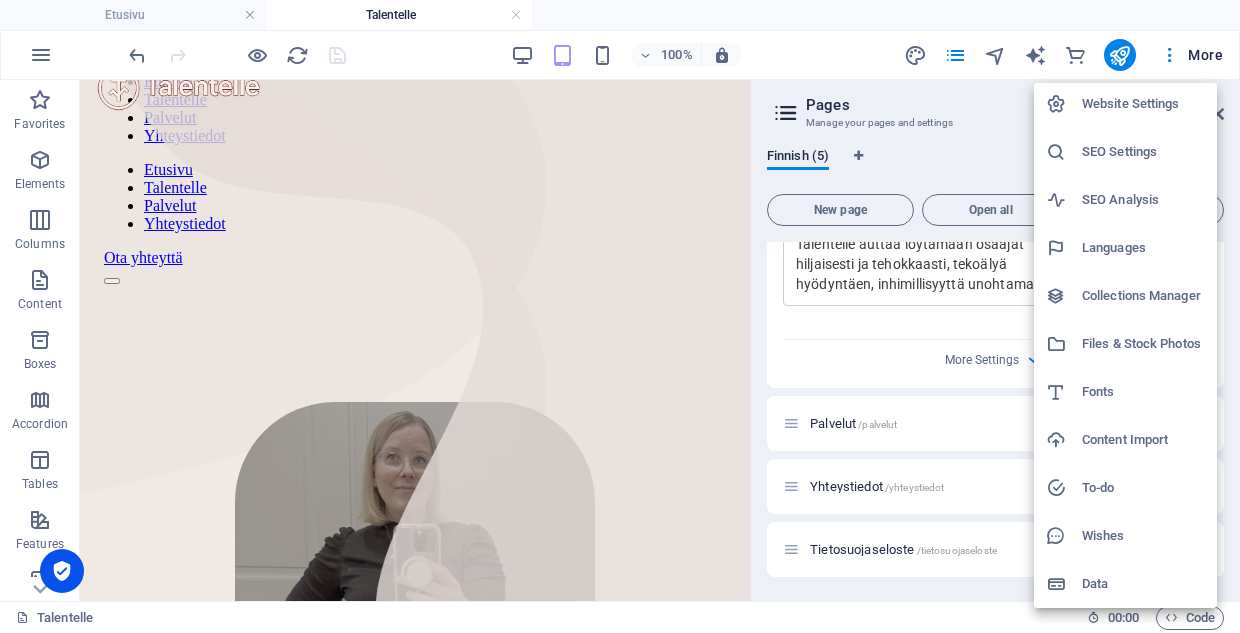 scroll, scrollTop: 3, scrollLeft: 0, axis: vertical 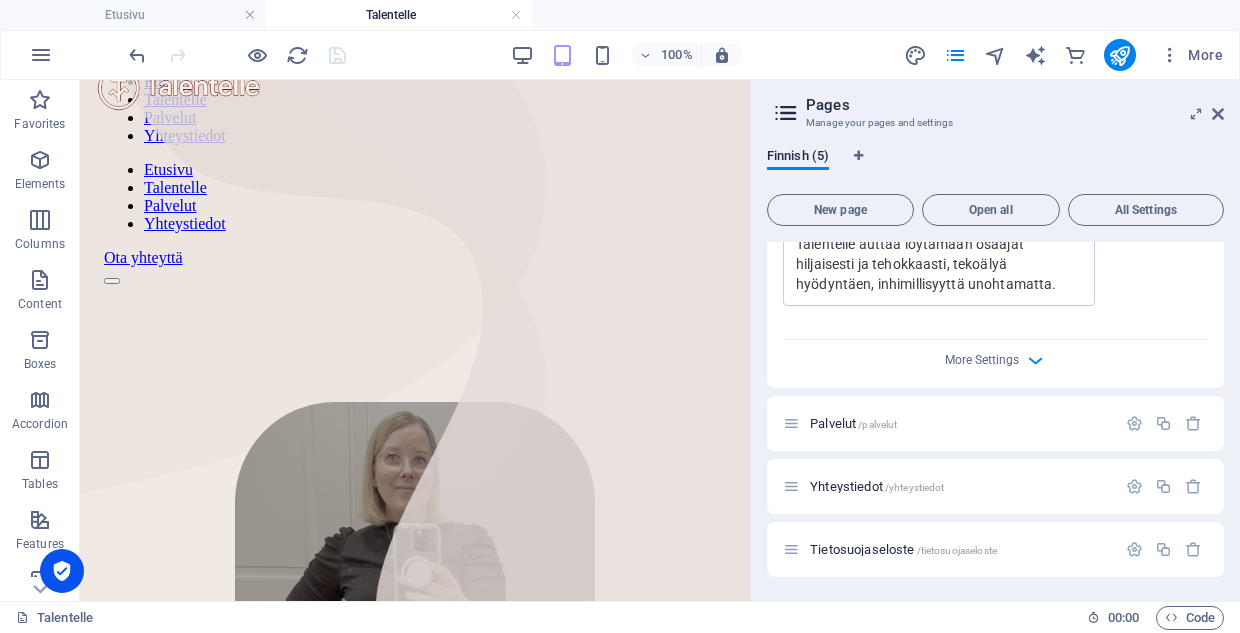 click at bounding box center (786, 113) 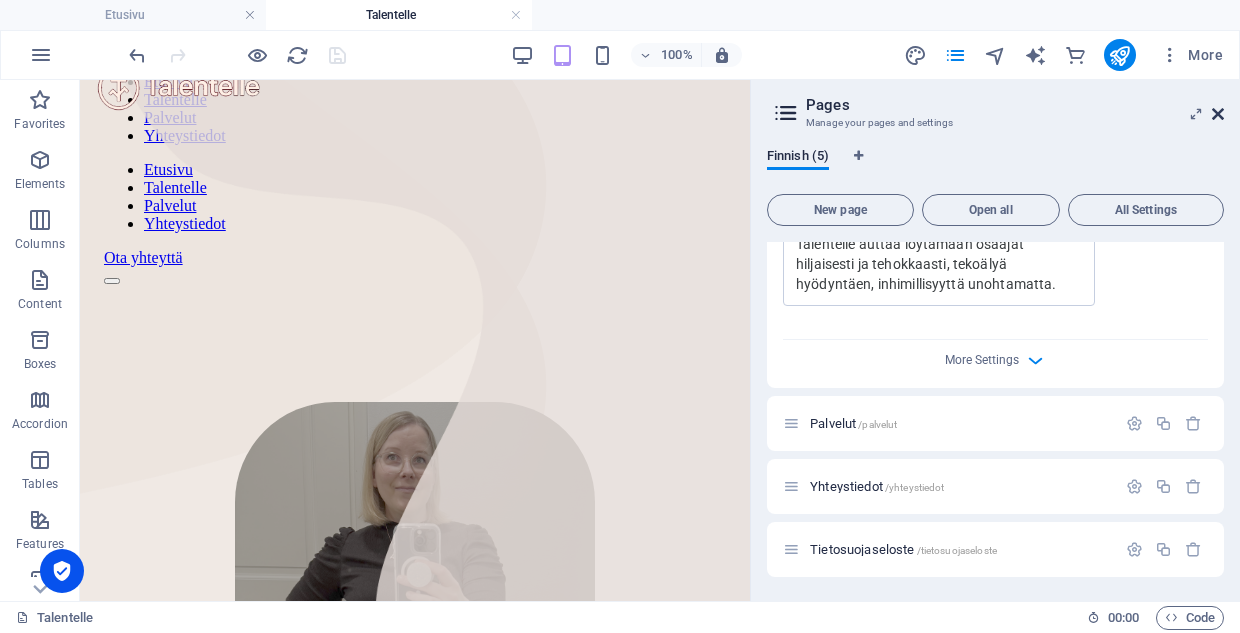 click at bounding box center [1218, 114] 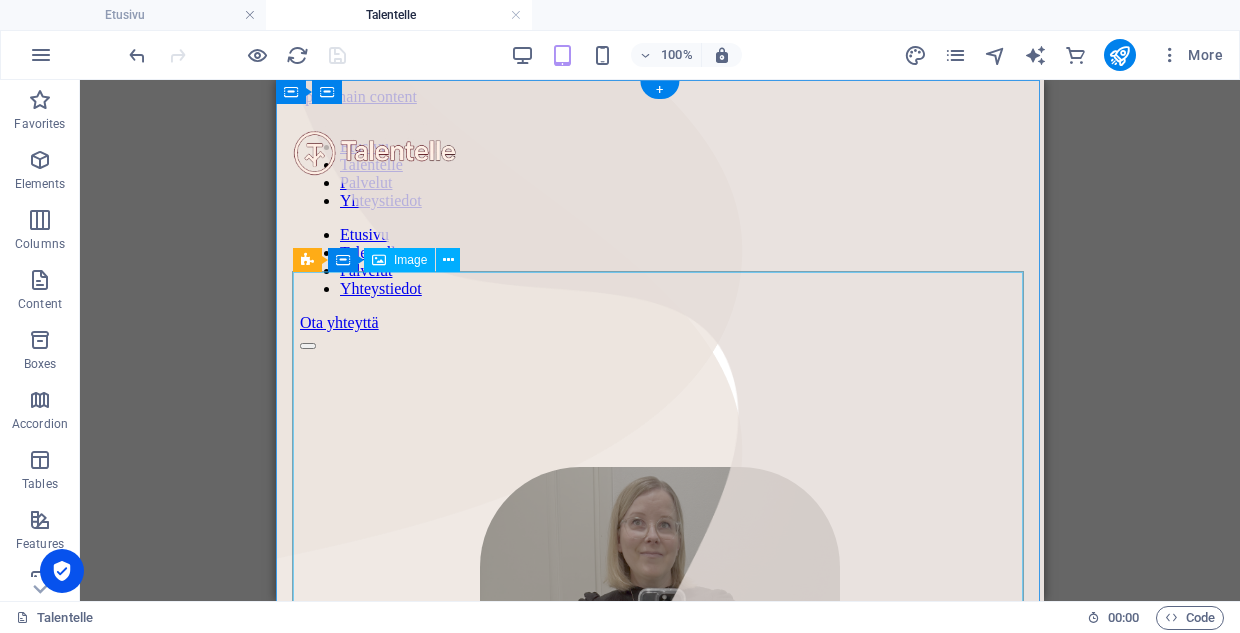 scroll, scrollTop: 0, scrollLeft: 0, axis: both 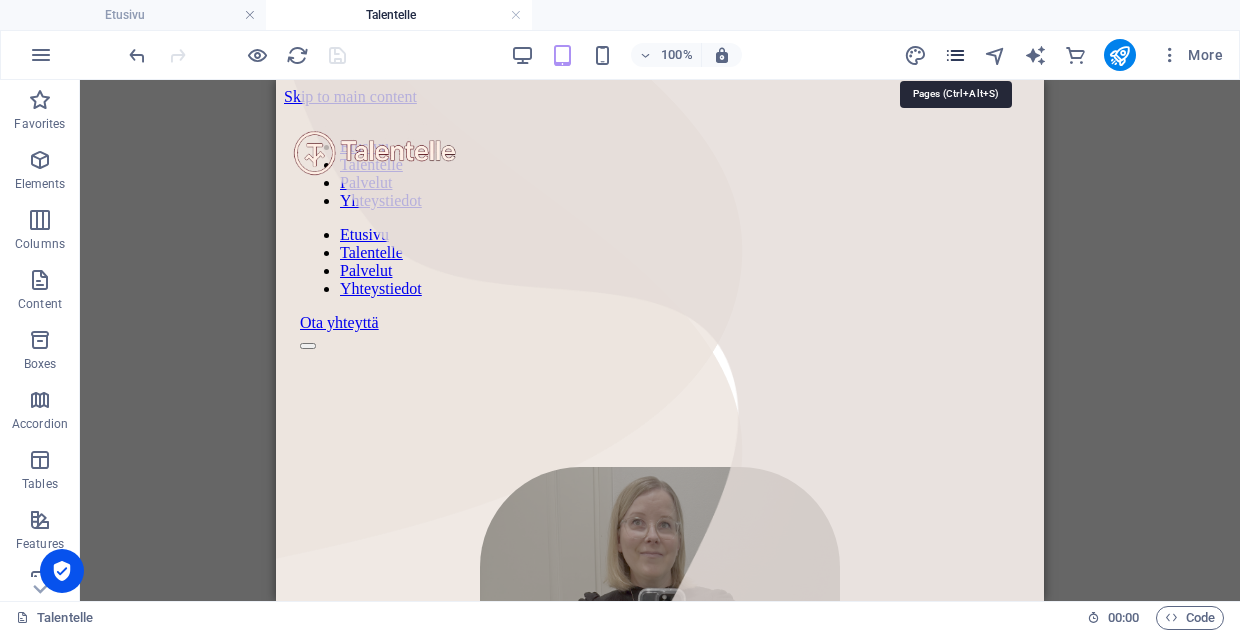 click at bounding box center [955, 55] 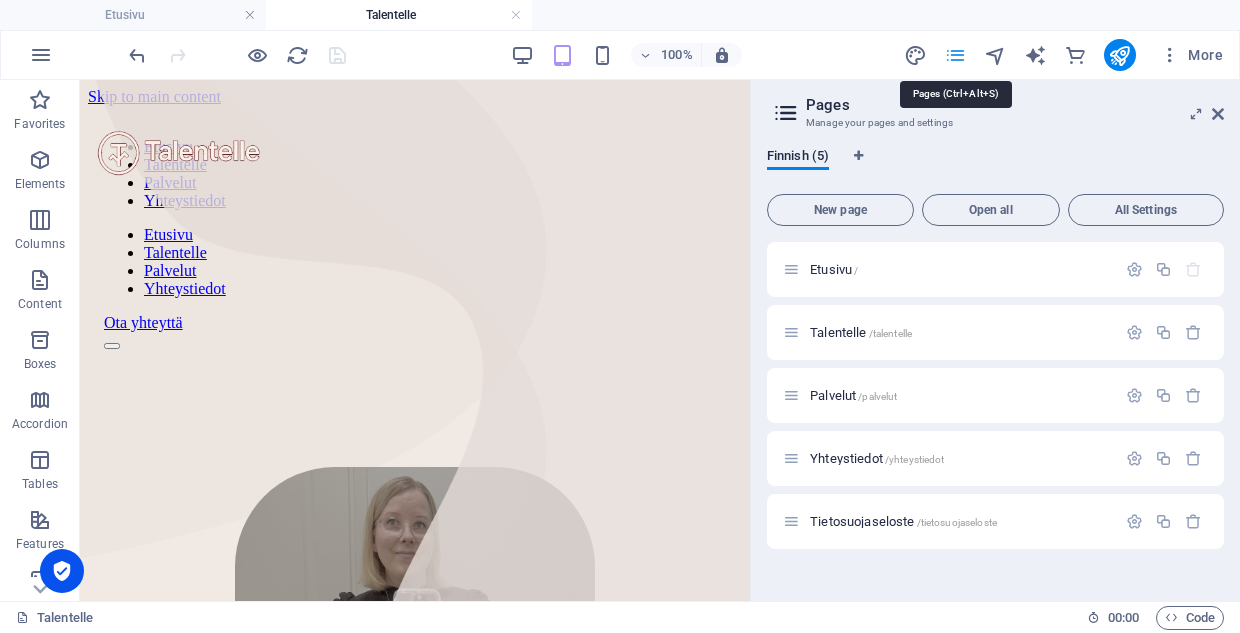 click at bounding box center [955, 55] 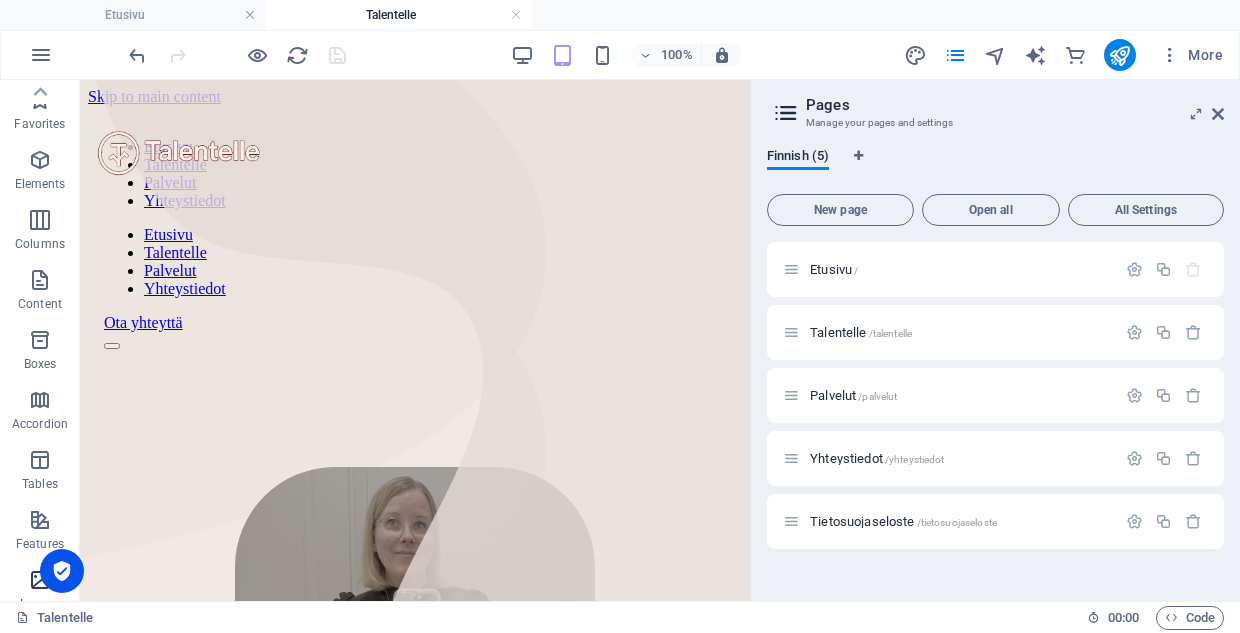 scroll, scrollTop: 0, scrollLeft: 0, axis: both 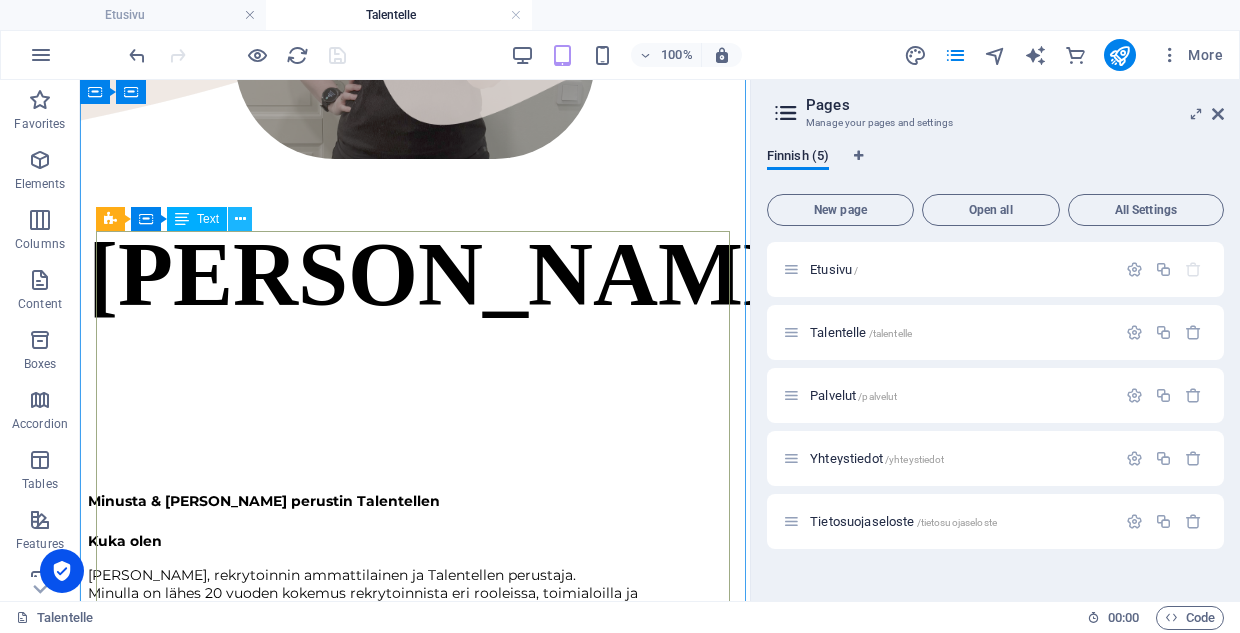 click at bounding box center [240, 219] 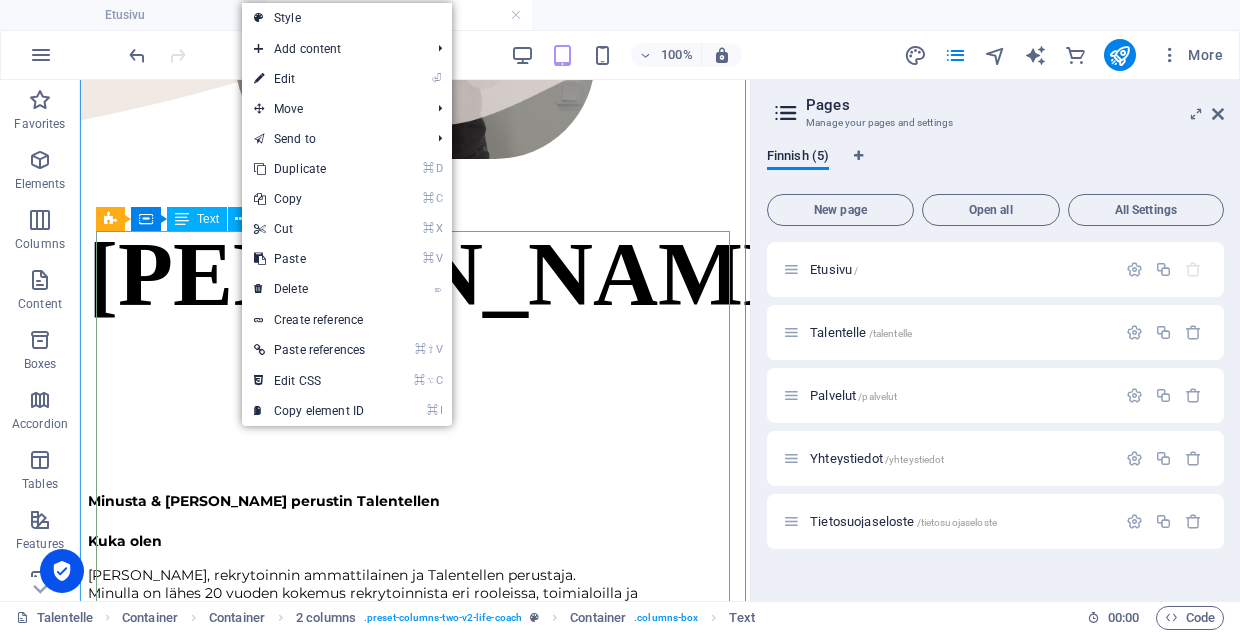 click on "Minusta & miksi perustin Talentellen Kuka olen Olen Elina, rekrytoinnin ammattilainen ja Talentellen perustaja. Minulla on lähes 20 vuoden kokemus rekrytoinnista eri rooleissa, toimialoilla ja maantieteellisissä konteksteissa. Rekrytointikokemusta minulla on niin suurista globaaleista pörssiyhtiöistä kuin nopeasti kasvavista kasvuyrityksistä. Minulla on rekrytointikokemusta Suomesta Saksaan, Piilaaksosta Kiinaan ja kaikkea siltä väliltä. Vuosien varrella olen rakentanut rekrytointiprosesseja nollasta, kehittänyt rekrytointivalmiutta kasvun tueksi, kouluttanut esihenkilöitä ja rekrytoijia sekä tukenut teknologia-alan tiimejä kilpailluilla markkinoilla, joissa osaajista taistellaan päivittäin. Miksi perustin Talentellen Perustin Talentellen, koska halusin tehdä rekrytointia toisin: ihmislähtöisemmin, suoremmin ja fiksummalla otteella. Halusin tarjota vaihtoehdon massaratkaisuille ja konsultointipalveluille, joissa yksilö usein hukkuu prosessin alle. Mitä haluan rakentaa Talentellen kautta" at bounding box center [415, 833] 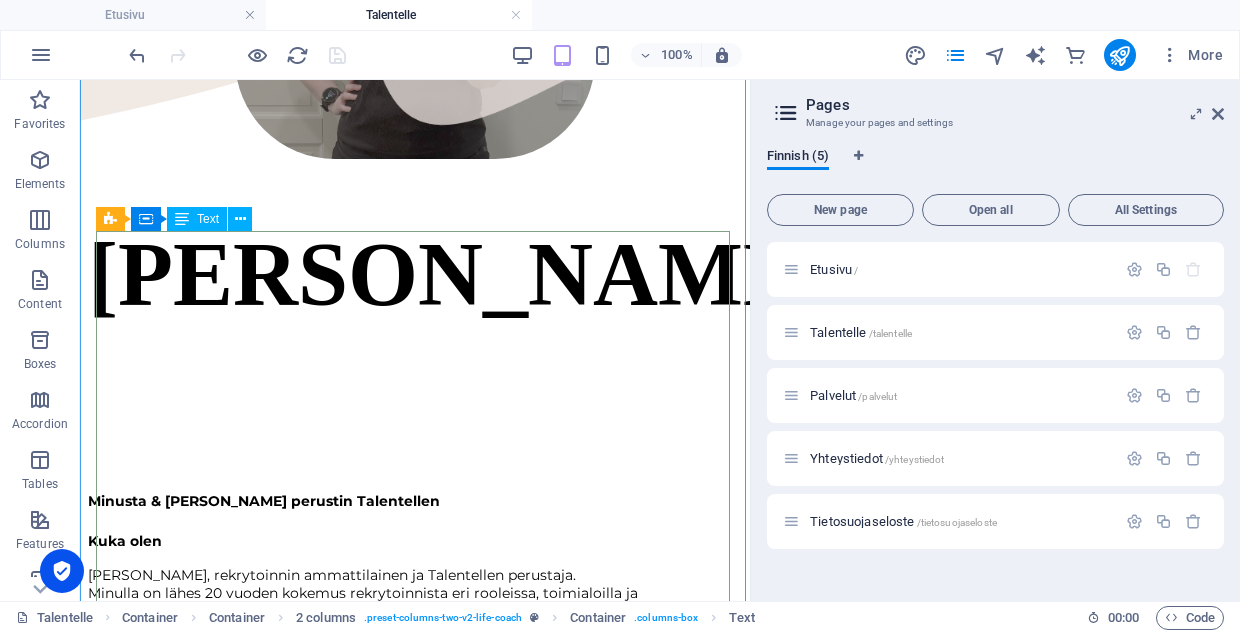 click at bounding box center (182, 219) 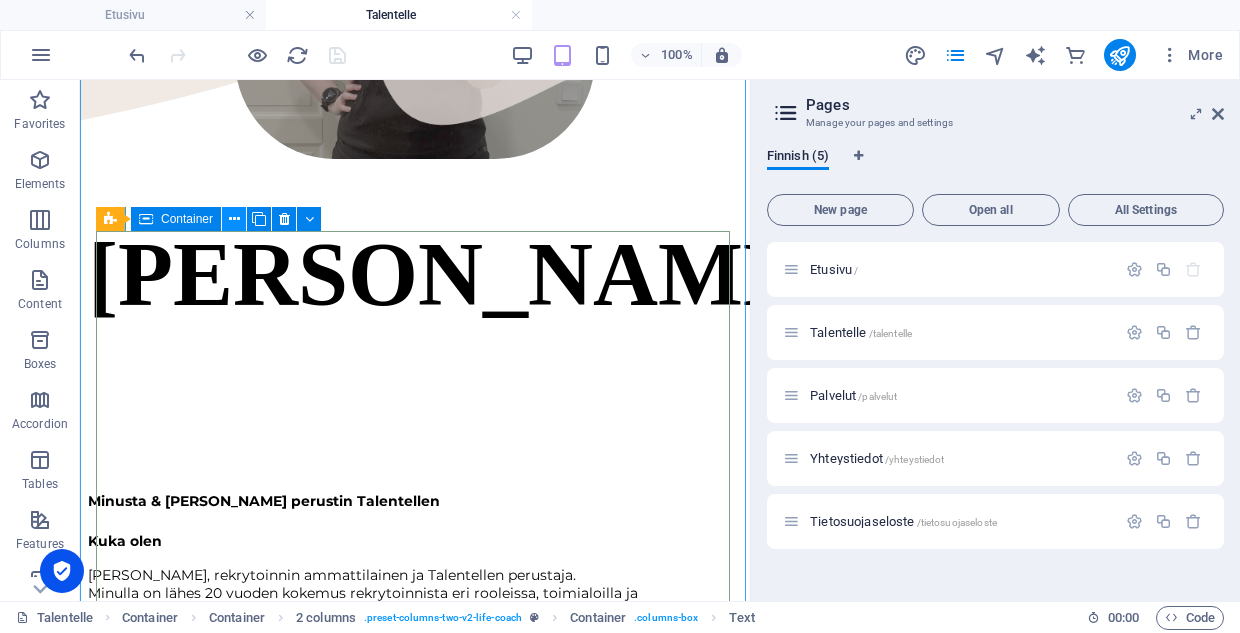 click at bounding box center (234, 219) 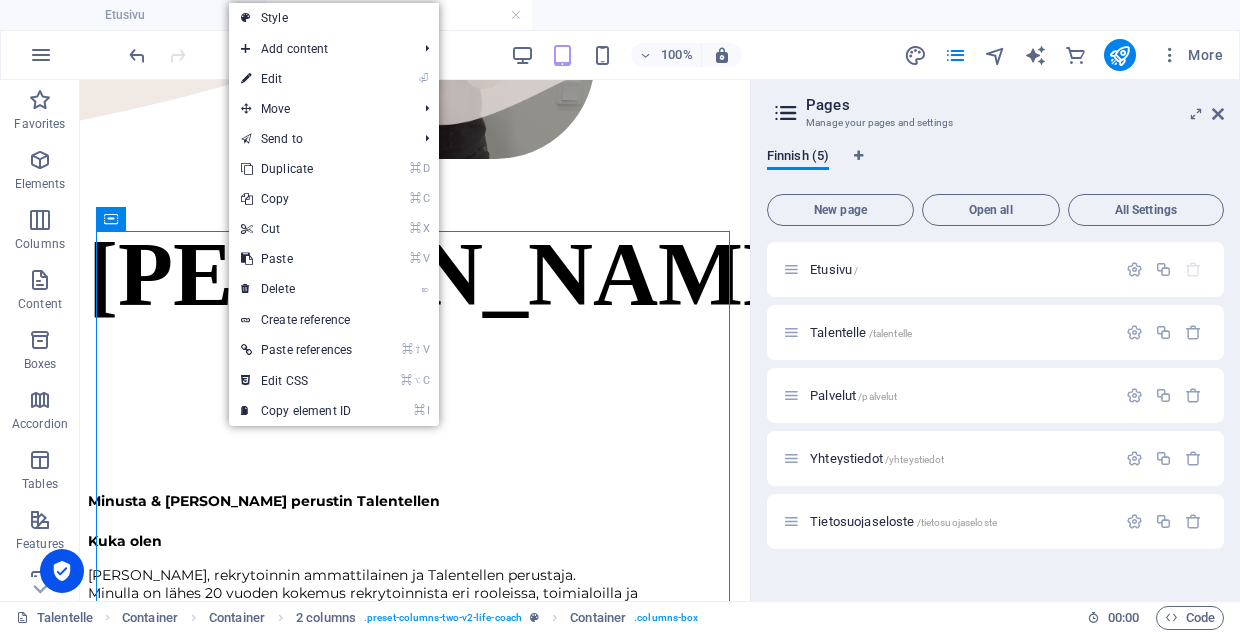 click on "Minusta & miksi perustin Talentellen Kuka olen Olen Elina, rekrytoinnin ammattilainen ja Talentellen perustaja. Minulla on lähes 20 vuoden kokemus rekrytoinnista eri rooleissa, toimialoilla ja maantieteellisissä konteksteissa. Rekrytointikokemusta minulla on niin suurista globaaleista pörssiyhtiöistä kuin nopeasti kasvavista kasvuyrityksistä. Minulla on rekrytointikokemusta Suomesta Saksaan, Piilaaksosta Kiinaan ja kaikkea siltä väliltä. Vuosien varrella olen rakentanut rekrytointiprosesseja nollasta, kehittänyt rekrytointivalmiutta kasvun tueksi, kouluttanut esihenkilöitä ja rekrytoijia sekä tukenut teknologia-alan tiimejä kilpailluilla markkinoilla, joissa osaajista taistellaan päivittäin. Miksi perustin Talentellen Perustin Talentellen, koska halusin tehdä rekrytointia toisin: ihmislähtöisemmin, suoremmin ja fiksummalla otteella. Halusin tarjota vaihtoehdon massaratkaisuille ja konsultointipalveluille, joissa yksilö usein hukkuu prosessin alle. Mitä haluan rakentaa Talentellen kautta" at bounding box center [415, 833] 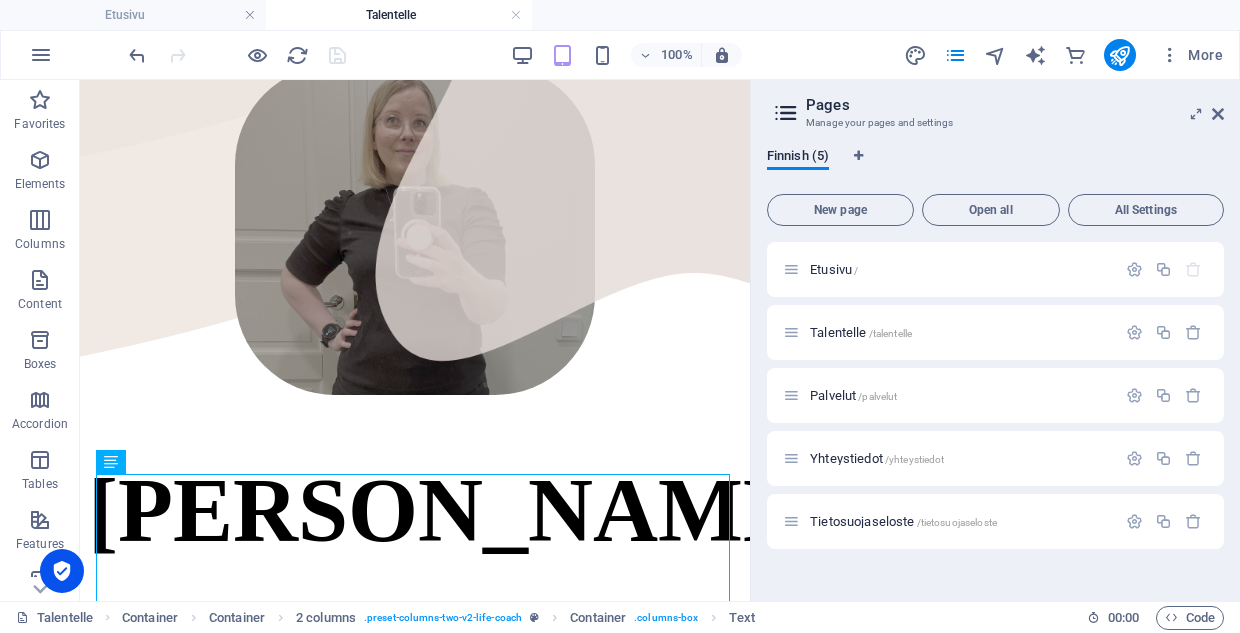 scroll, scrollTop: 395, scrollLeft: 0, axis: vertical 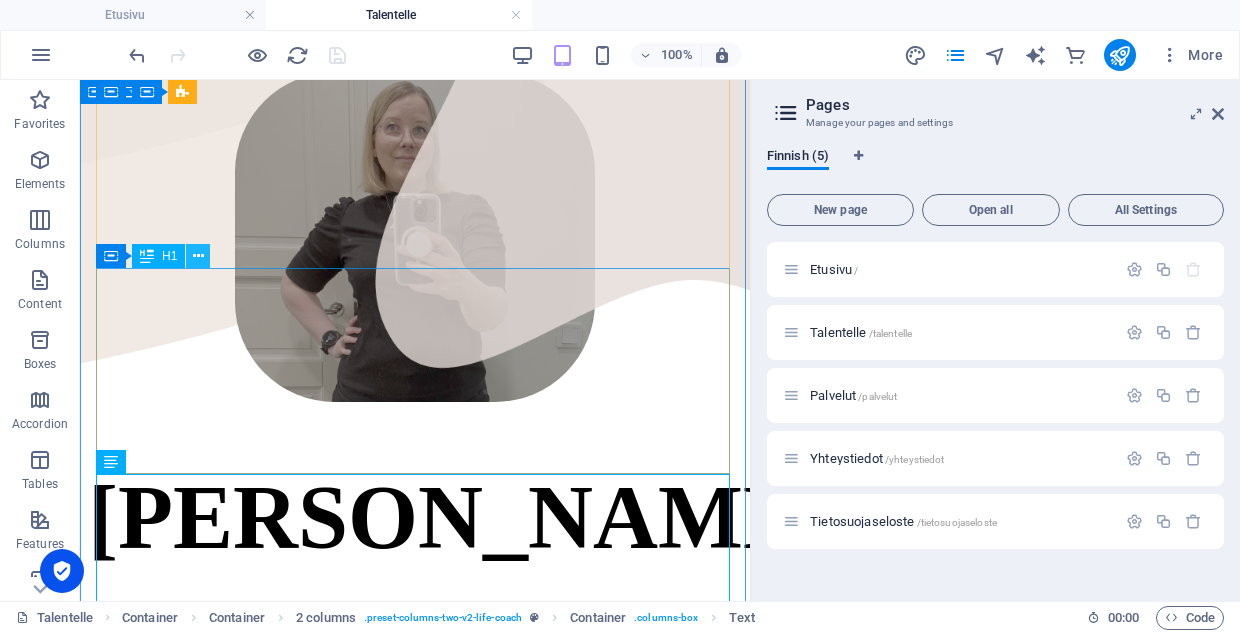 click at bounding box center (198, 256) 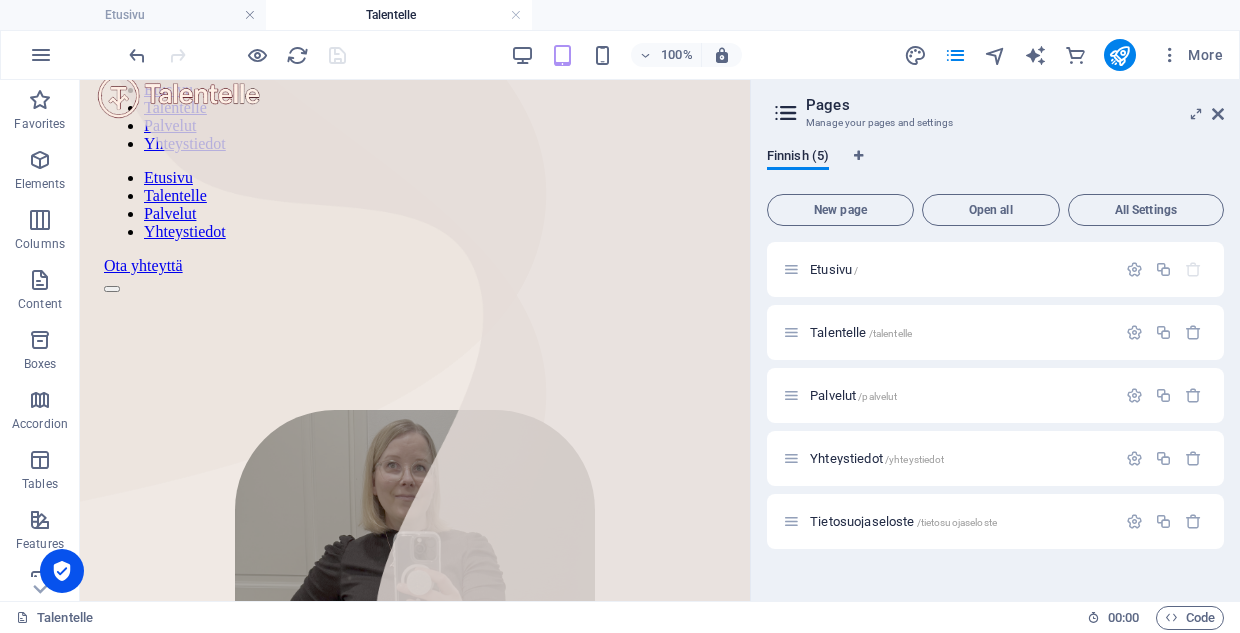 scroll, scrollTop: 92, scrollLeft: 0, axis: vertical 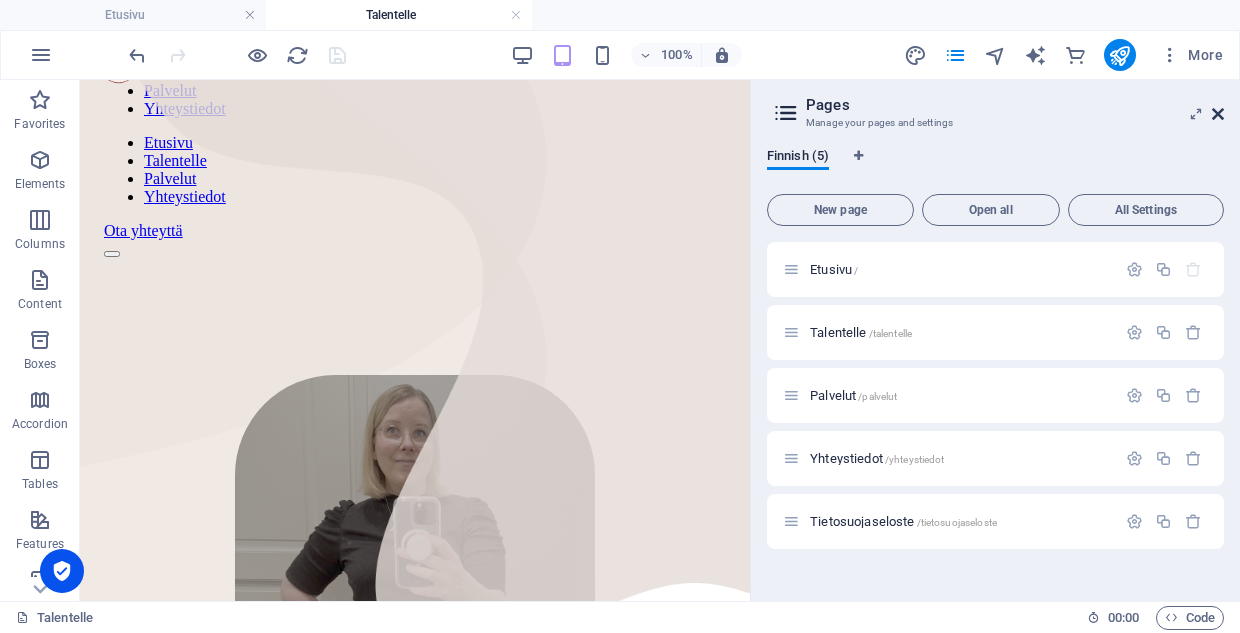 click at bounding box center [1218, 114] 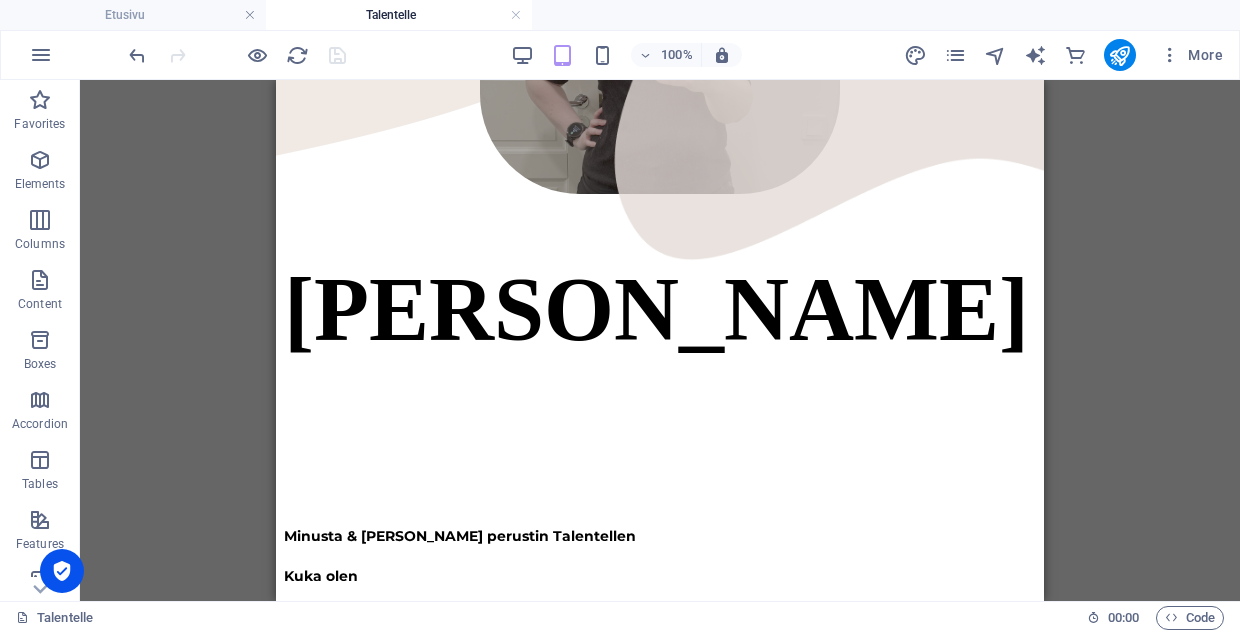 scroll, scrollTop: 613, scrollLeft: 0, axis: vertical 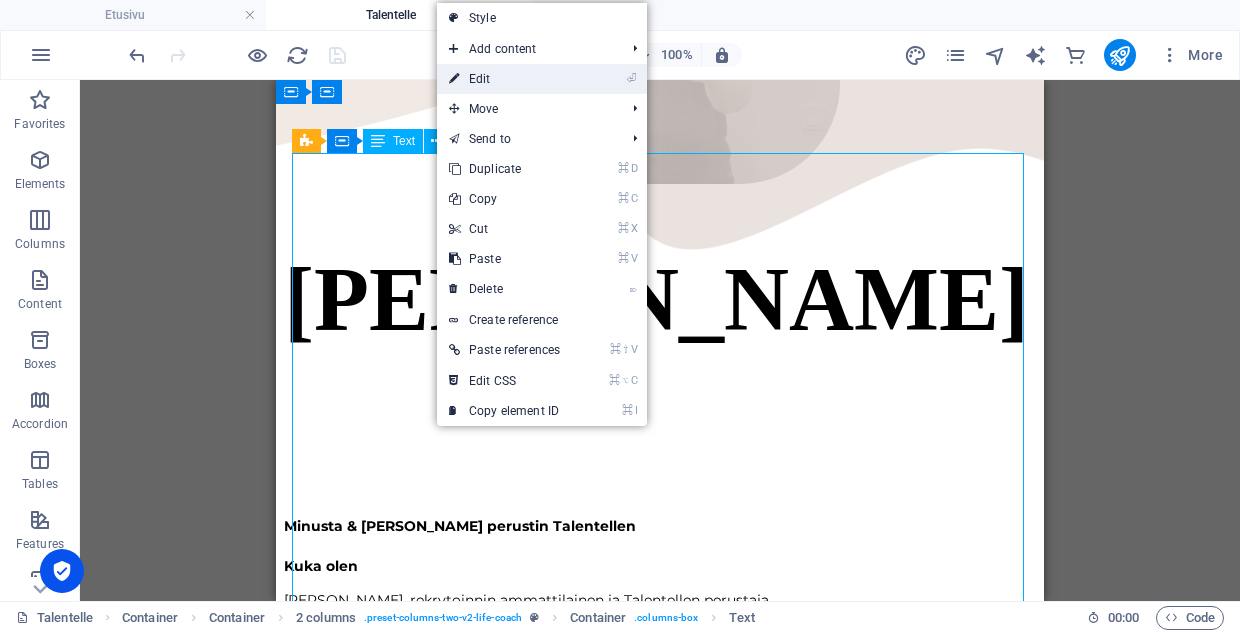 click on "⏎  Edit" at bounding box center [504, 79] 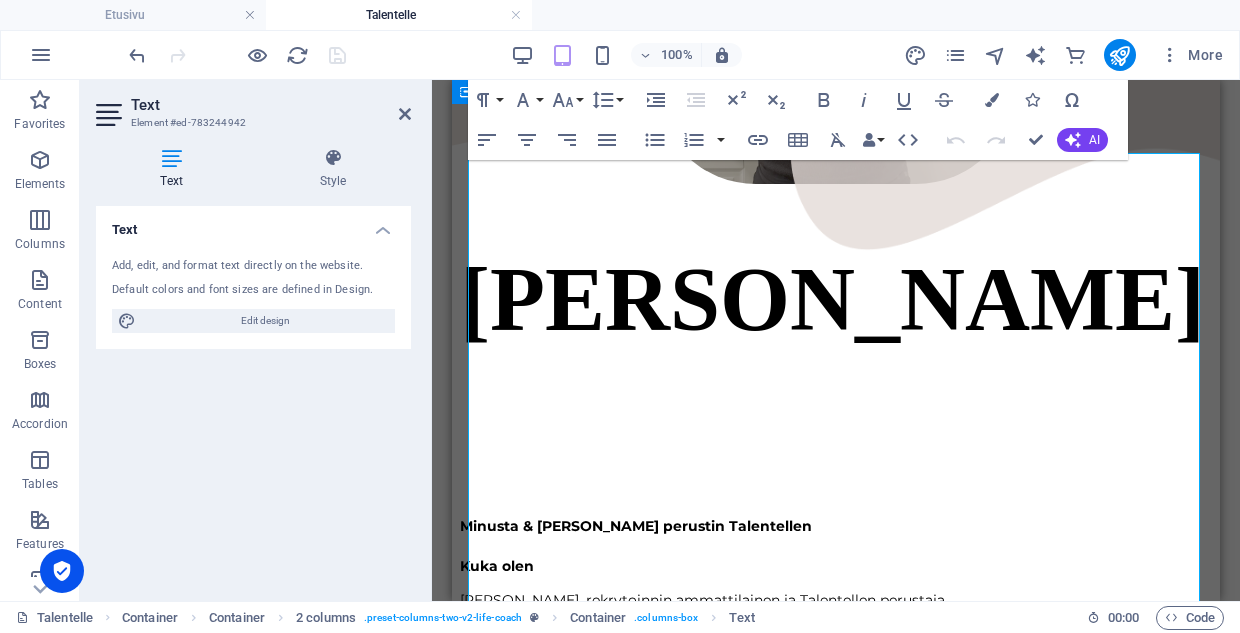 click on "Add, edit, and format text directly on the website. Default colors and font sizes are defined in Design. Edit design" at bounding box center [253, 295] 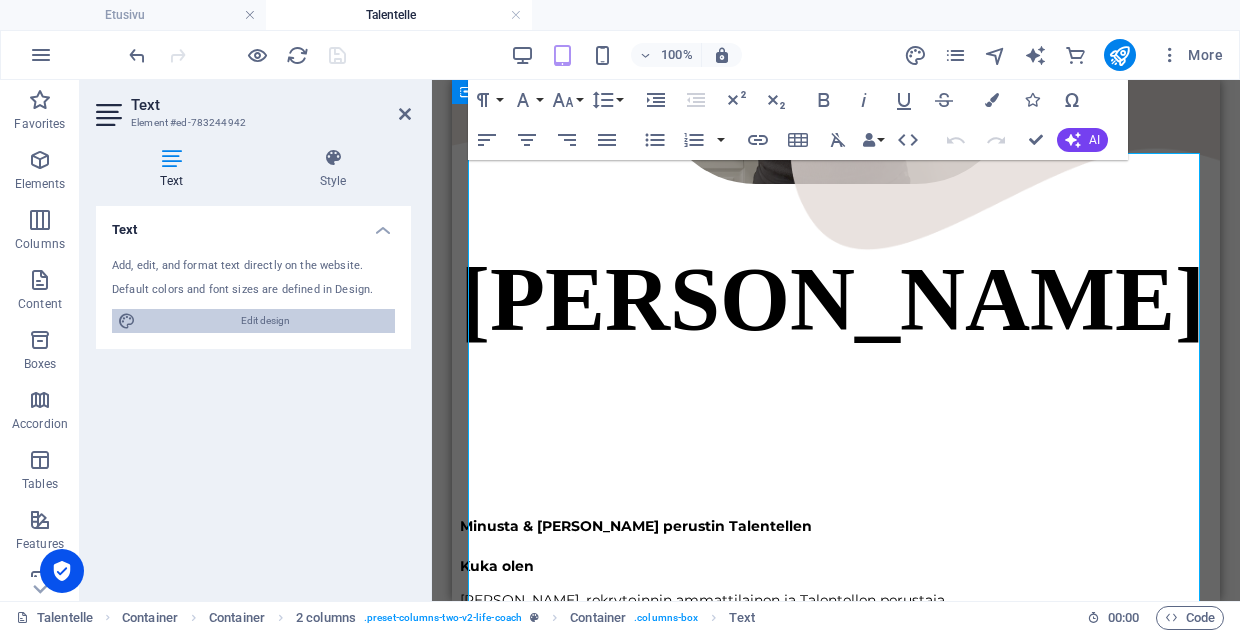 click on "Edit design" at bounding box center [265, 321] 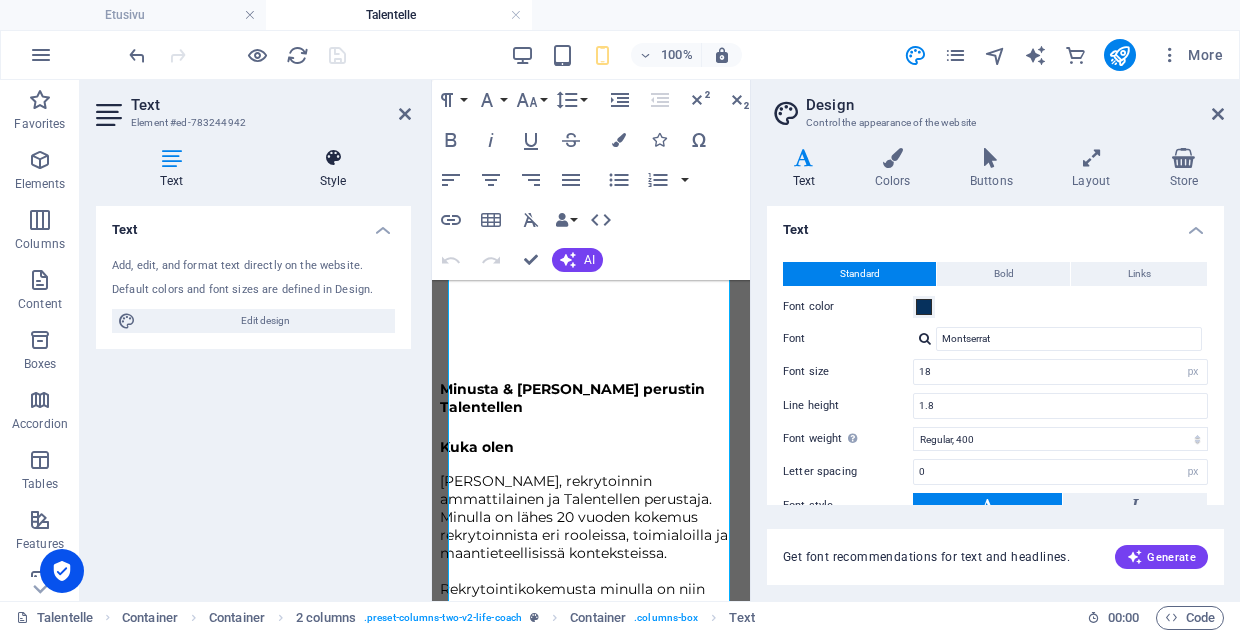 click at bounding box center [333, 158] 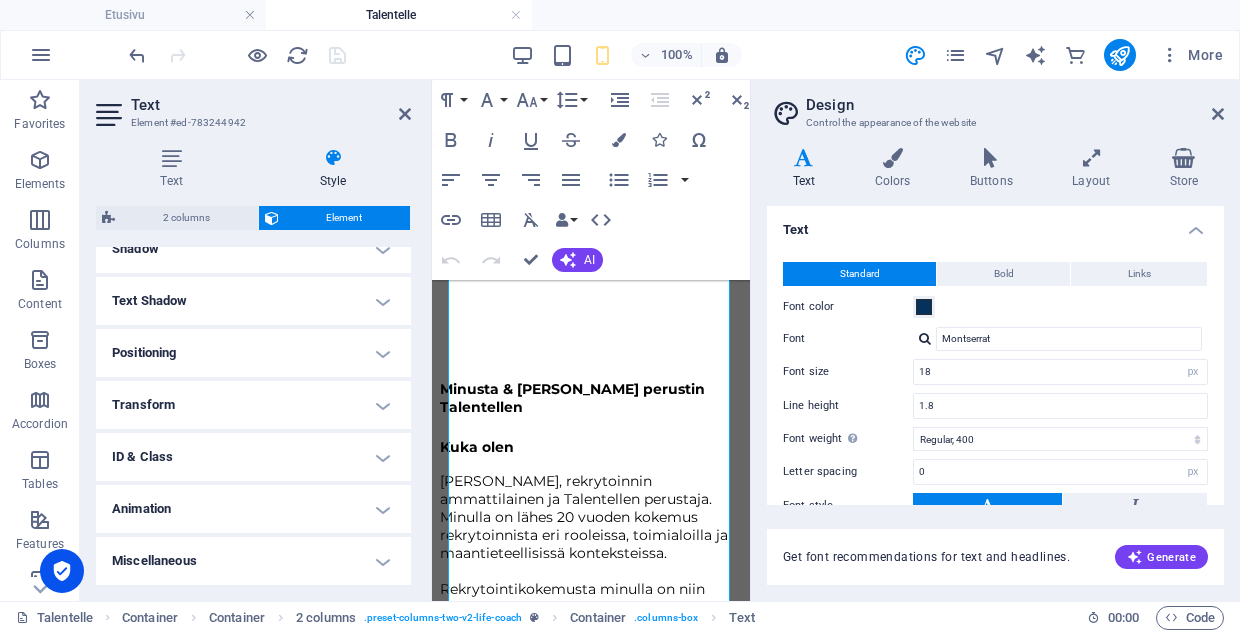 scroll, scrollTop: 506, scrollLeft: 0, axis: vertical 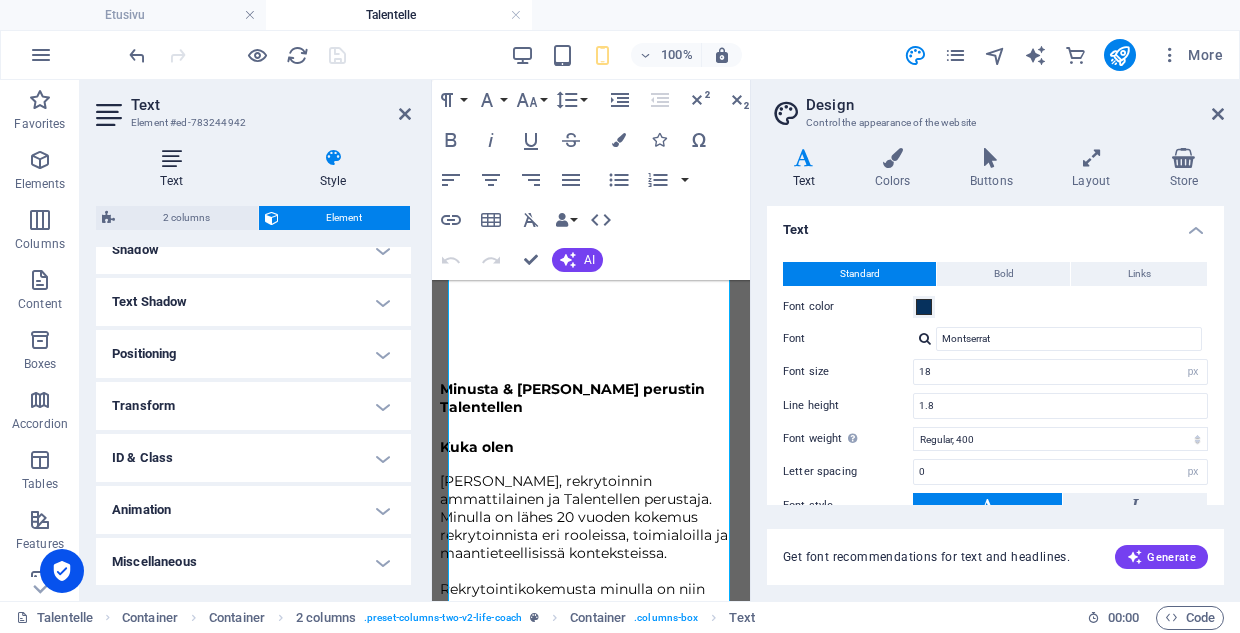 click at bounding box center [171, 158] 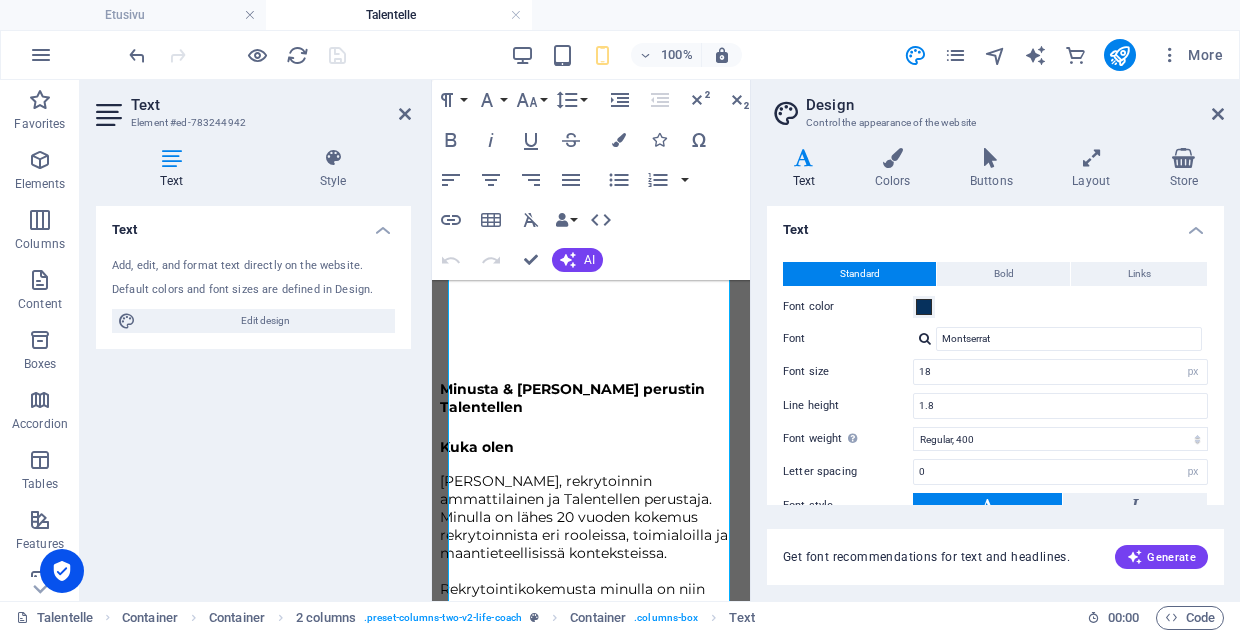 click at bounding box center [111, 115] 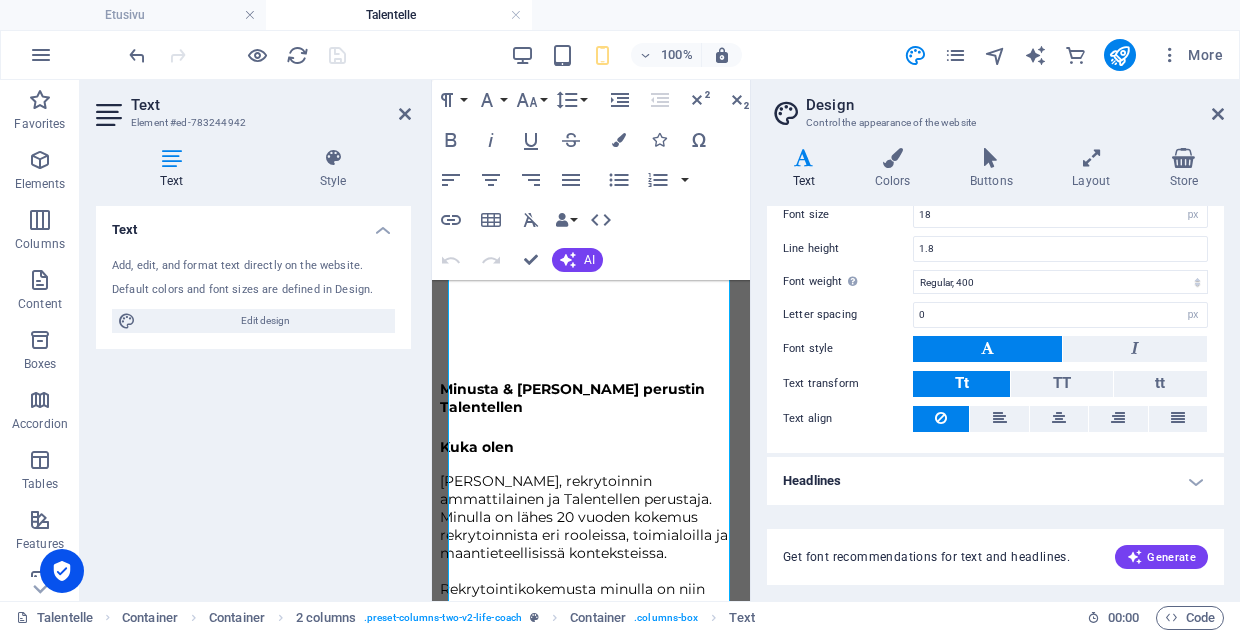 scroll, scrollTop: 156, scrollLeft: 0, axis: vertical 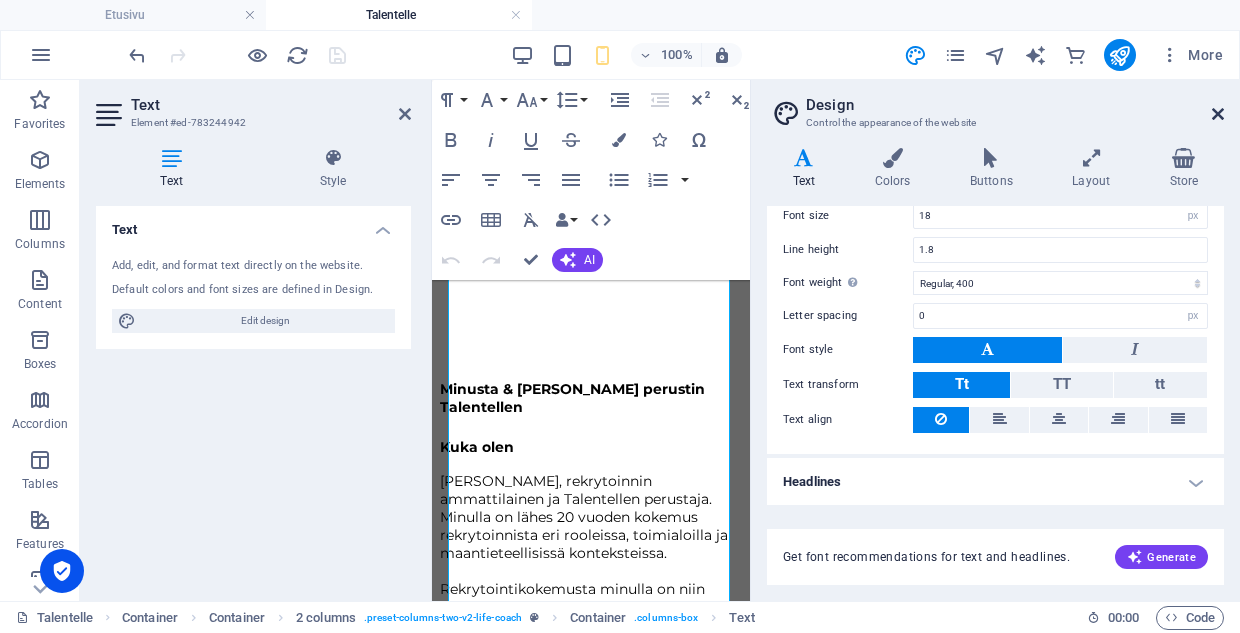 click at bounding box center [1218, 114] 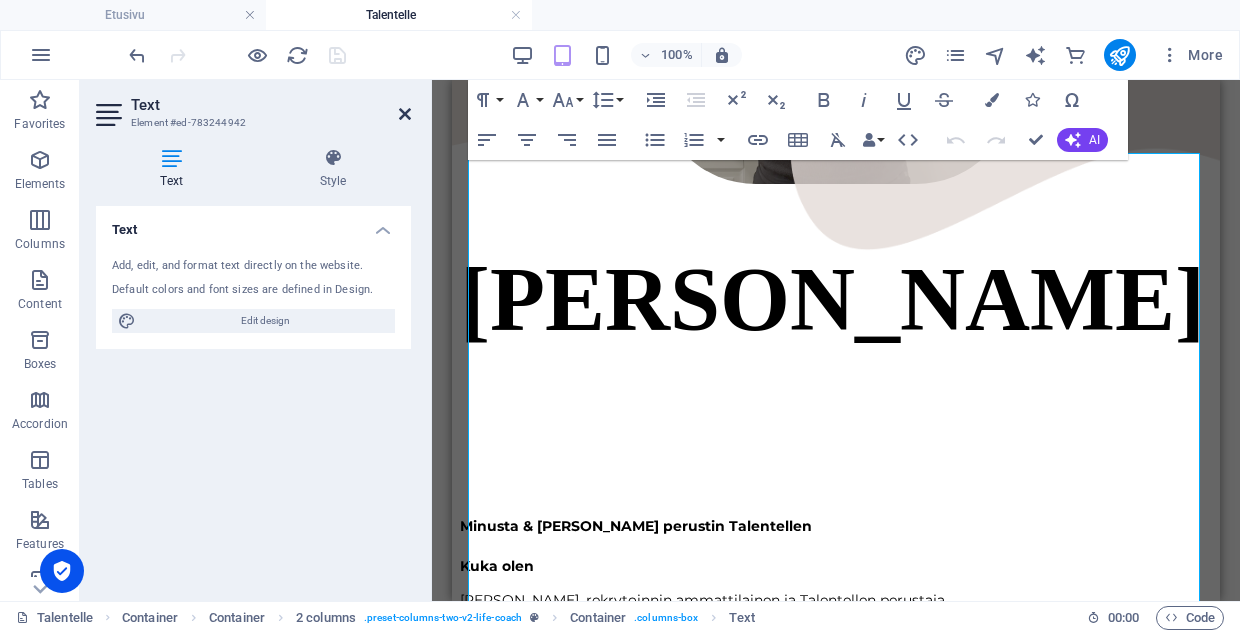 click at bounding box center [405, 114] 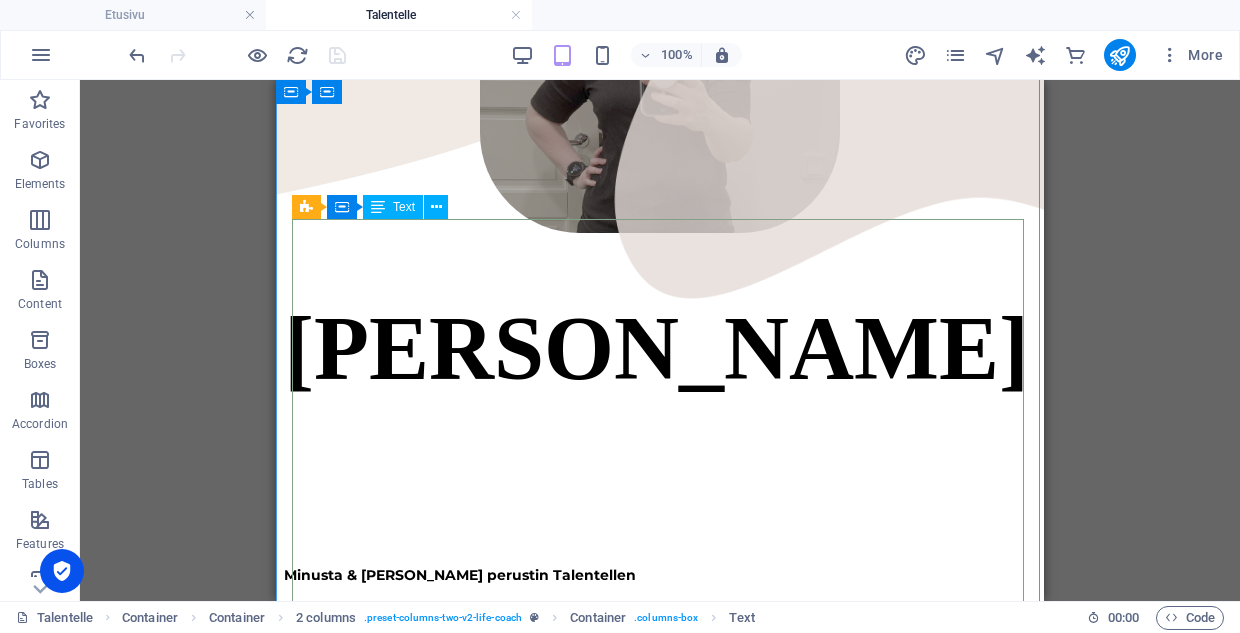 scroll, scrollTop: 537, scrollLeft: 0, axis: vertical 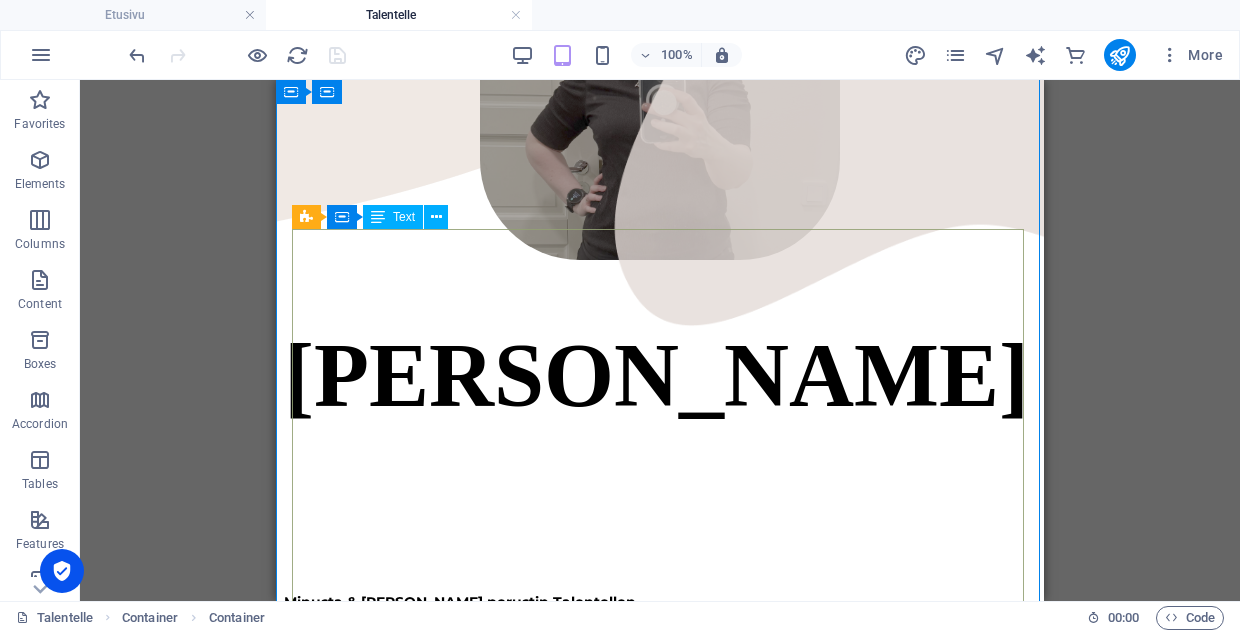 click on "Minusta & miksi perustin Talentellen Kuka olen Olen Elina, rekrytoinnin ammattilainen ja Talentellen perustaja. Minulla on lähes 20 vuoden kokemus rekrytoinnista eri rooleissa, toimialoilla ja maantieteellisissä konteksteissa. Rekrytointikokemusta minulla on niin suurista globaaleista pörssiyhtiöistä kuin nopeasti kasvavista kasvuyrityksistä. Minulla on rekrytointikokemusta Suomesta Saksaan, Piilaaksosta Kiinaan ja kaikkea siltä väliltä. Vuosien varrella olen rakentanut rekrytointiprosesseja nollasta, kehittänyt rekrytointivalmiutta kasvun tueksi, kouluttanut esihenkilöitä ja rekrytoijia sekä tukenut teknologia-alan tiimejä kilpailluilla markkinoilla, joissa osaajista taistellaan päivittäin. Miksi perustin Talentellen Perustin Talentellen, koska halusin tehdä rekrytointia toisin: ihmislähtöisemmin, suoremmin ja fiksummalla otteella. Halusin tarjota vaihtoehdon massaratkaisuille ja konsultointipalveluille, joissa yksilö usein hukkuu prosessin alle. Mitä haluan rakentaa Talentellen kautta" at bounding box center (660, 916) 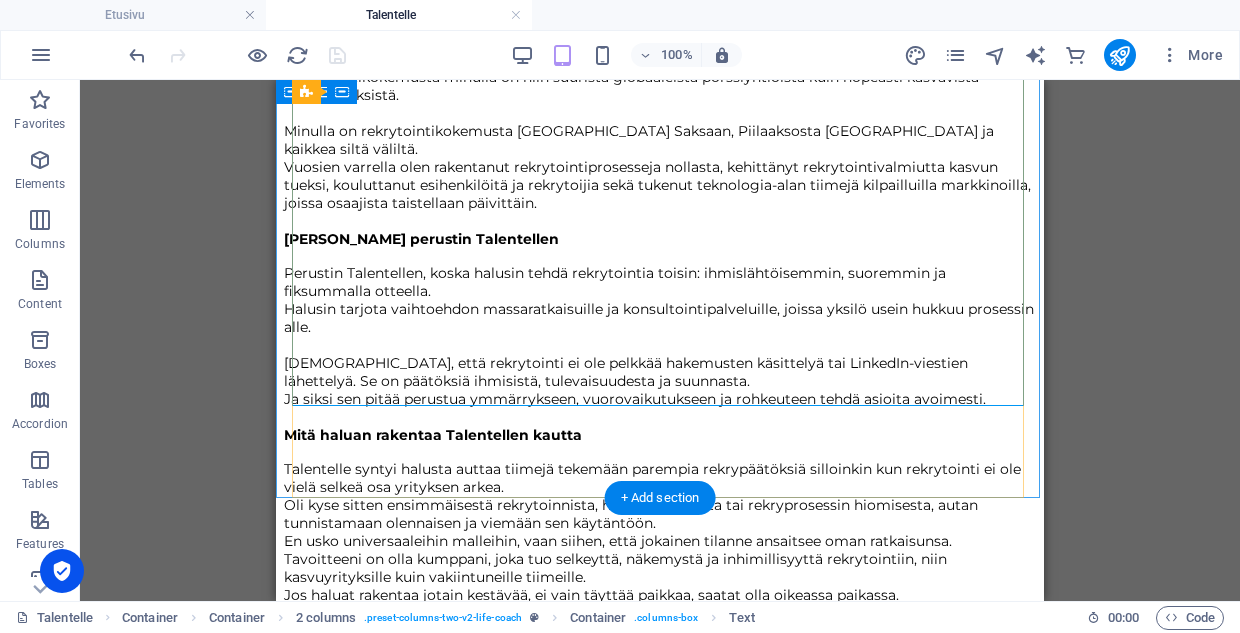 scroll, scrollTop: 1215, scrollLeft: 0, axis: vertical 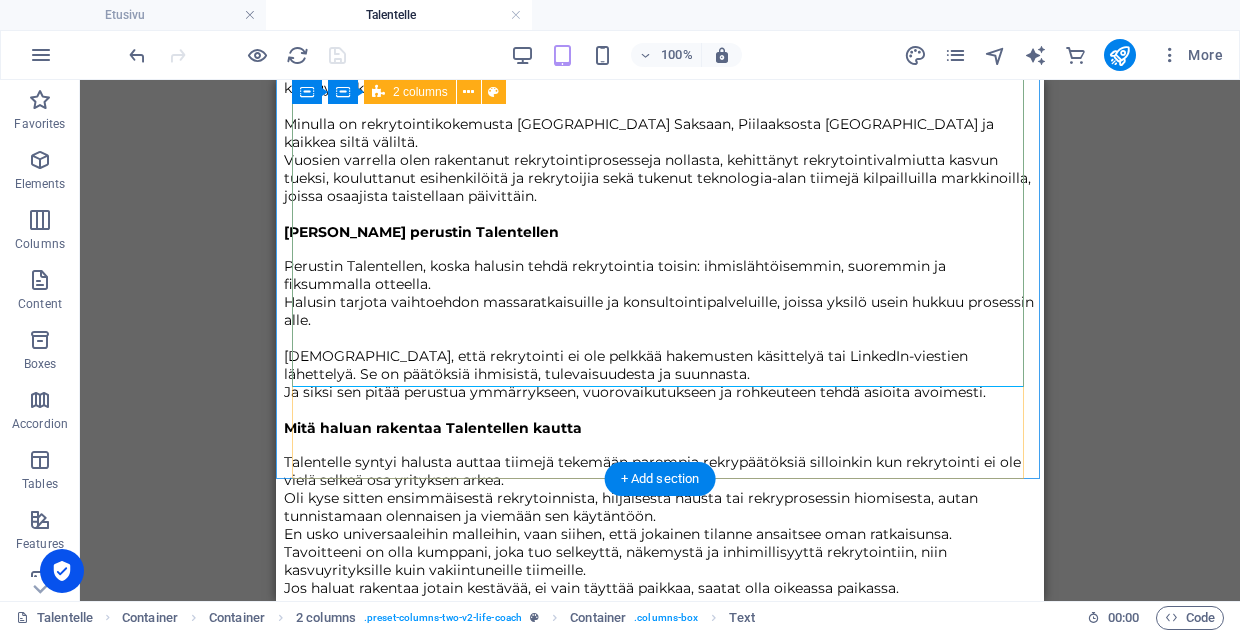 click on "Minusta & miksi perustin Talentellen Kuka olen Olen Elina, rekrytoinnin ammattilainen ja Talentellen perustaja. Minulla on lähes 20 vuoden kokemus rekrytoinnista eri rooleissa, toimialoilla ja maantieteellisissä konteksteissa. Rekrytointikokemusta minulla on niin suurista globaaleista pörssiyhtiöistä kuin nopeasti kasvavista kasvuyrityksistä. Minulla on rekrytointikokemusta Suomesta Saksaan, Piilaaksosta Kiinaan ja kaikkea siltä väliltä. Vuosien varrella olen rakentanut rekrytointiprosesseja nollasta, kehittänyt rekrytointivalmiutta kasvun tueksi, kouluttanut esihenkilöitä ja rekrytoijia sekä tukenut teknologia-alan tiimejä kilpailluilla markkinoilla, joissa osaajista taistellaan päivittäin. Miksi perustin Talentellen Perustin Talentellen, koska halusin tehdä rekrytointia toisin: ihmislähtöisemmin, suoremmin ja fiksummalla otteella. Halusin tarjota vaihtoehdon massaratkaisuille ja konsultointipalveluille, joissa yksilö usein hukkuu prosessin alle. Mitä haluan rakentaa Talentellen kautta" at bounding box center (660, 1907) 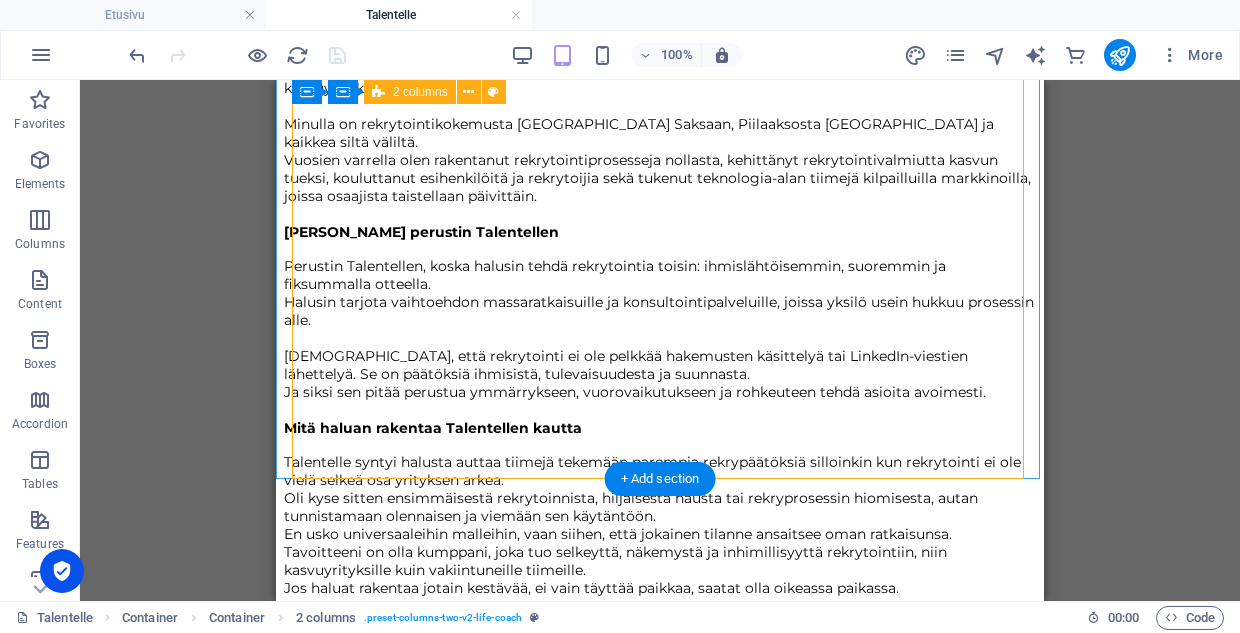 click on "Minusta & miksi perustin Talentellen Kuka olen Olen Elina, rekrytoinnin ammattilainen ja Talentellen perustaja. Minulla on lähes 20 vuoden kokemus rekrytoinnista eri rooleissa, toimialoilla ja maantieteellisissä konteksteissa. Rekrytointikokemusta minulla on niin suurista globaaleista pörssiyhtiöistä kuin nopeasti kasvavista kasvuyrityksistä. Minulla on rekrytointikokemusta Suomesta Saksaan, Piilaaksosta Kiinaan ja kaikkea siltä väliltä. Vuosien varrella olen rakentanut rekrytointiprosesseja nollasta, kehittänyt rekrytointivalmiutta kasvun tueksi, kouluttanut esihenkilöitä ja rekrytoijia sekä tukenut teknologia-alan tiimejä kilpailluilla markkinoilla, joissa osaajista taistellaan päivittäin. Miksi perustin Talentellen Perustin Talentellen, koska halusin tehdä rekrytointia toisin: ihmislähtöisemmin, suoremmin ja fiksummalla otteella. Halusin tarjota vaihtoehdon massaratkaisuille ja konsultointipalveluille, joissa yksilö usein hukkuu prosessin alle. Mitä haluan rakentaa Talentellen kautta" at bounding box center [660, 1907] 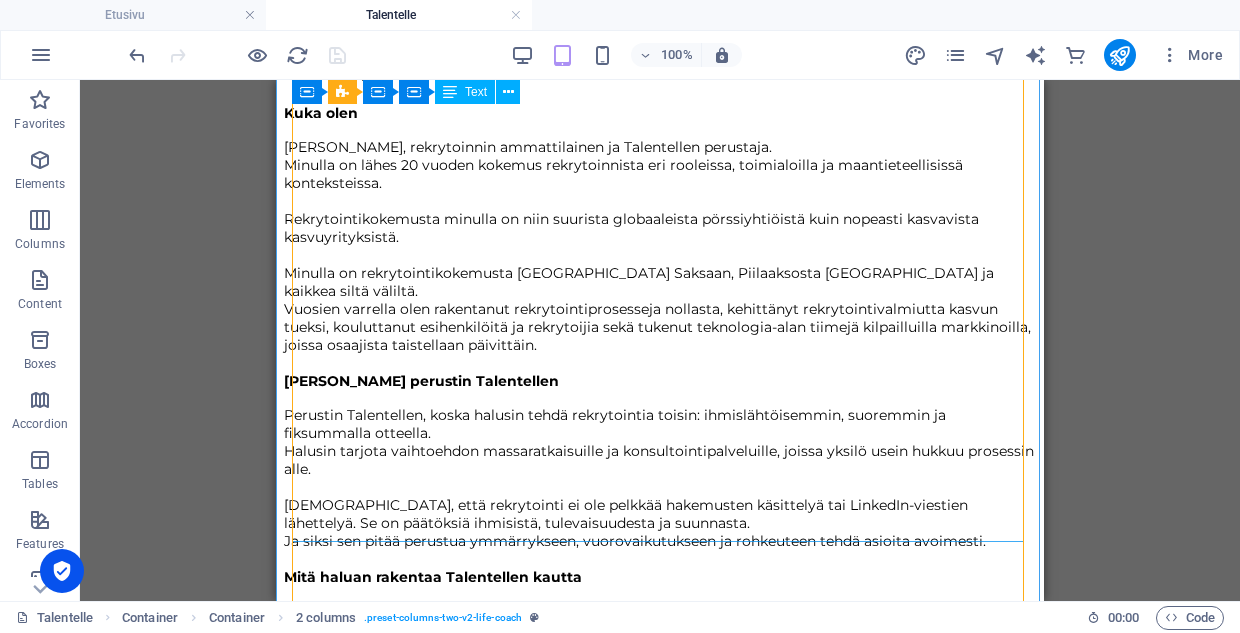 scroll, scrollTop: 1060, scrollLeft: 0, axis: vertical 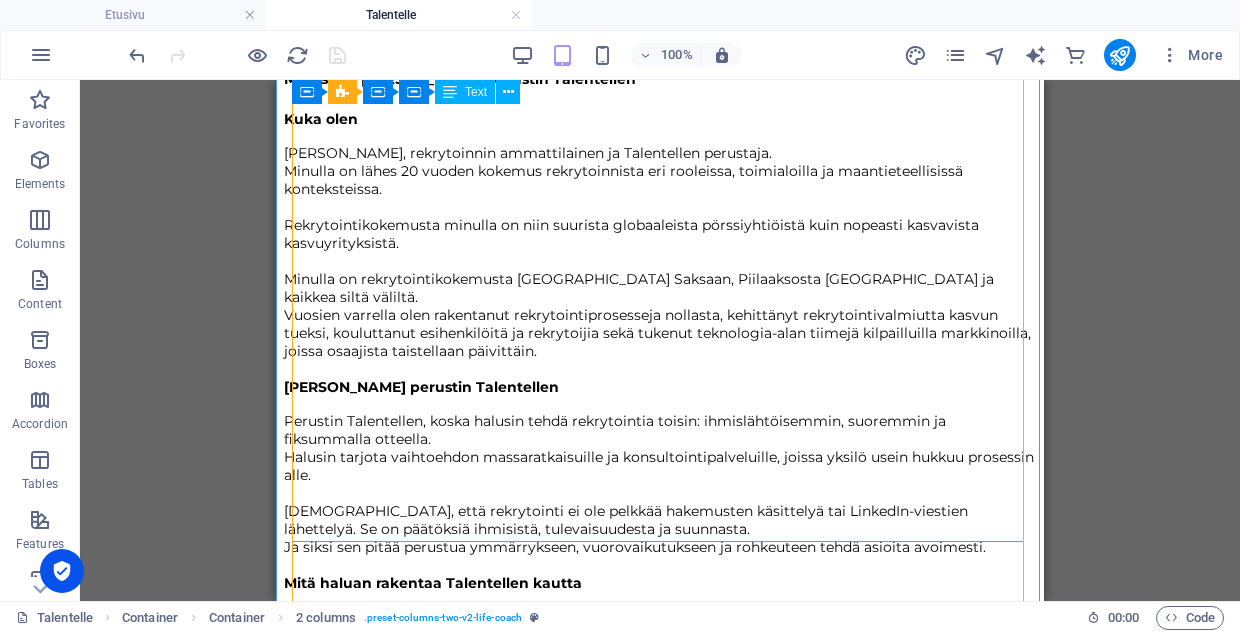 click on "Minusta & miksi perustin Talentellen Kuka olen Olen Elina, rekrytoinnin ammattilainen ja Talentellen perustaja. Minulla on lähes 20 vuoden kokemus rekrytoinnista eri rooleissa, toimialoilla ja maantieteellisissä konteksteissa. Rekrytointikokemusta minulla on niin suurista globaaleista pörssiyhtiöistä kuin nopeasti kasvavista kasvuyrityksistä. Minulla on rekrytointikokemusta Suomesta Saksaan, Piilaaksosta Kiinaan ja kaikkea siltä väliltä. Vuosien varrella olen rakentanut rekrytointiprosesseja nollasta, kehittänyt rekrytointivalmiutta kasvun tueksi, kouluttanut esihenkilöitä ja rekrytoijia sekä tukenut teknologia-alan tiimejä kilpailluilla markkinoilla, joissa osaajista taistellaan päivittäin. Miksi perustin Talentellen Perustin Talentellen, koska halusin tehdä rekrytointia toisin: ihmislähtöisemmin, suoremmin ja fiksummalla otteella. Halusin tarjota vaihtoehdon massaratkaisuille ja konsultointipalveluille, joissa yksilö usein hukkuu prosessin alle. Mitä haluan rakentaa Talentellen kautta" at bounding box center (660, 393) 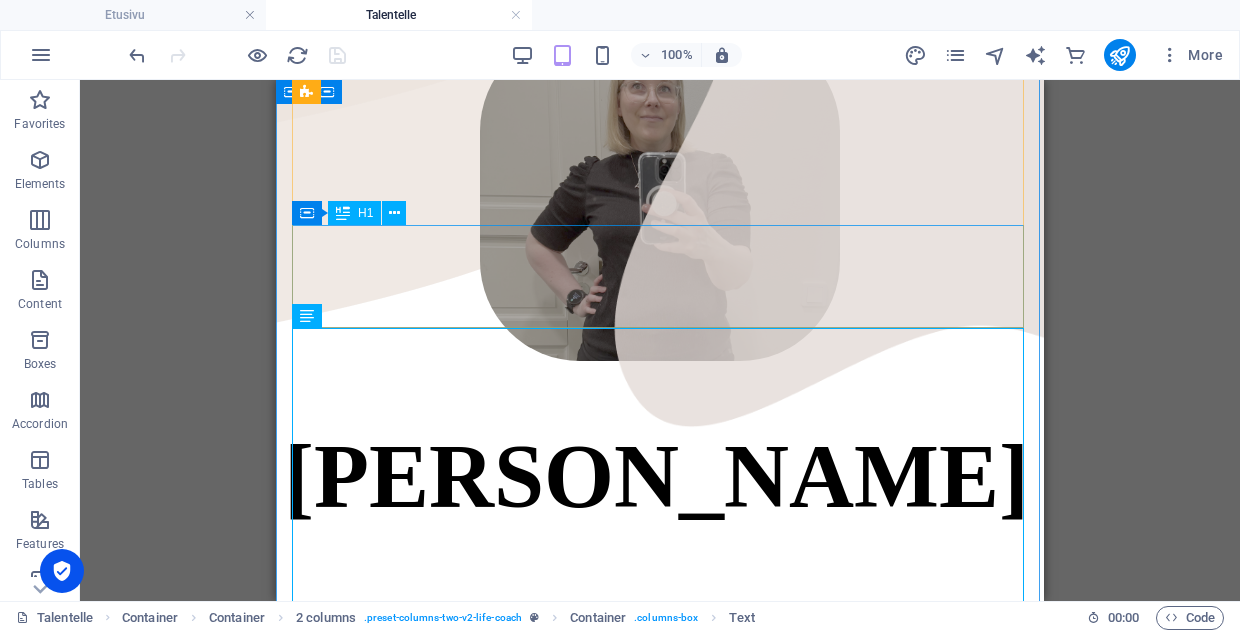 scroll, scrollTop: 437, scrollLeft: 0, axis: vertical 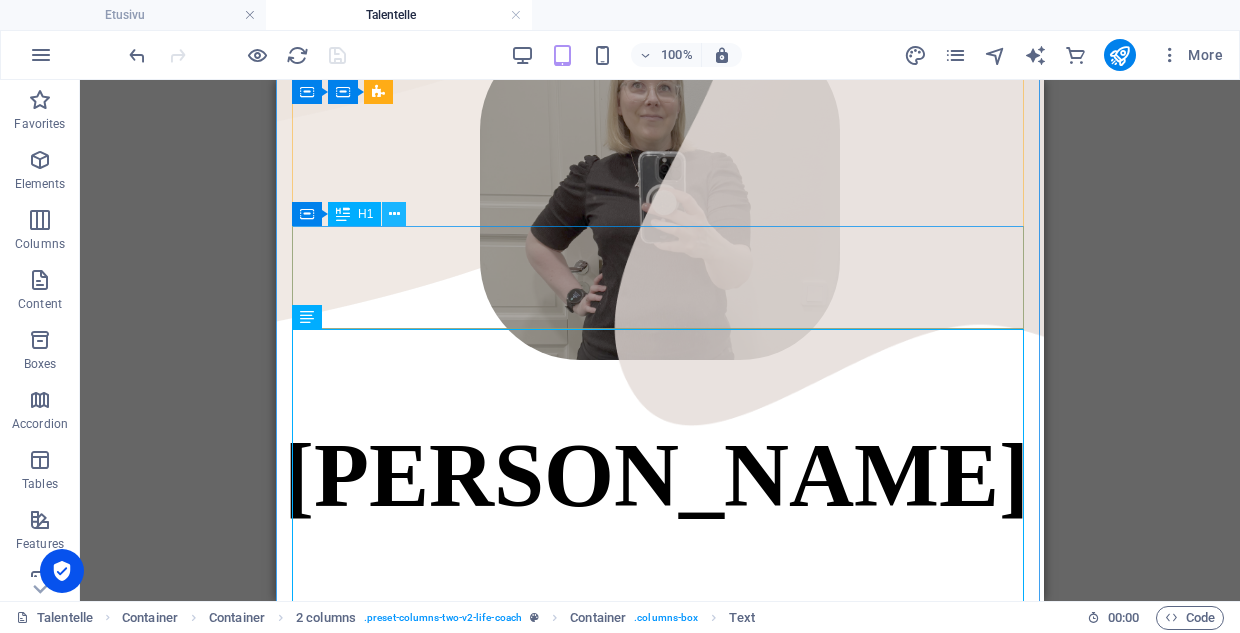 click at bounding box center [394, 214] 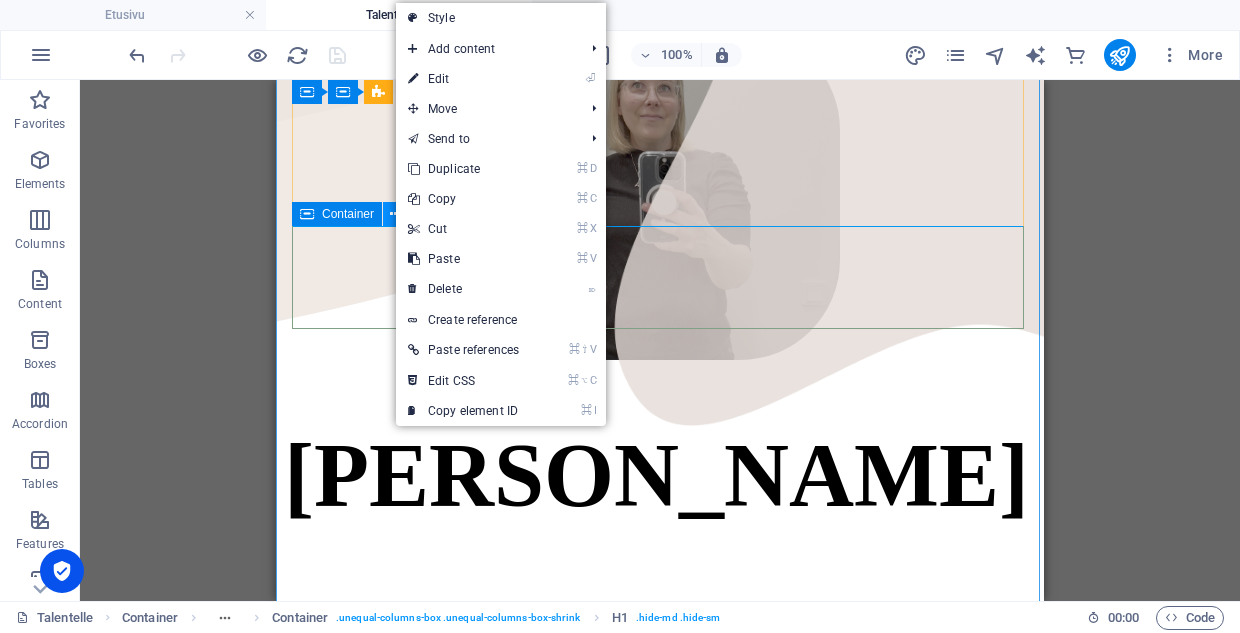 click at bounding box center (395, 214) 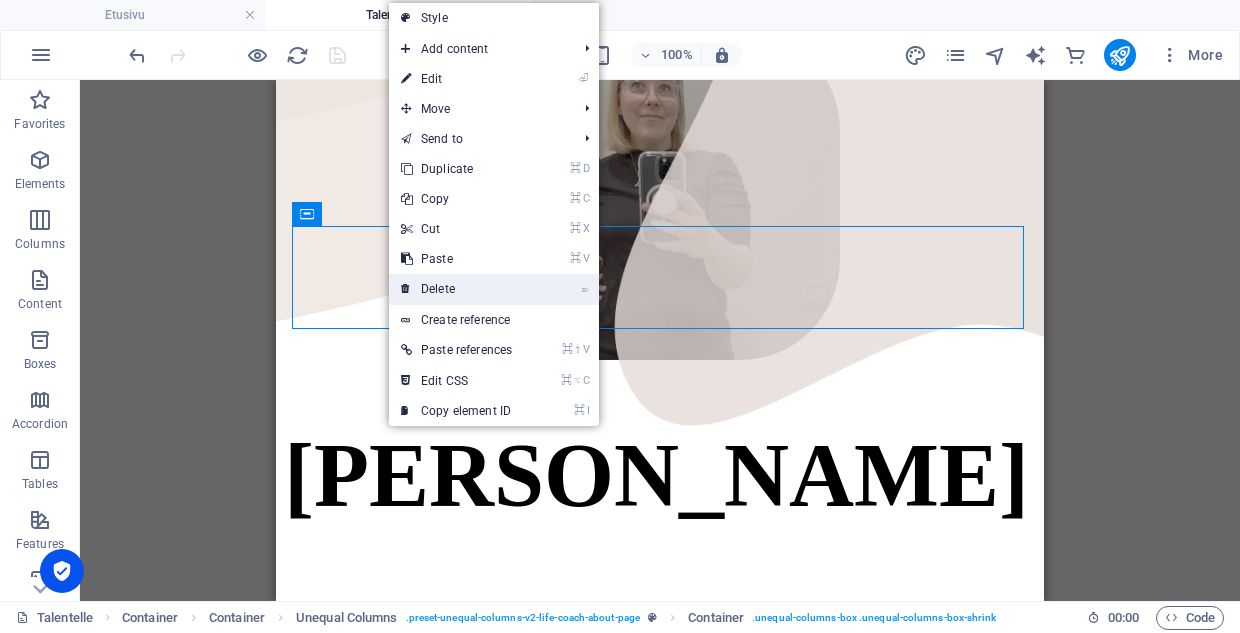 click on "⌦  Delete" at bounding box center (456, 289) 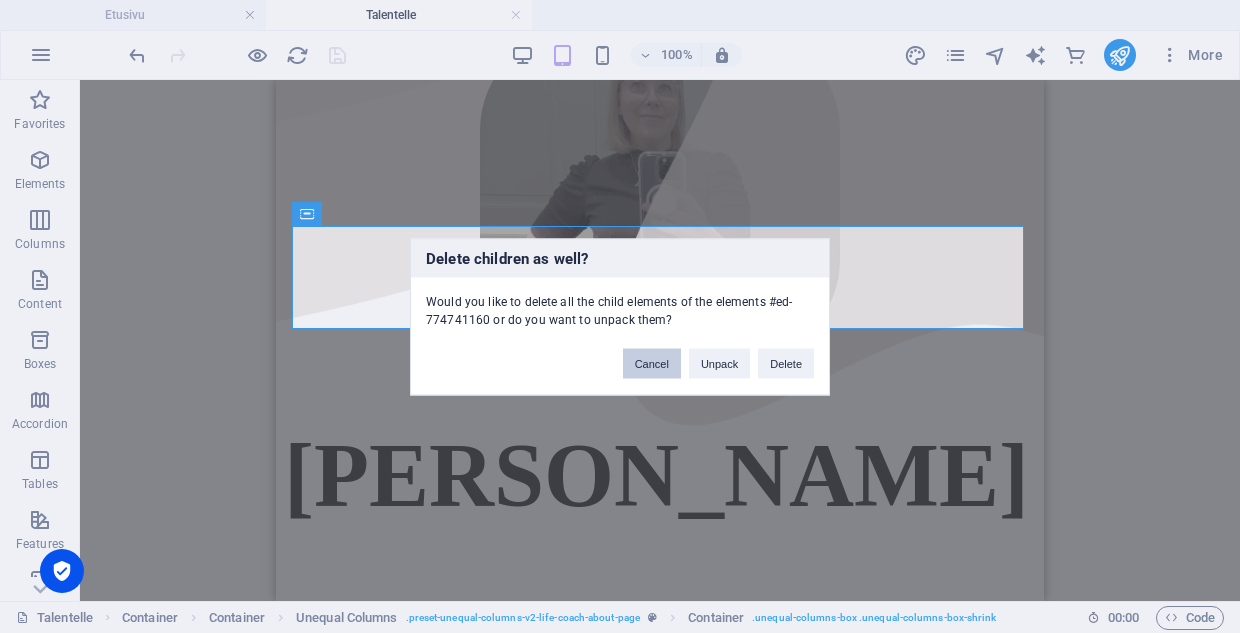 click on "Cancel" at bounding box center [652, 363] 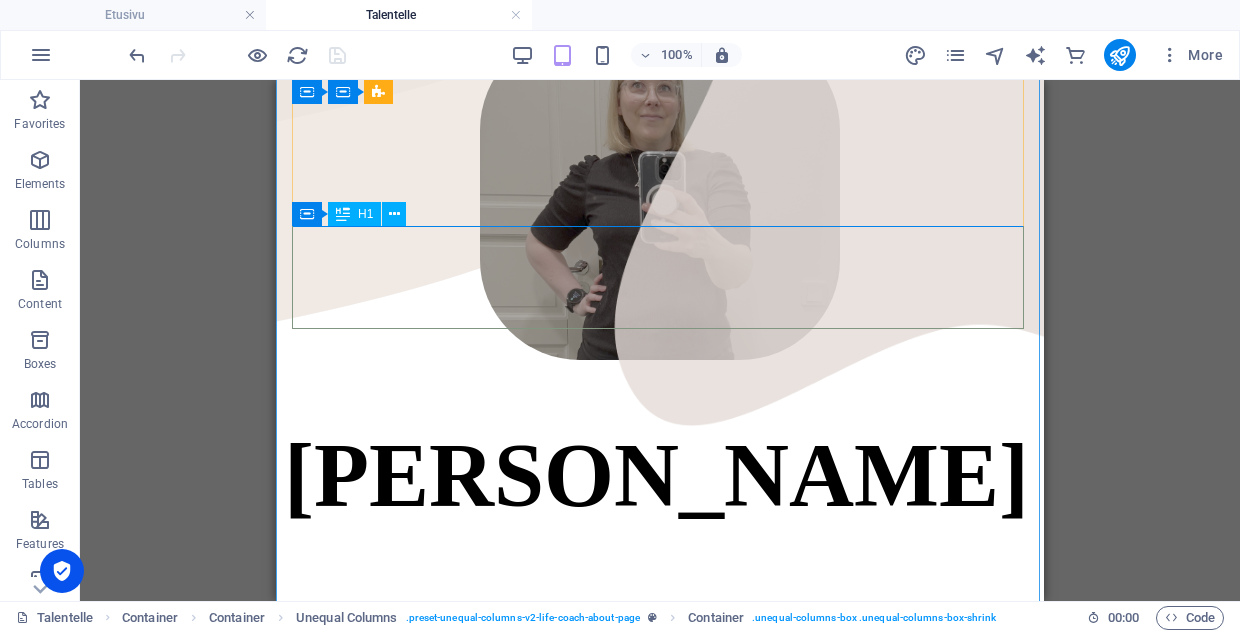 click on "Minusta & miksi perustin Talentellen Kuka olen Olen Elina, rekrytoinnin ammattilainen ja Talentellen perustaja. Minulla on lähes 20 vuoden kokemus rekrytoinnista eri rooleissa, toimialoilla ja maantieteellisissä konteksteissa. Rekrytointikokemusta minulla on niin suurista globaaleista pörssiyhtiöistä kuin nopeasti kasvavista kasvuyrityksistä. Minulla on rekrytointikokemusta Suomesta Saksaan, Piilaaksosta Kiinaan ja kaikkea siltä väliltä. Vuosien varrella olen rakentanut rekrytointiprosesseja nollasta, kehittänyt rekrytointivalmiutta kasvun tueksi, kouluttanut esihenkilöitä ja rekrytoijia sekä tukenut teknologia-alan tiimejä kilpailluilla markkinoilla, joissa osaajista taistellaan päivittäin. Miksi perustin Talentellen Perustin Talentellen, koska halusin tehdä rekrytointia toisin: ihmislähtöisemmin, suoremmin ja fiksummalla otteella. Halusin tarjota vaihtoehdon massaratkaisuille ja konsultointipalveluille, joissa yksilö usein hukkuu prosessin alle. Mitä haluan rakentaa Talentellen kautta" at bounding box center [660, 1016] 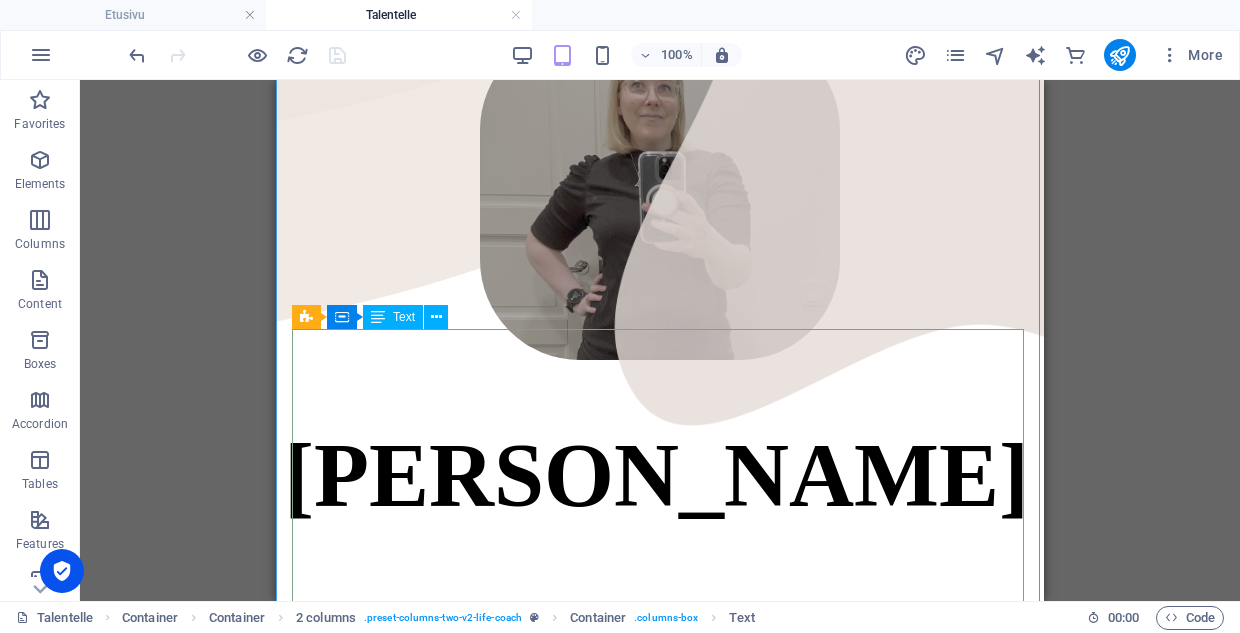 click at bounding box center [378, 317] 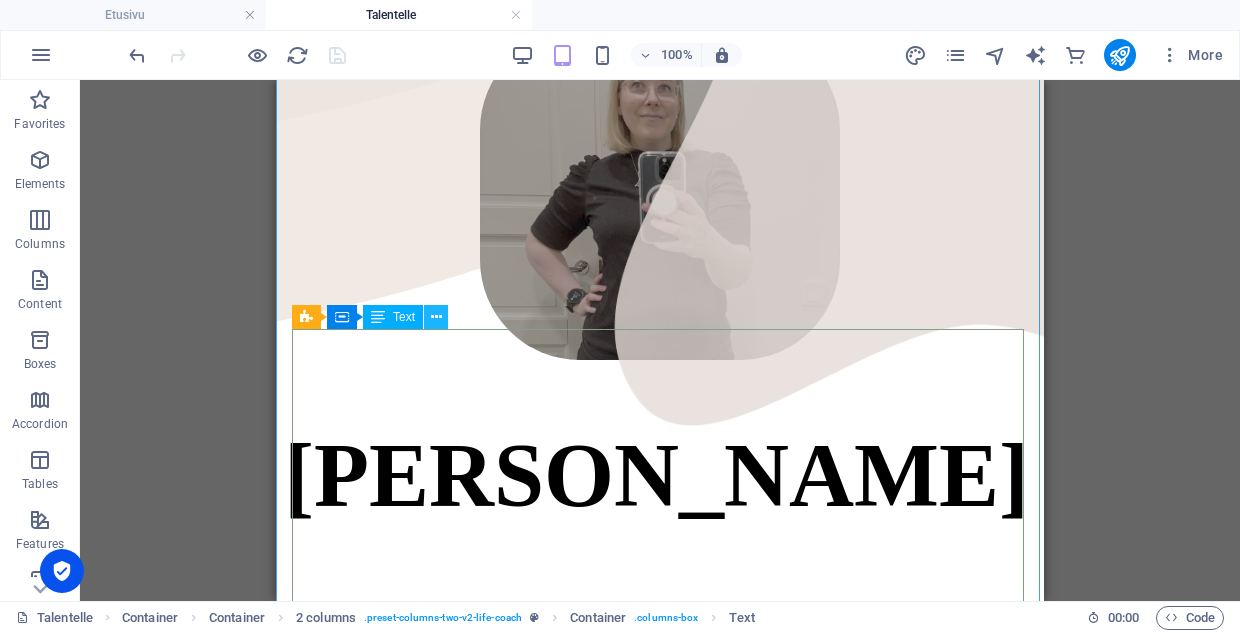 click at bounding box center [436, 317] 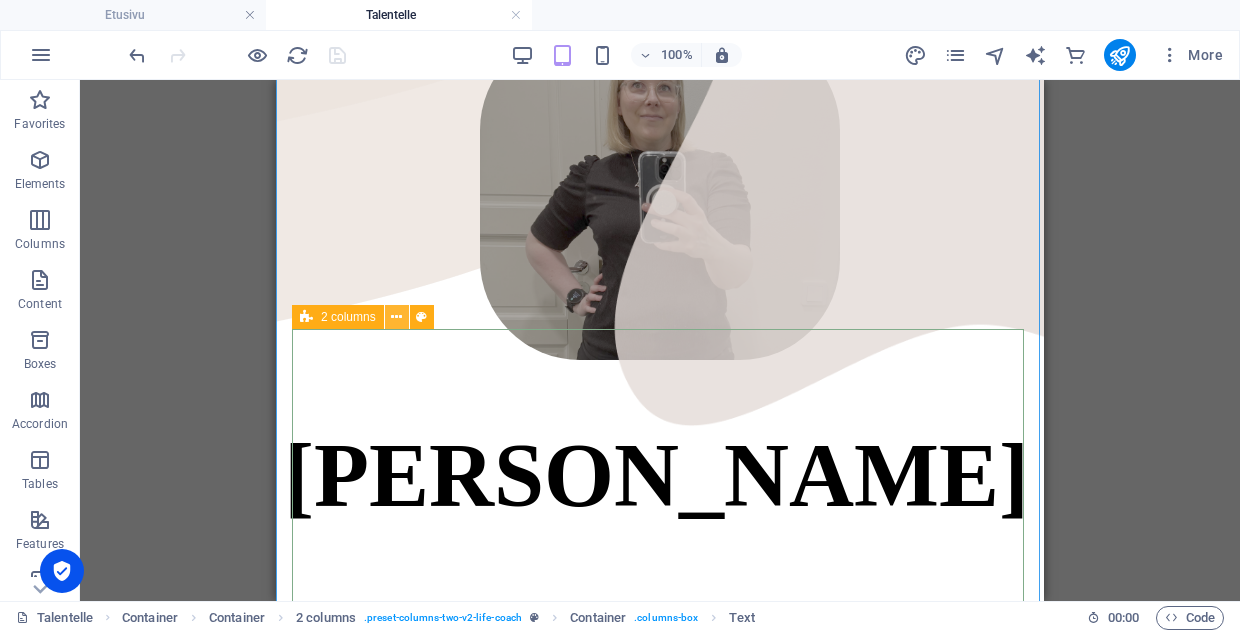 click at bounding box center (396, 317) 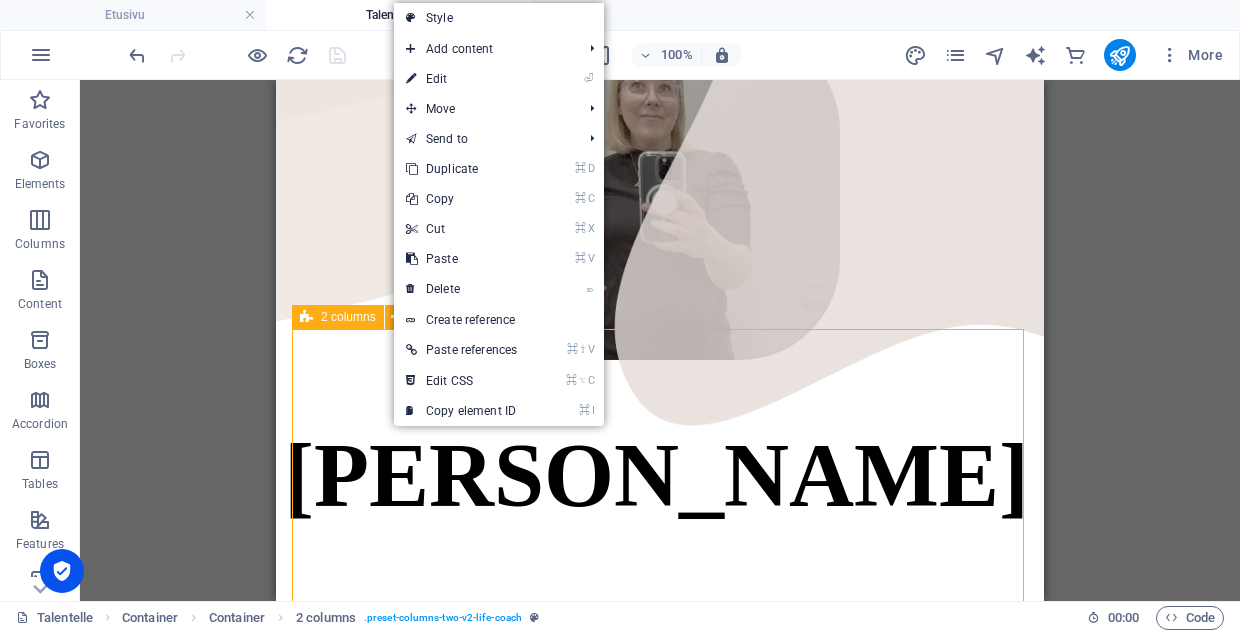 click on "2 columns" at bounding box center (348, 317) 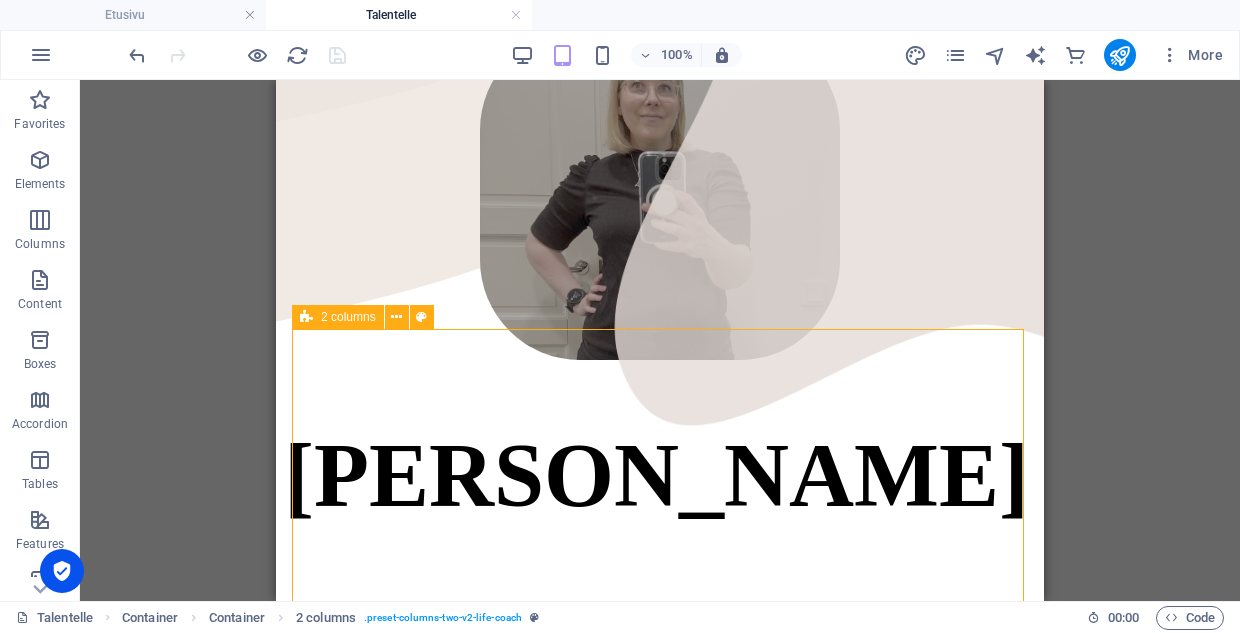click on "2 columns" at bounding box center (348, 317) 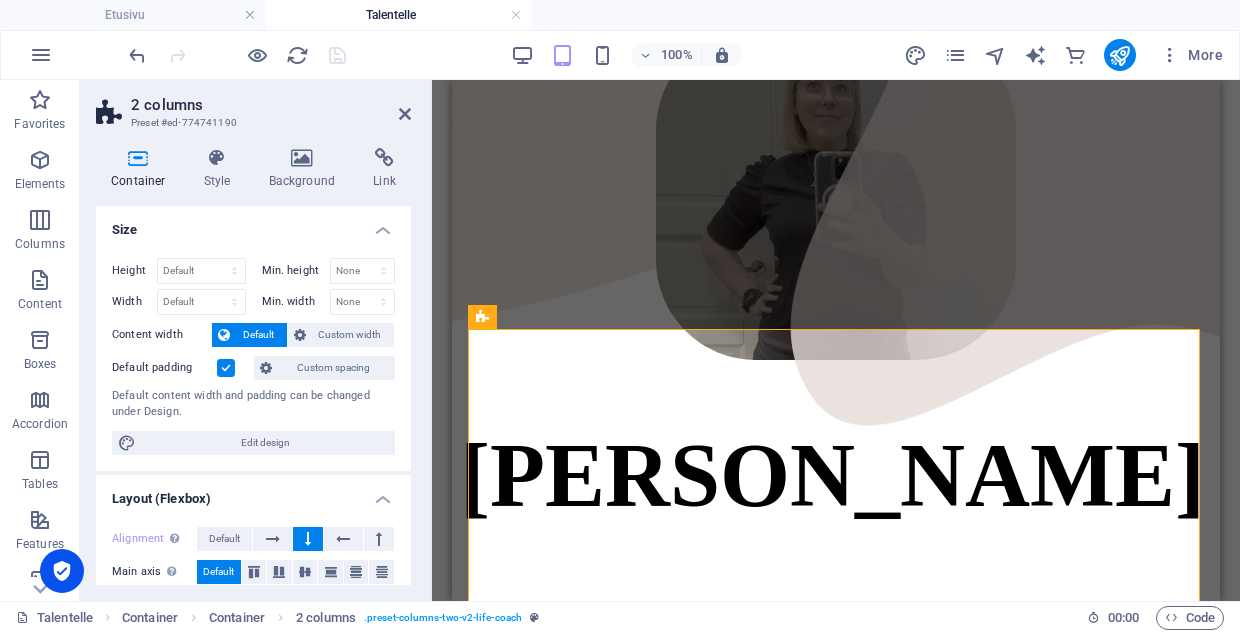 scroll, scrollTop: 23, scrollLeft: 0, axis: vertical 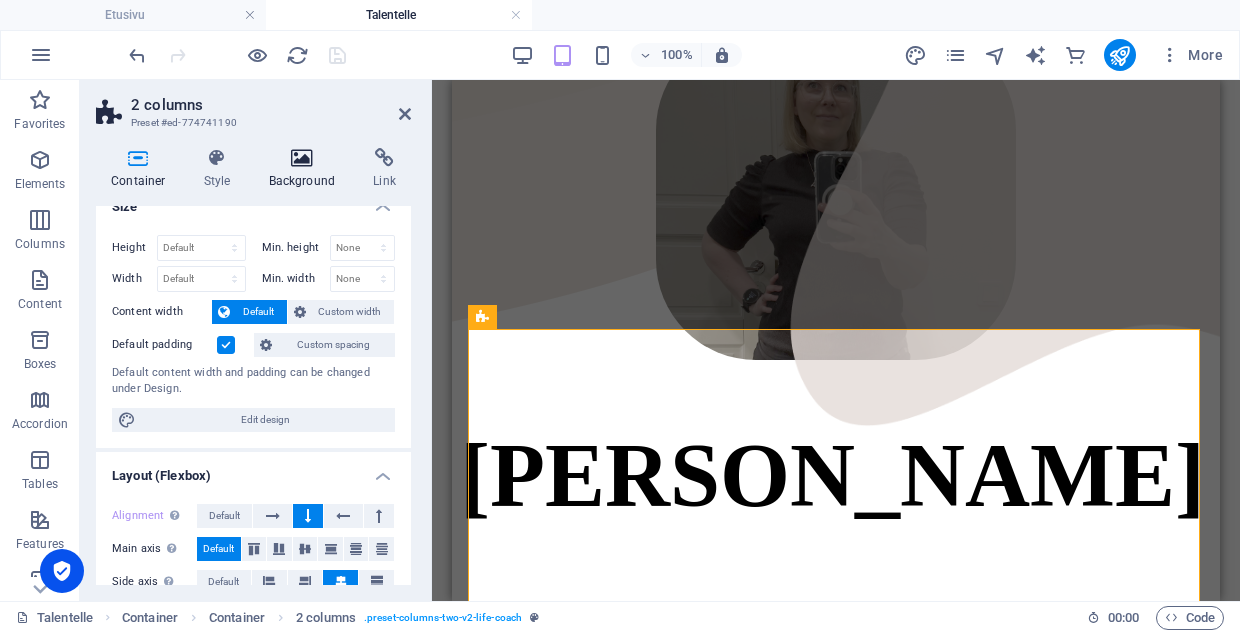 click at bounding box center [302, 158] 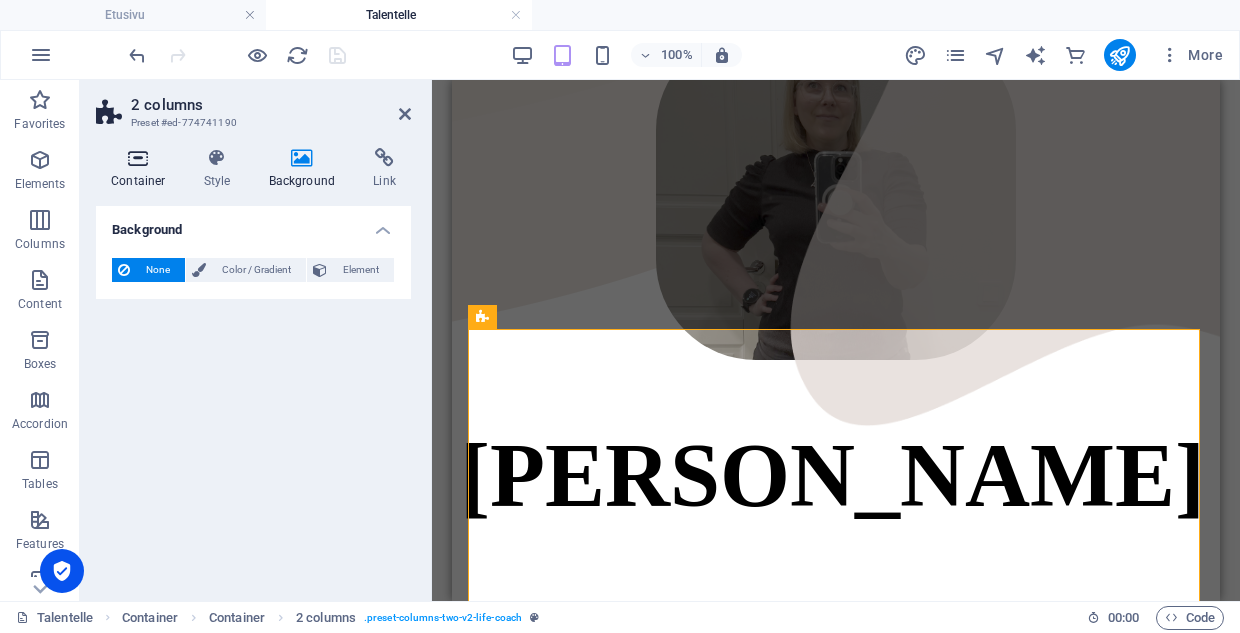 click at bounding box center (138, 158) 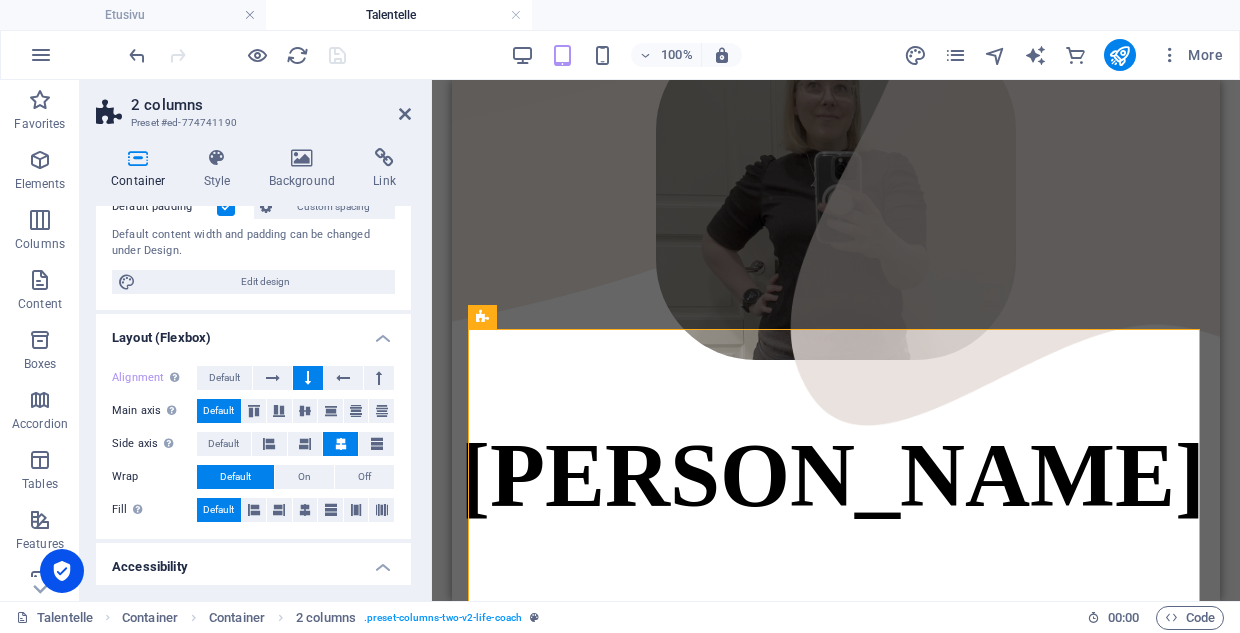 scroll, scrollTop: 213, scrollLeft: 0, axis: vertical 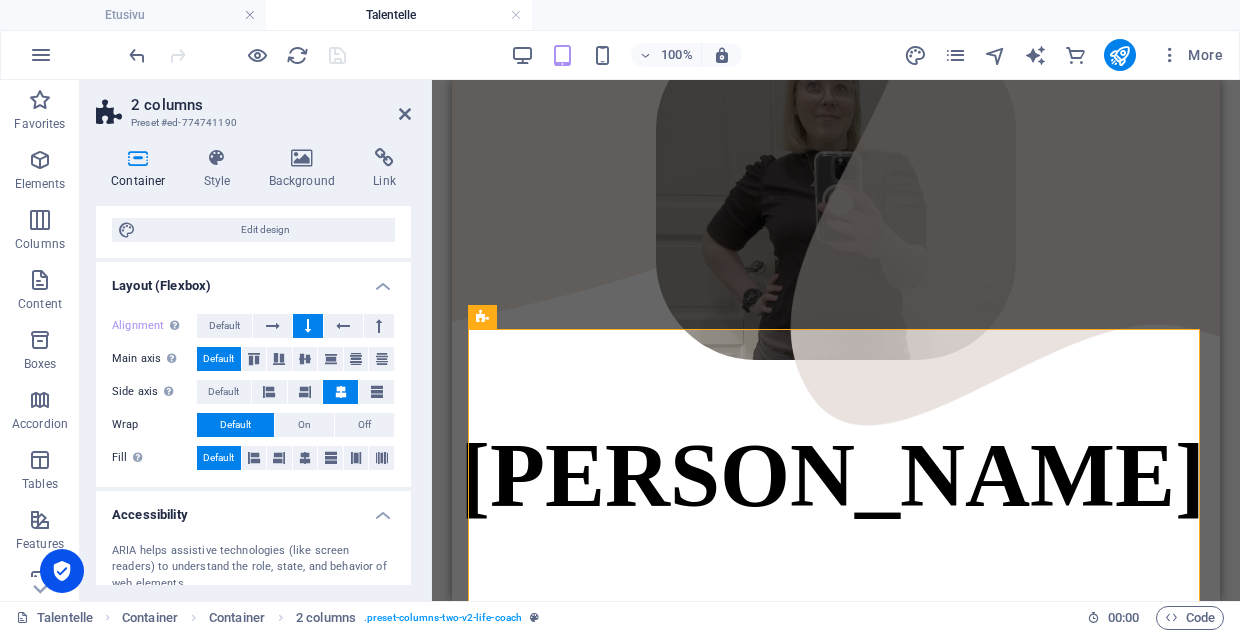 click on "Layout (Flexbox)" at bounding box center (253, 280) 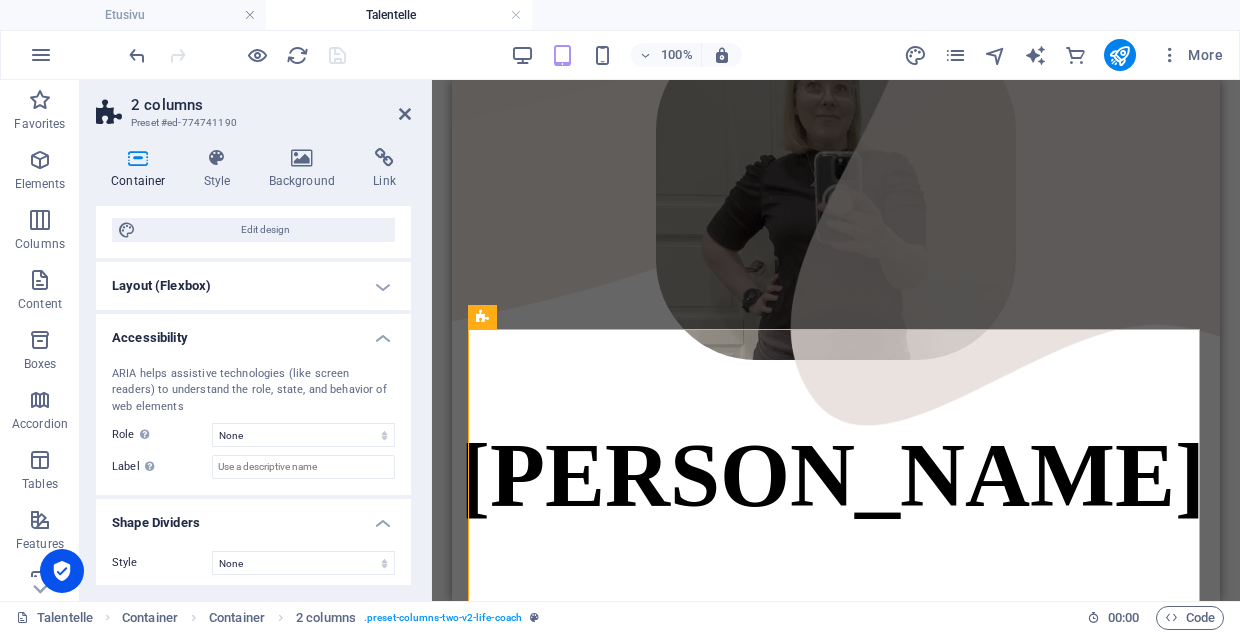 click on "Layout (Flexbox)" at bounding box center (253, 286) 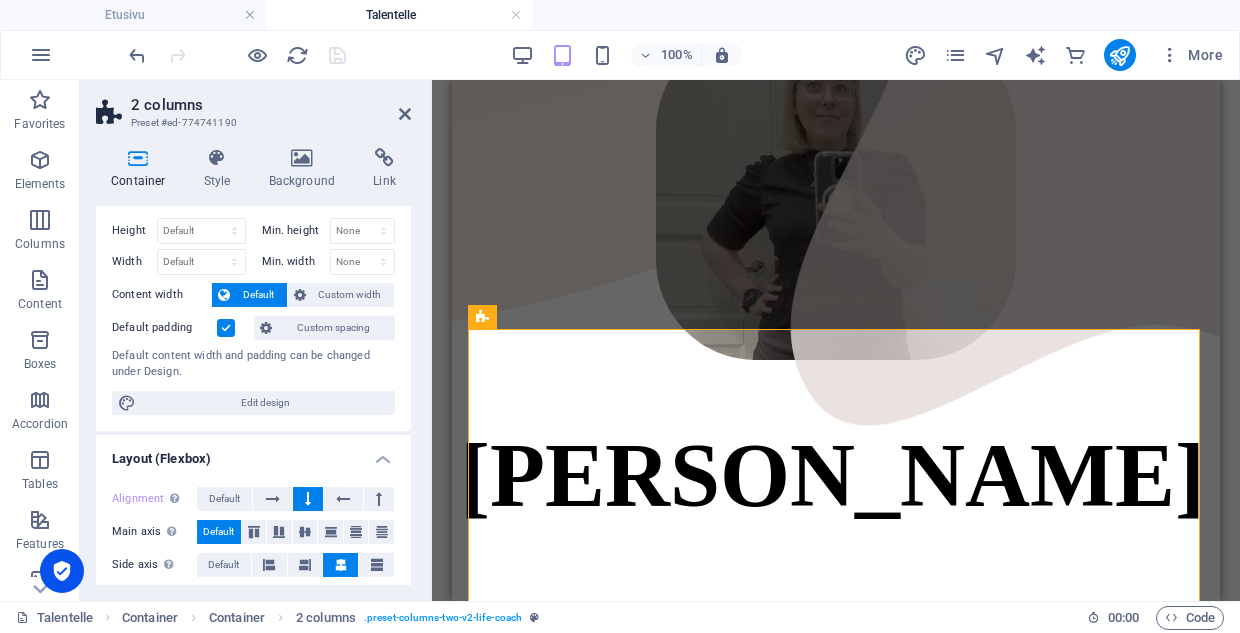 scroll, scrollTop: 33, scrollLeft: 0, axis: vertical 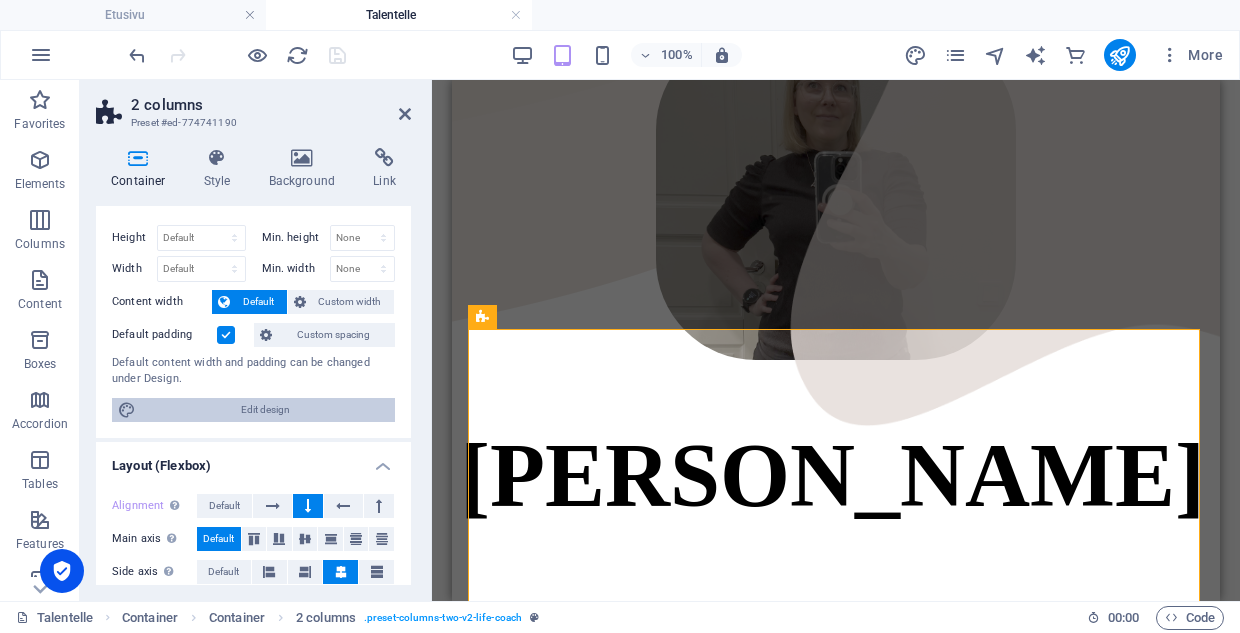 click on "Edit design" at bounding box center [265, 410] 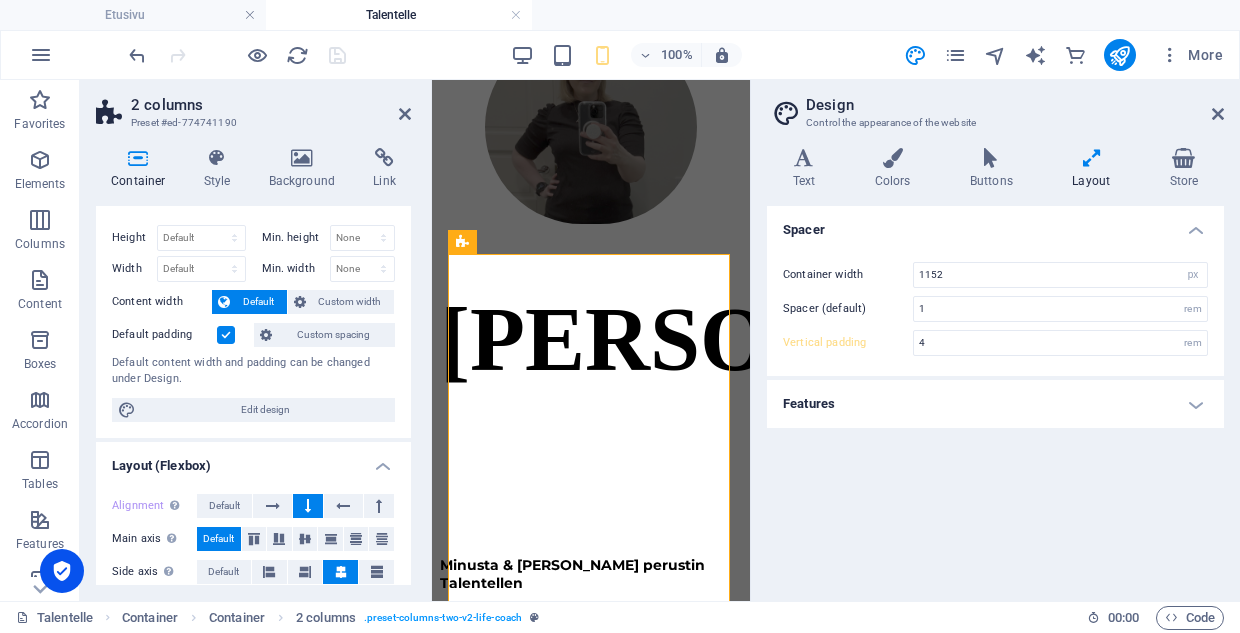 click on "Features" at bounding box center [995, 404] 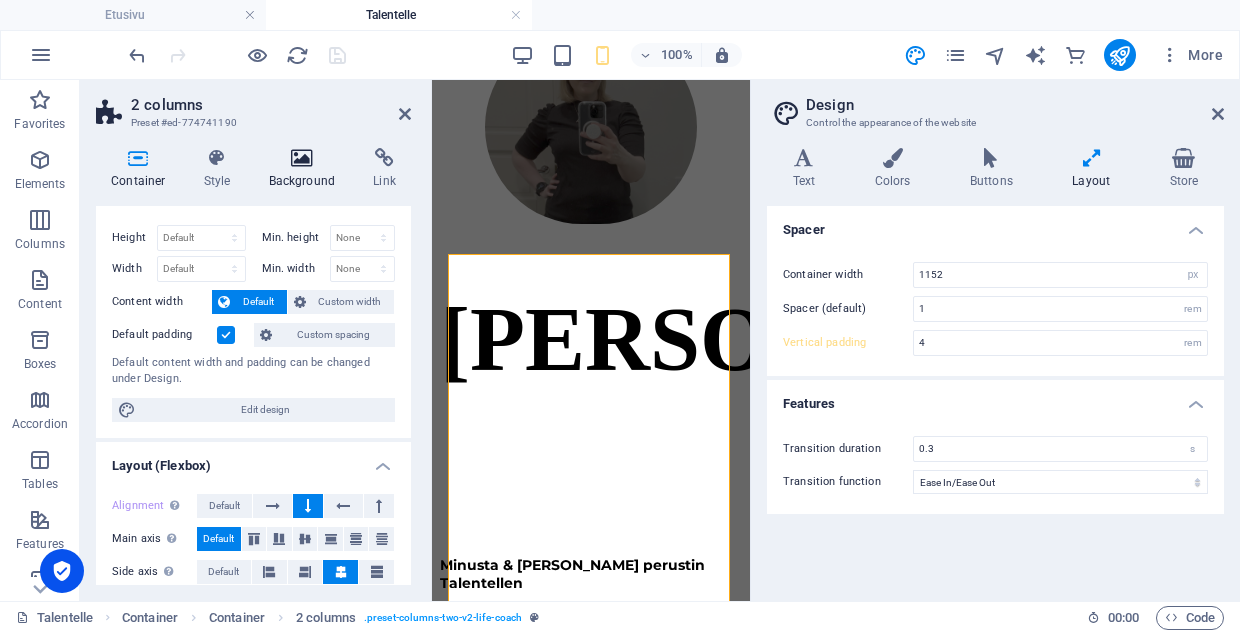click at bounding box center (302, 158) 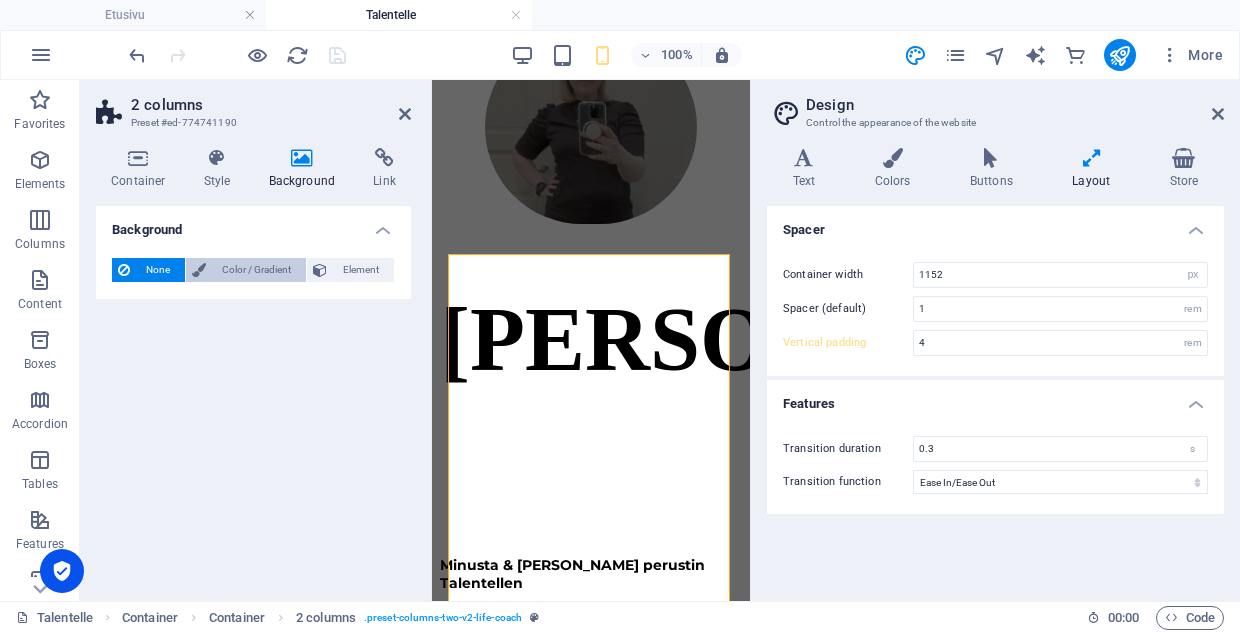 click on "Color / Gradient" at bounding box center [256, 270] 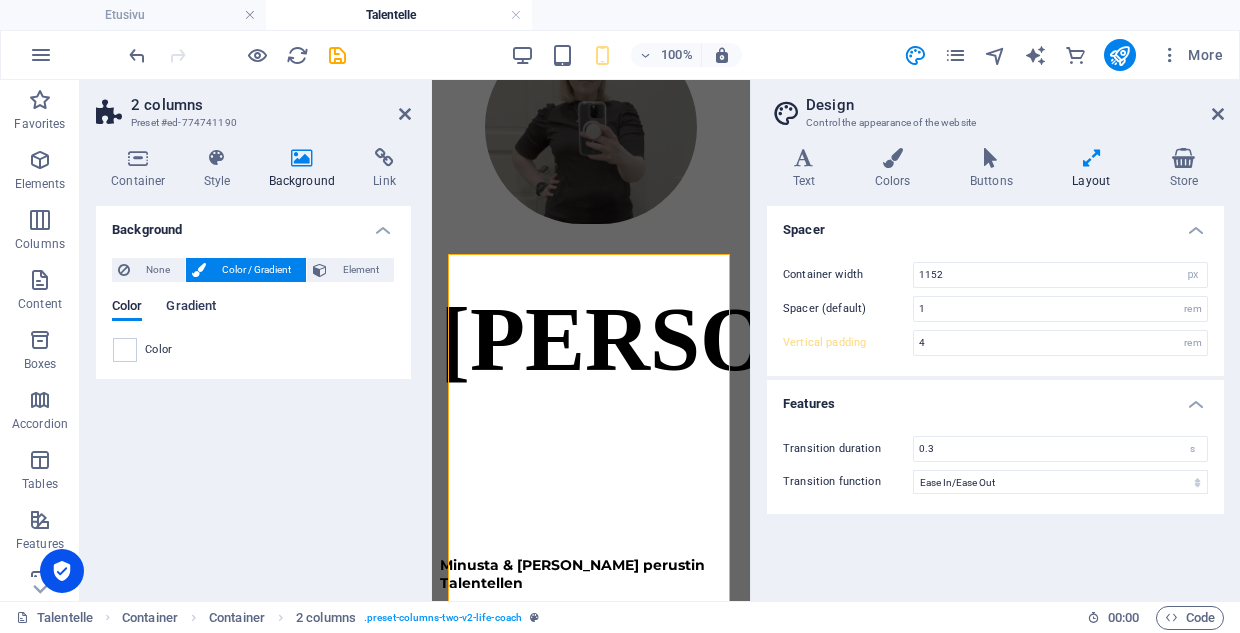 click on "Gradient" at bounding box center [191, 308] 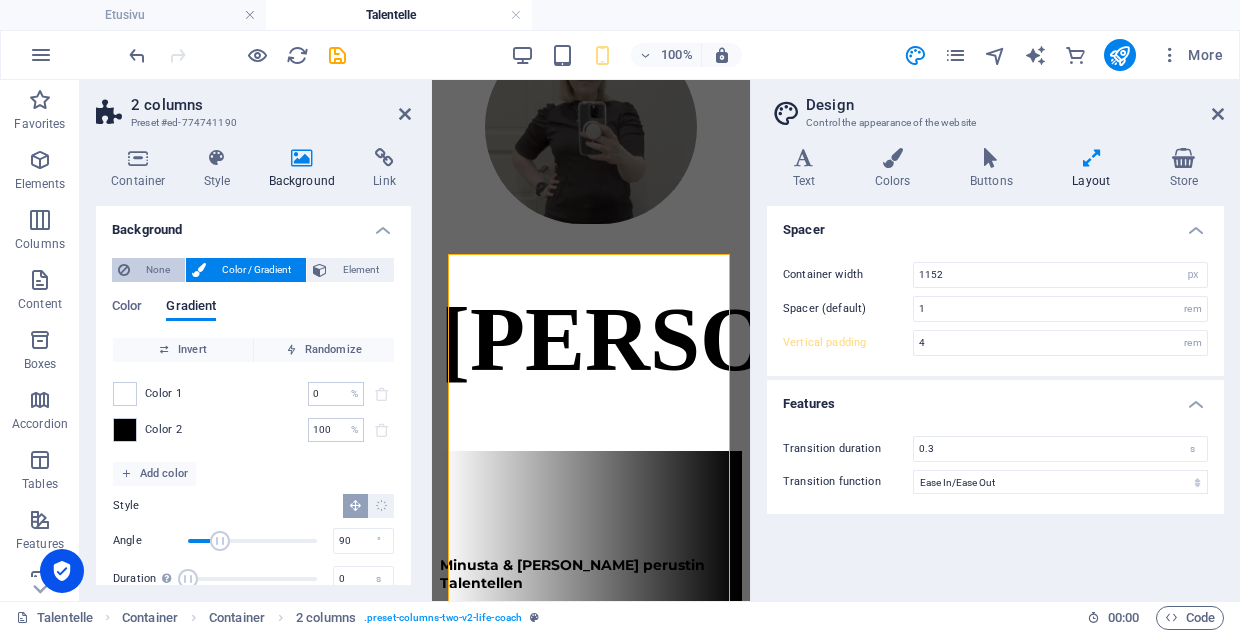 click on "None" at bounding box center [157, 270] 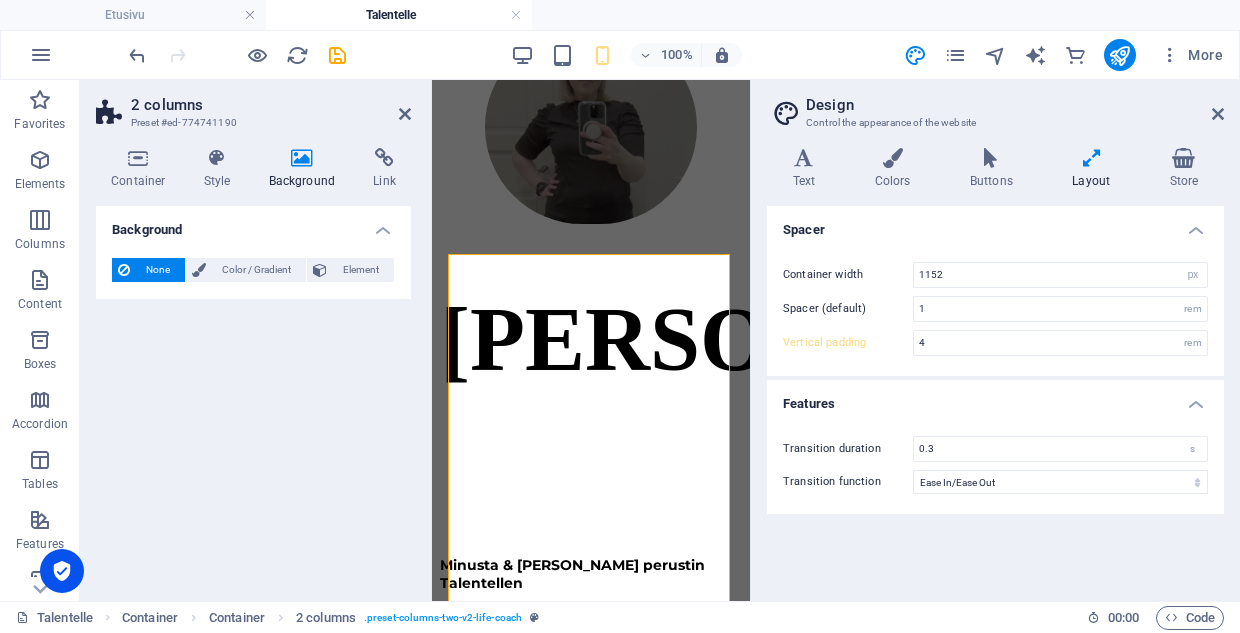 click on "2 columns Preset #ed-774741190" at bounding box center (253, 106) 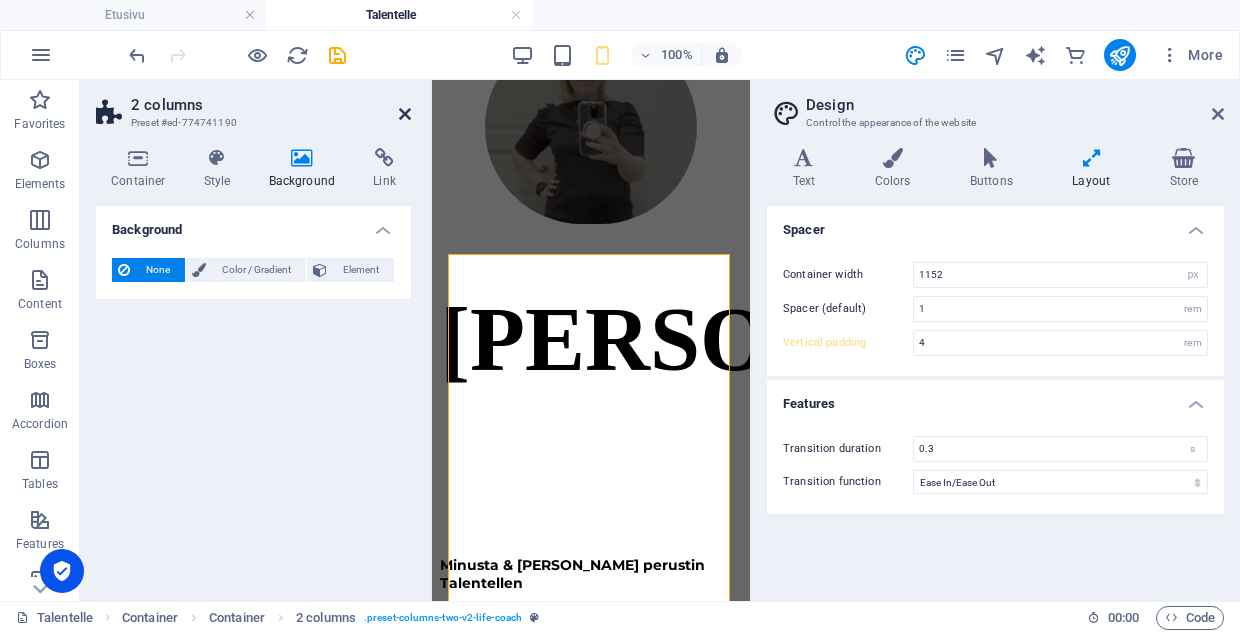 click at bounding box center [405, 114] 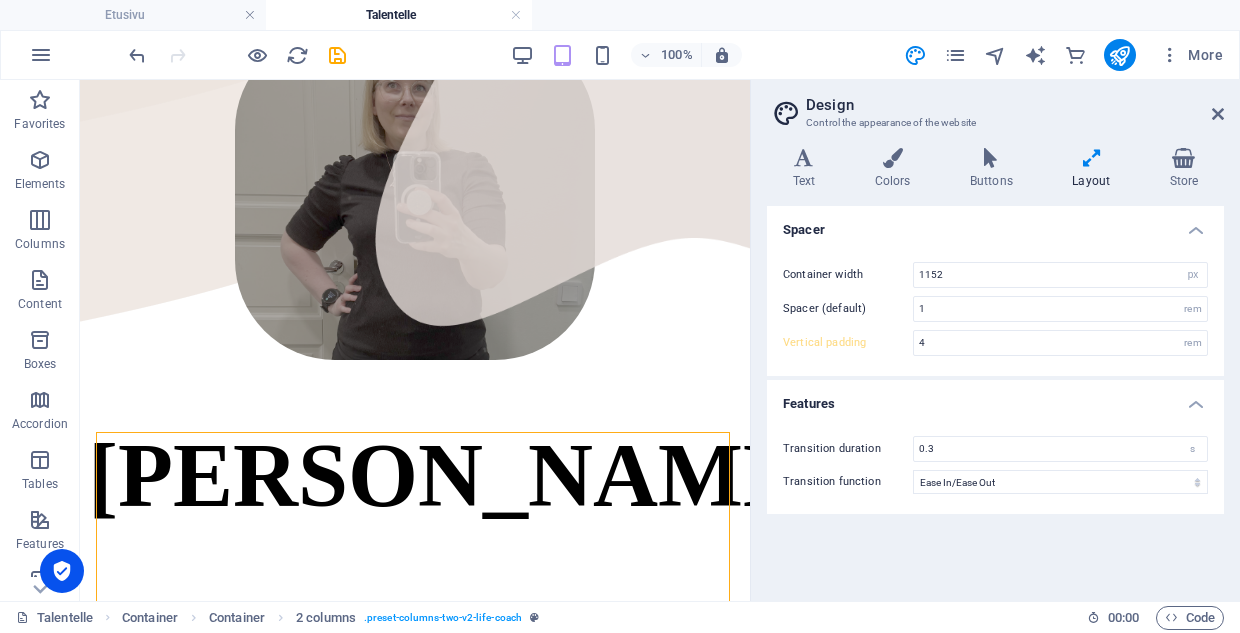 type on "6" 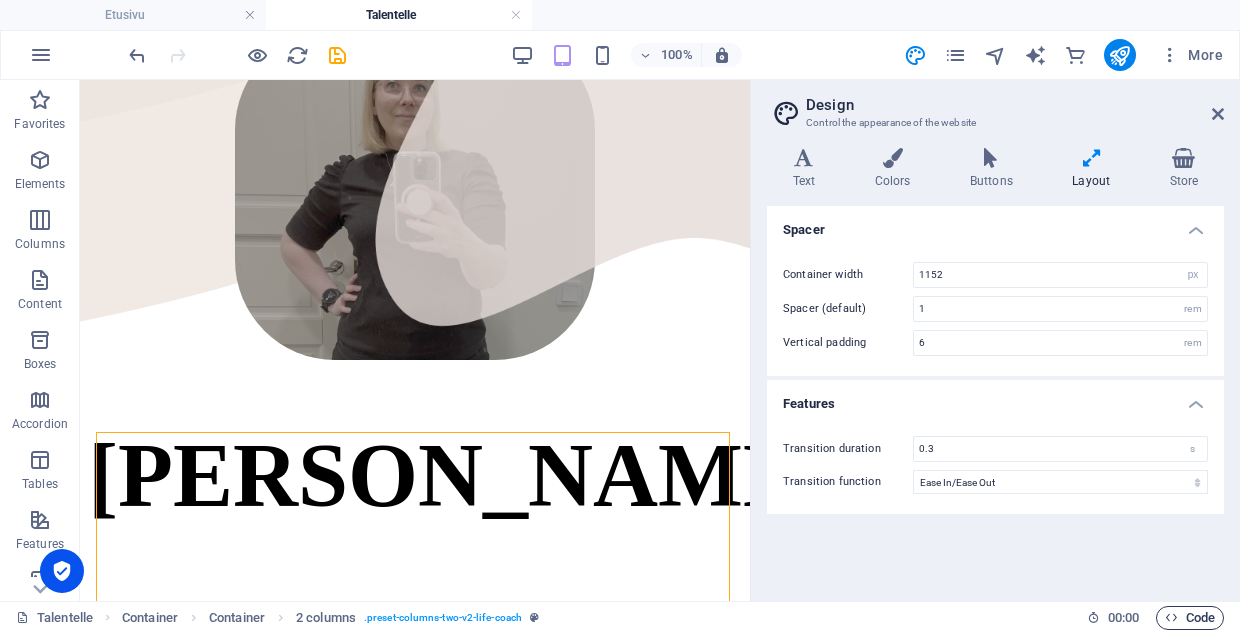 click on "Code" at bounding box center [1190, 618] 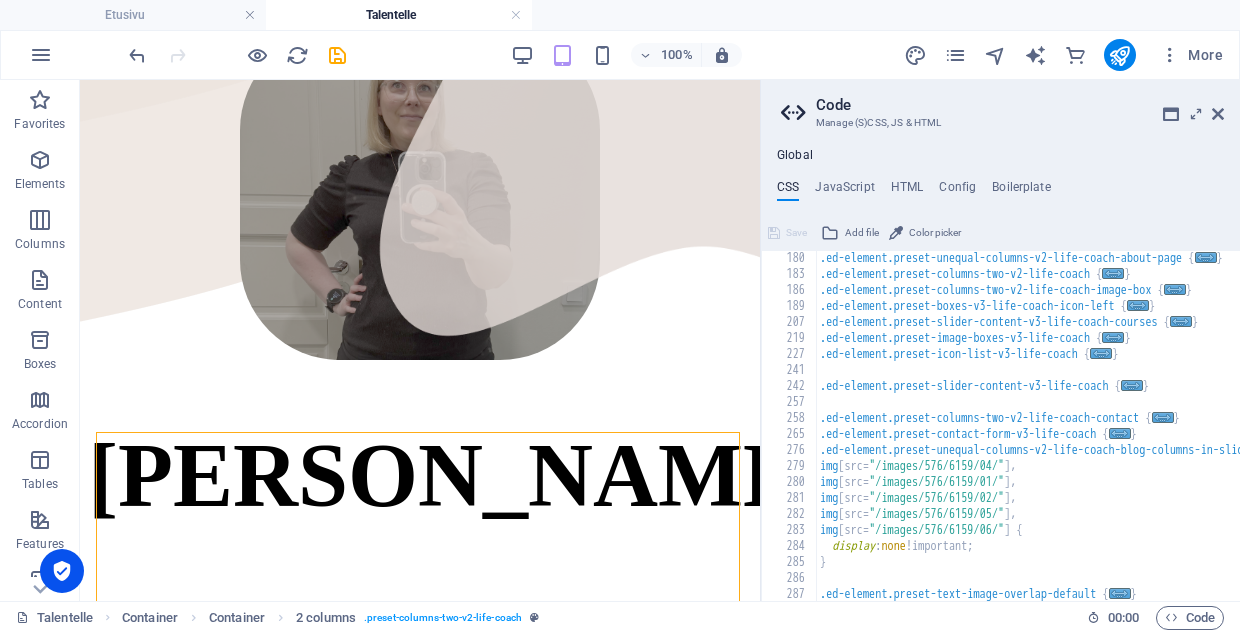 scroll, scrollTop: 401, scrollLeft: 0, axis: vertical 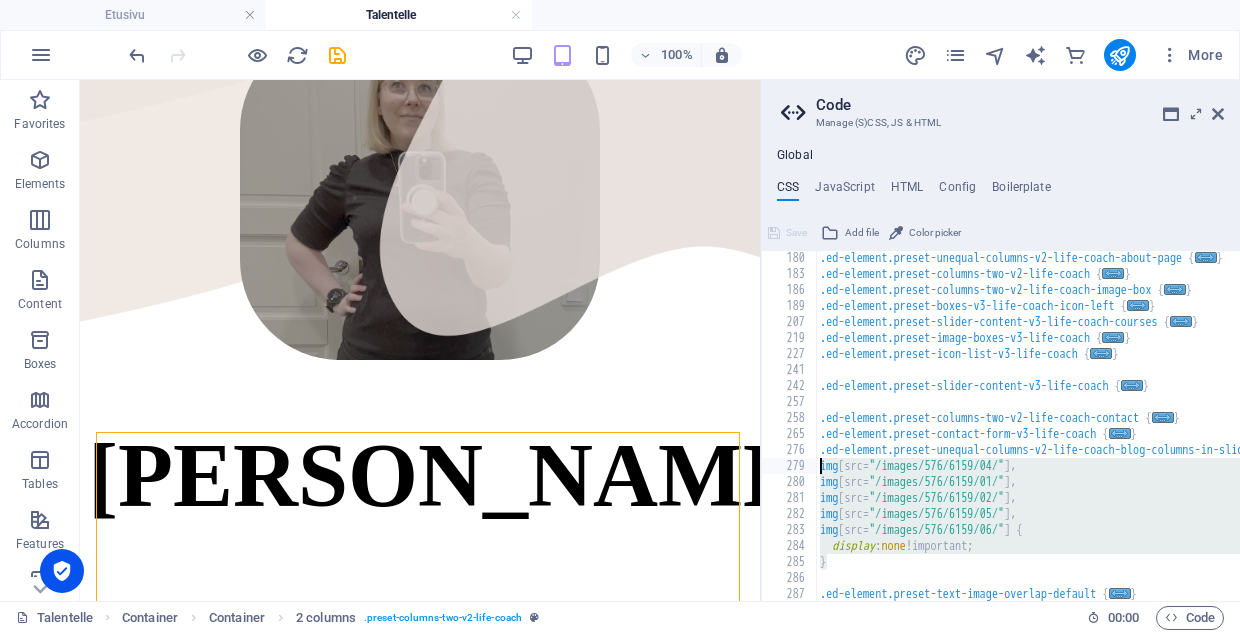 drag, startPoint x: 1019, startPoint y: 562, endPoint x: 803, endPoint y: 467, distance: 235.96822 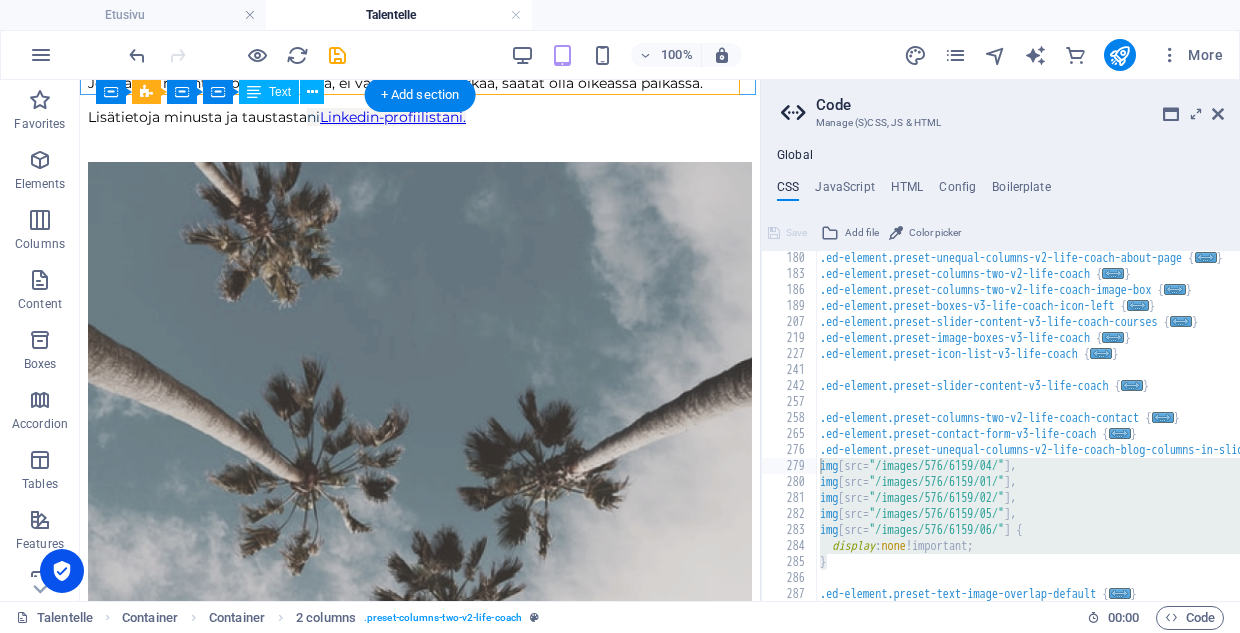 scroll, scrollTop: 1759, scrollLeft: 0, axis: vertical 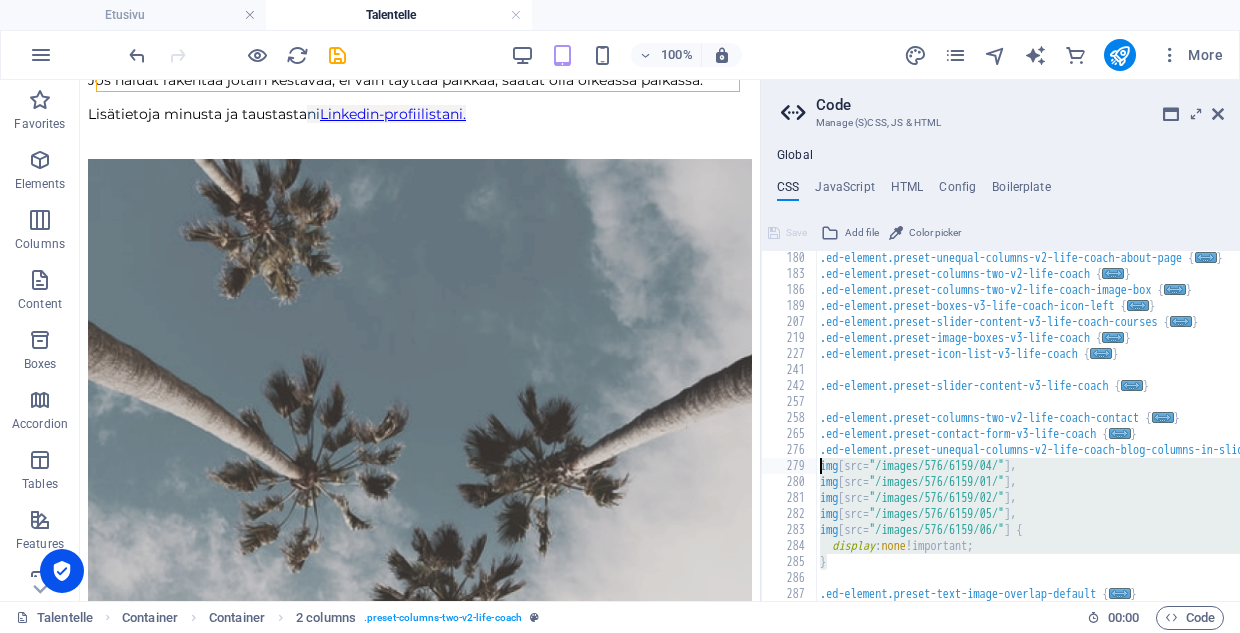 drag, startPoint x: 934, startPoint y: 562, endPoint x: 798, endPoint y: 459, distance: 170.60188 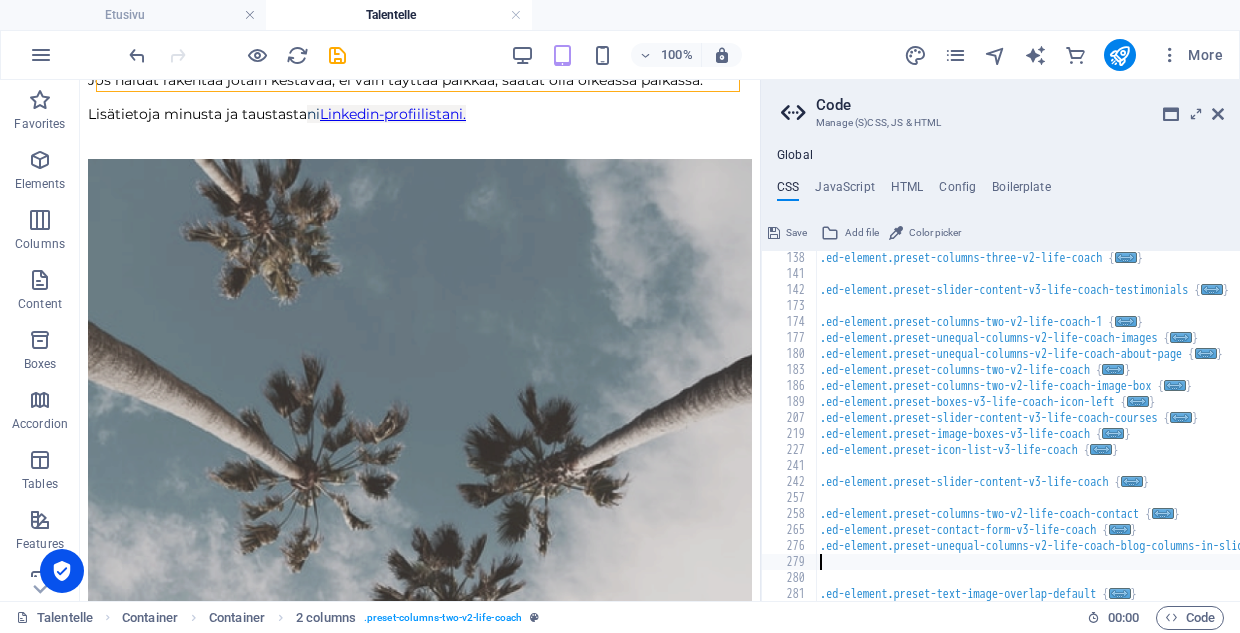 scroll, scrollTop: 385, scrollLeft: 0, axis: vertical 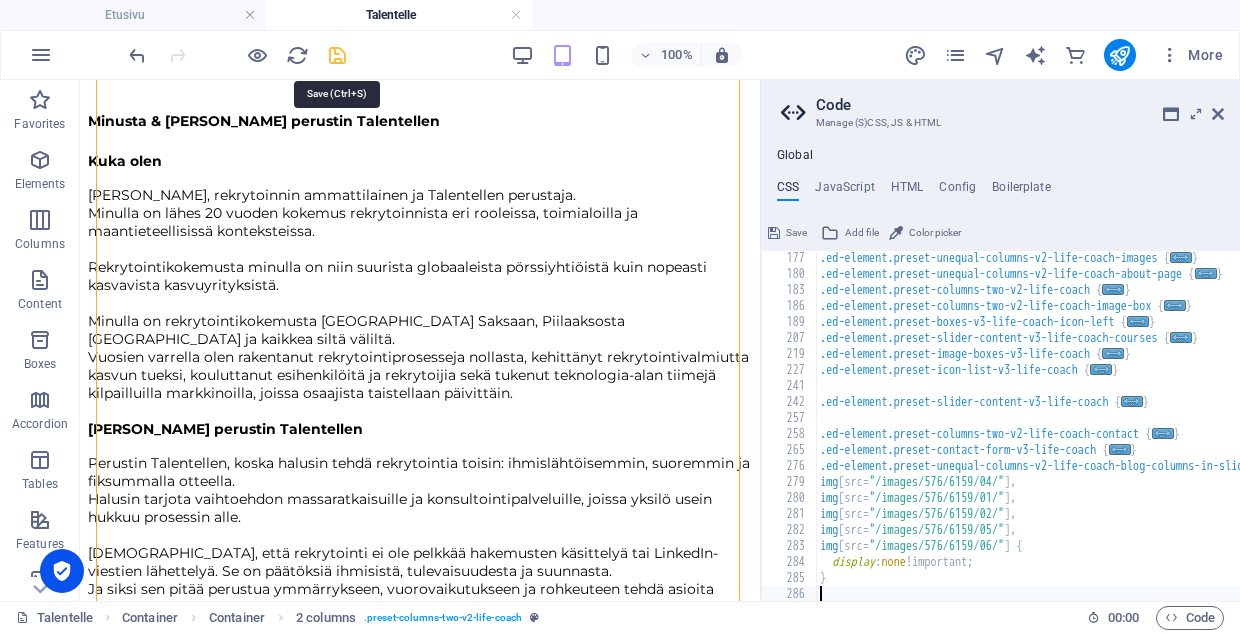 click at bounding box center [337, 55] 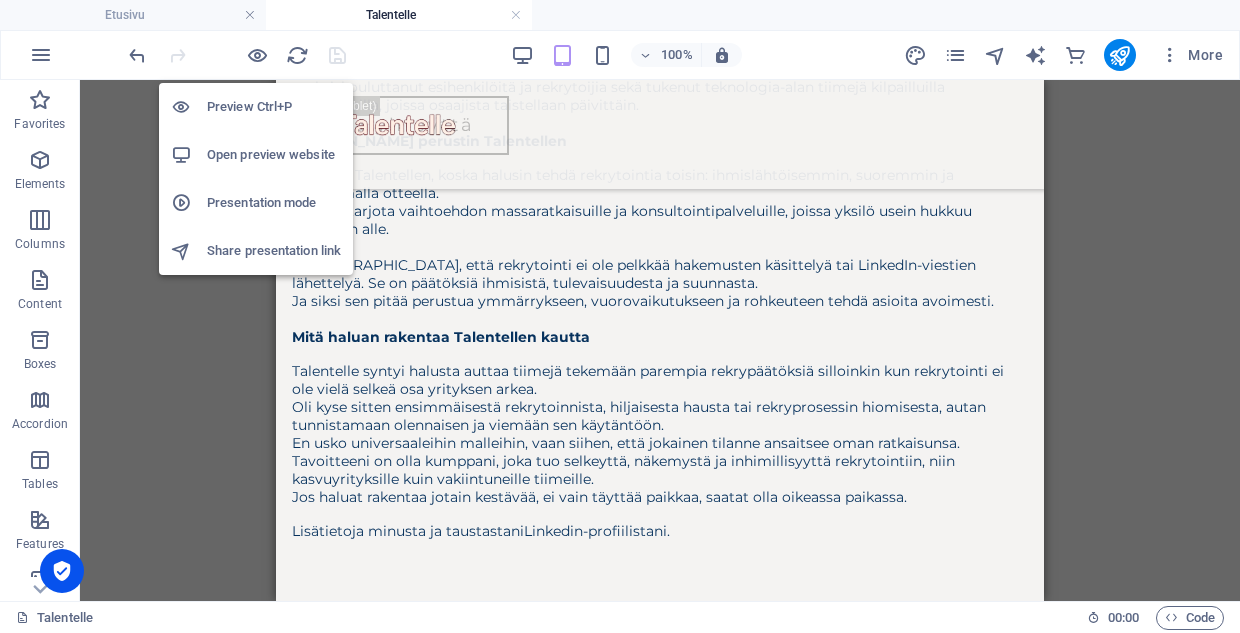 click at bounding box center (237, 55) 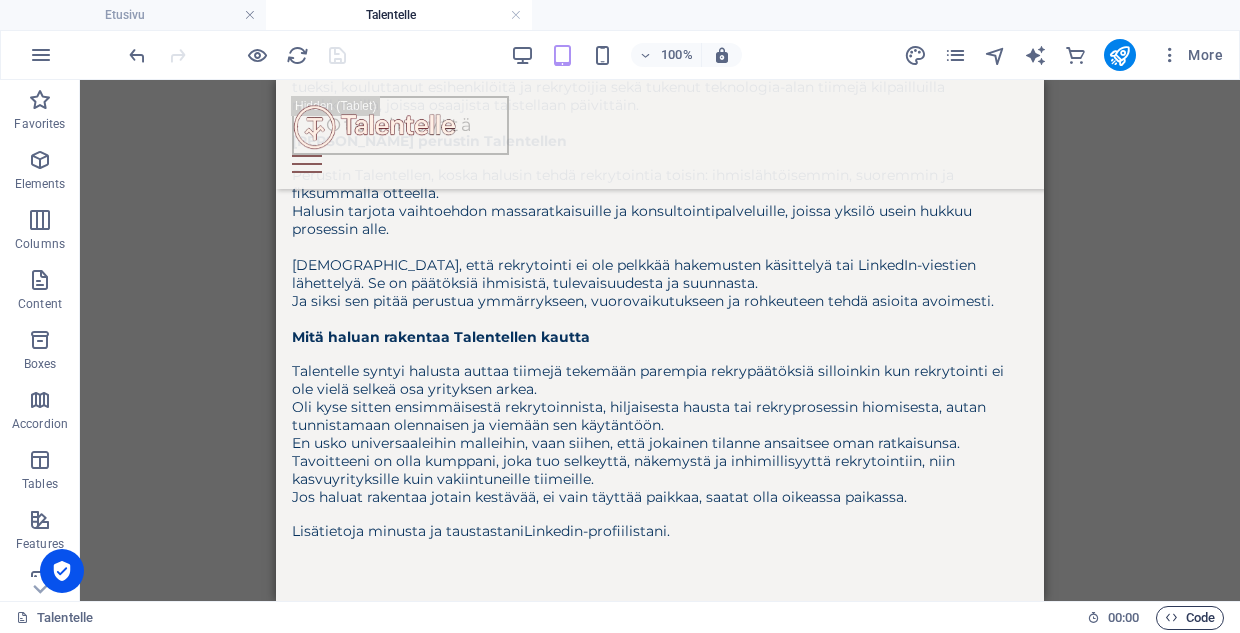 click on "Code" at bounding box center (1190, 618) 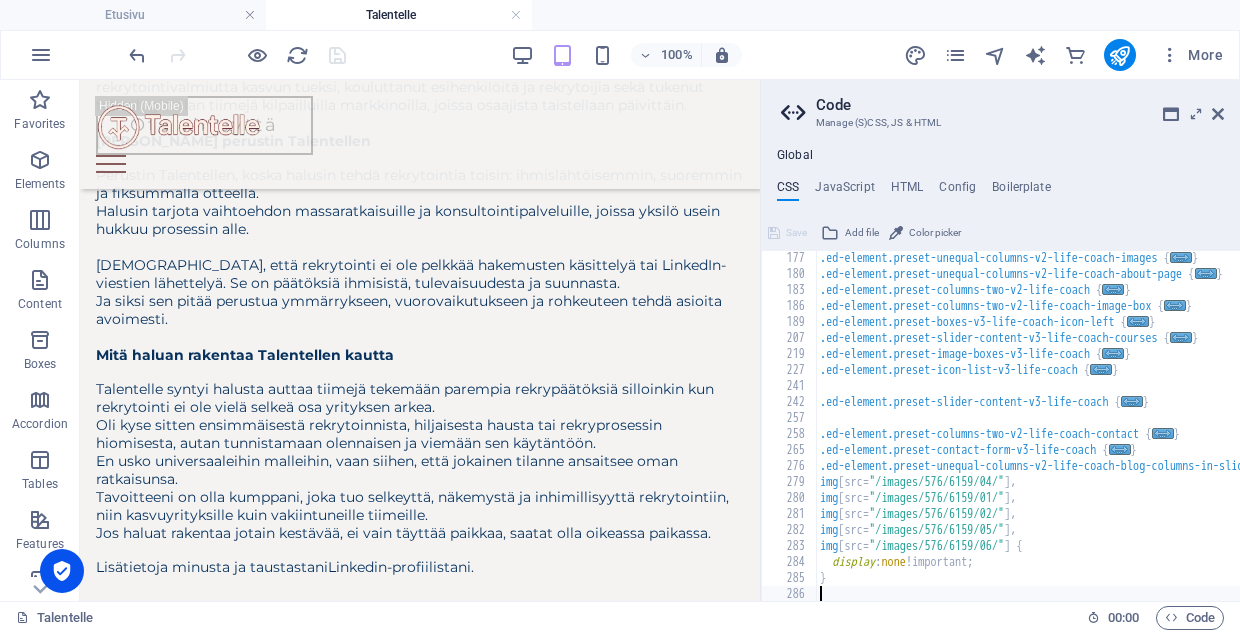 scroll, scrollTop: 417, scrollLeft: 0, axis: vertical 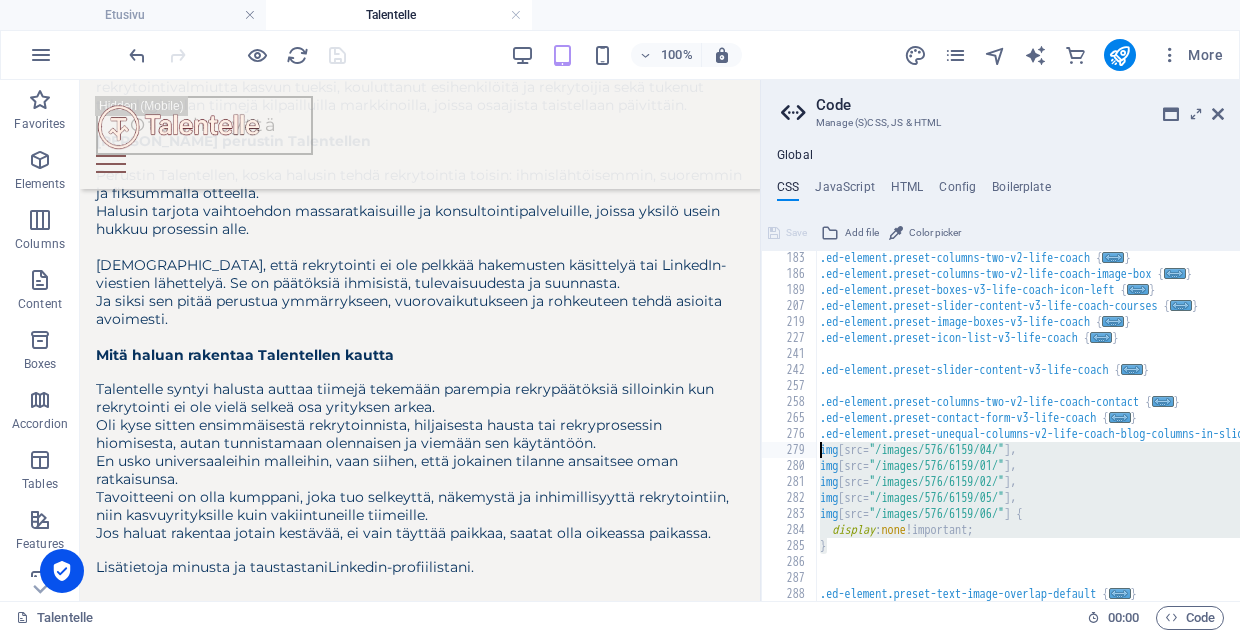 drag, startPoint x: 849, startPoint y: 548, endPoint x: 794, endPoint y: 448, distance: 114.12712 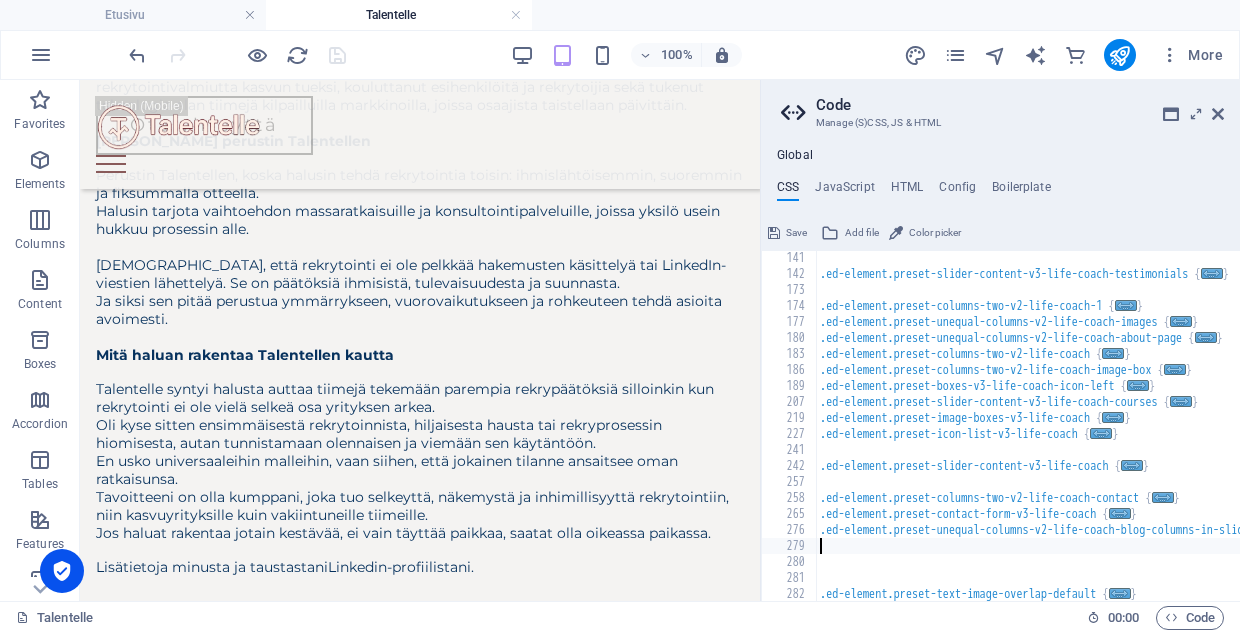 scroll, scrollTop: 385, scrollLeft: 0, axis: vertical 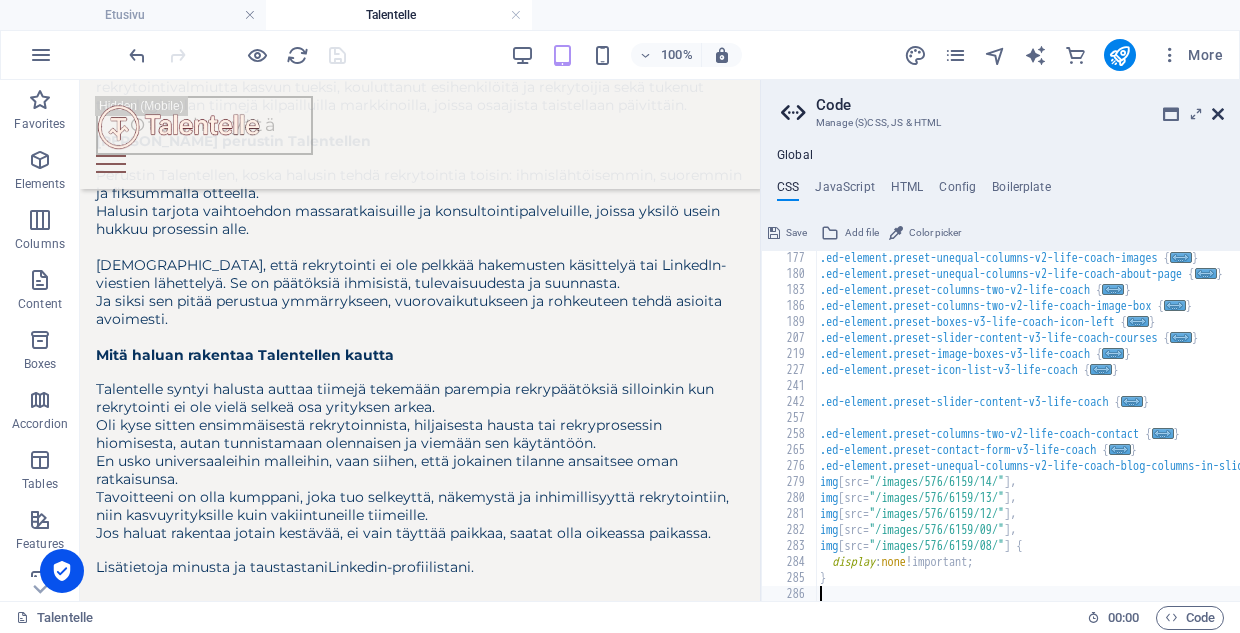 click at bounding box center (1218, 114) 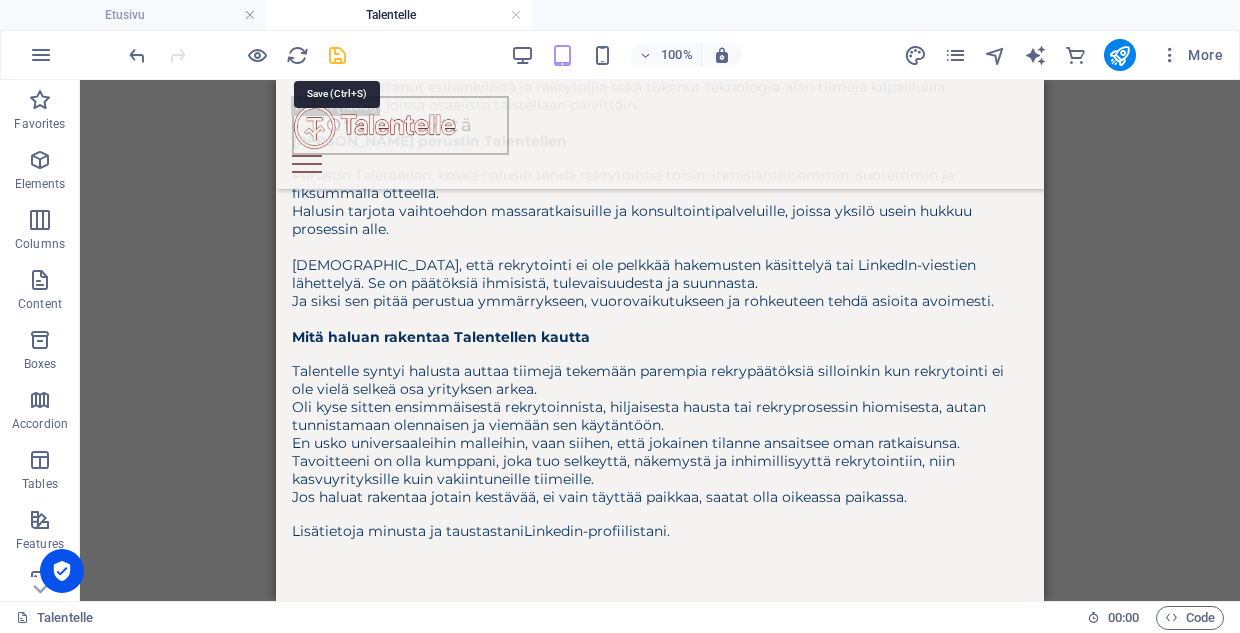click at bounding box center (337, 55) 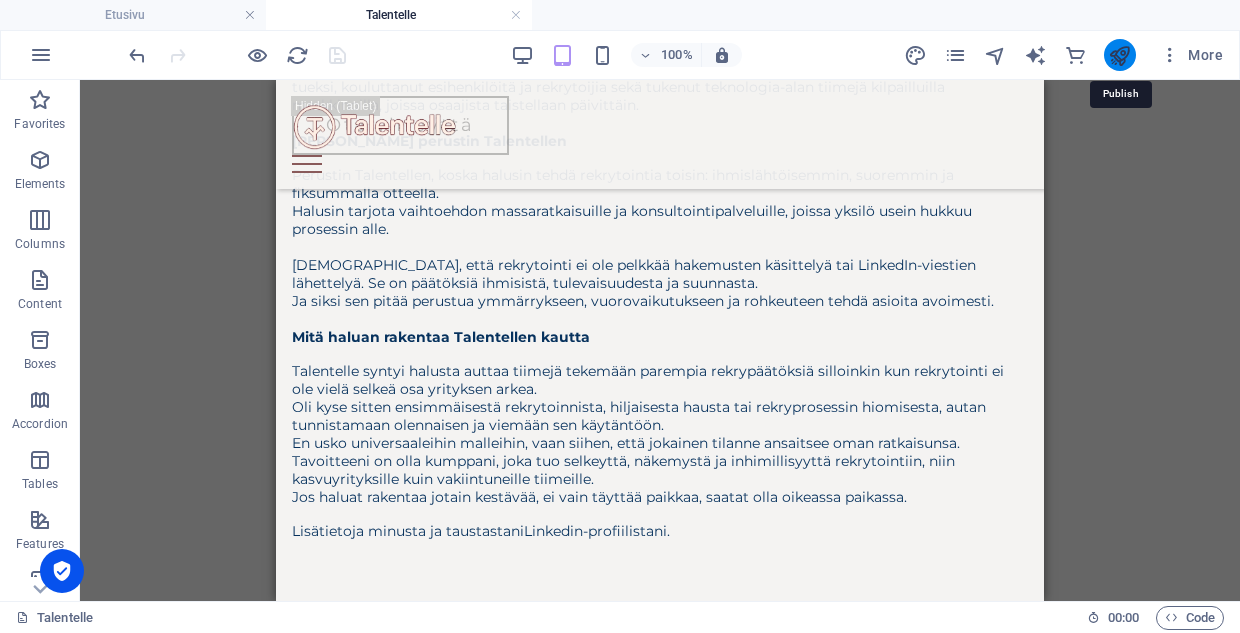 click at bounding box center (1119, 55) 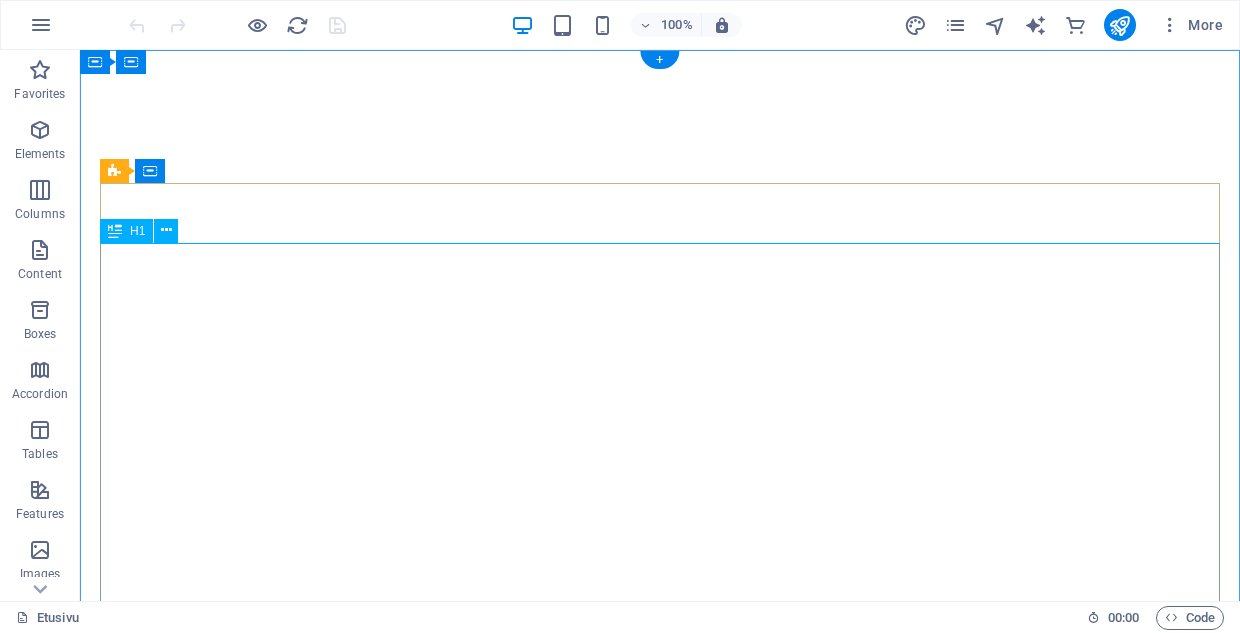 scroll, scrollTop: 0, scrollLeft: 0, axis: both 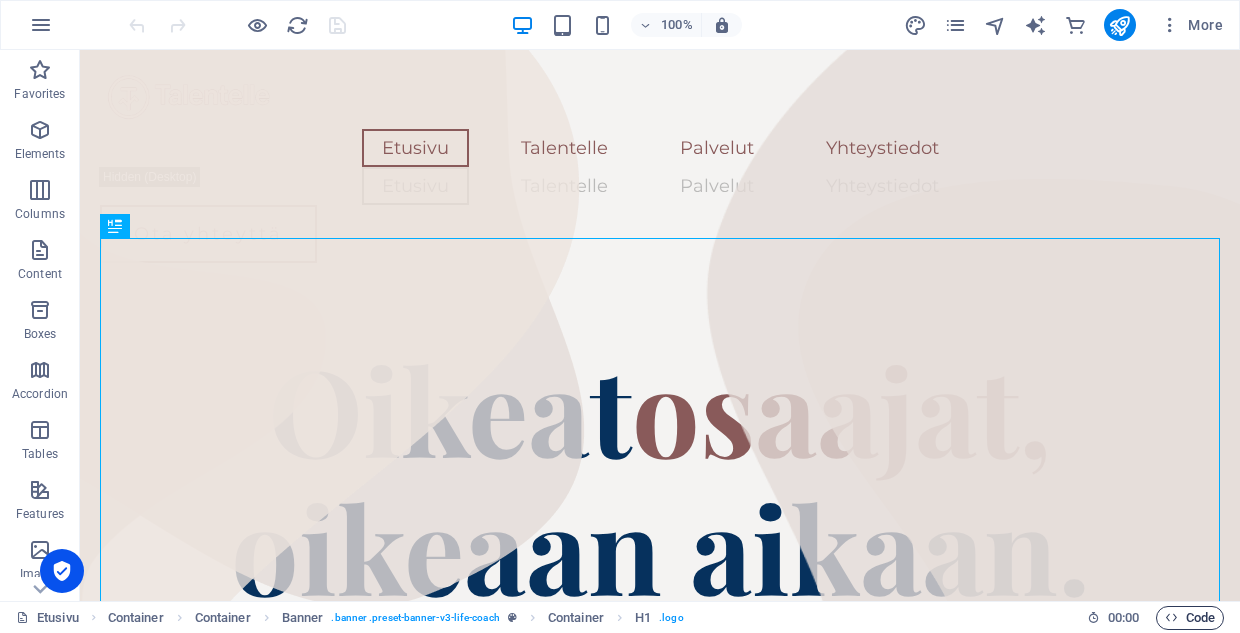 click on "Code" at bounding box center [1190, 618] 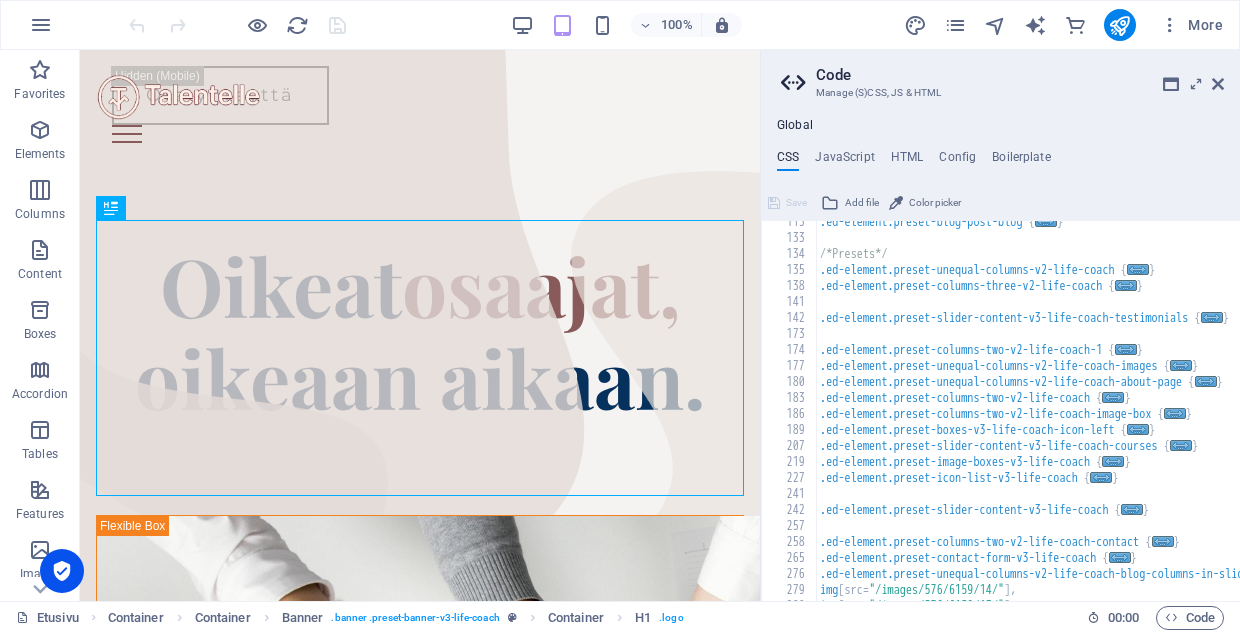 scroll, scrollTop: 403, scrollLeft: 0, axis: vertical 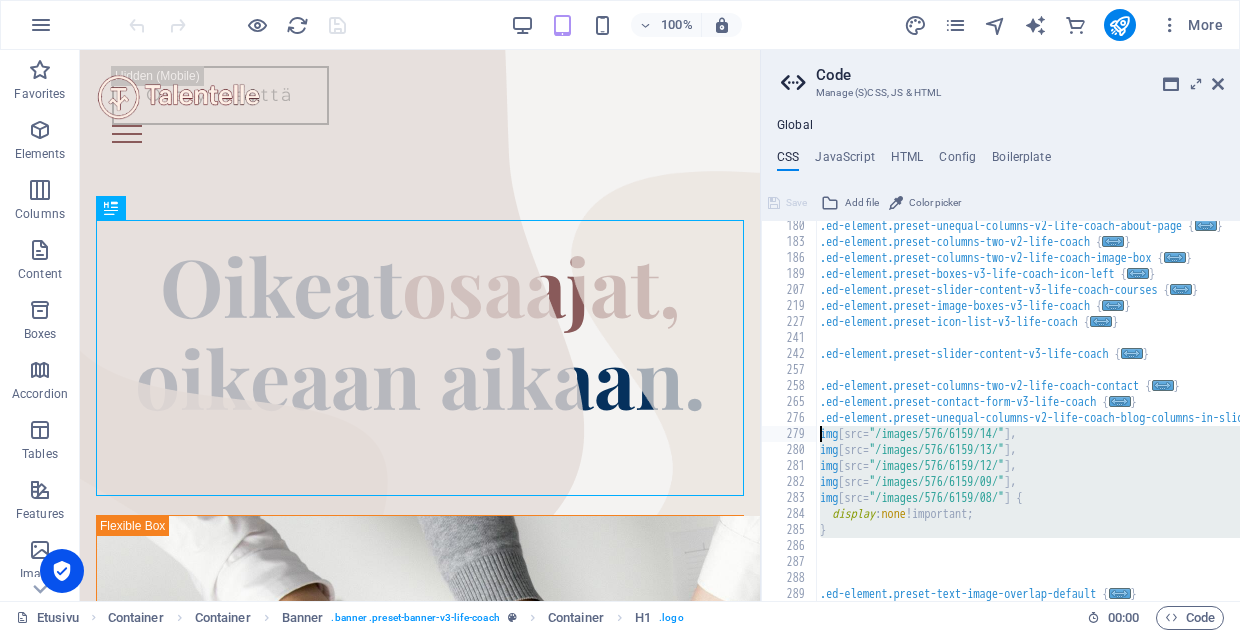 drag, startPoint x: 848, startPoint y: 549, endPoint x: 797, endPoint y: 429, distance: 130.38788 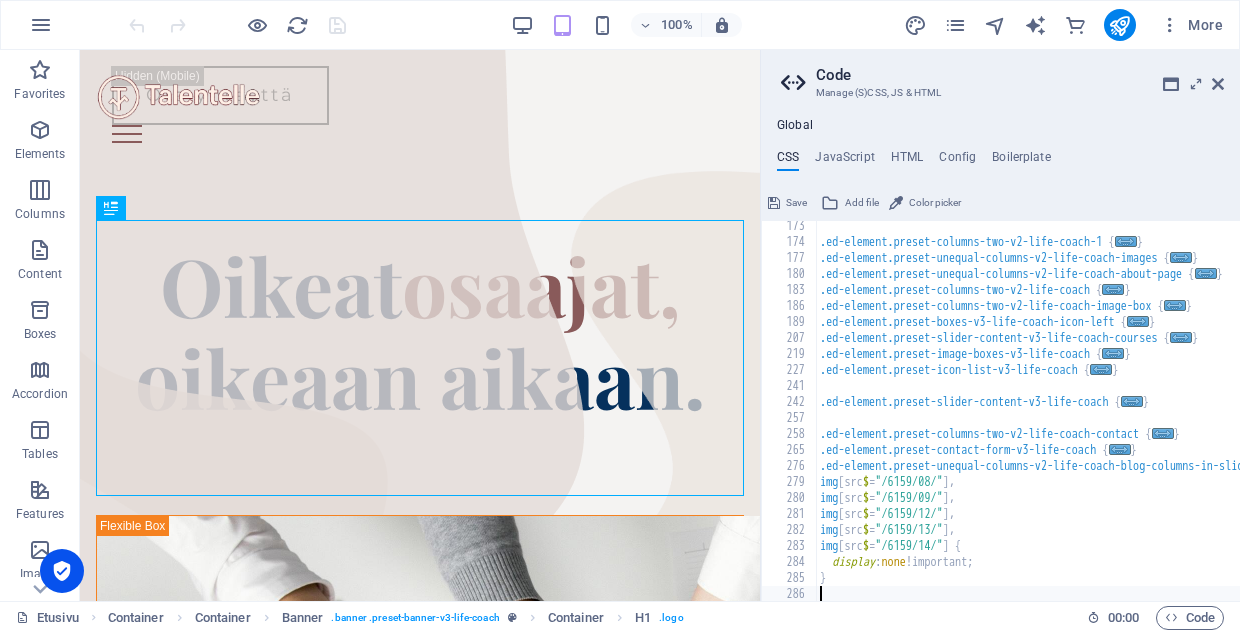 scroll, scrollTop: 355, scrollLeft: 0, axis: vertical 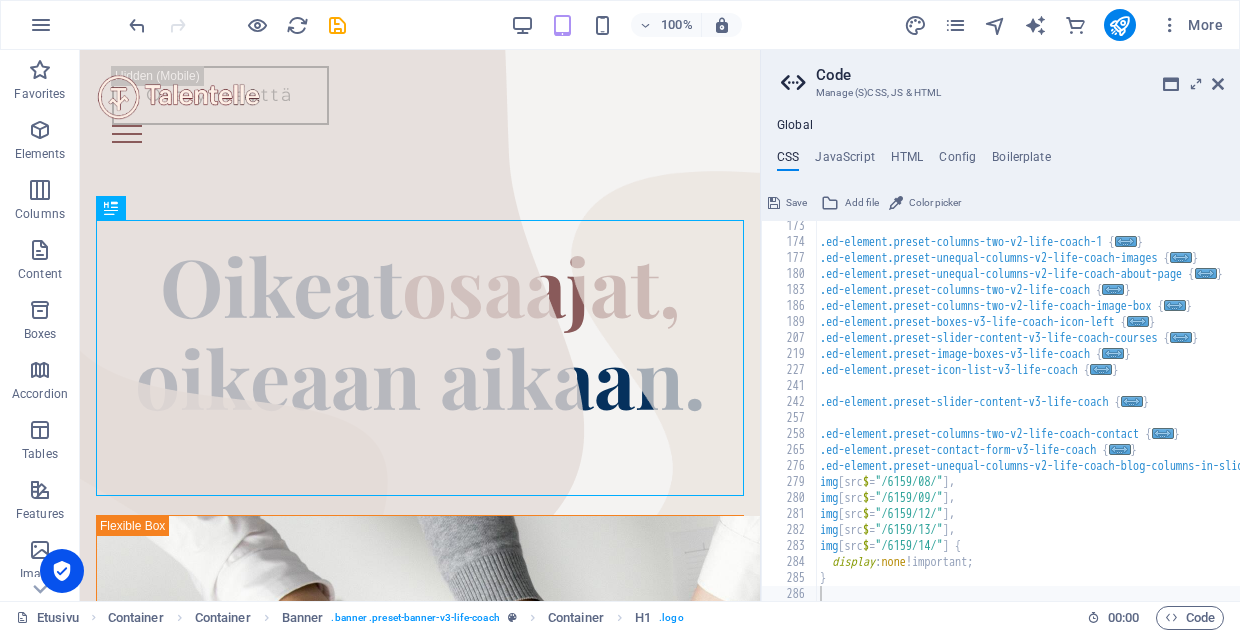 click at bounding box center [237, 25] 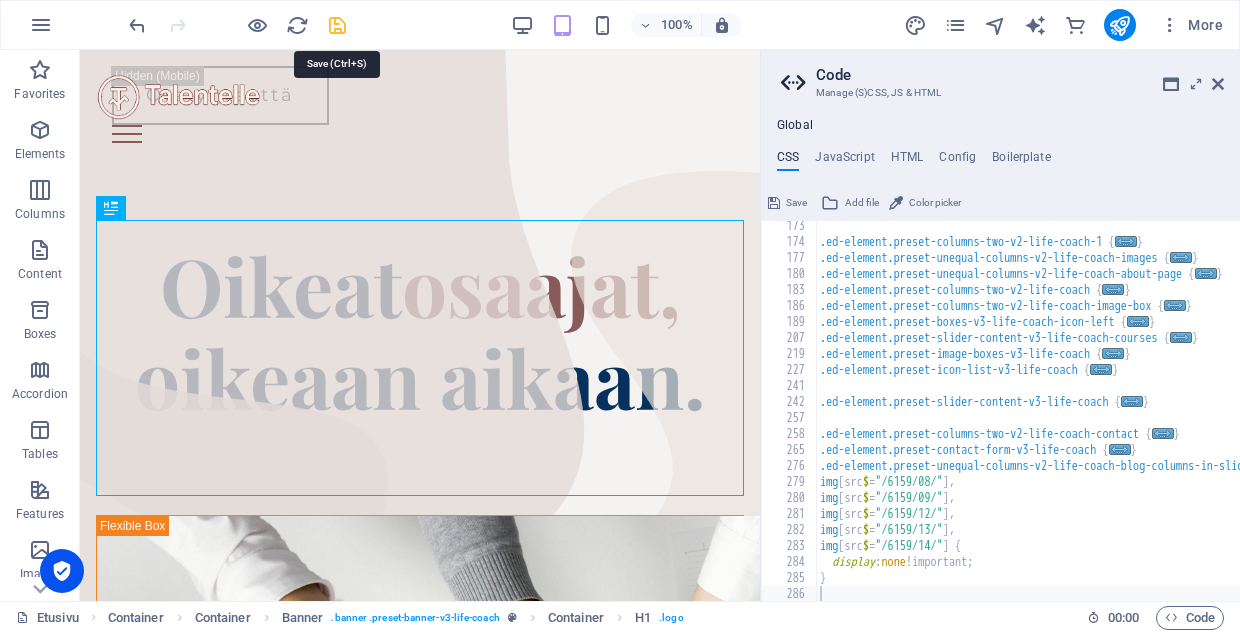 click at bounding box center (337, 25) 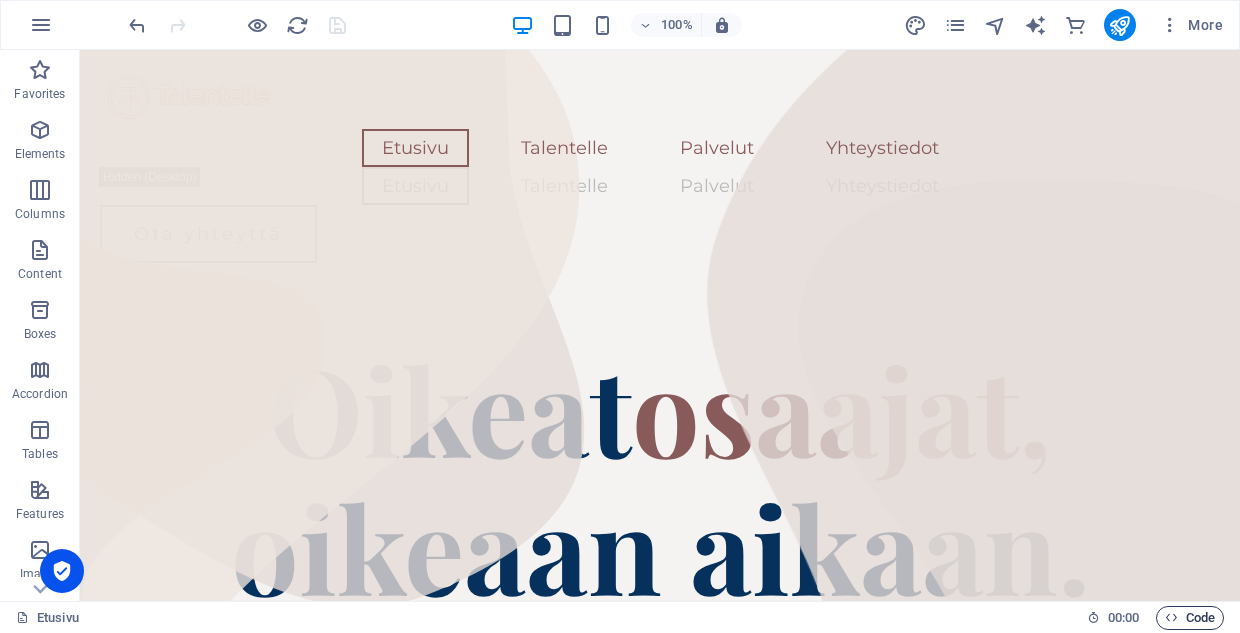 click on "Code" at bounding box center [1190, 618] 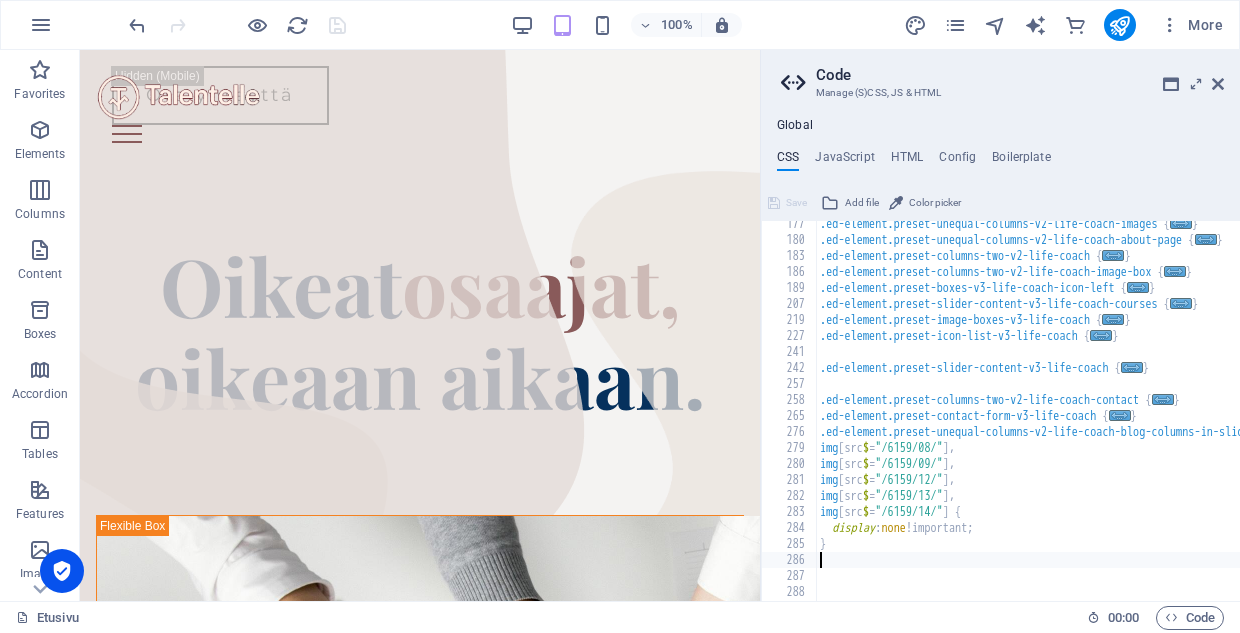 scroll, scrollTop: 383, scrollLeft: 0, axis: vertical 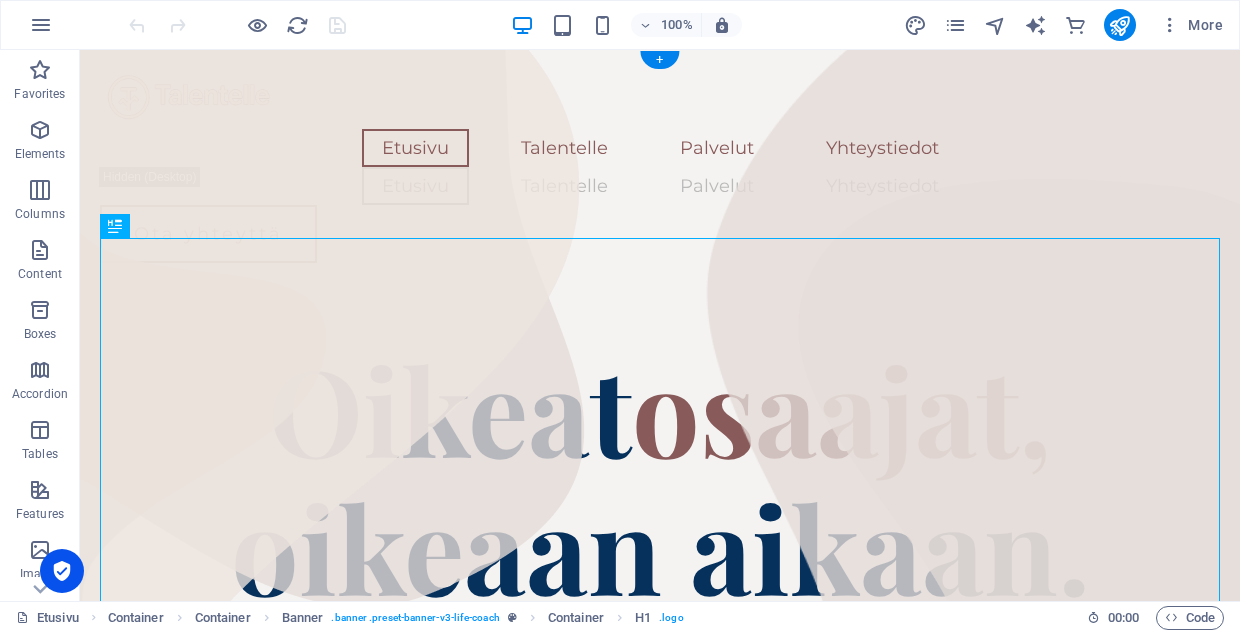 click on "100% More" at bounding box center (678, 25) 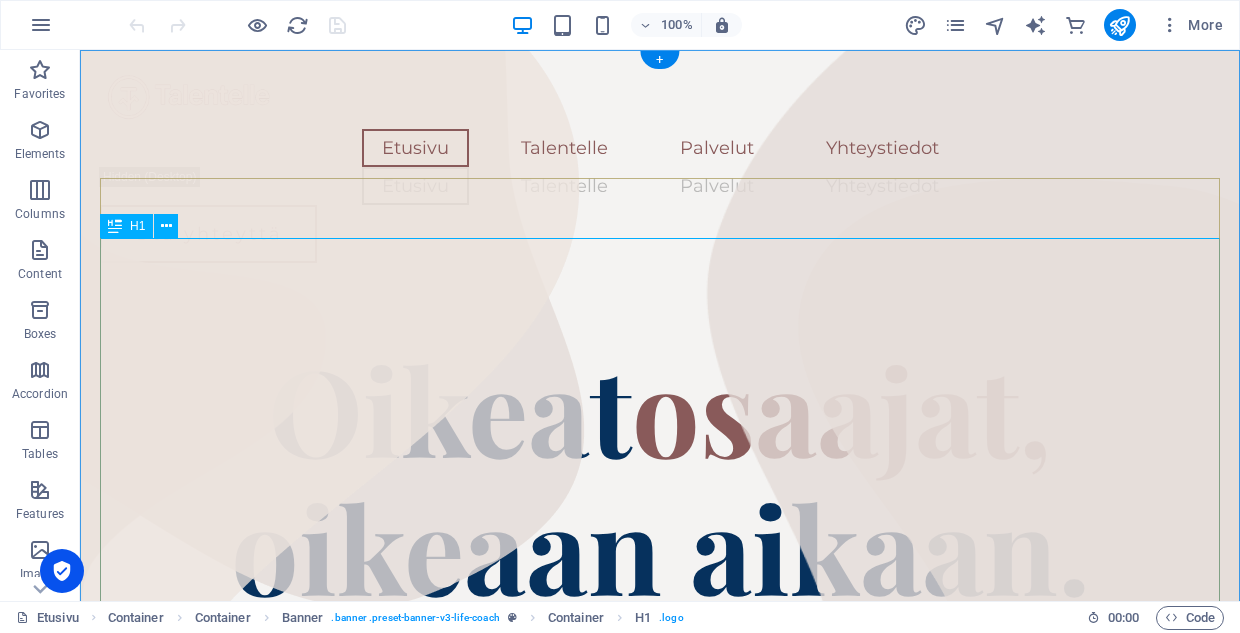 click at bounding box center [660, 309] 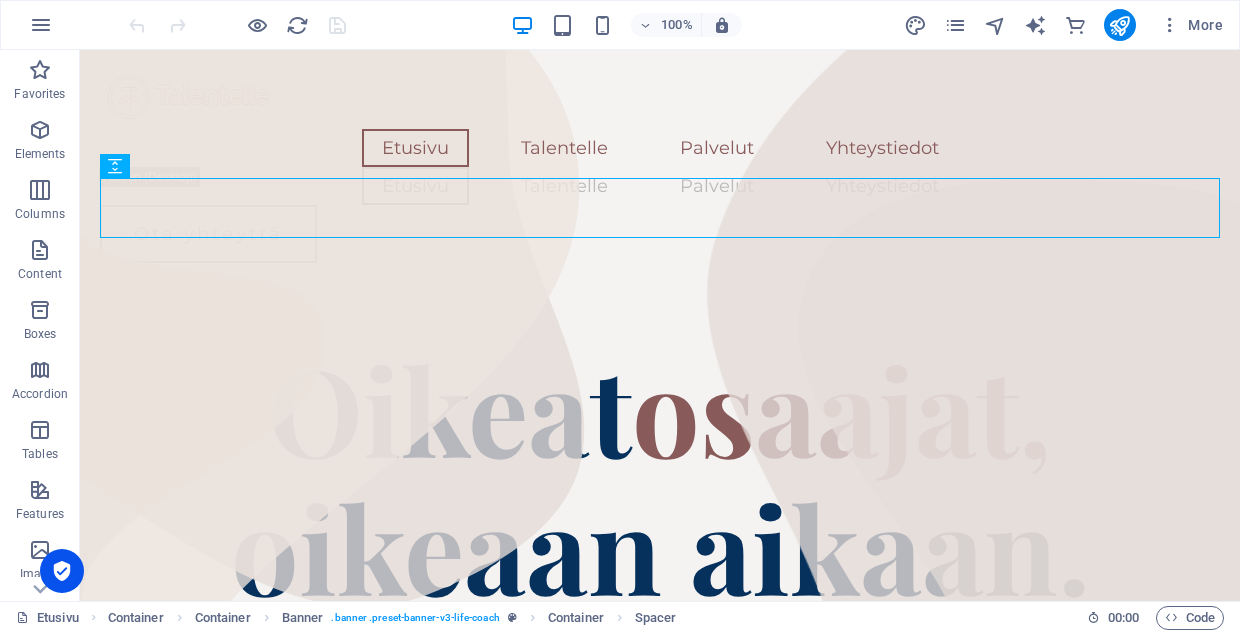 click at bounding box center (237, 25) 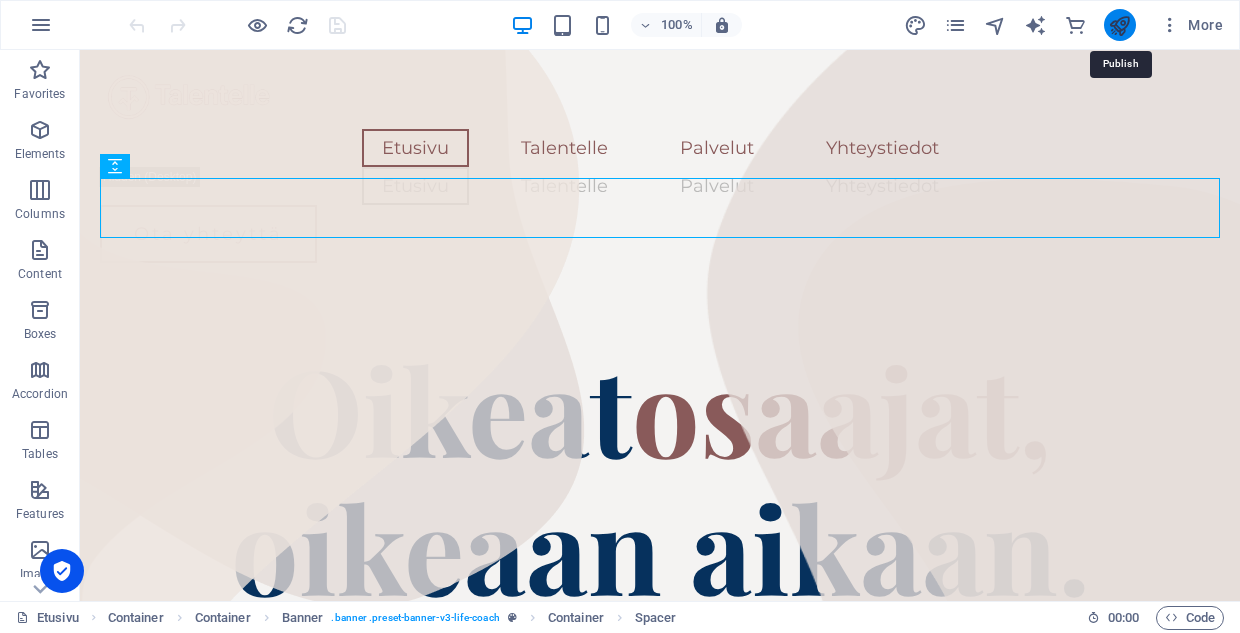 click at bounding box center (1119, 25) 